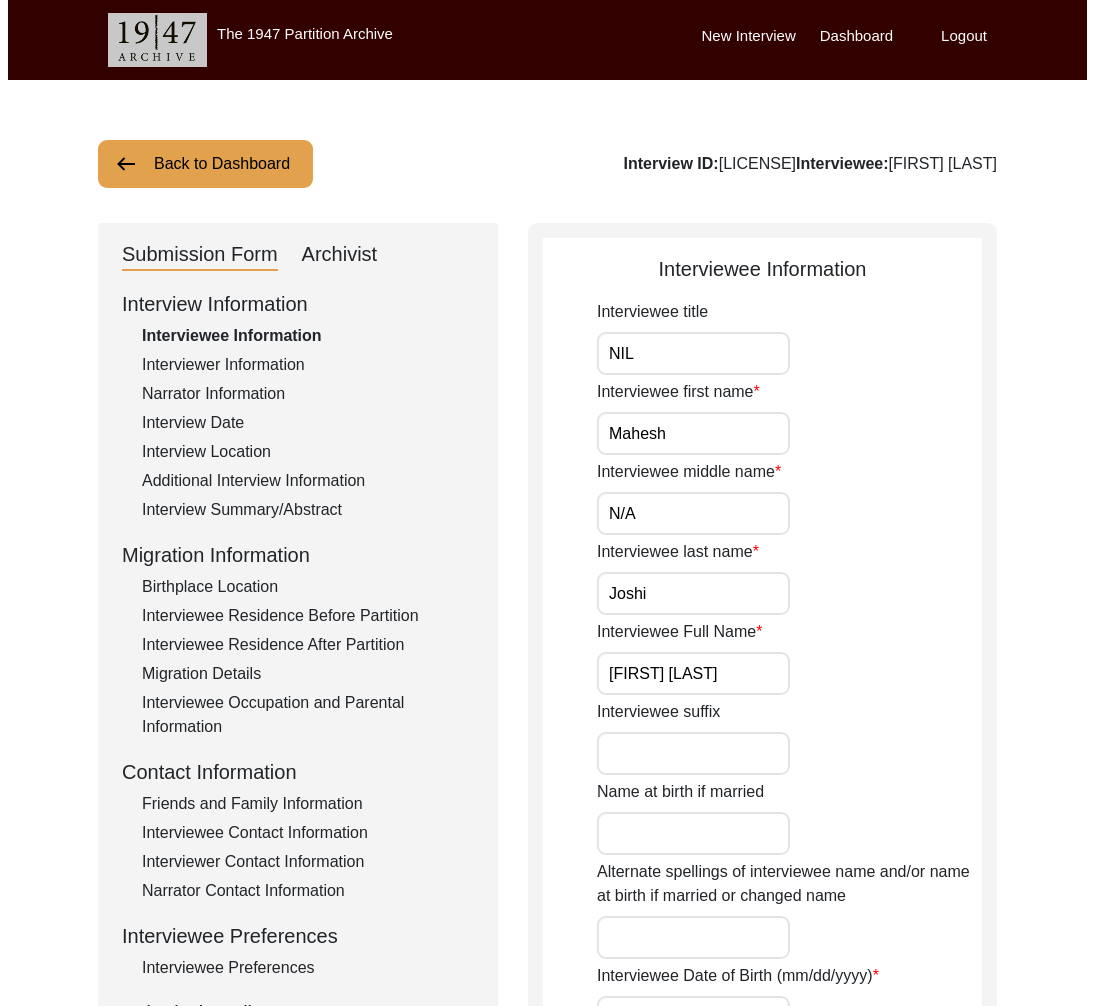 scroll, scrollTop: 0, scrollLeft: 0, axis: both 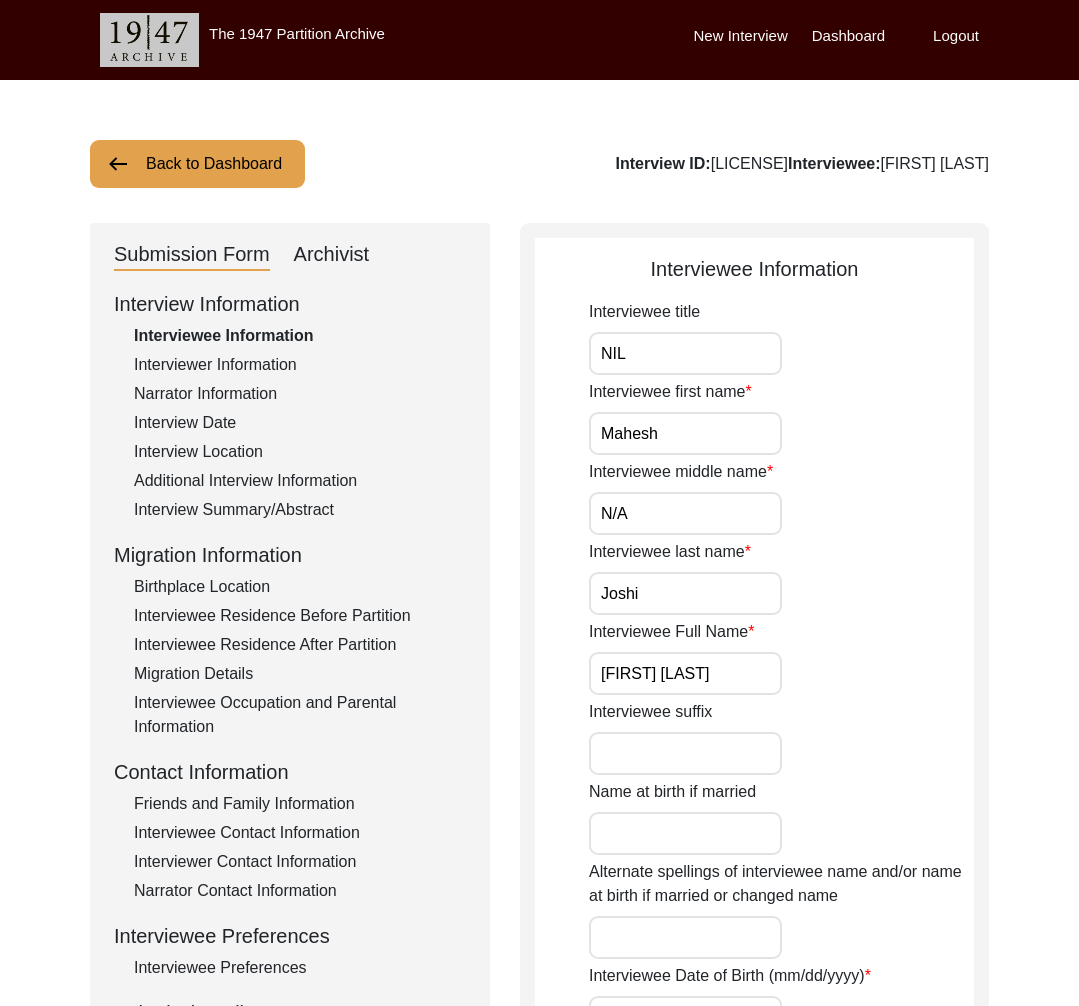click on "Interviewer Information" 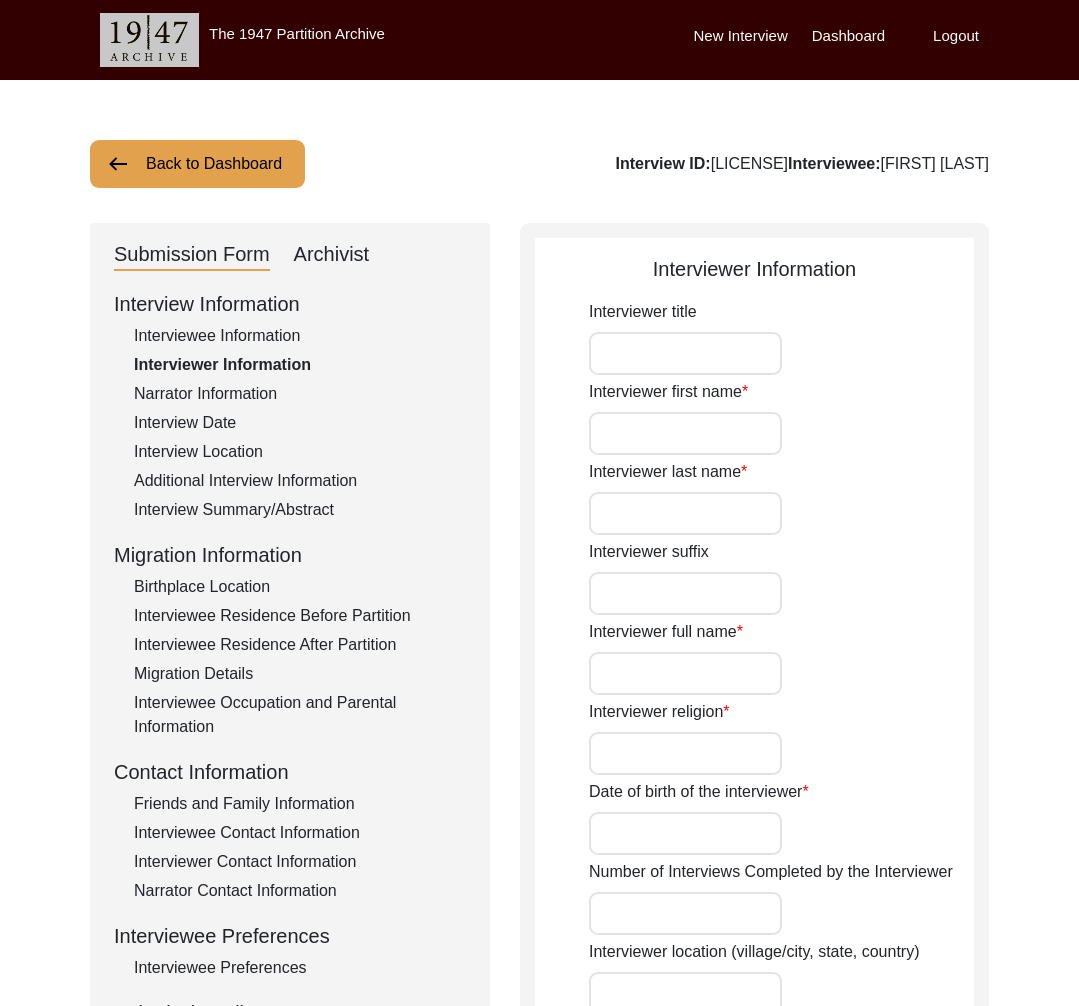 type on "NIL" 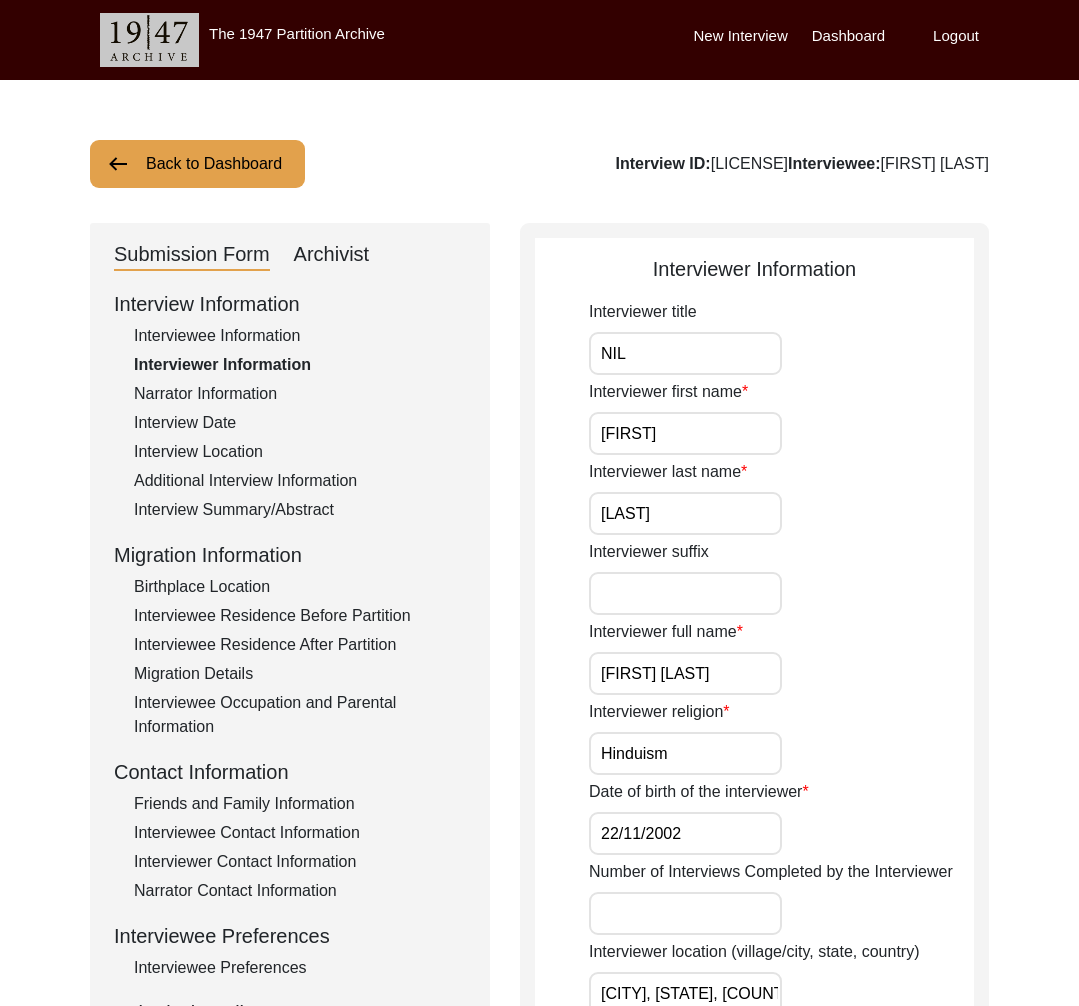 click on "Logout" at bounding box center (956, 36) 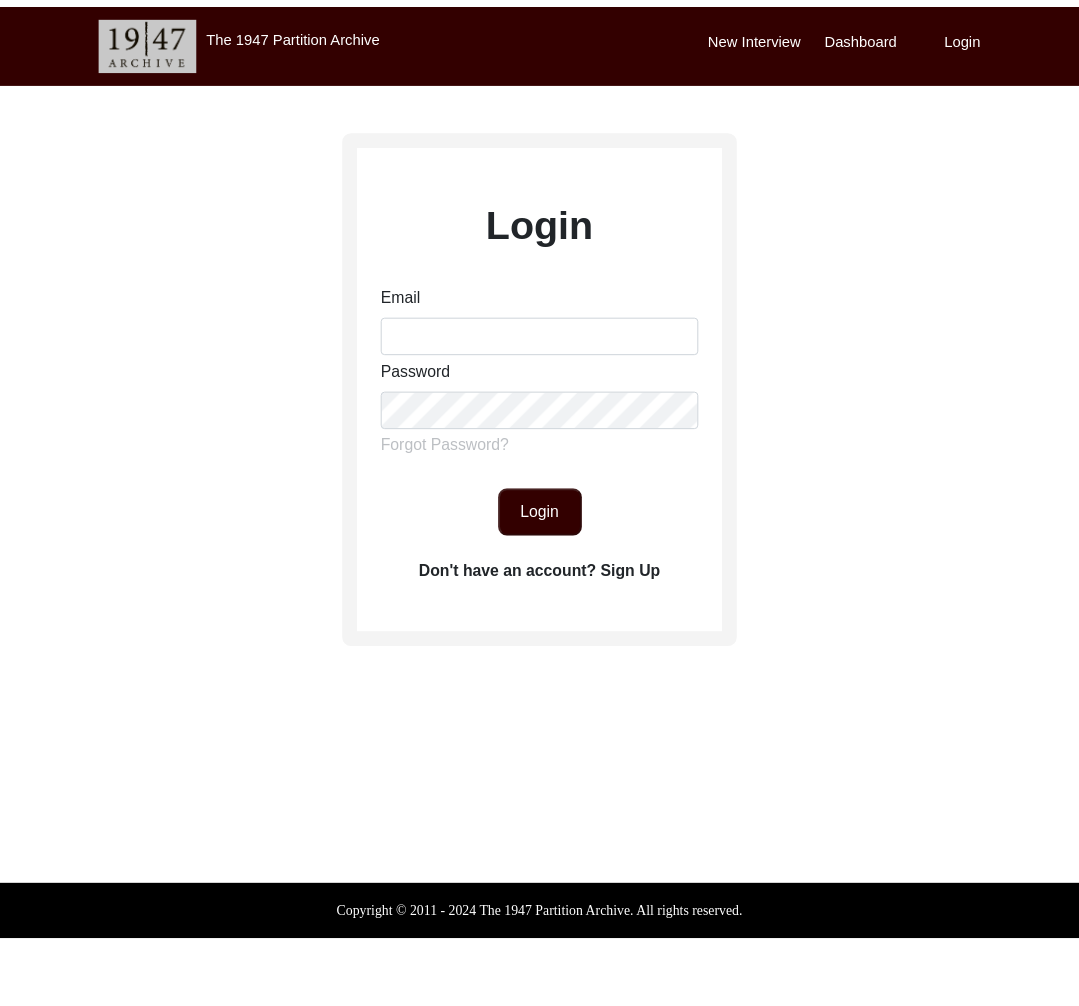 scroll, scrollTop: 0, scrollLeft: 0, axis: both 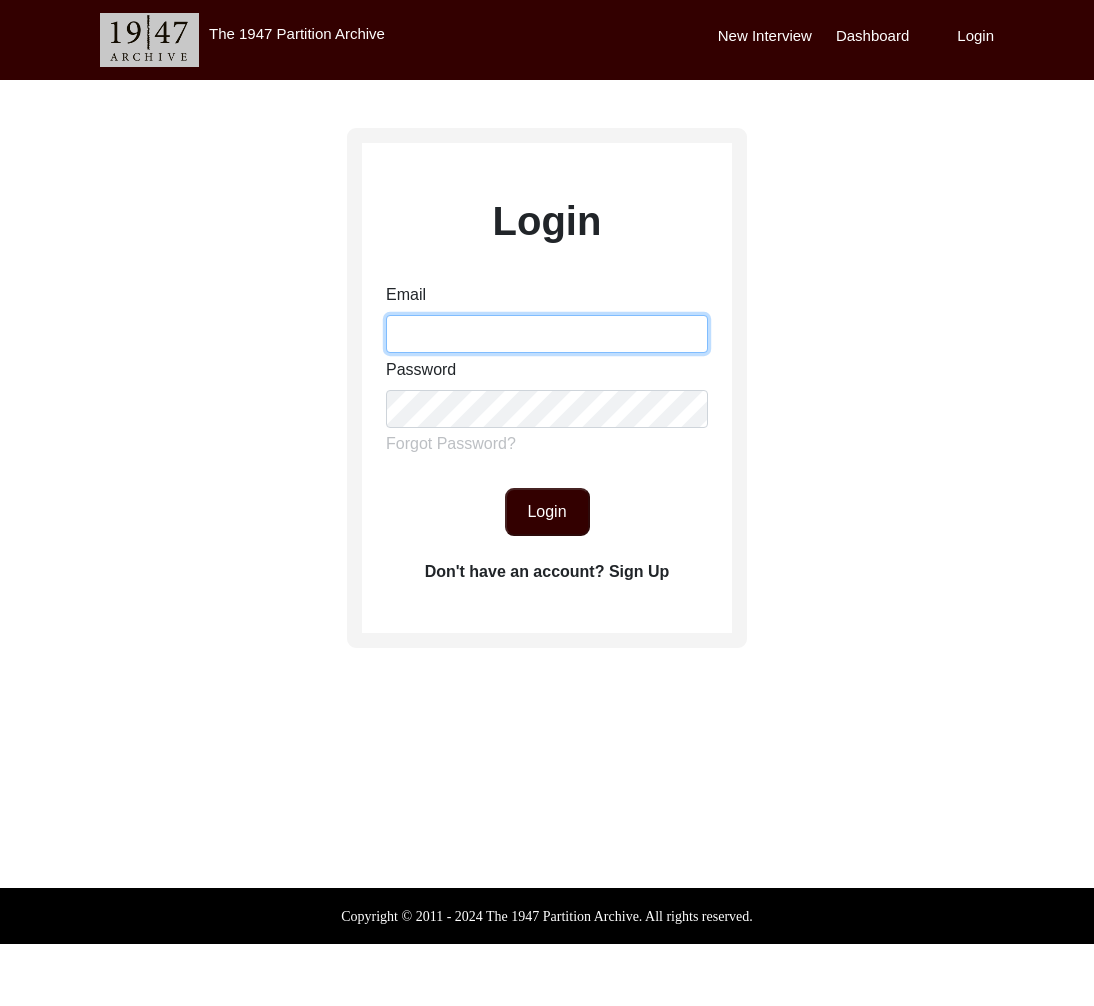 click on "Email" at bounding box center (547, 334) 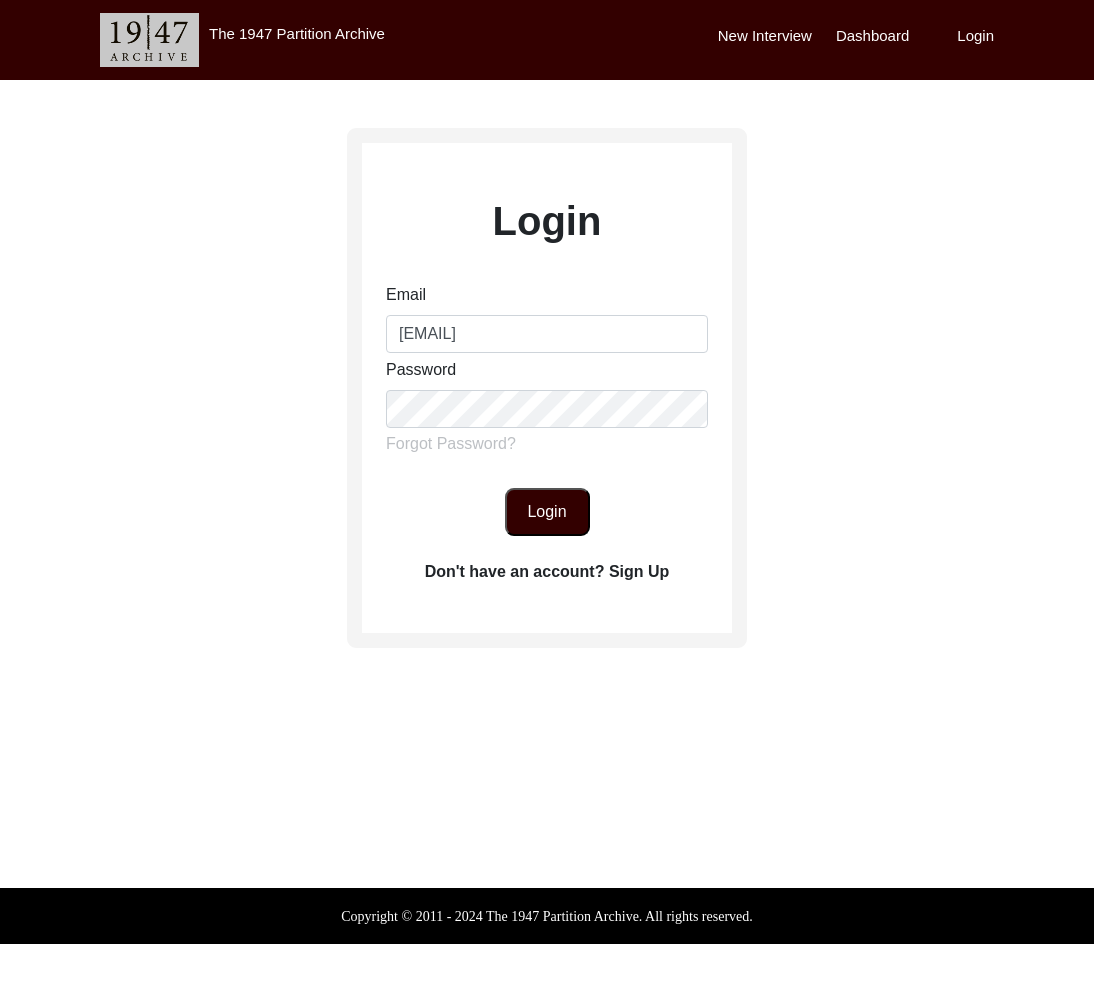click on "Login" 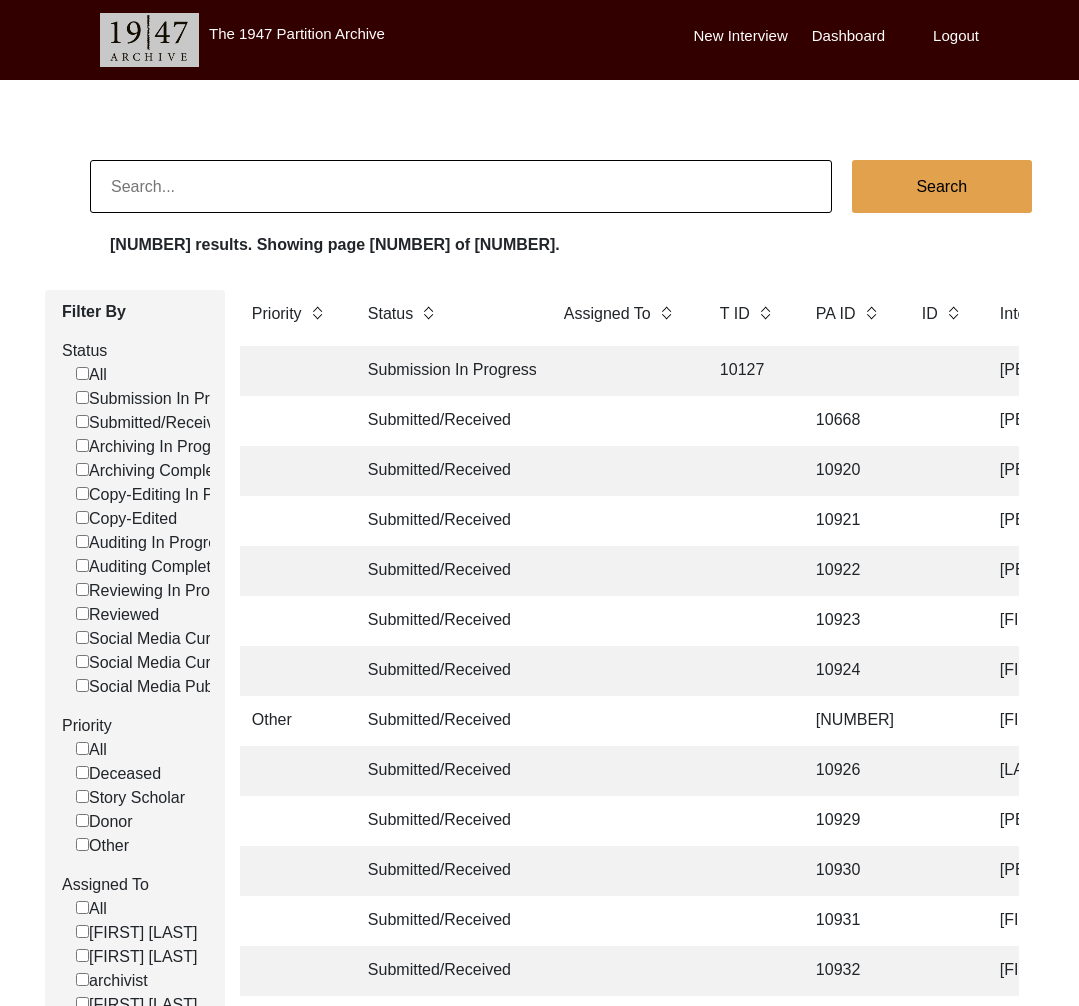 click 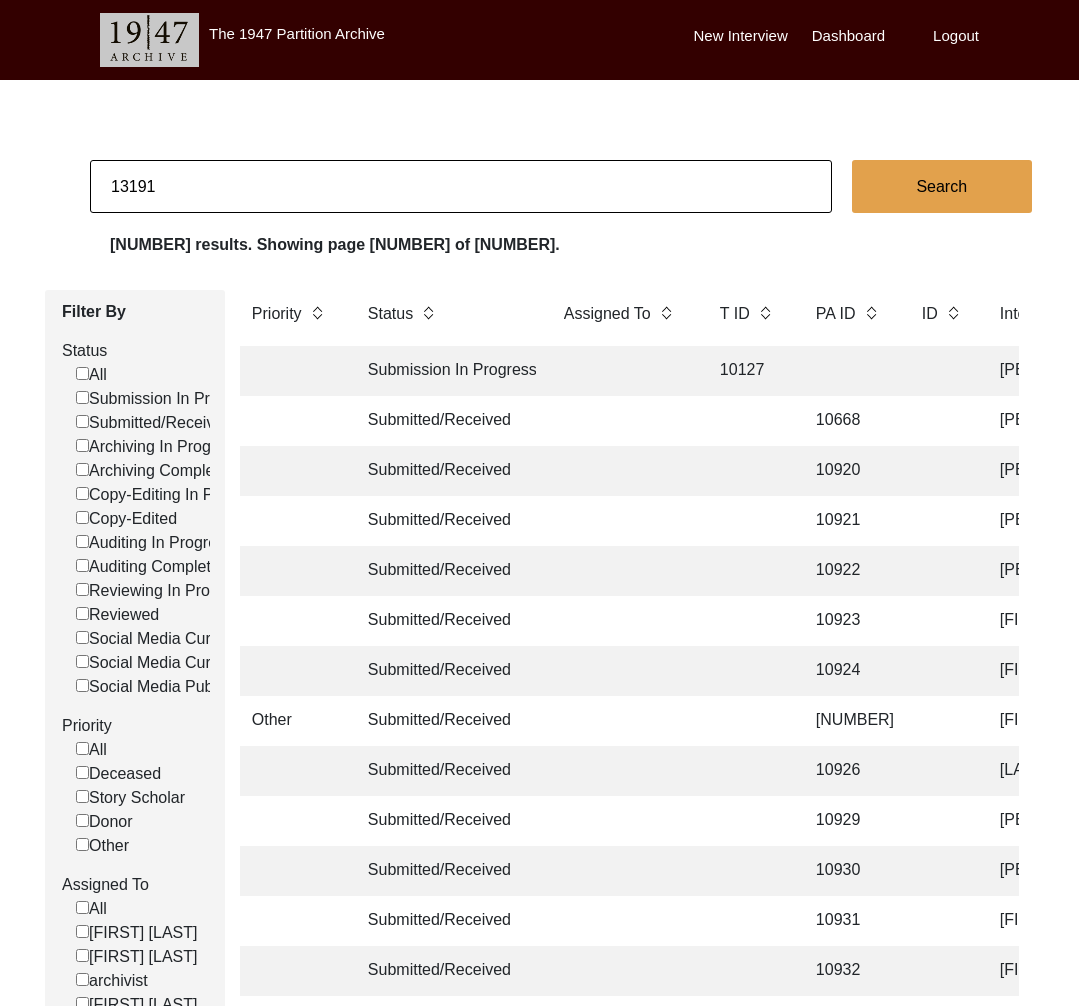 type on "13191" 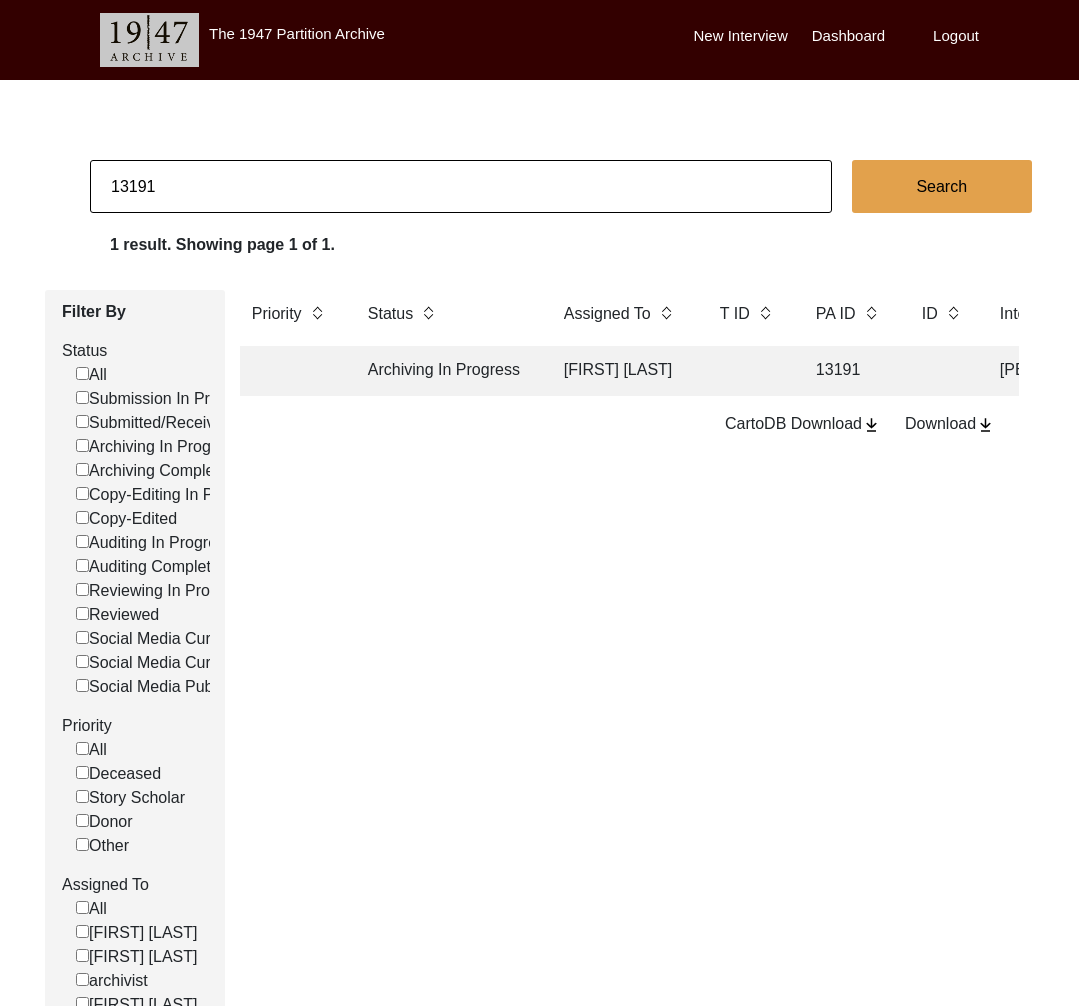 click on "Archiving In Progress" 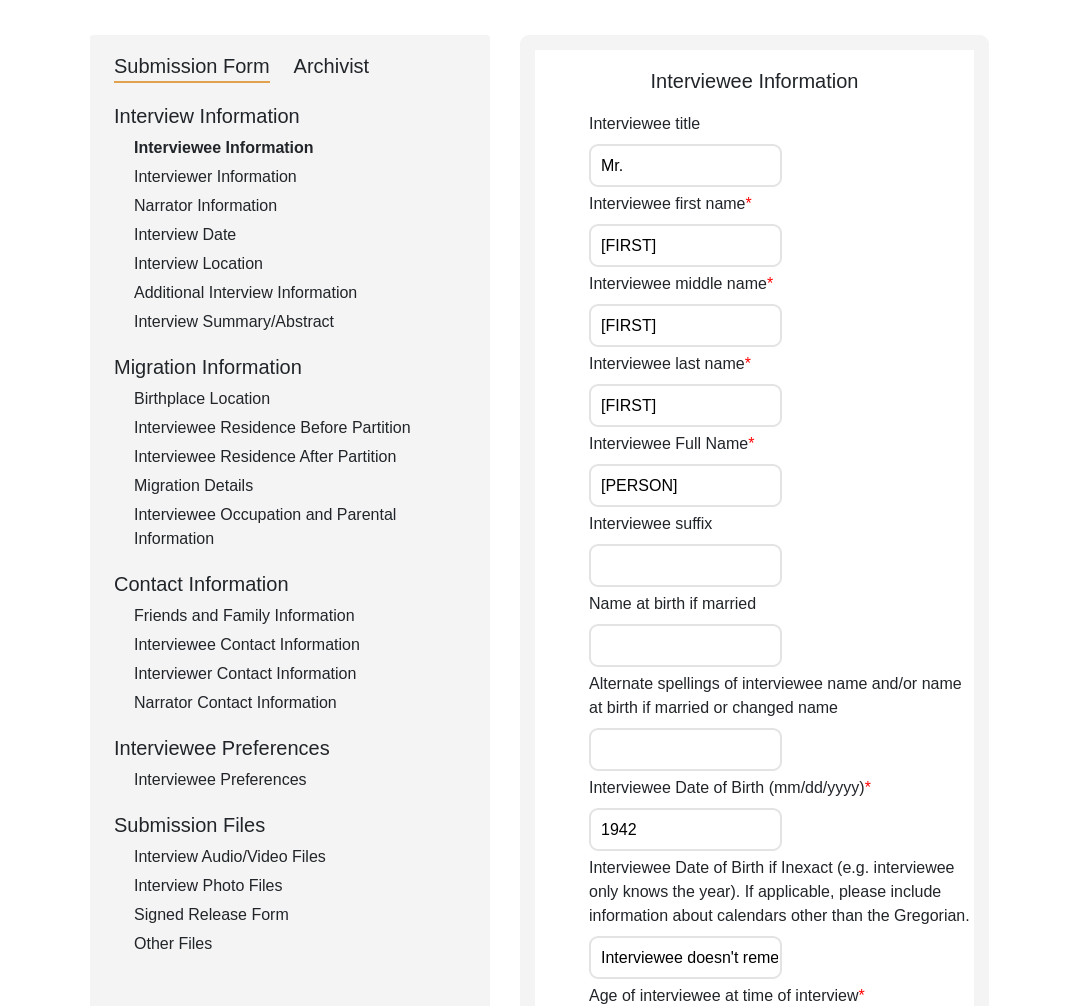 scroll, scrollTop: 411, scrollLeft: 0, axis: vertical 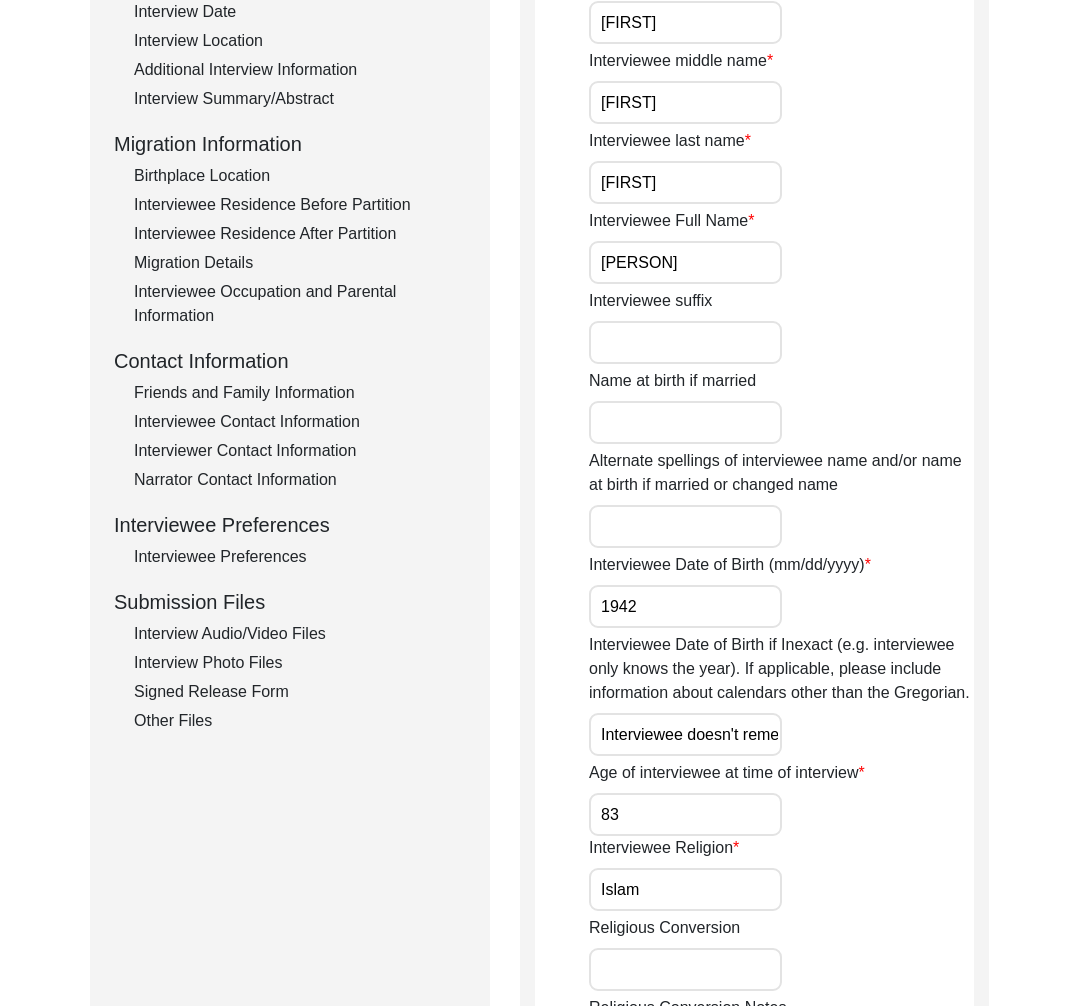 click on "Interview Audio/Video Files" 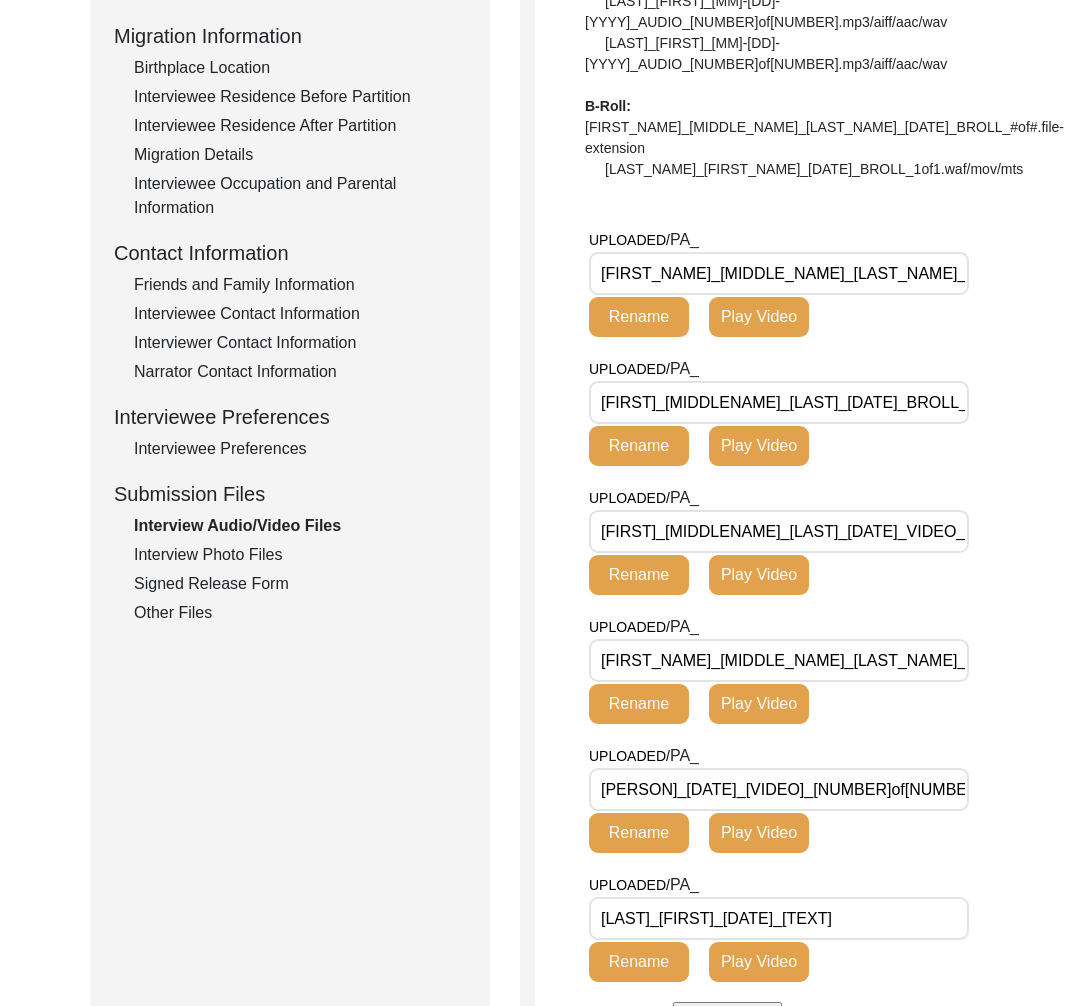 scroll, scrollTop: 867, scrollLeft: 0, axis: vertical 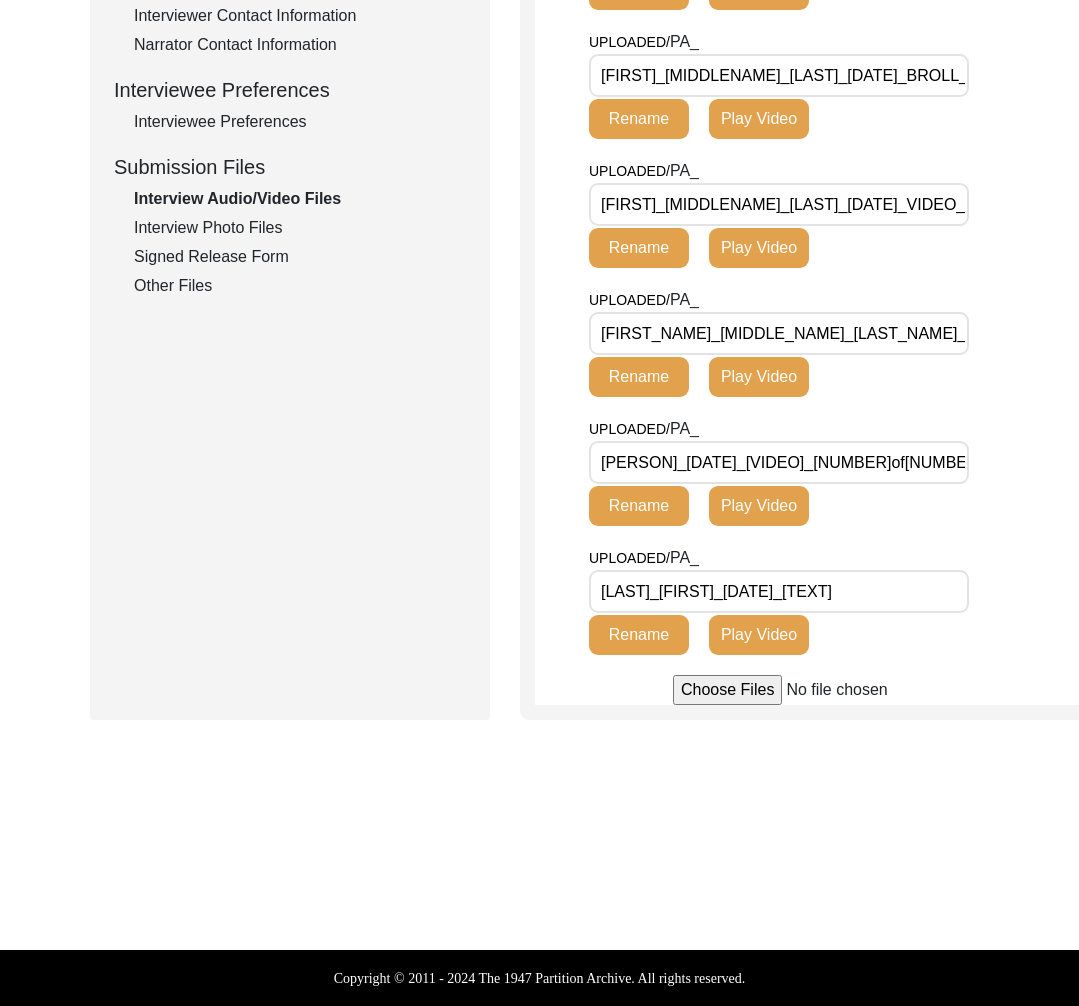 drag, startPoint x: 257, startPoint y: 240, endPoint x: 392, endPoint y: 280, distance: 140.80128 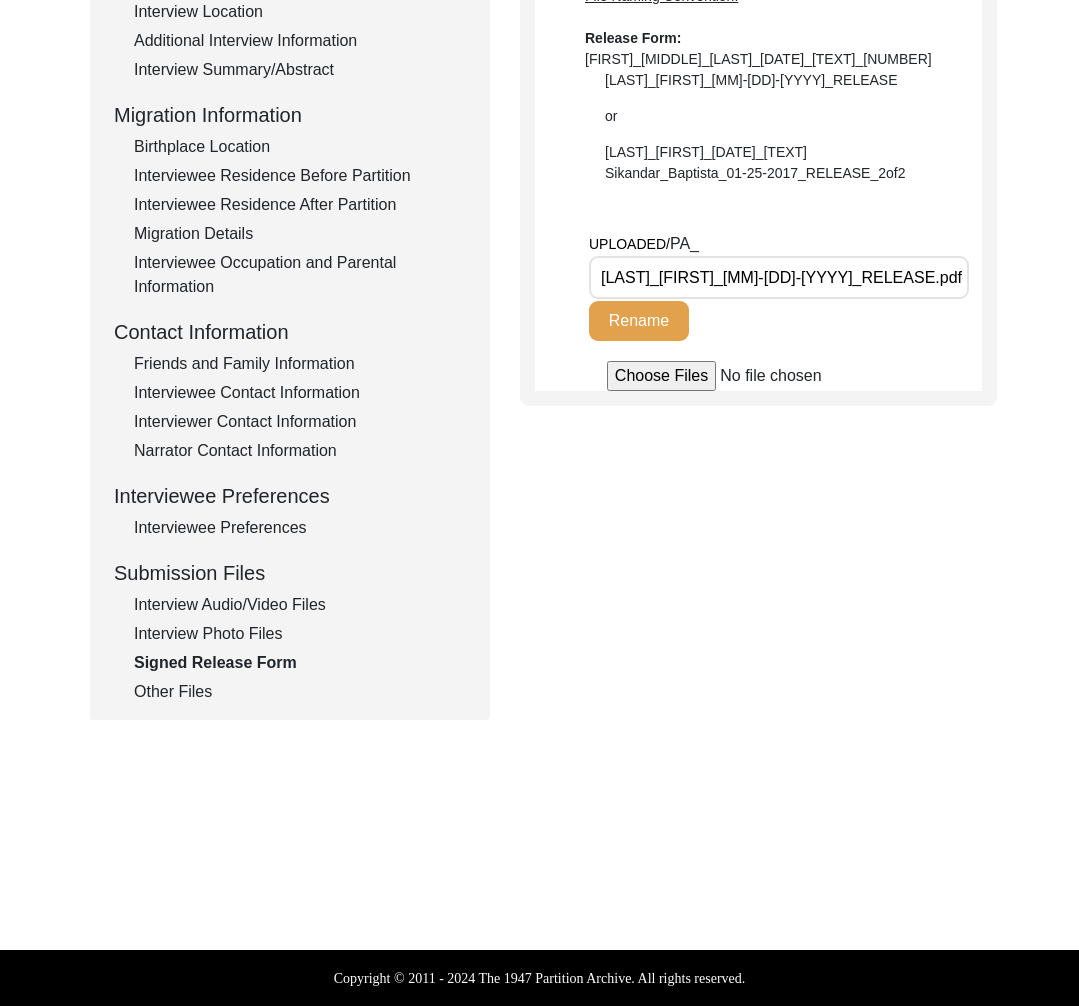 scroll, scrollTop: 0, scrollLeft: 21, axis: horizontal 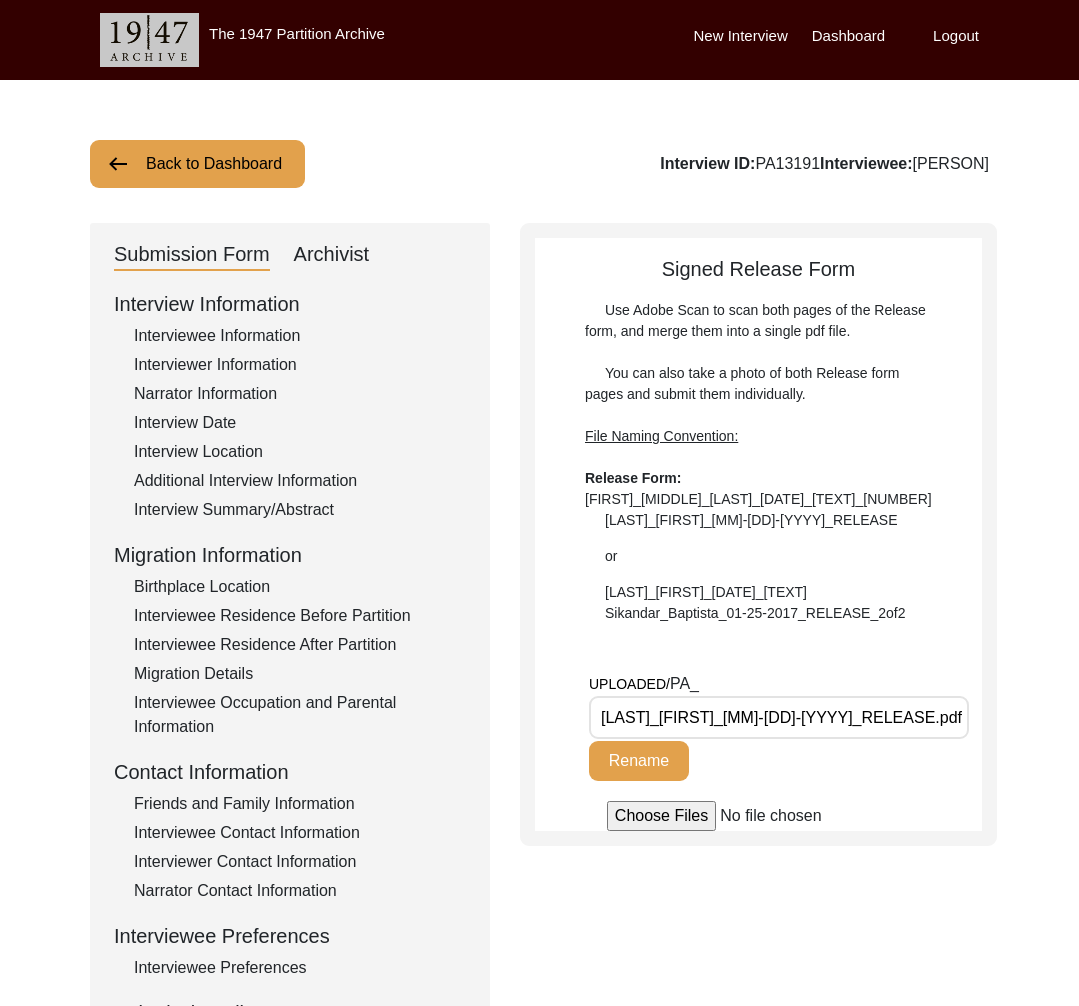 click on "Back to Dashboard" 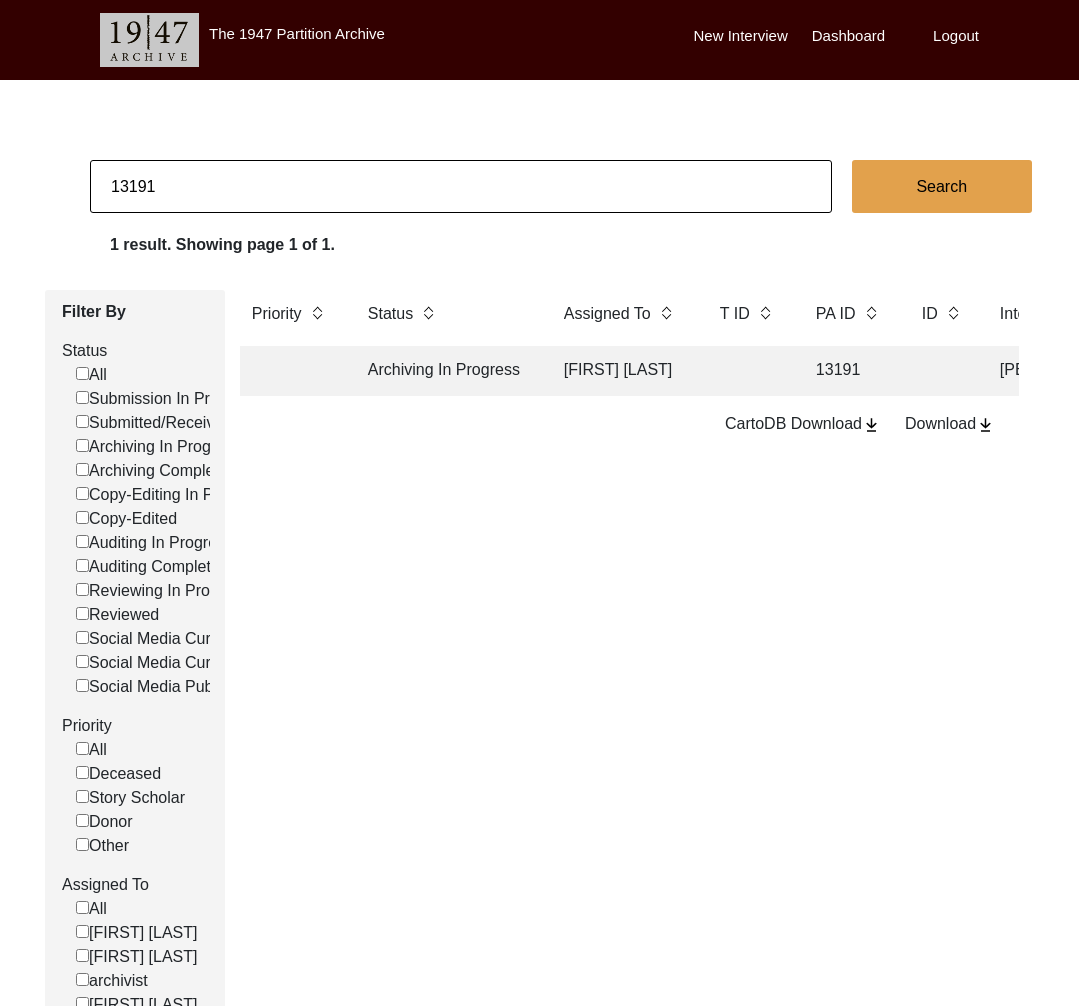 click on "13191" 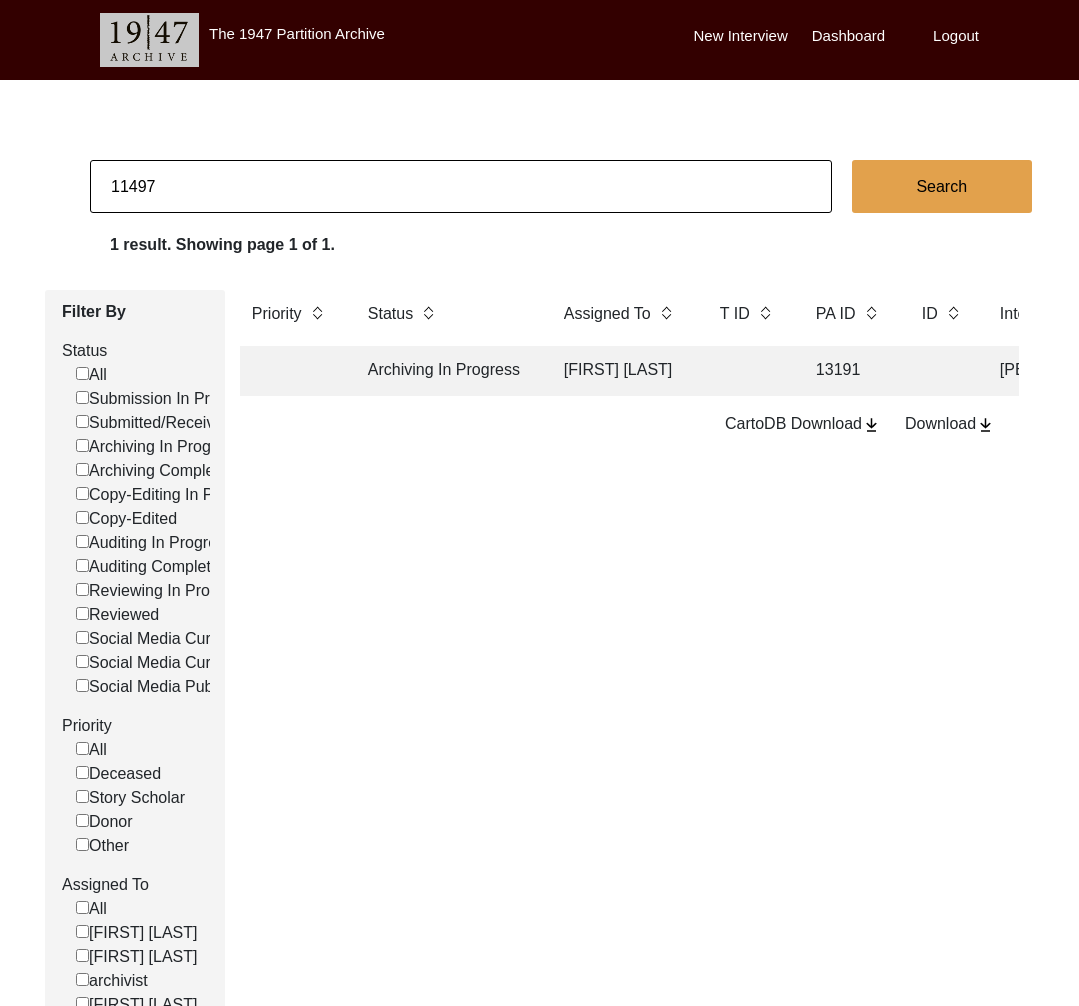 type on "11497" 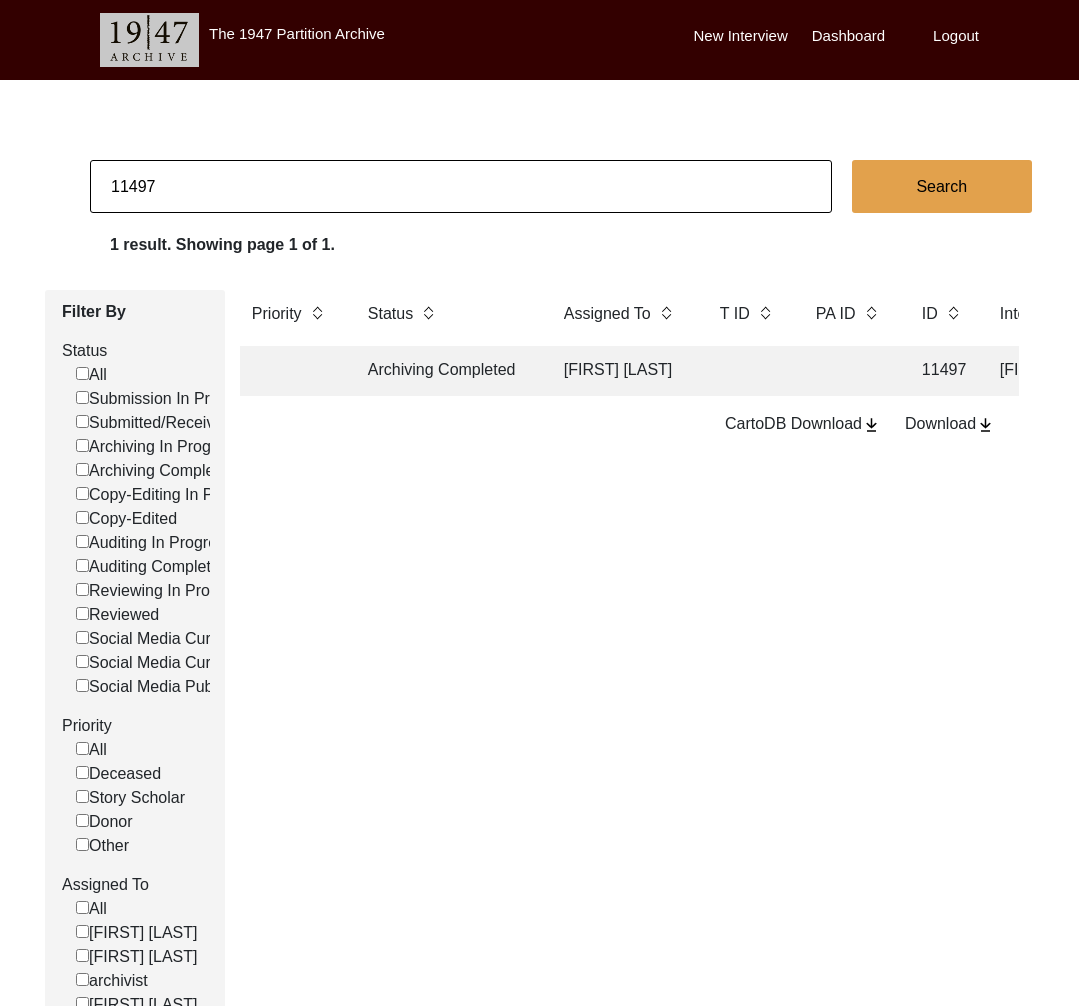 click on "Archiving Completed" 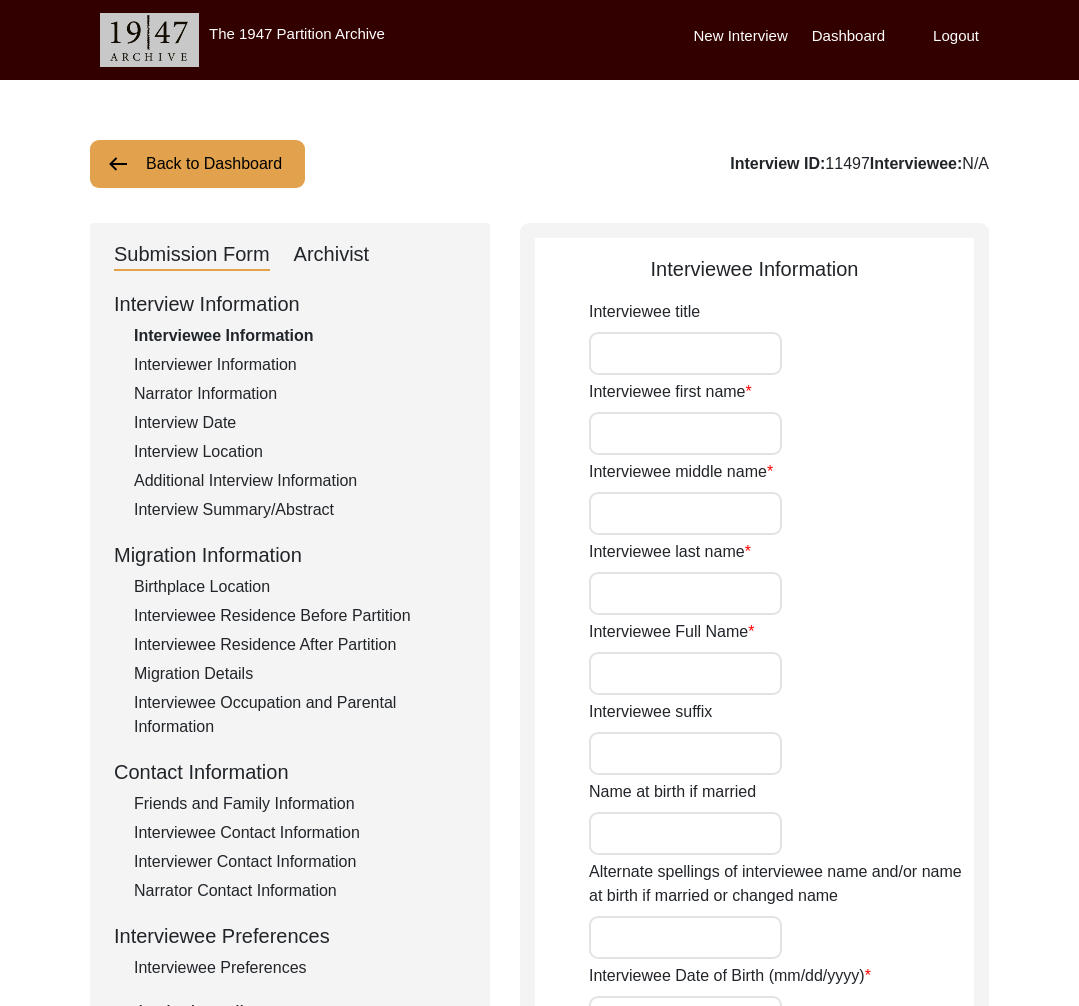 type on "Mrs." 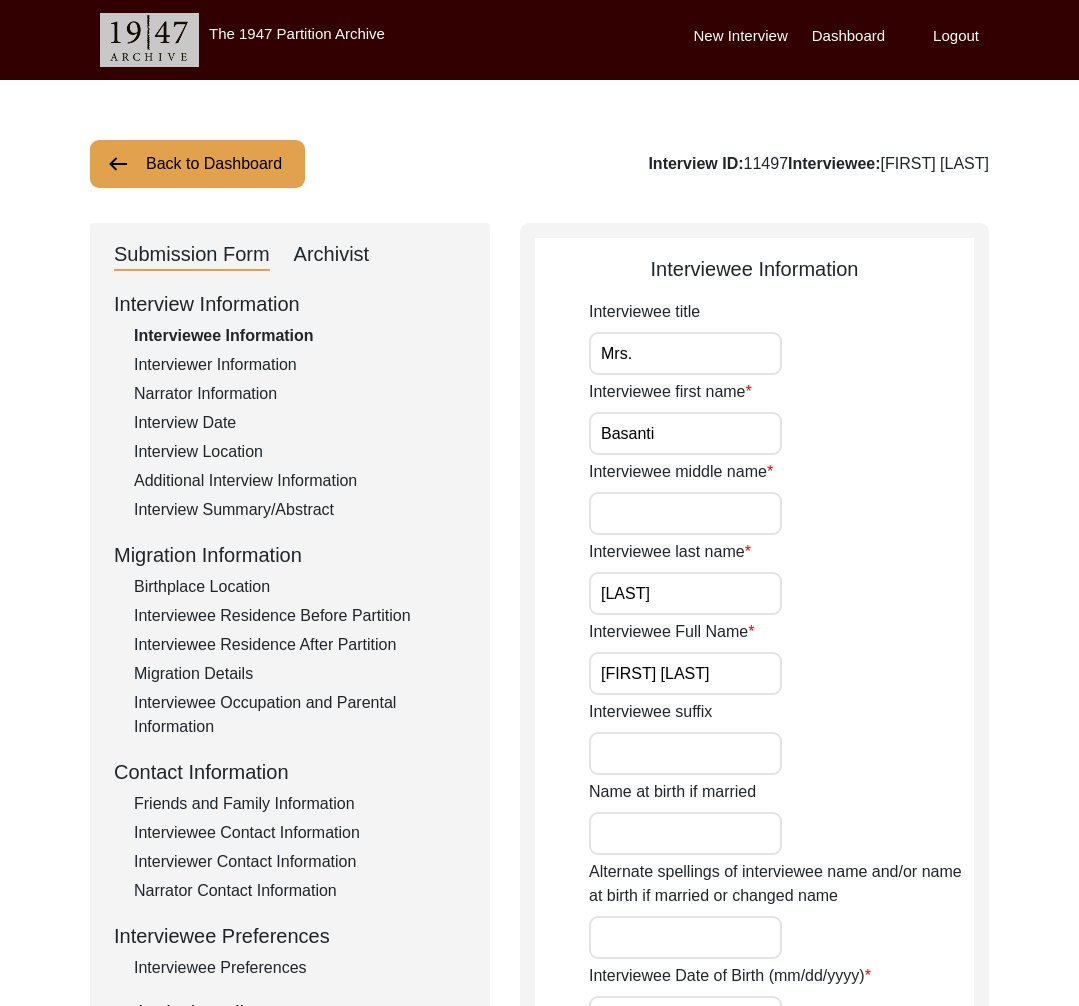 click on "Archivist" 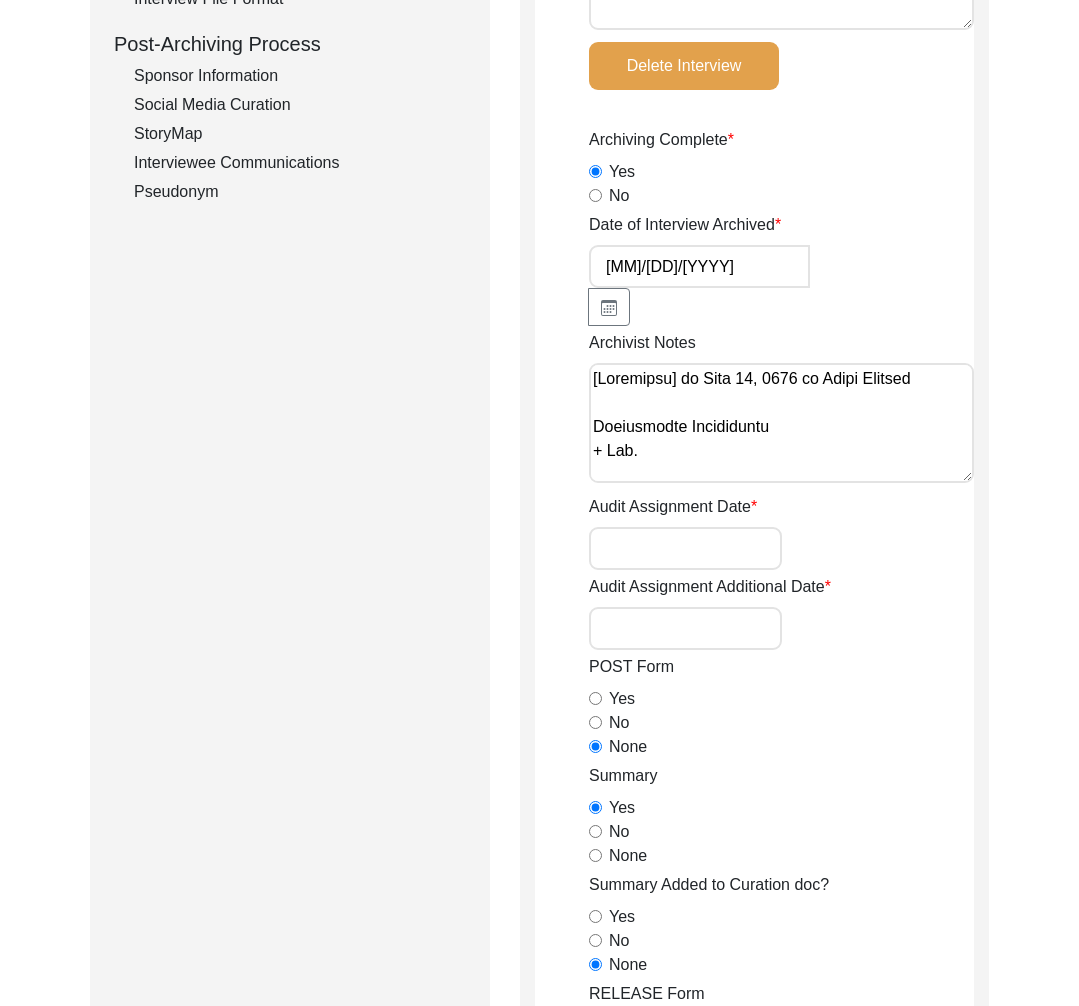 scroll, scrollTop: 0, scrollLeft: 0, axis: both 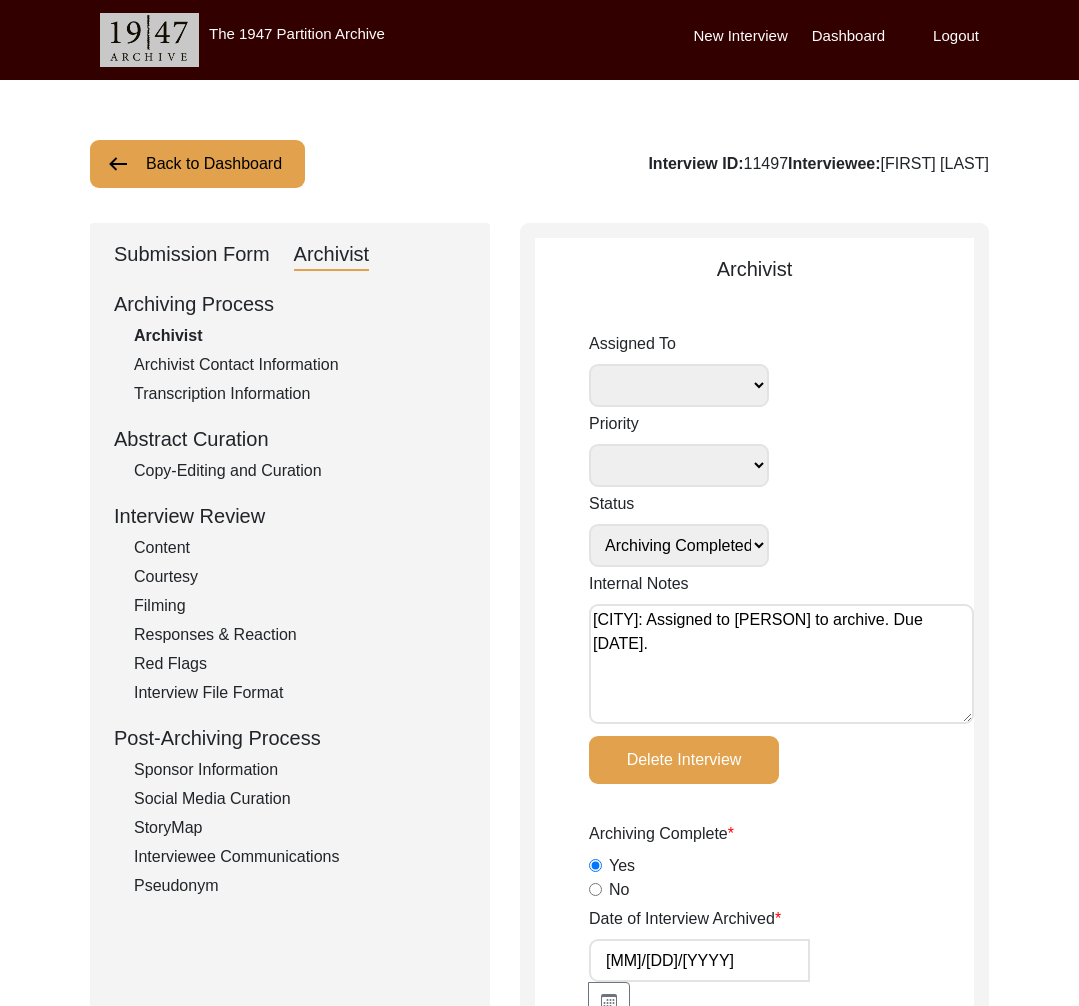 click on "Back to Dashboard" 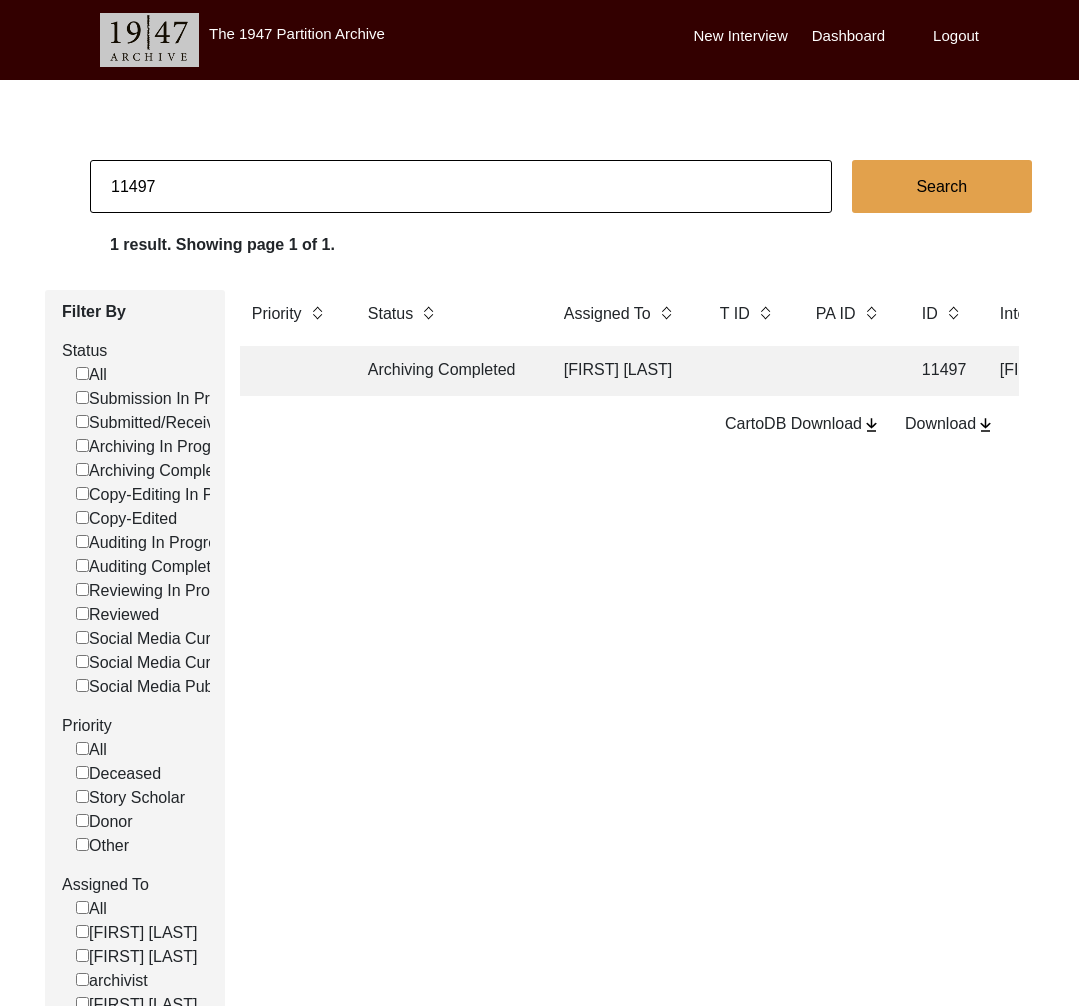 drag, startPoint x: 145, startPoint y: 189, endPoint x: 192, endPoint y: 191, distance: 47.042534 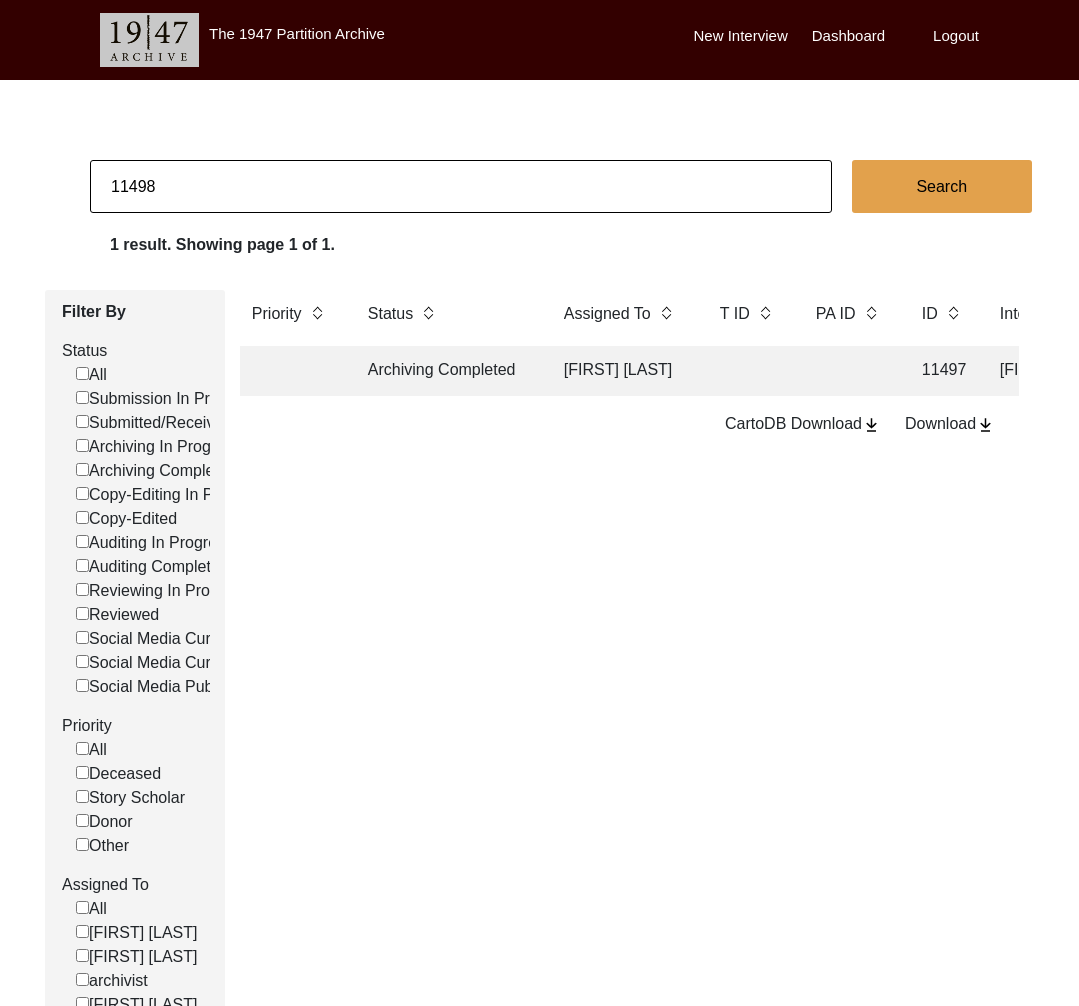 type on "11498" 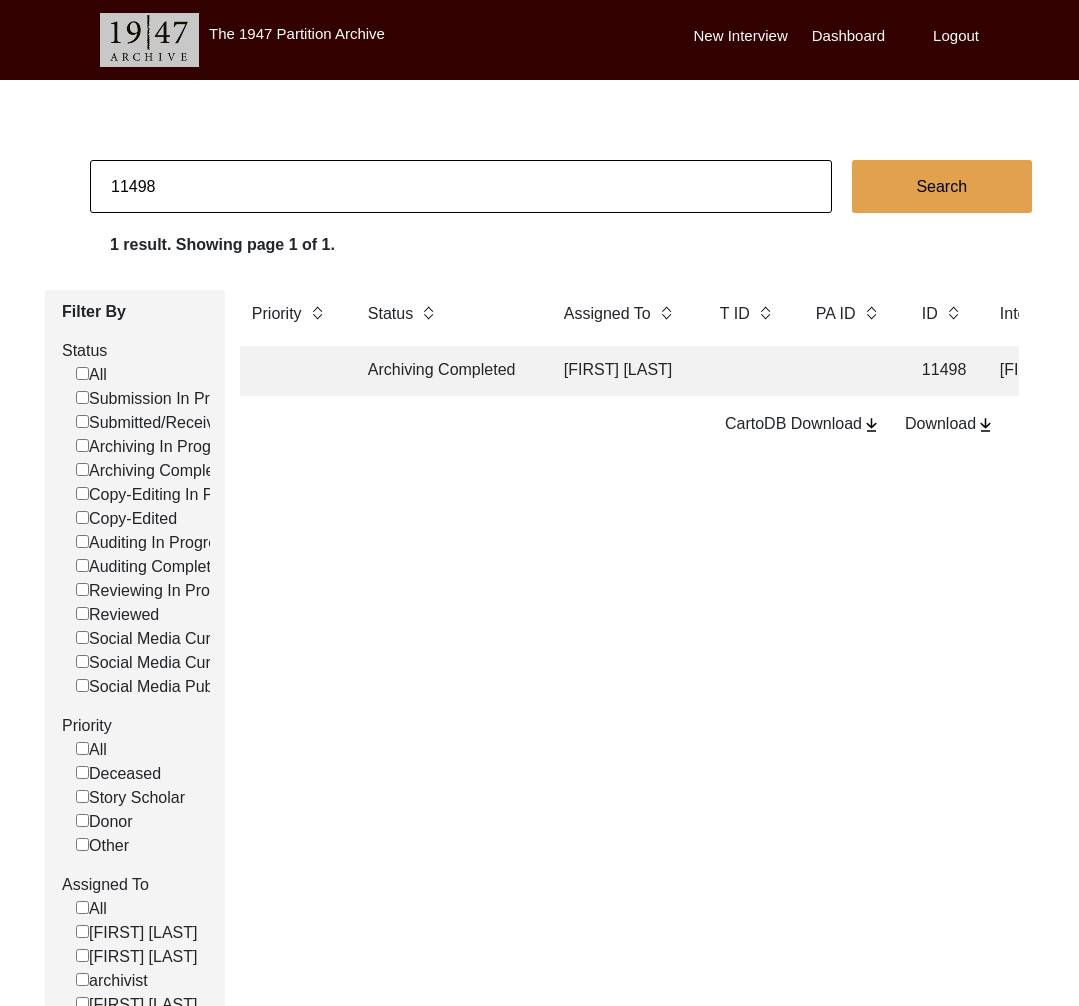 click on "Archiving Completed" 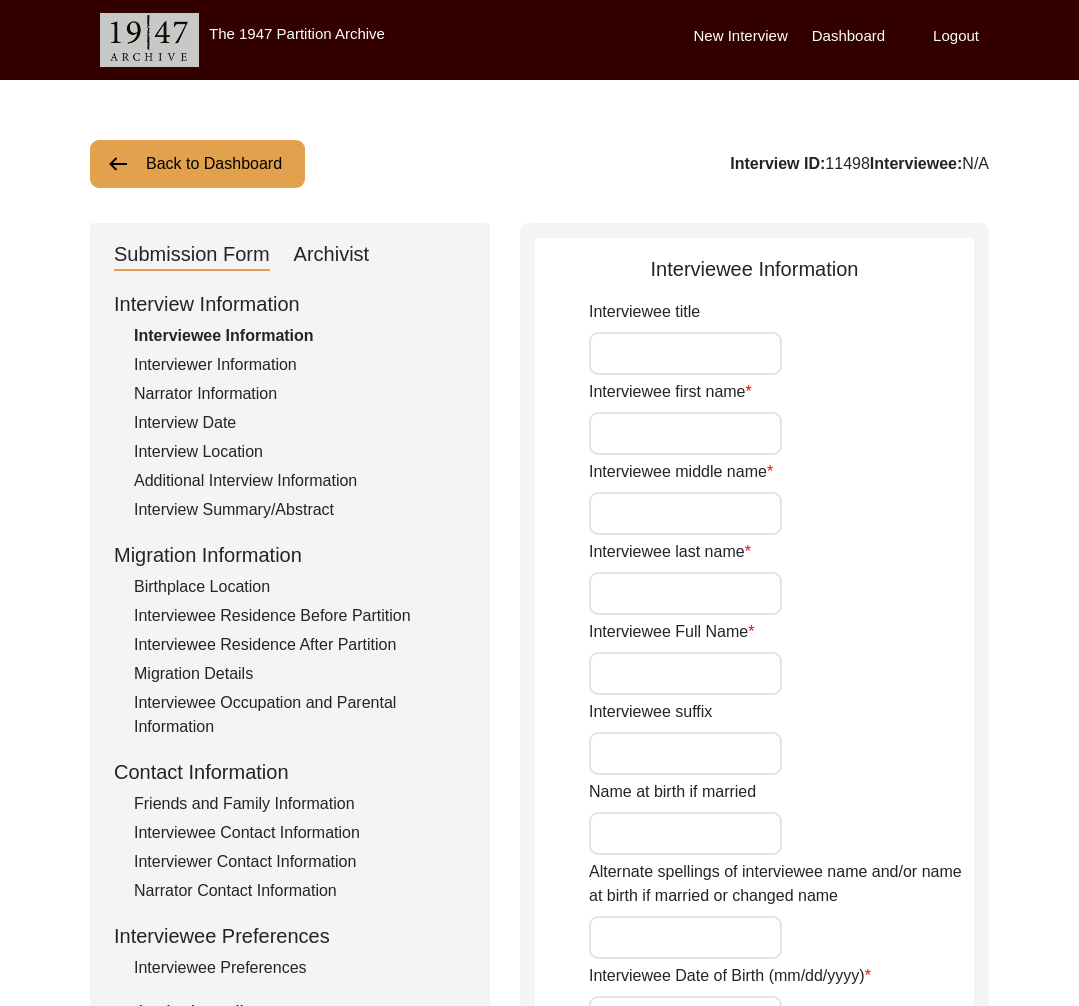 type on "Mr." 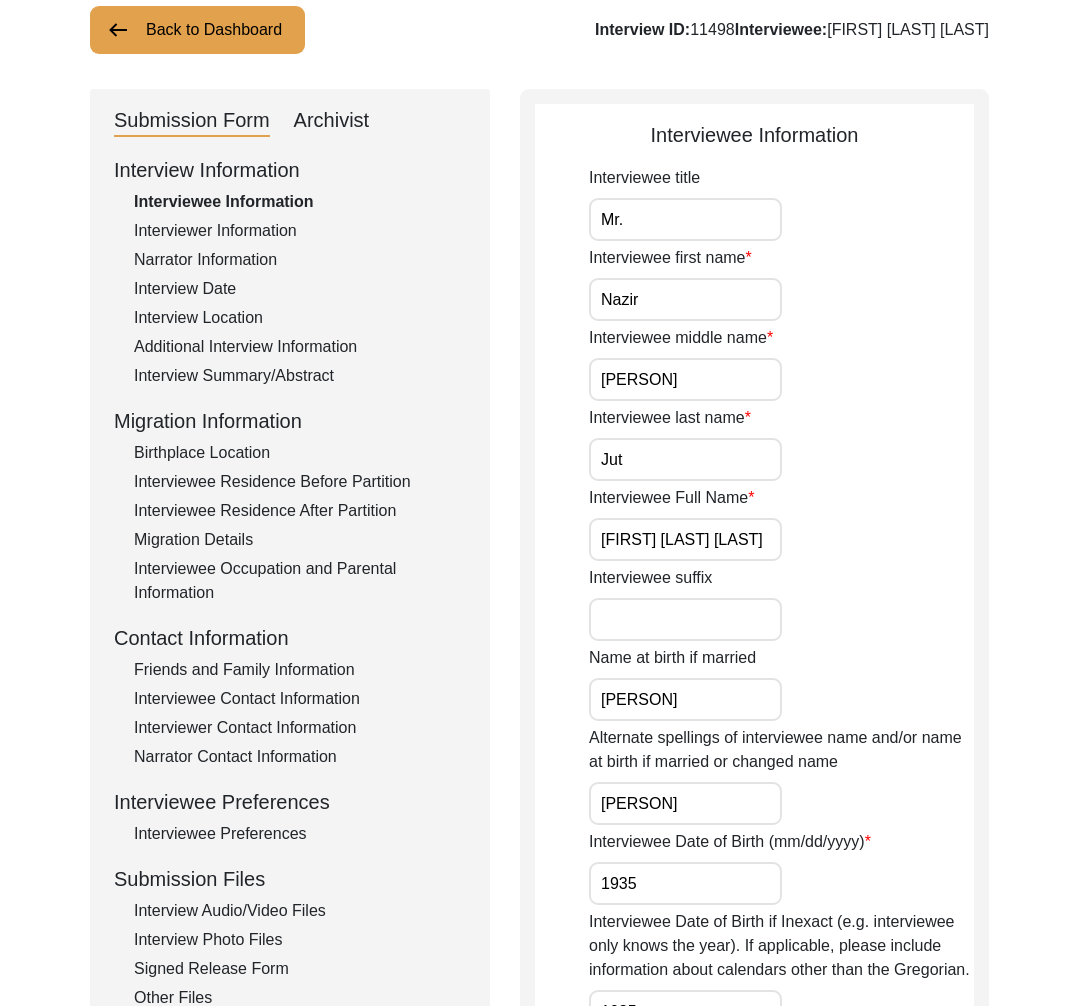 scroll, scrollTop: 0, scrollLeft: 0, axis: both 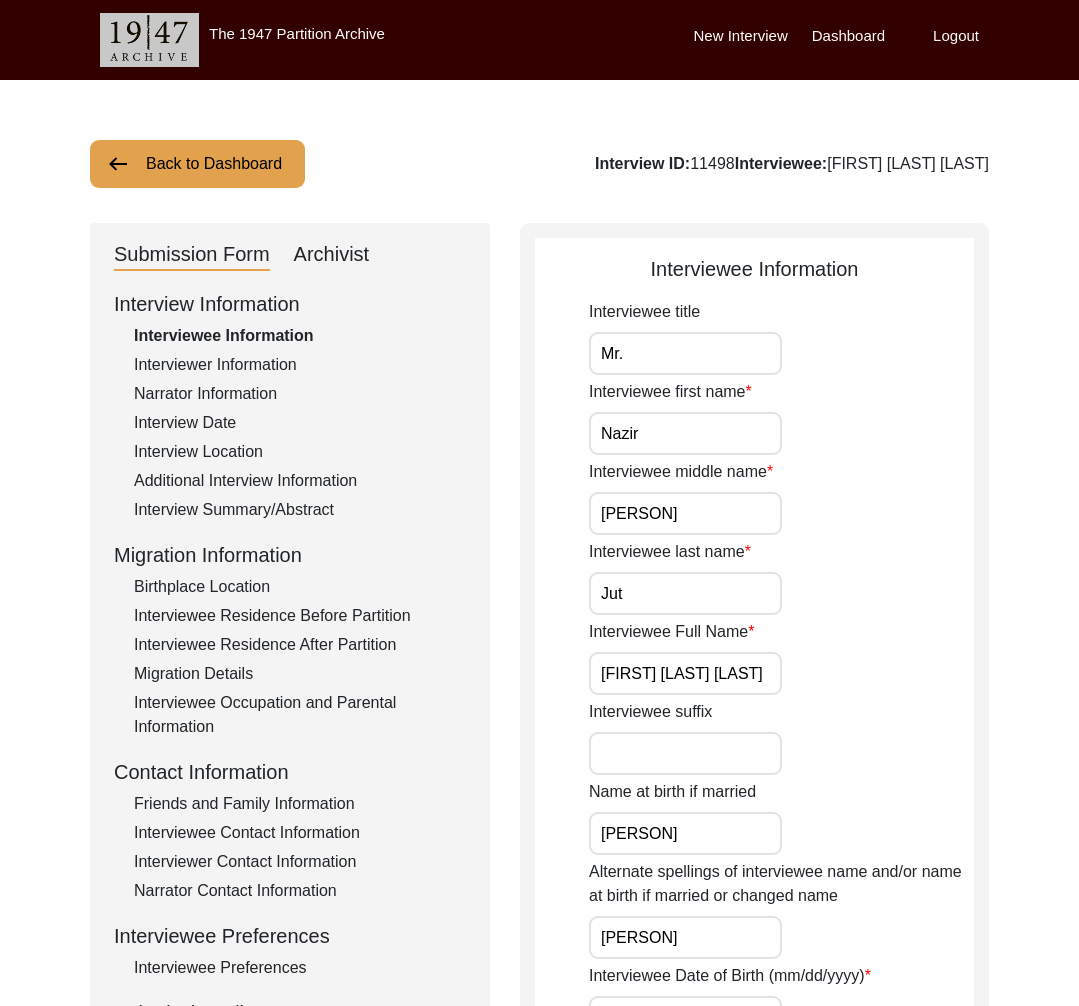 click on "Archivist" 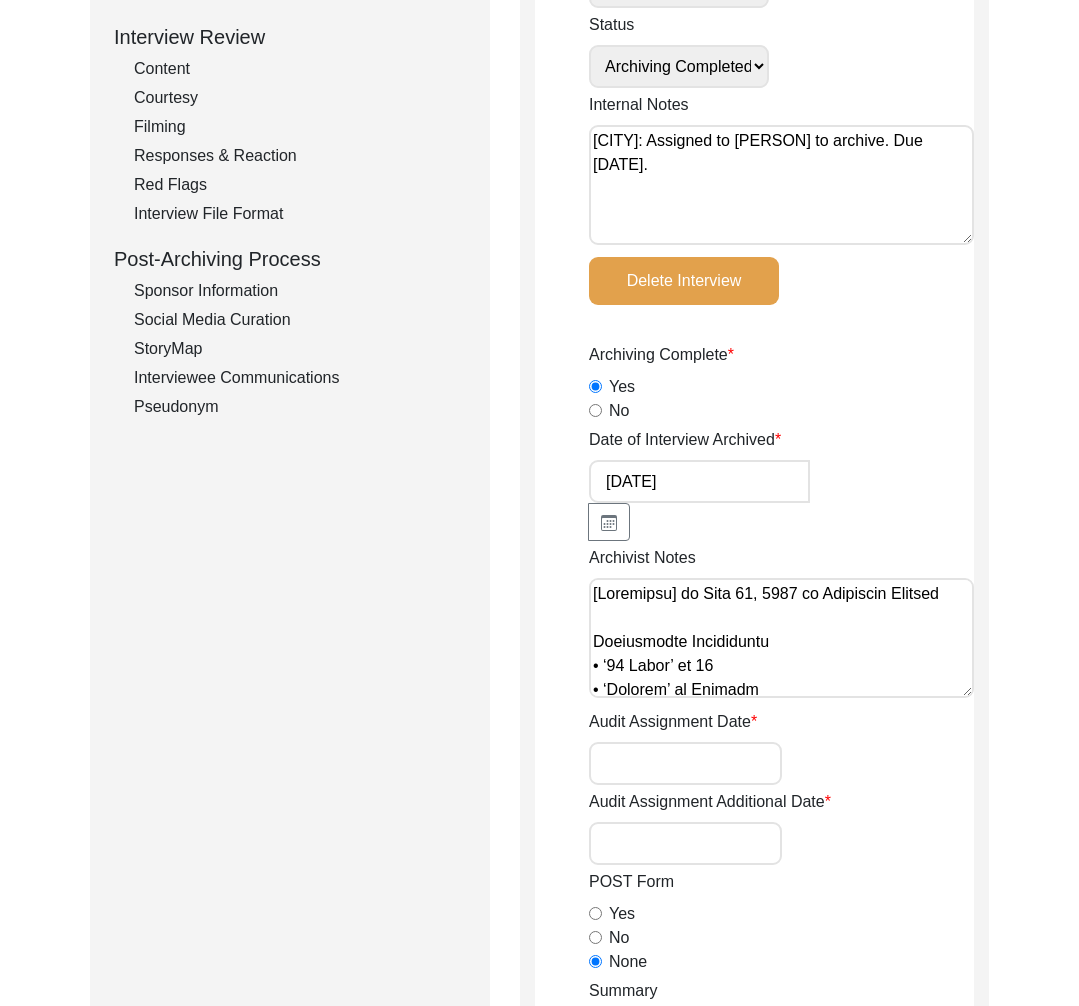 scroll, scrollTop: 0, scrollLeft: 0, axis: both 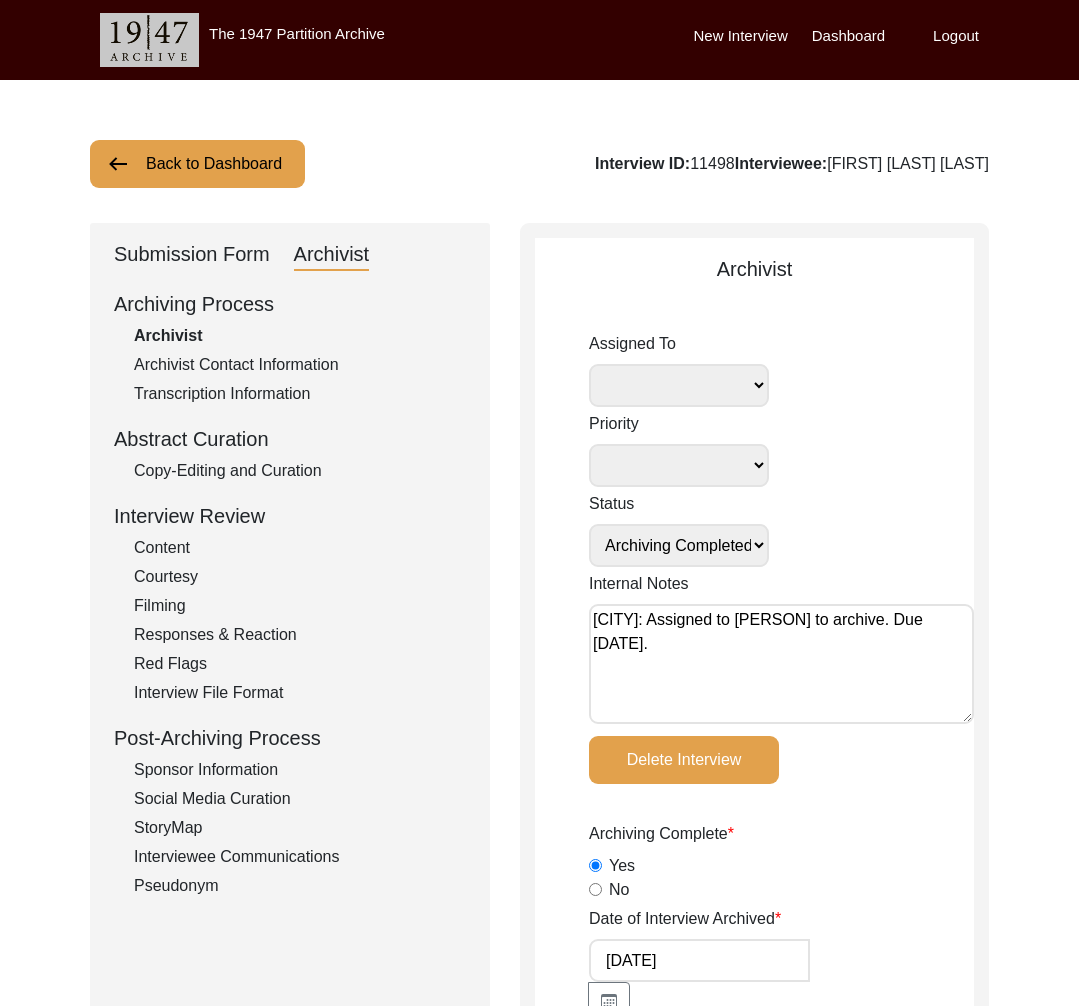 click on "Back to Dashboard" 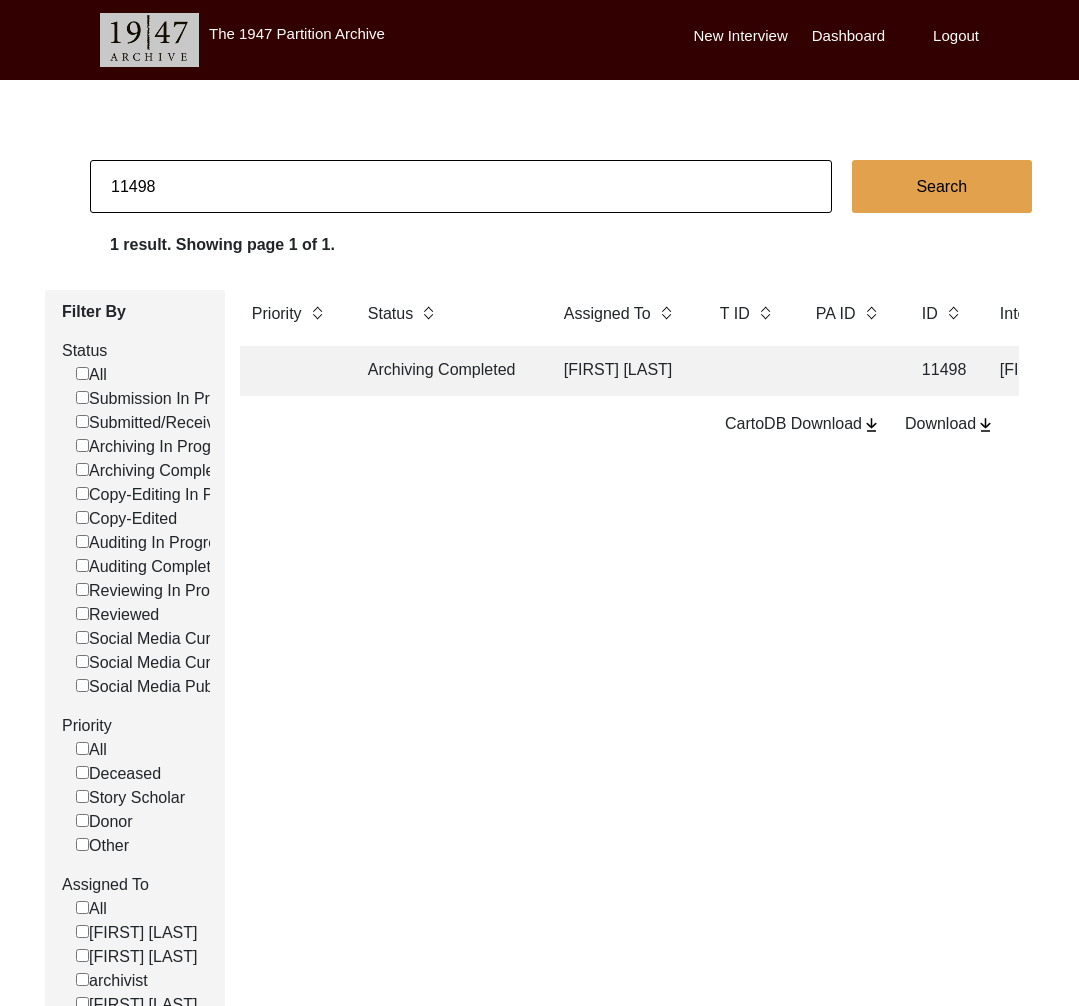 drag, startPoint x: 147, startPoint y: 187, endPoint x: 159, endPoint y: 188, distance: 12.0415945 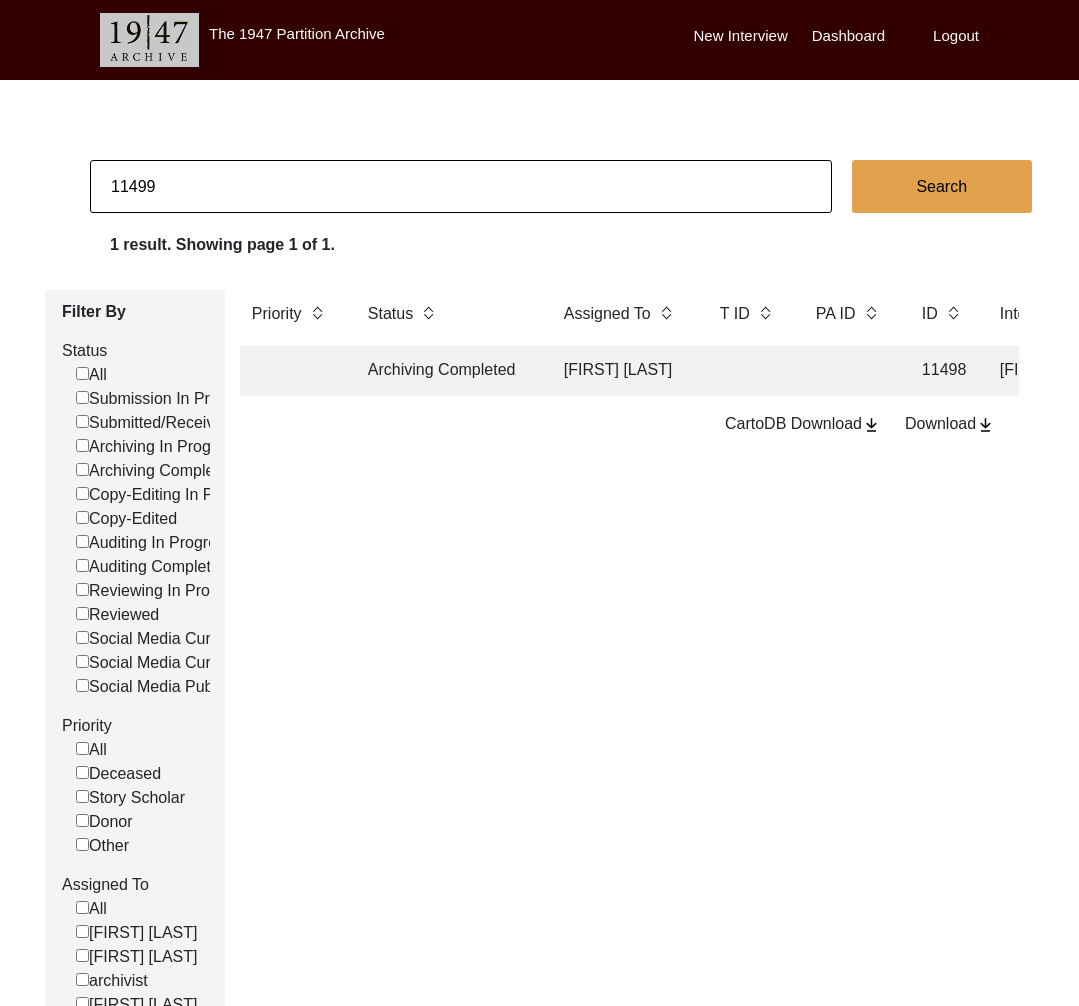 type on "11499" 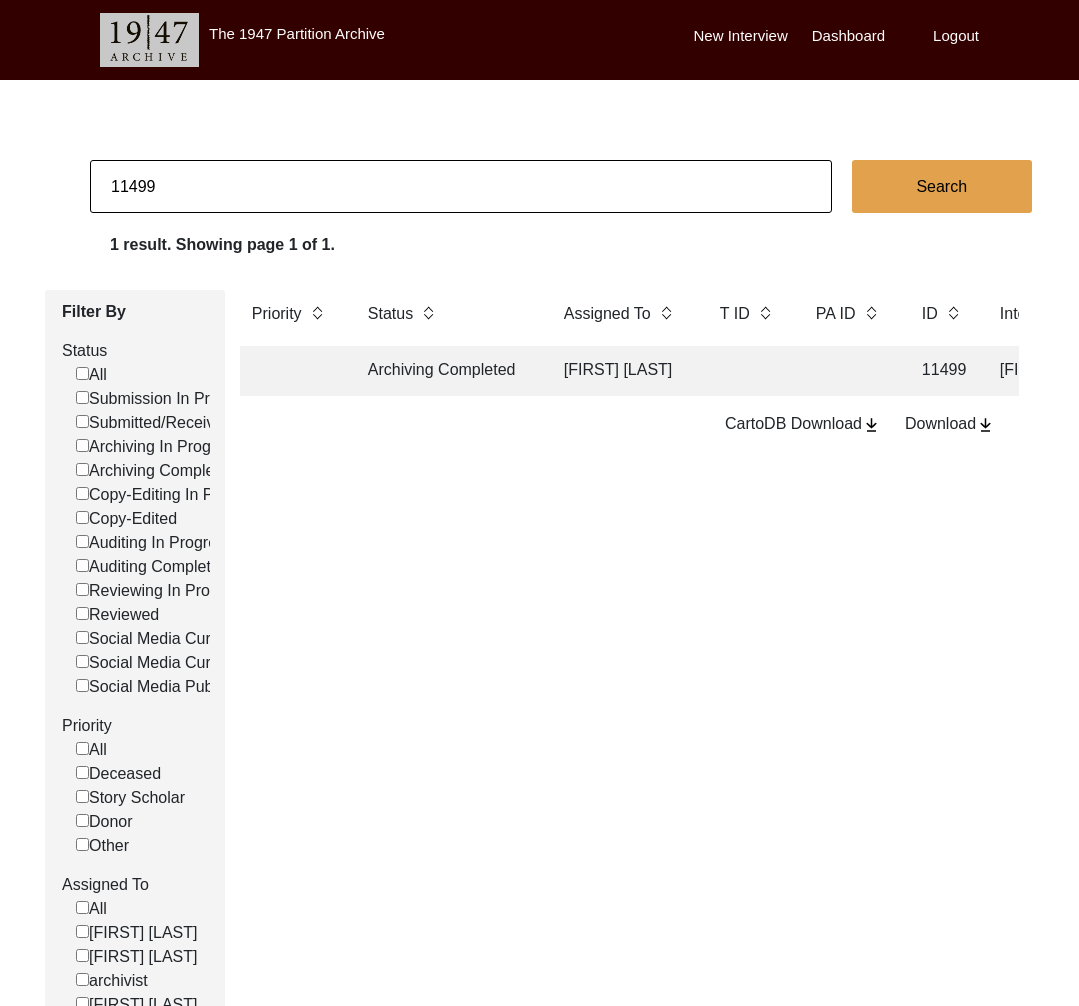 click on "Archiving Completed" 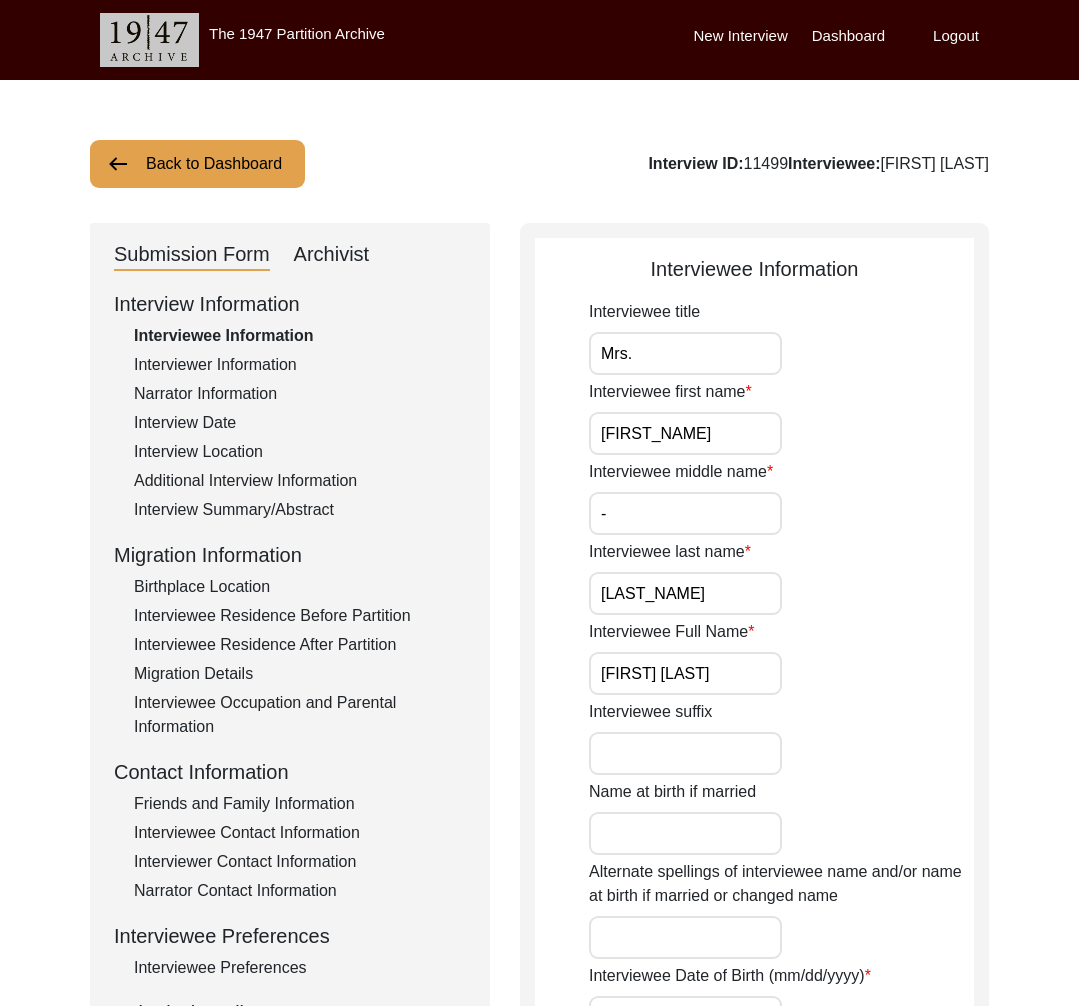 click on "Archivist" 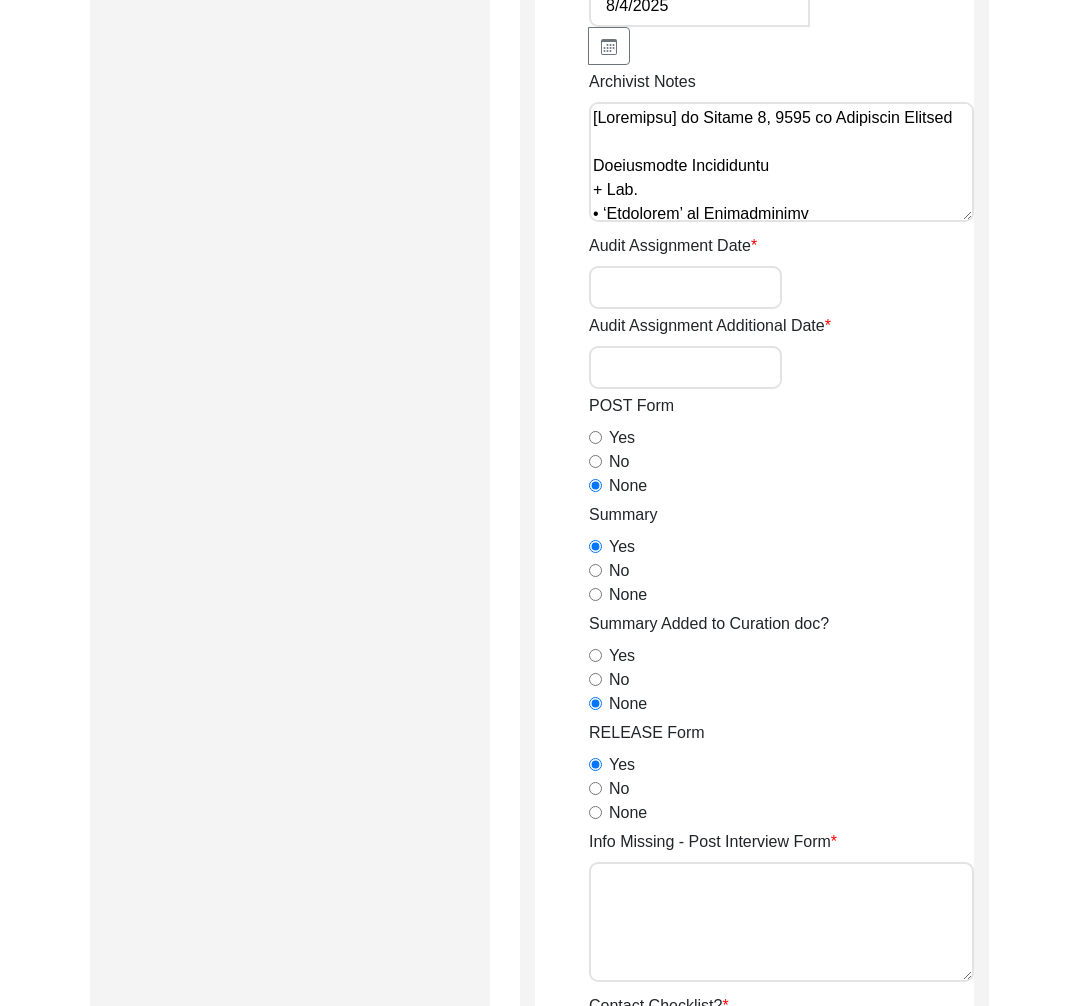 scroll, scrollTop: 0, scrollLeft: 0, axis: both 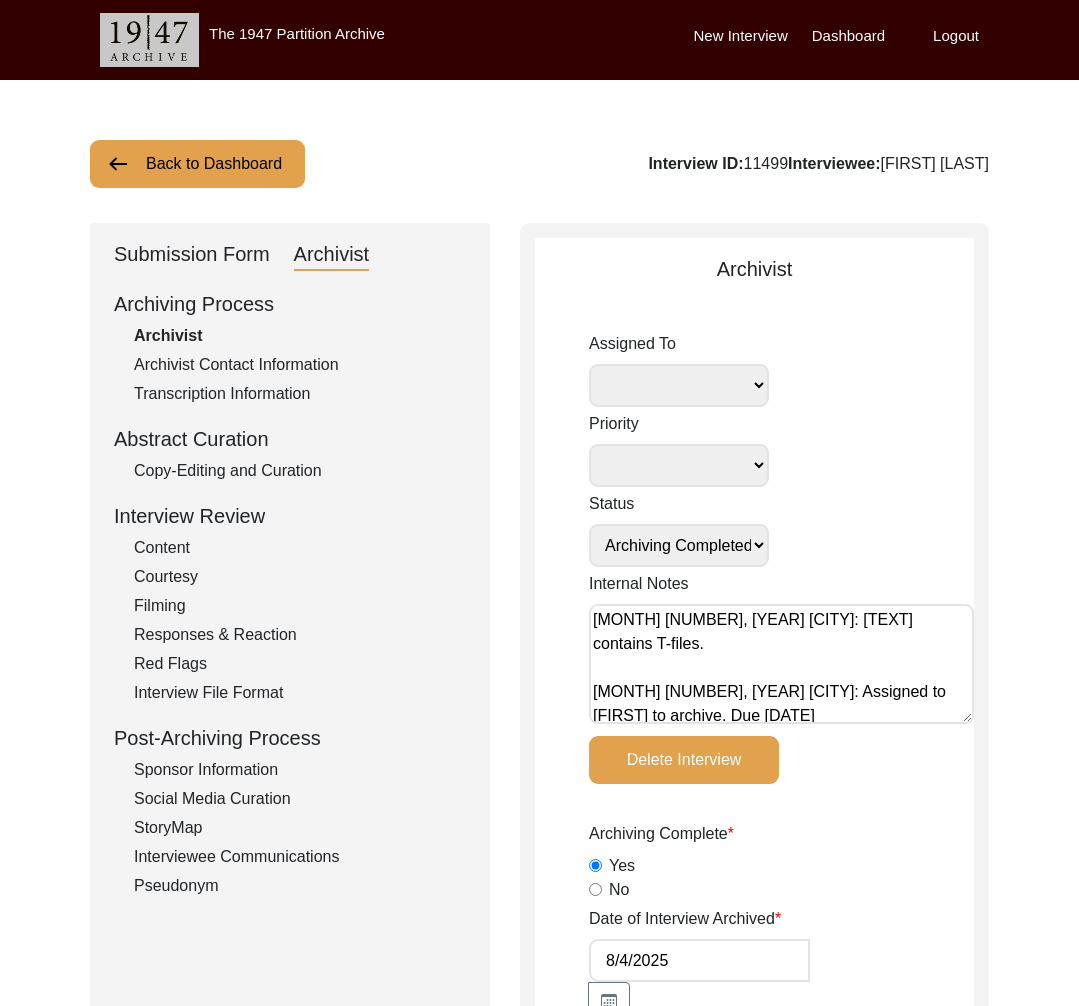 click on "Back to Dashboard" 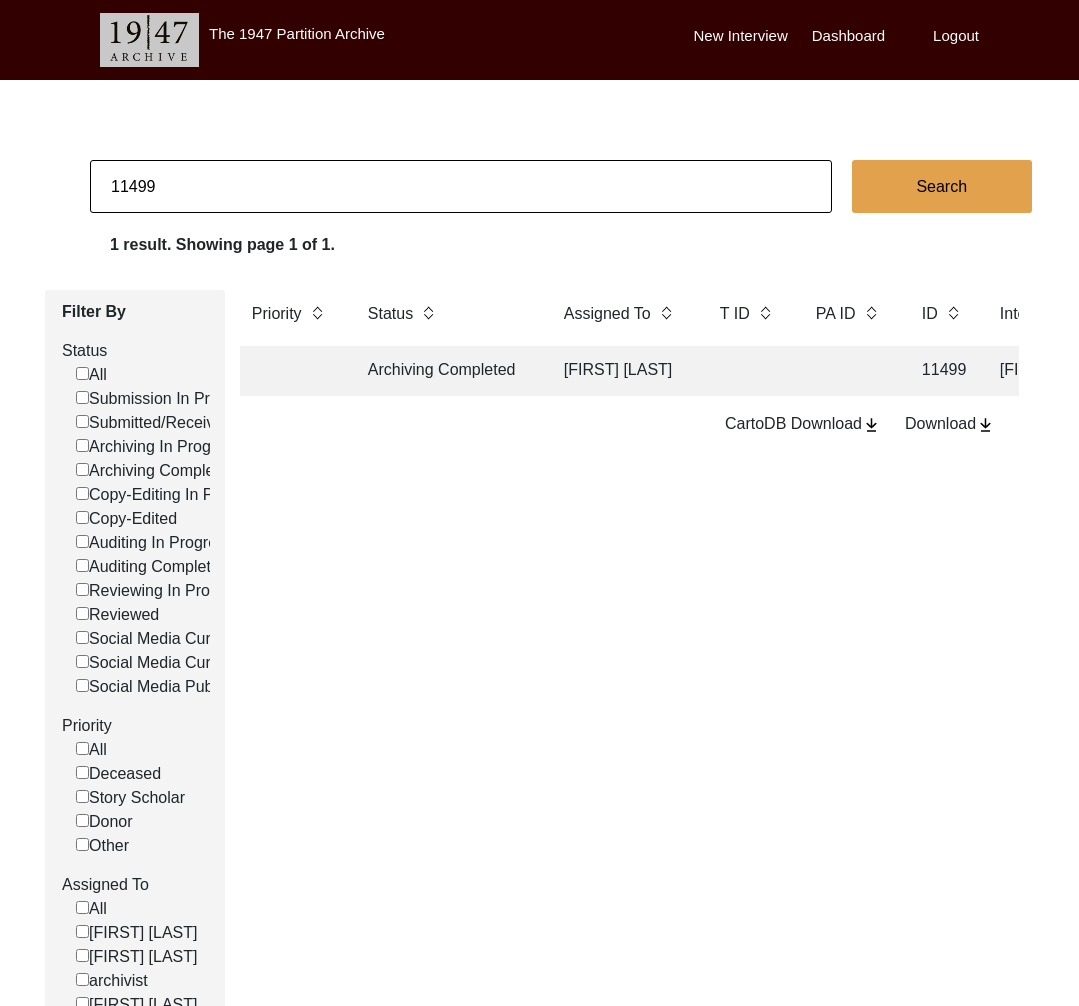 click on "11499" 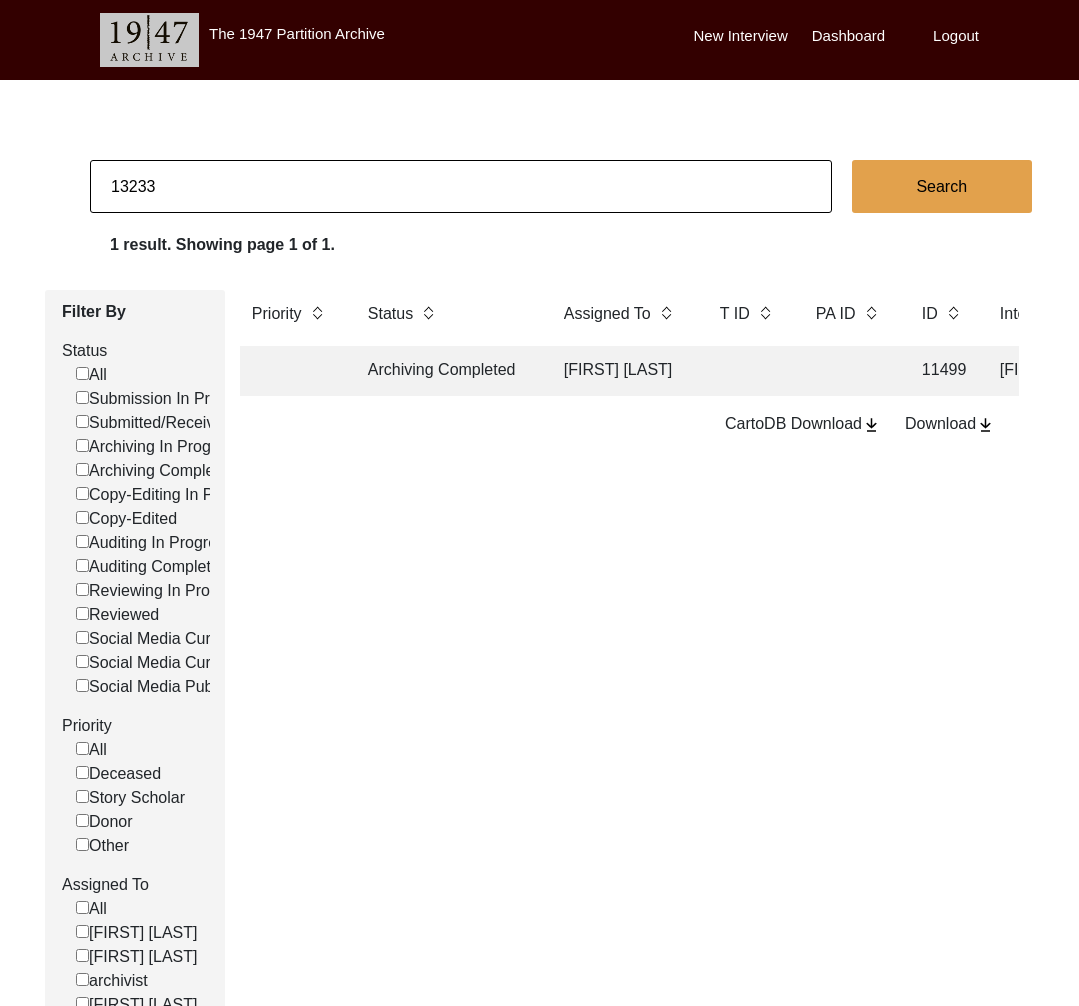 type on "13233" 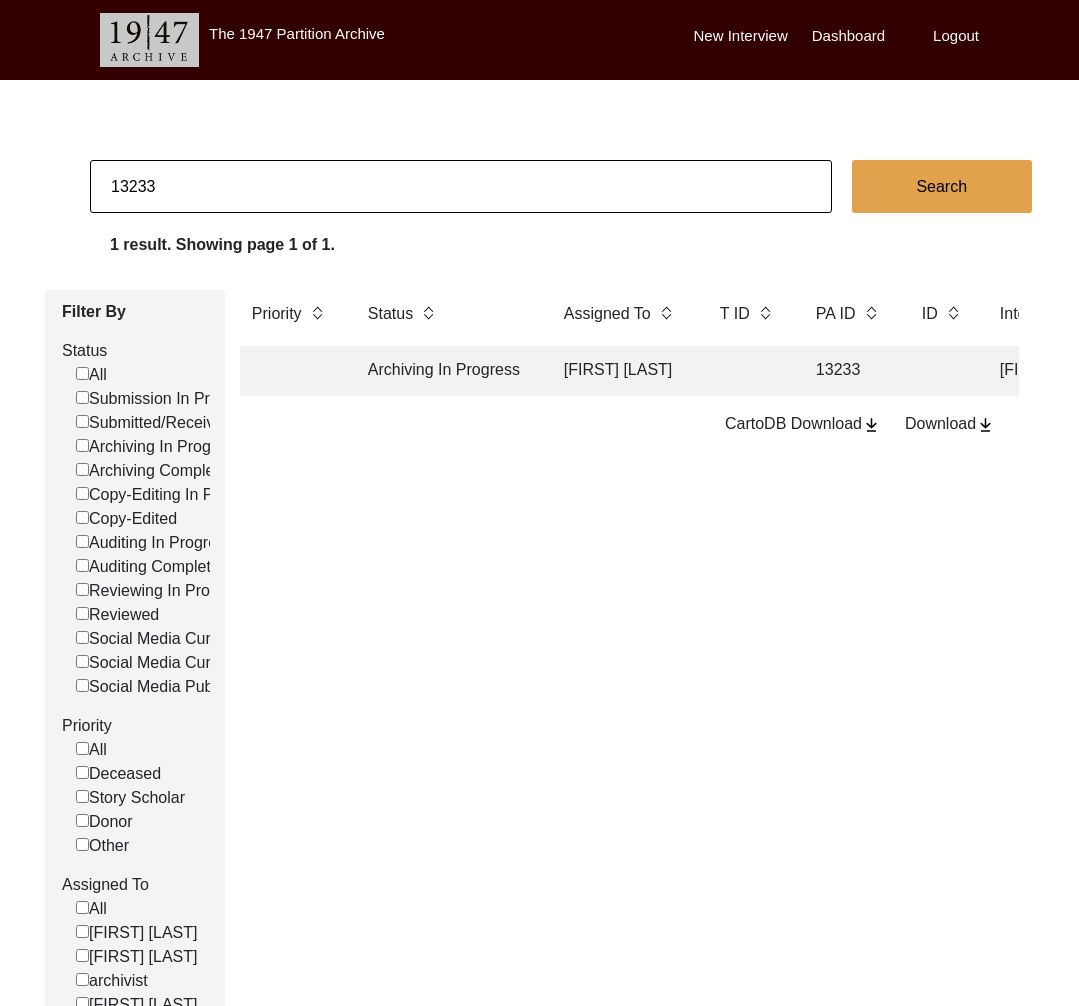 scroll, scrollTop: 1, scrollLeft: 0, axis: vertical 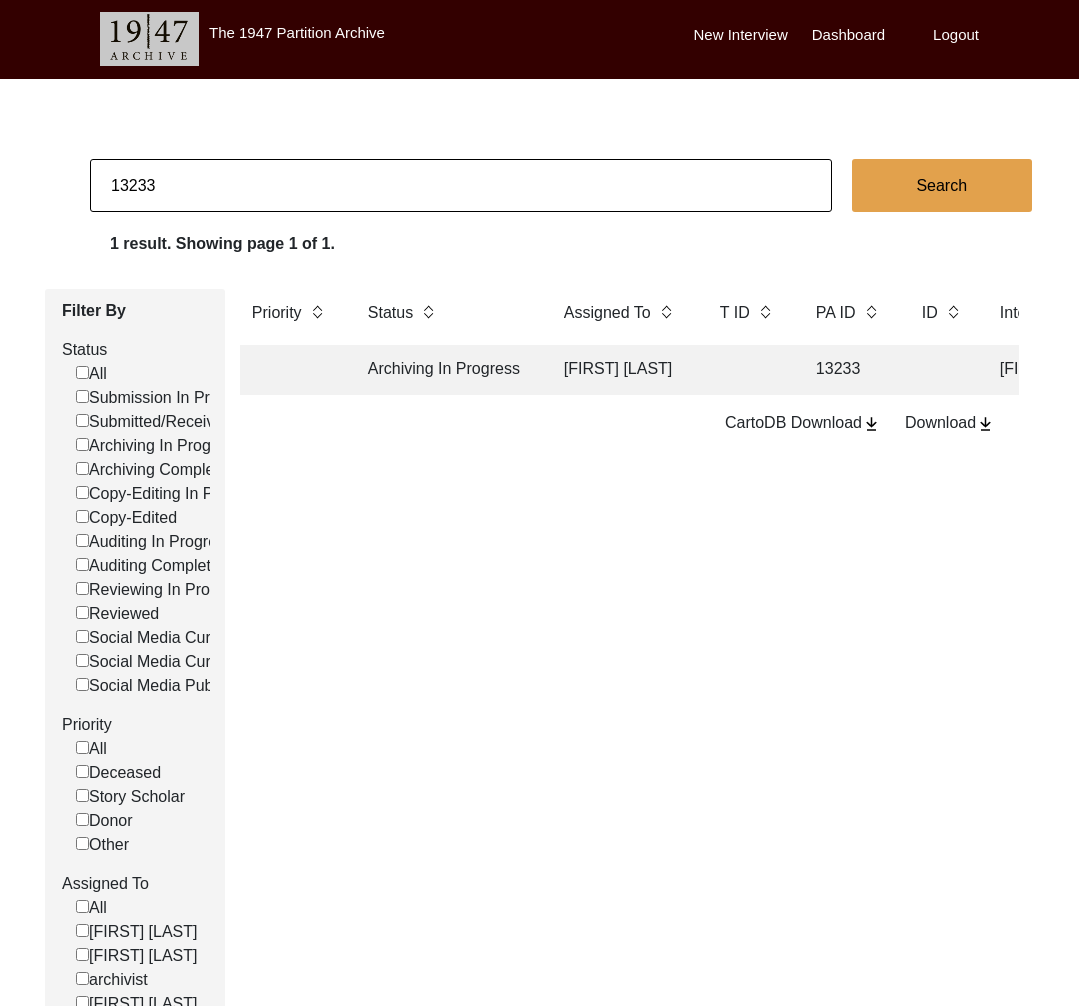 click on "Archiving In Progress" 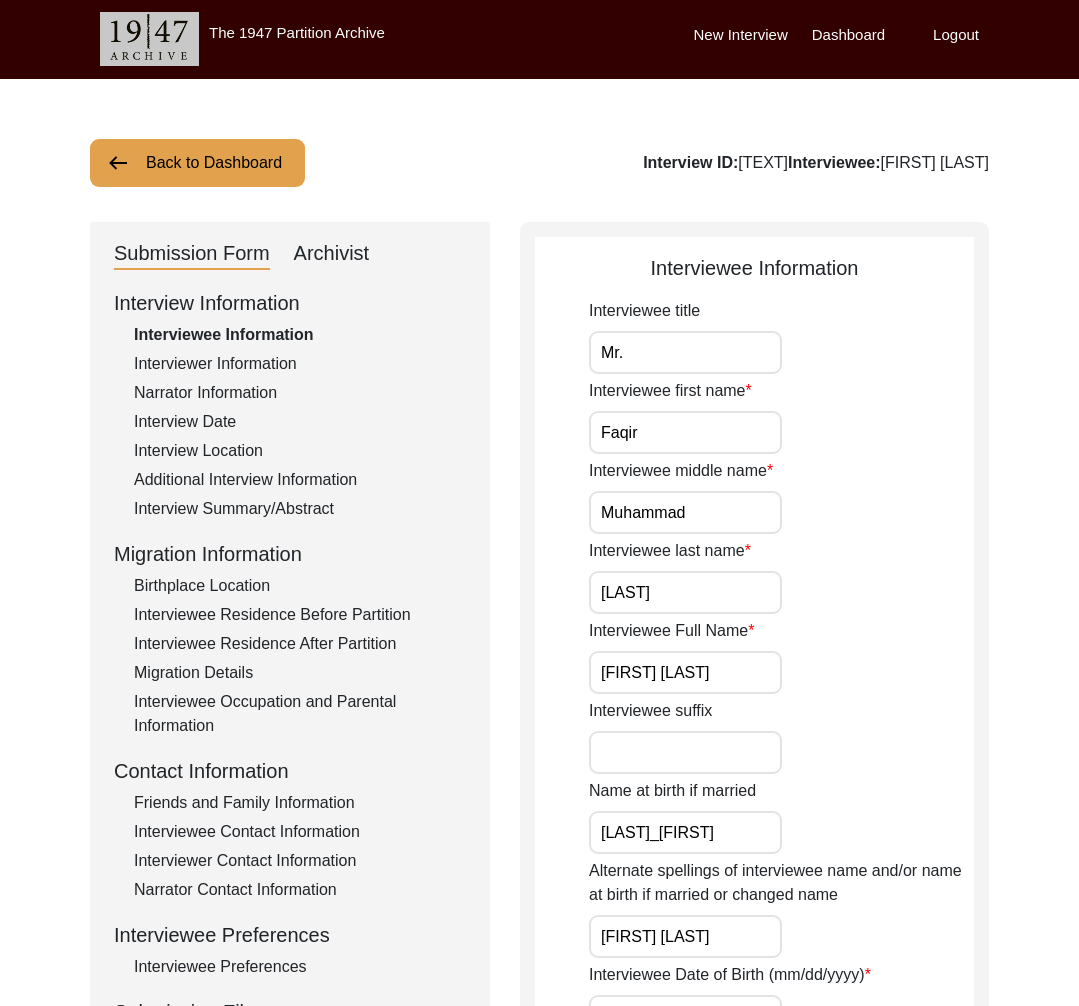 drag, startPoint x: 223, startPoint y: 357, endPoint x: 230, endPoint y: 380, distance: 24.04163 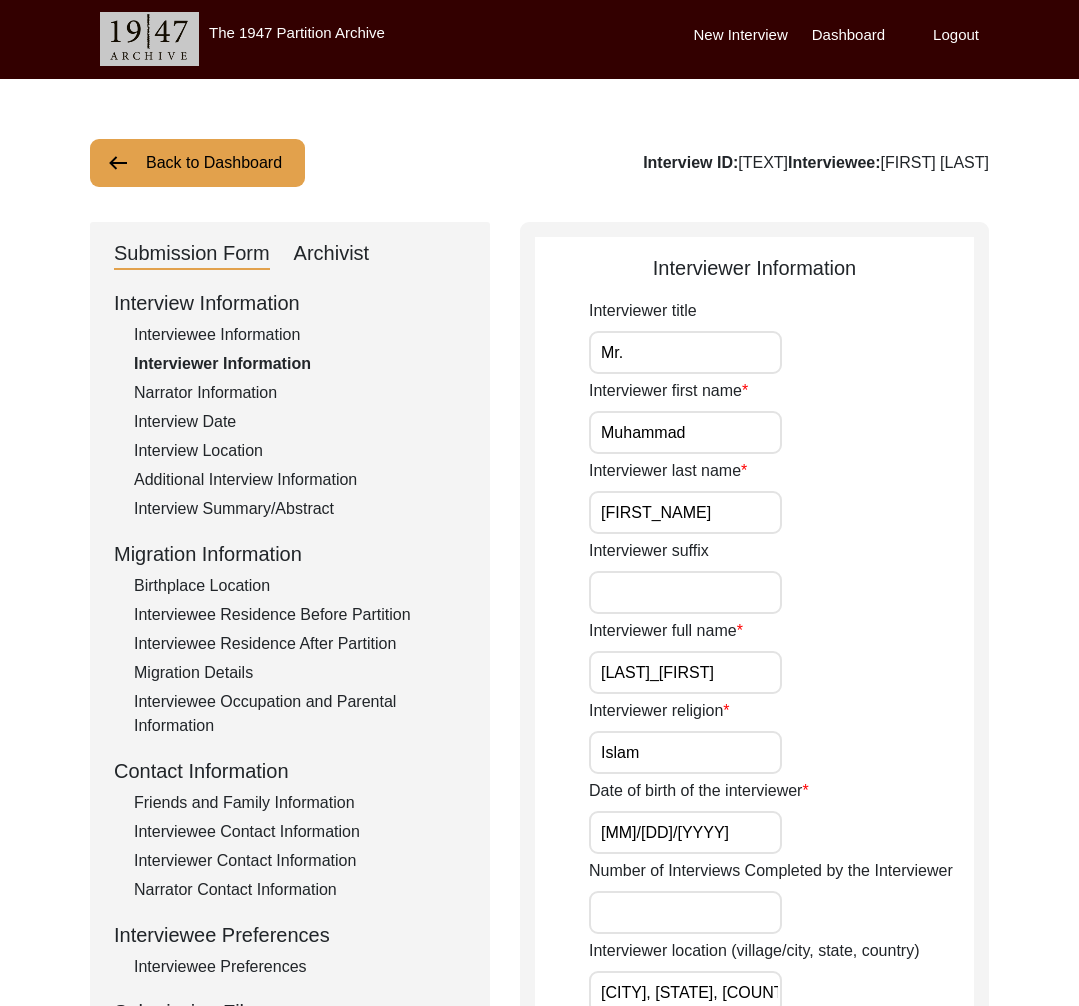 click on "Interview Information   Interviewee Information   Interviewer Information   Narrator Information   Interview Date   Interview Location   Additional Interview Information   Interview Summary/Abstract   Migration Information   Birthplace Location   Interviewee Residence Before Partition   Interviewee Residence After Partition   Migration Details   Interviewee Occupation and Parental Information   Contact Information   Friends and Family Information   Interviewee Contact Information   Interviewer Contact Information   Narrator Contact Information   Interviewee Preferences   Interviewee Preferences   Submission Files   Interview Audio/Video Files   Interview Photo Files   Signed Release Form   Other Files" 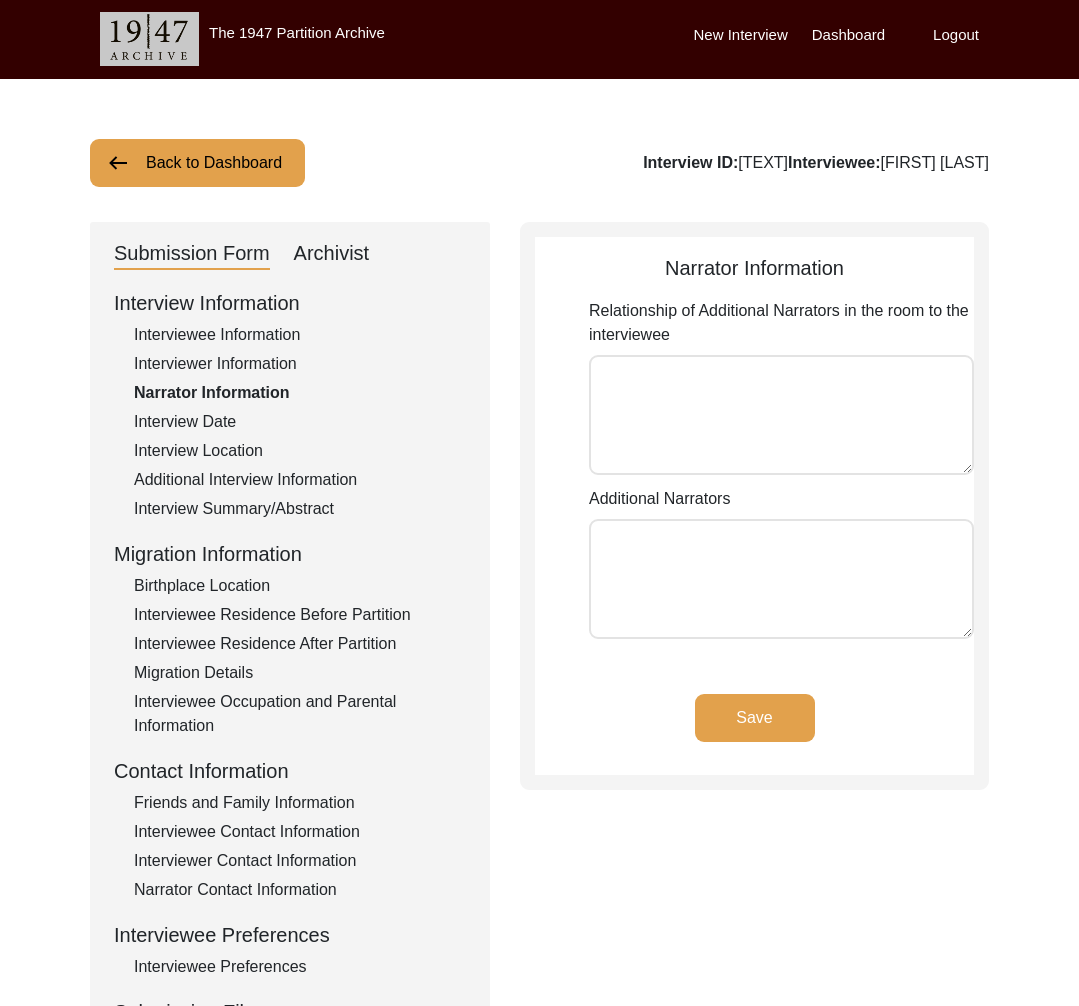 click on "Interview Date" 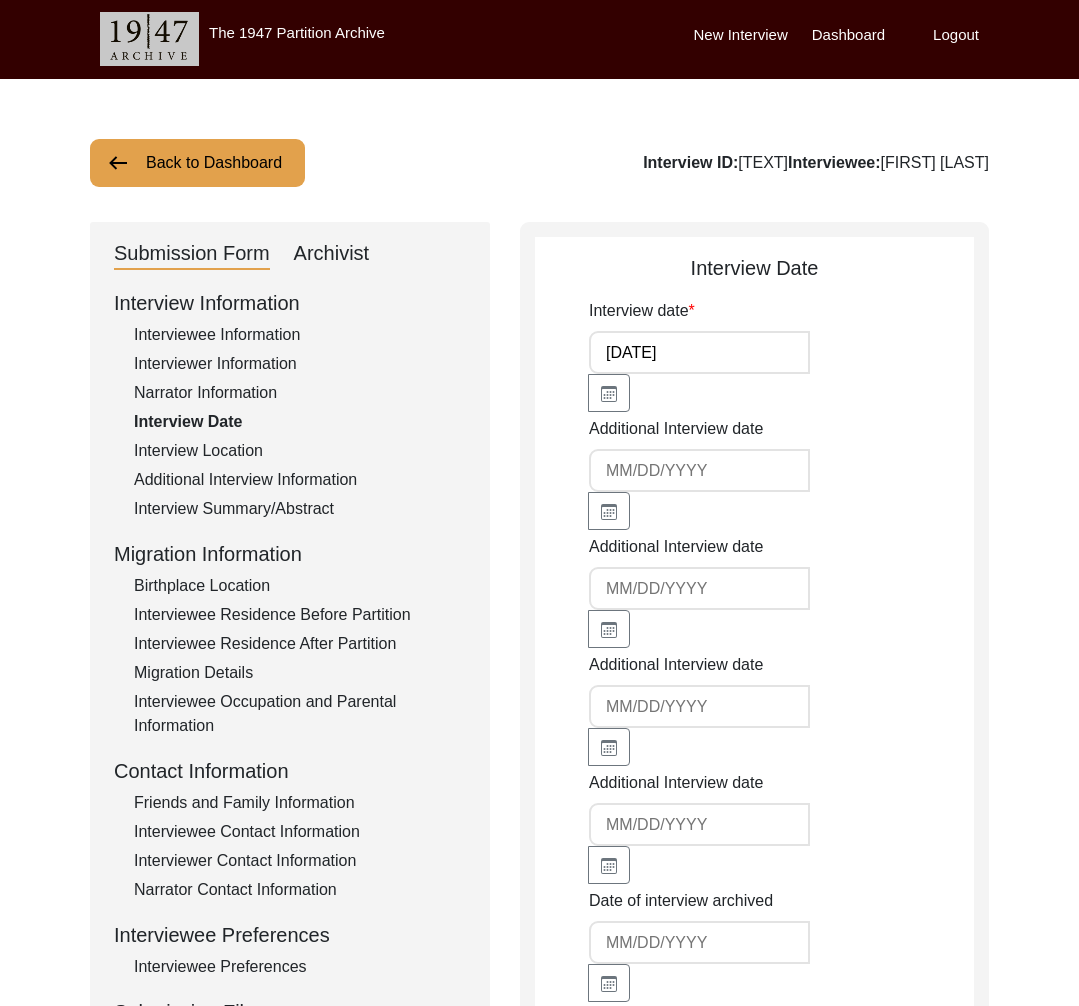 click on "Interview Location" 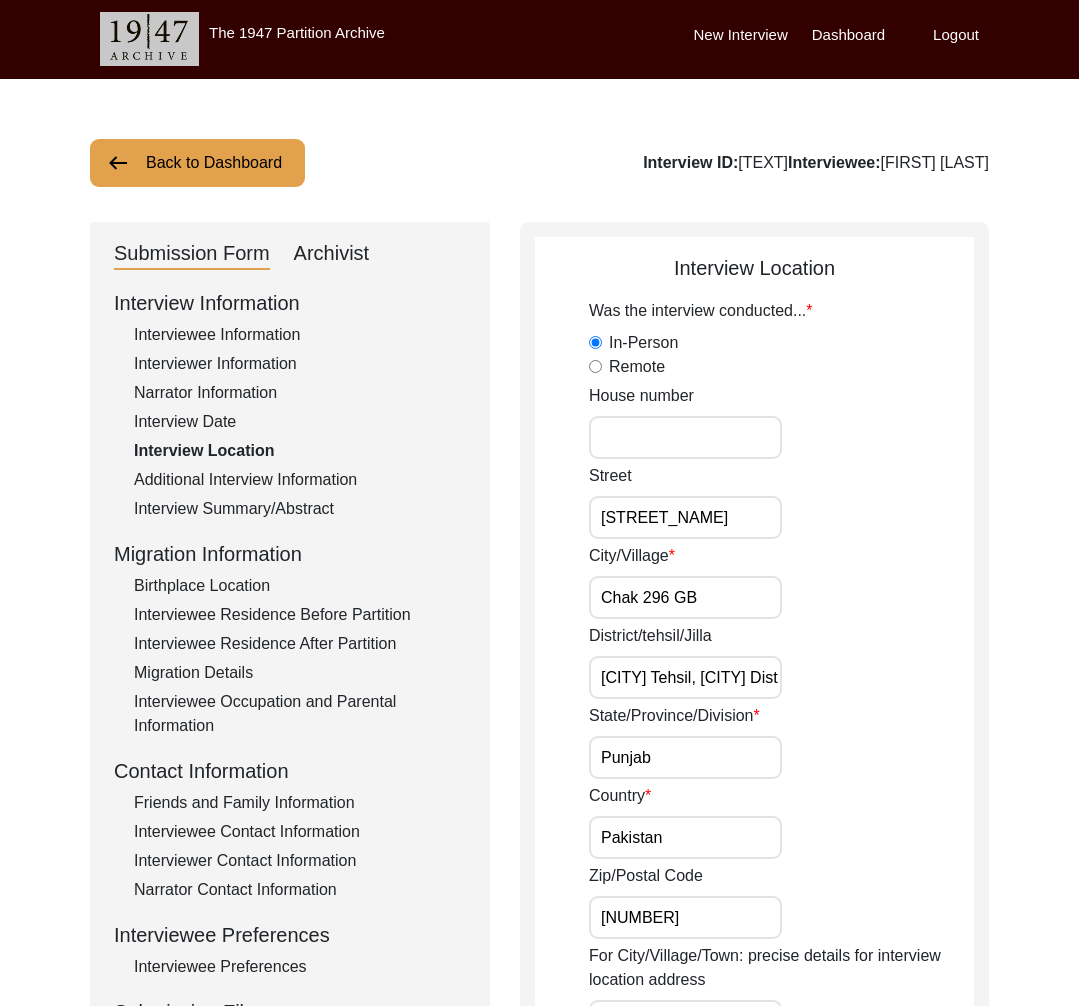 click on "Additional Interview Information" 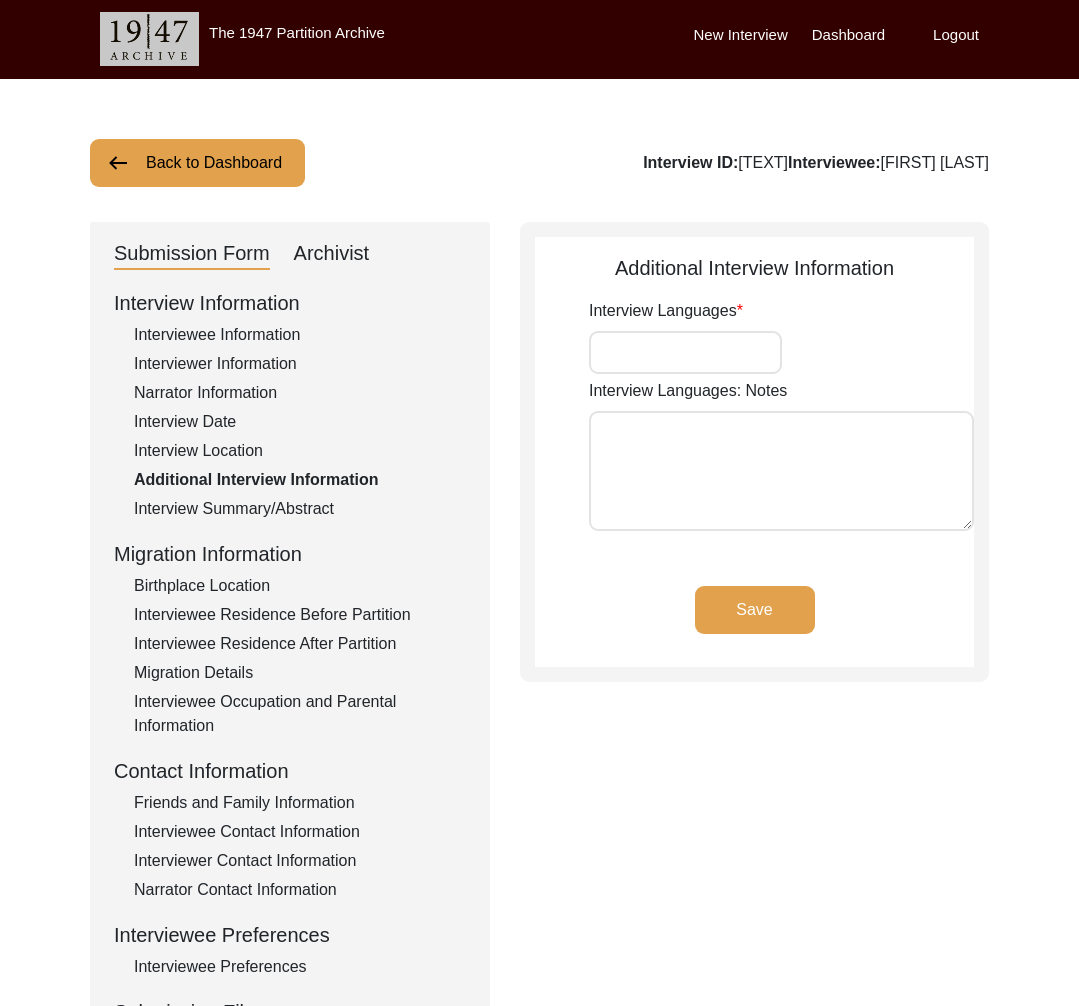 type on "Punjabi" 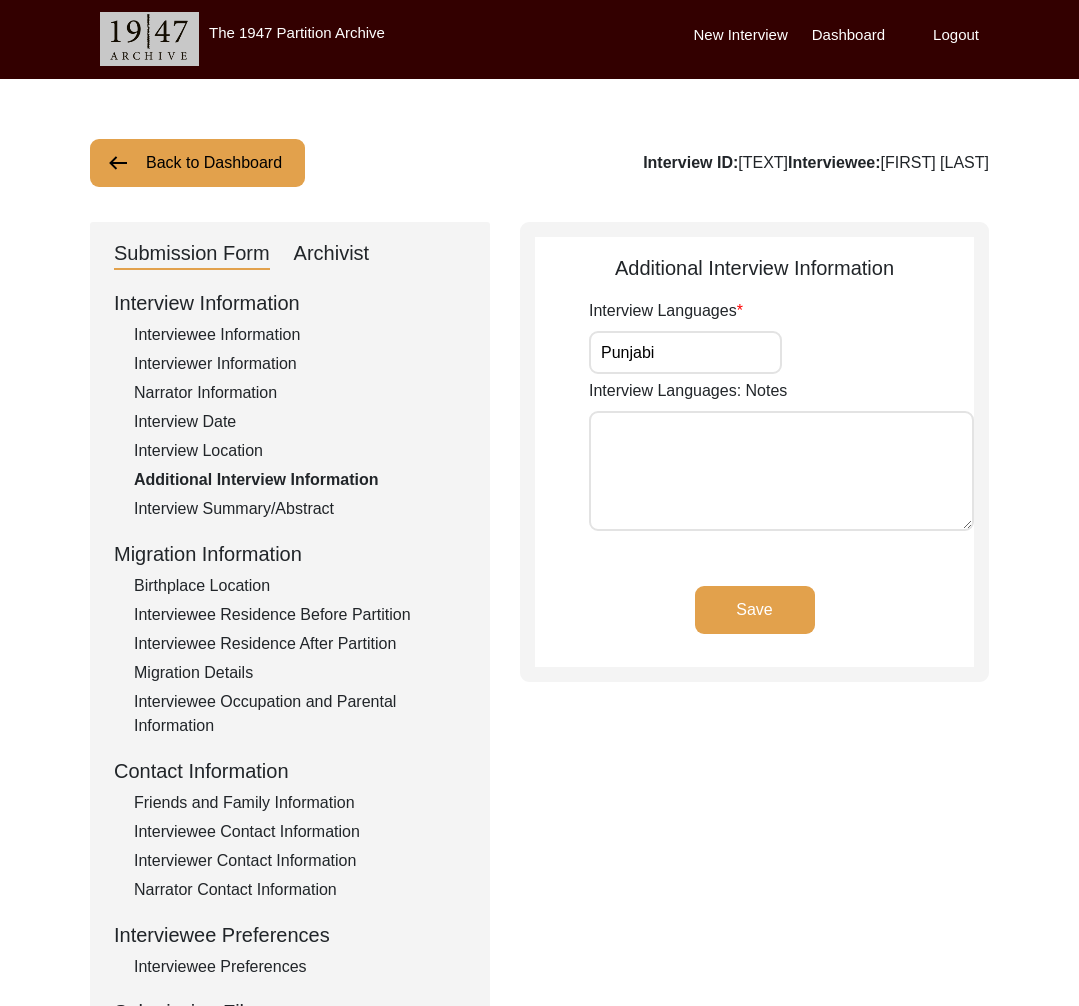 click on "Interview Summary/Abstract" 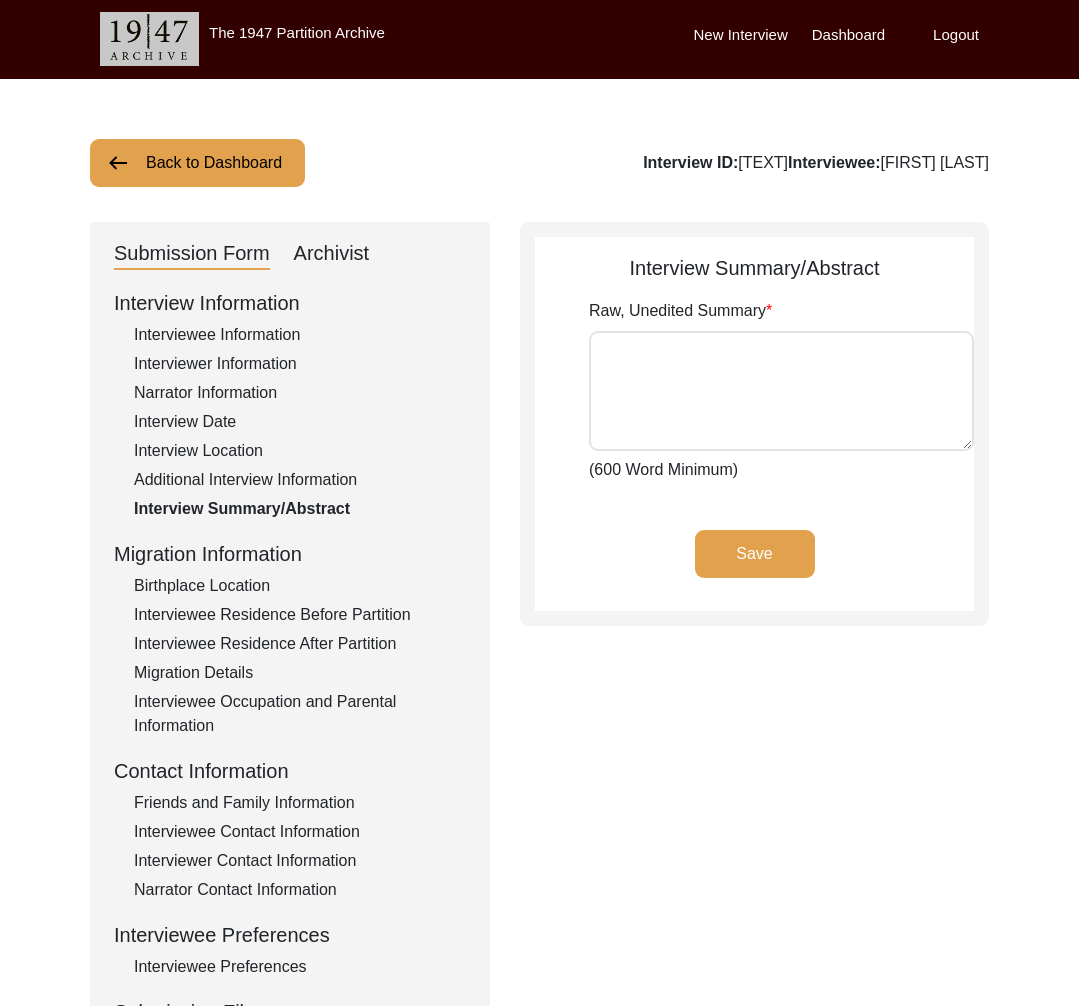 type on "[FIRST] [LAST]							[FIRST] [LAST]
[FIRST] [LAST] son of [FIRST] [LAST] was born at [CITY], in the district [CITY] now in the [COUNTRY] [STATE], he migrated to [CITY] known as [CITY], in the district of [CITY] now in the [STATE] [COUNTRY], he said he was more than twelve years of age, in [YEAR], when he migrated to his maternal grandparents village, when the Partition was announced, and troubles were not as high as after some days, they took turn to killing of human lives on both sides. Talking about his home at [CITY] [STATE], he said, most area was of mud houses, with big house, village was also a big one, he recalled that men was to take the herds of animals out of the village for grazing in in the open field. Evening was their time to walk back to home, and this was the job, many men were doing. He said it was they have very big land and many animals; they were growing enough fodder for the cows and buffalos, and herd of goats. A camel was also at home to drive the well ca..." 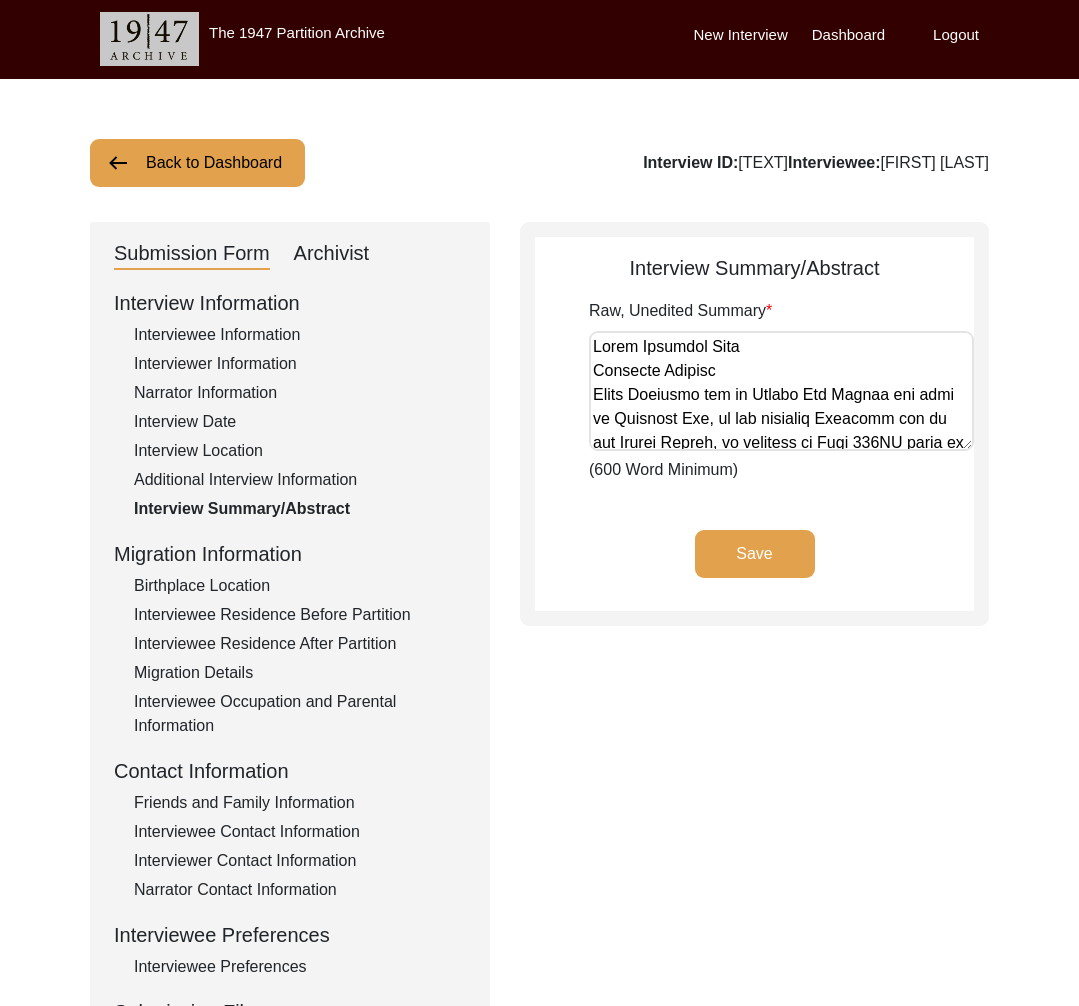 drag, startPoint x: 268, startPoint y: 629, endPoint x: 288, endPoint y: 659, distance: 36.05551 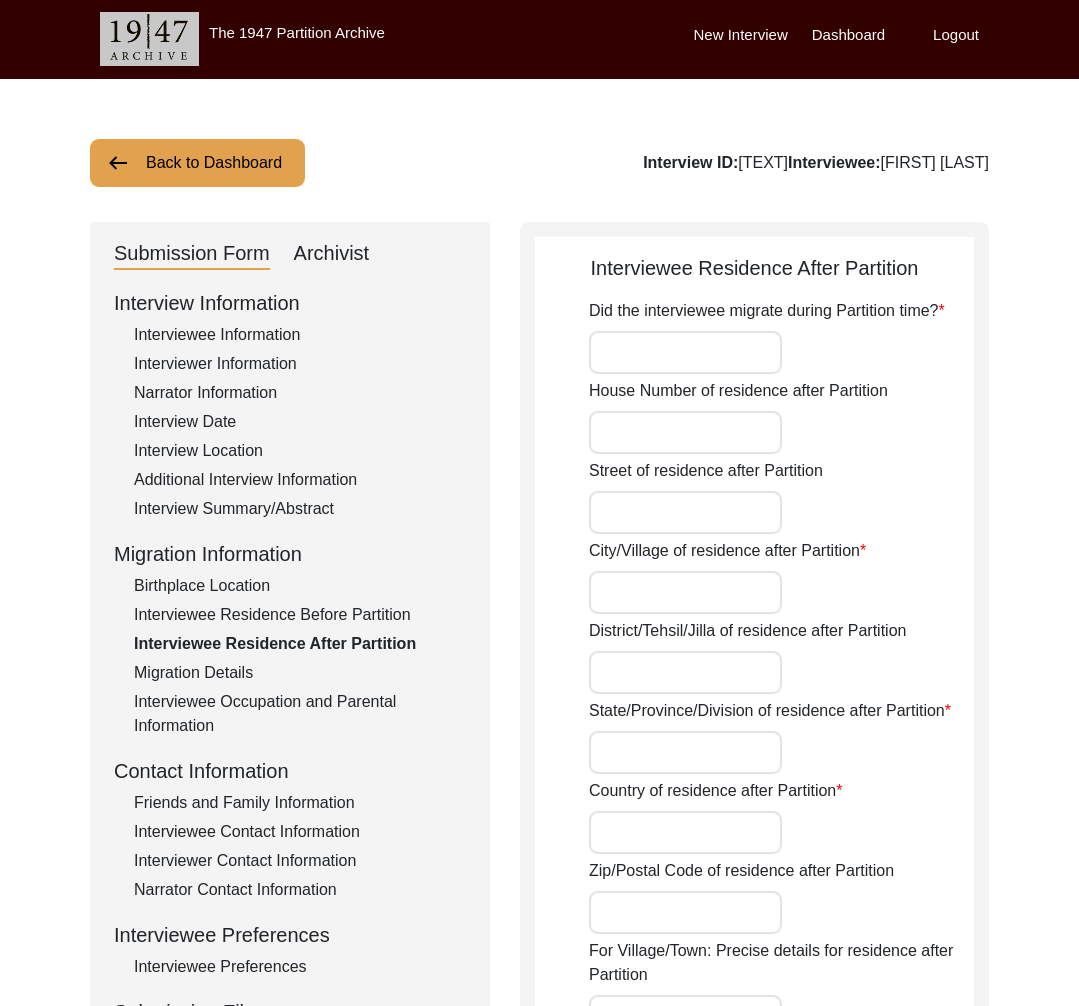 type on "Yes" 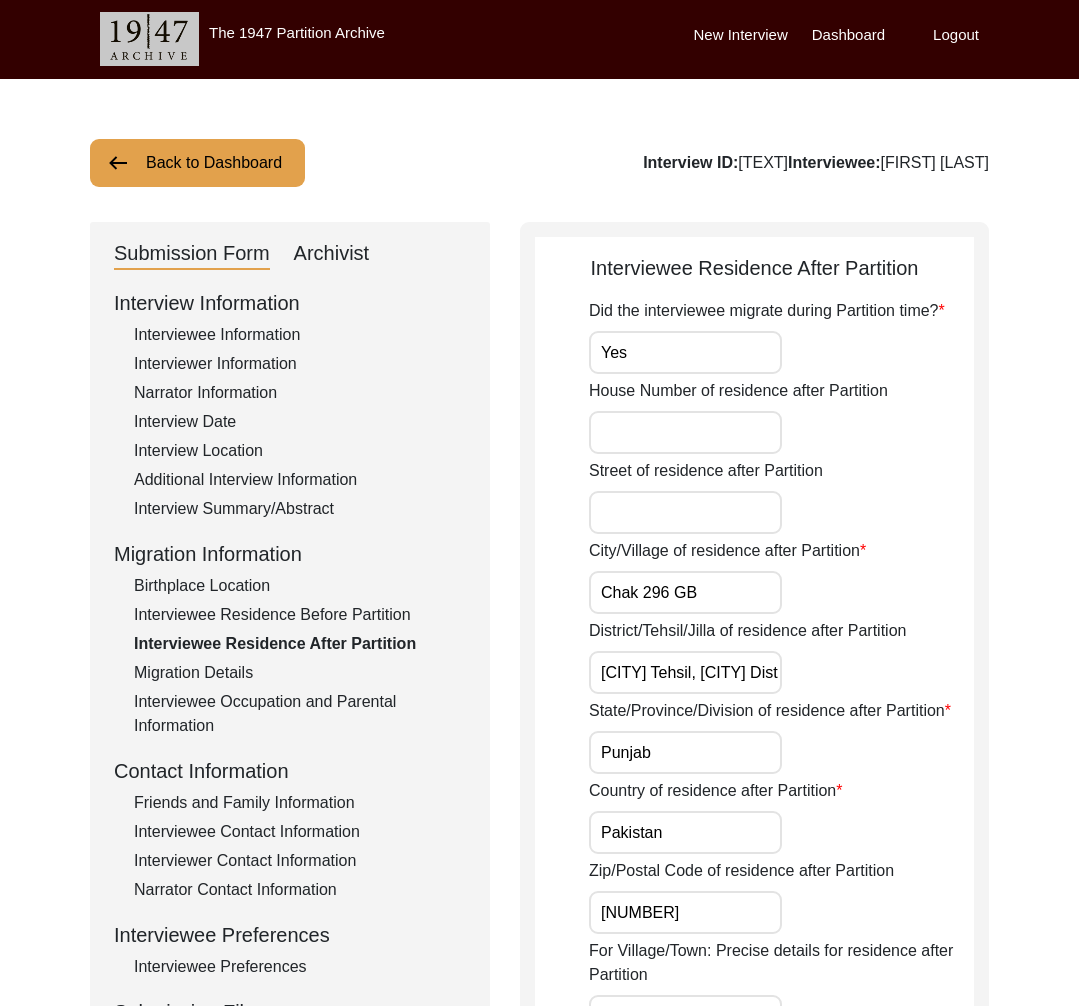 click on "Interviewee Residence Before Partition" 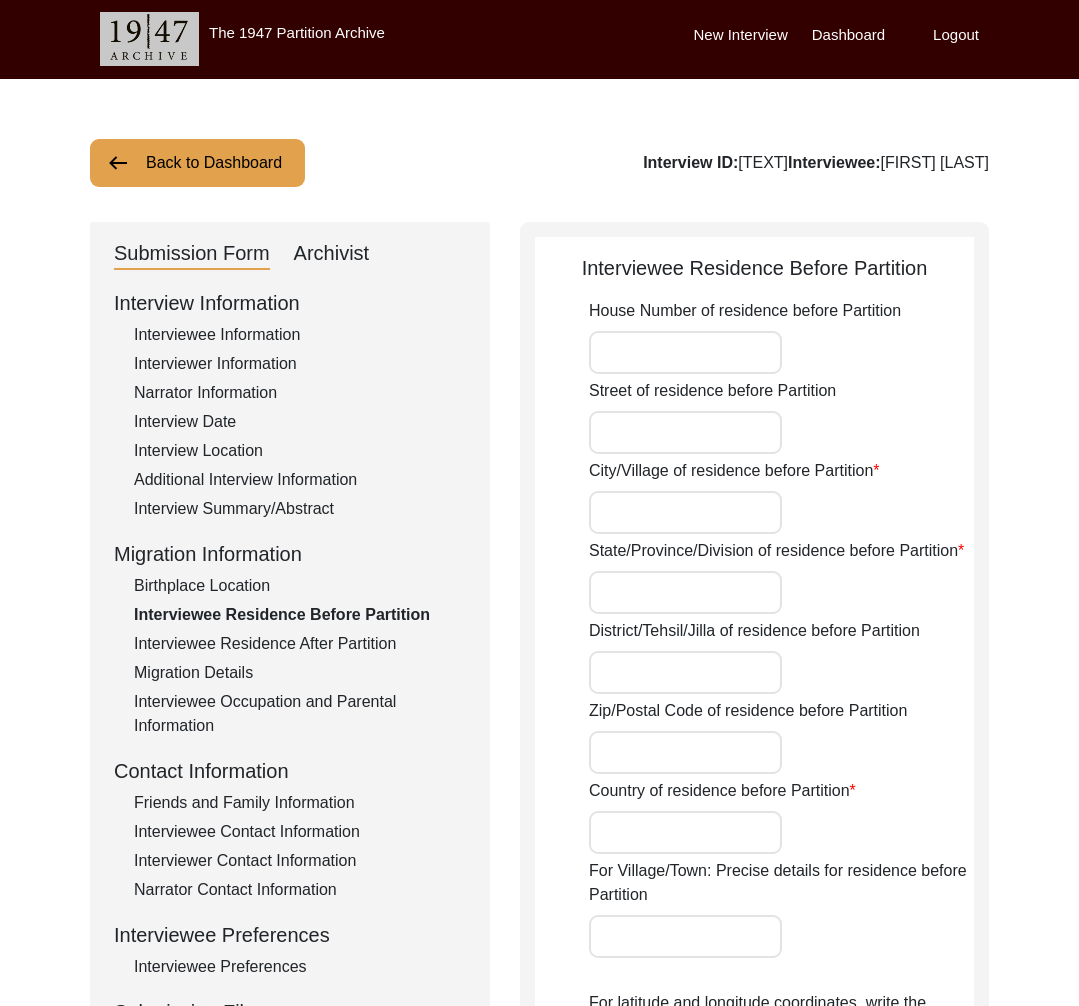 type on "[LAST]_[FIRST]" 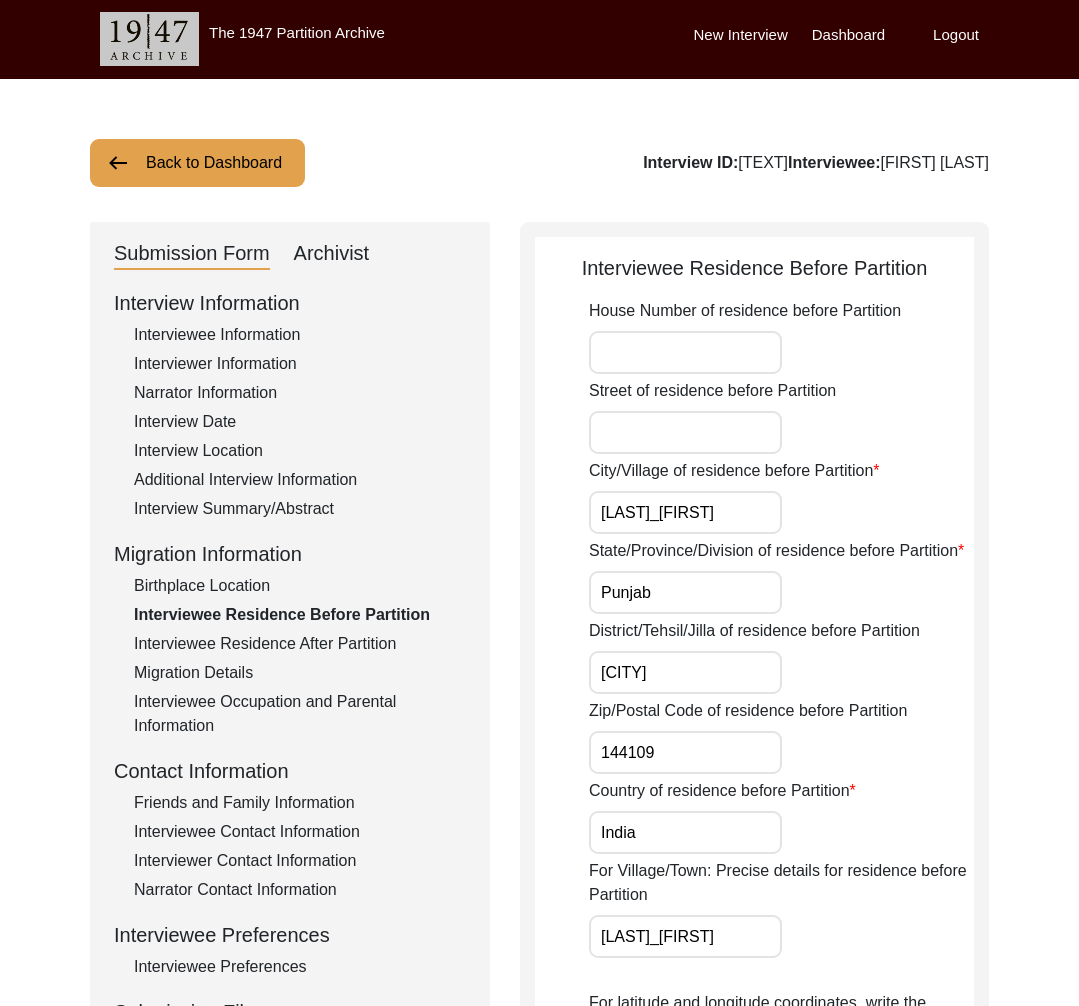 click on "Interviewee Occupation and Parental Information" 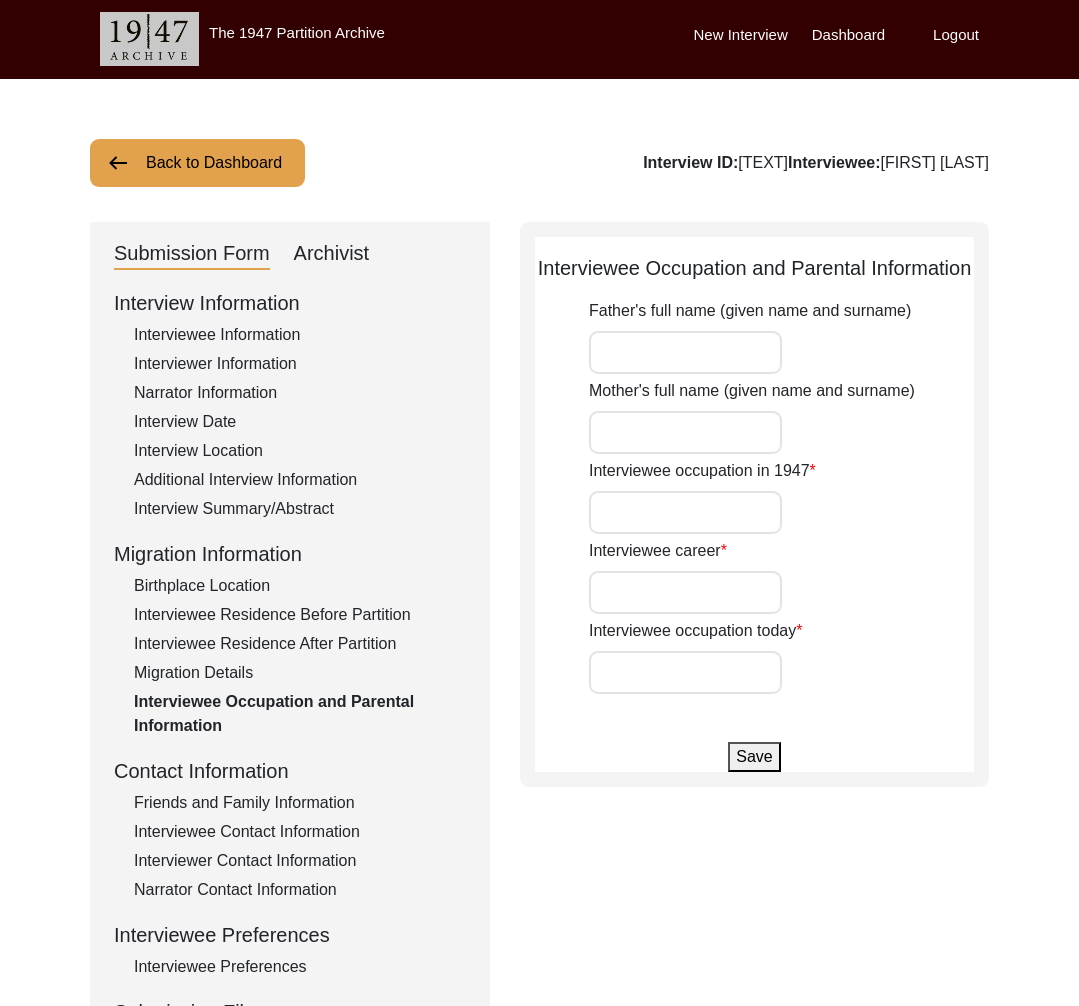 type on "[FIRST] [LAST]" 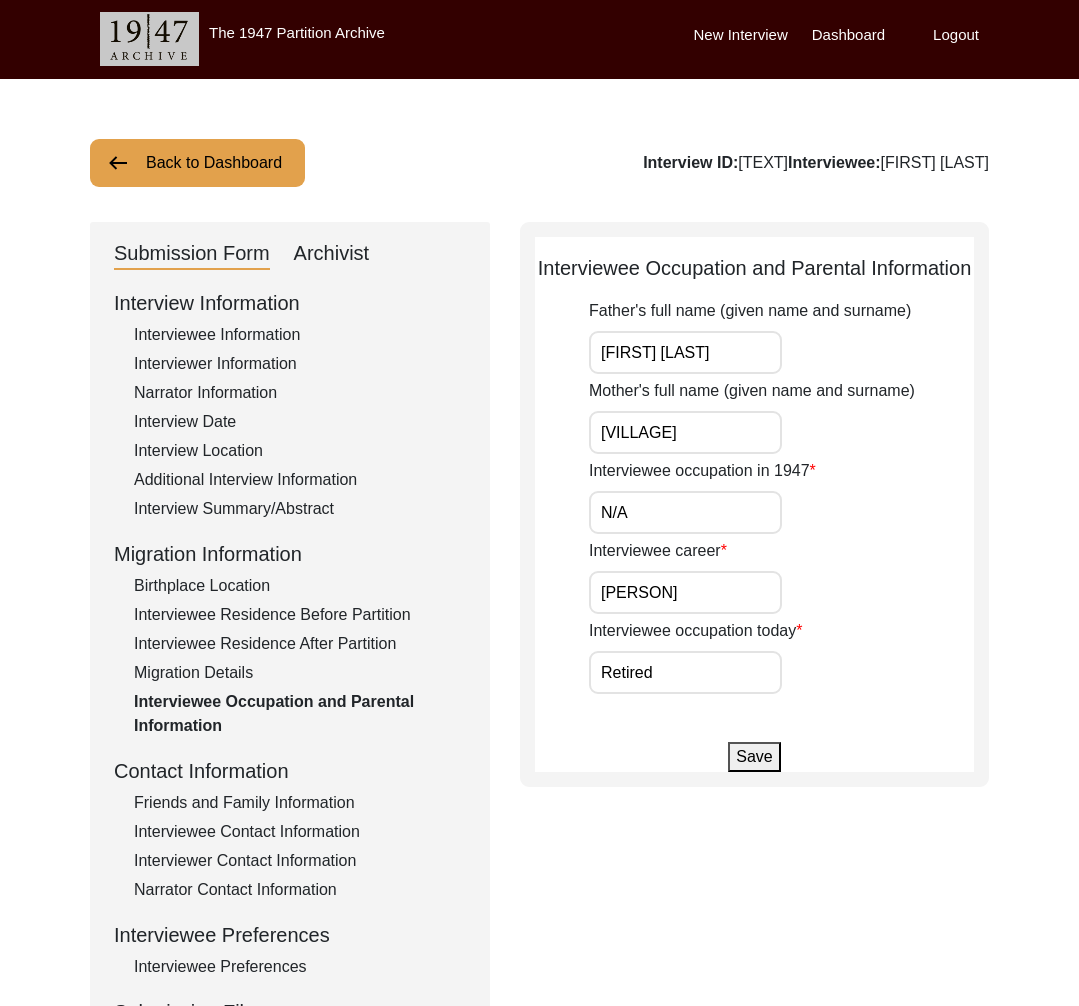 drag, startPoint x: 204, startPoint y: 671, endPoint x: 266, endPoint y: 521, distance: 162.30835 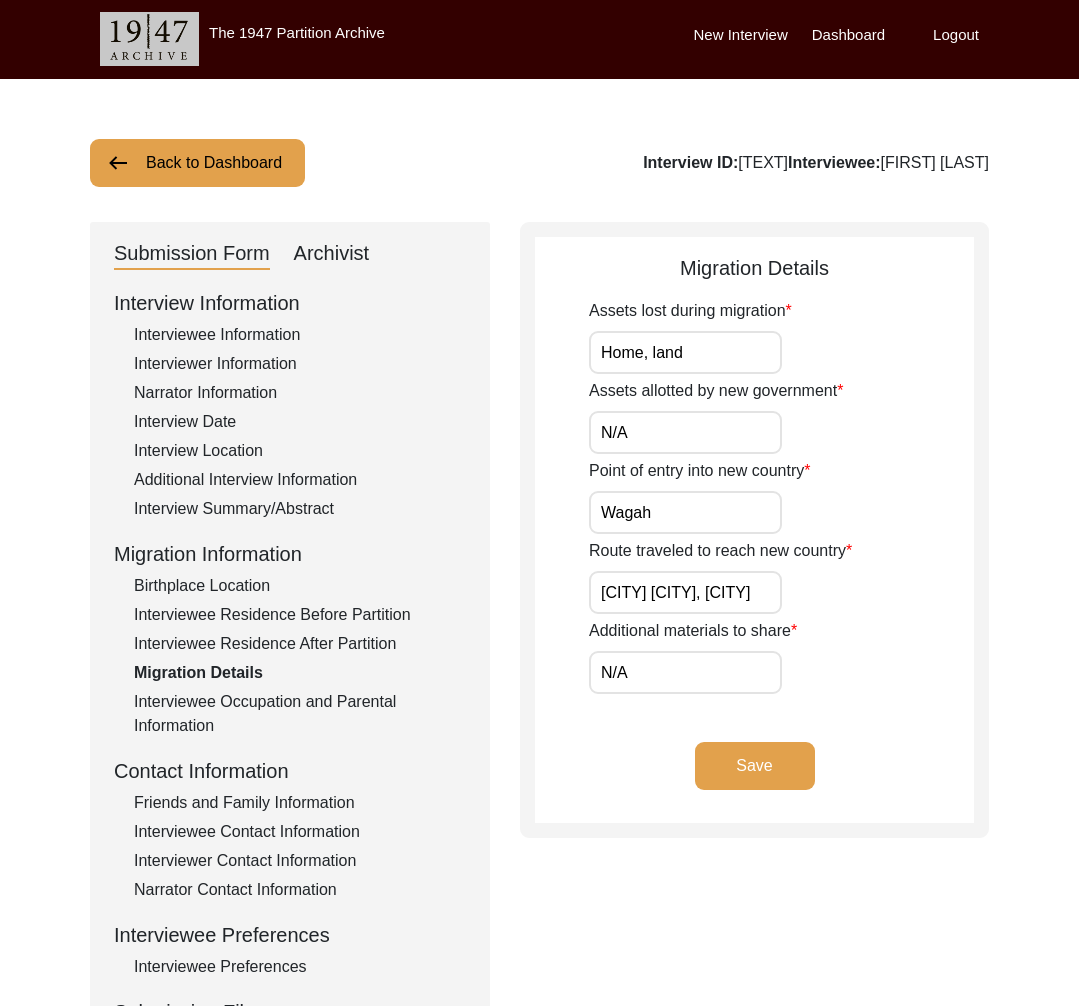 click on "Archivist" 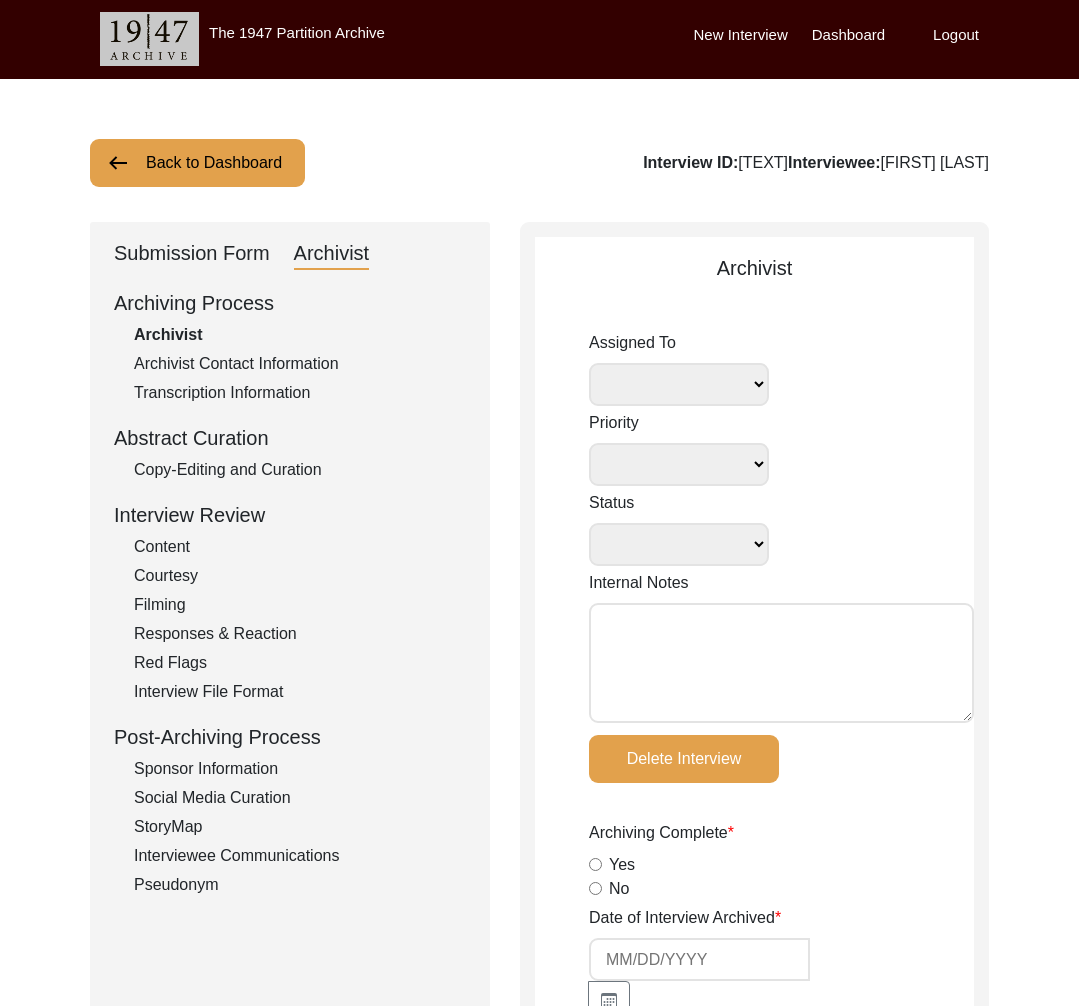 select 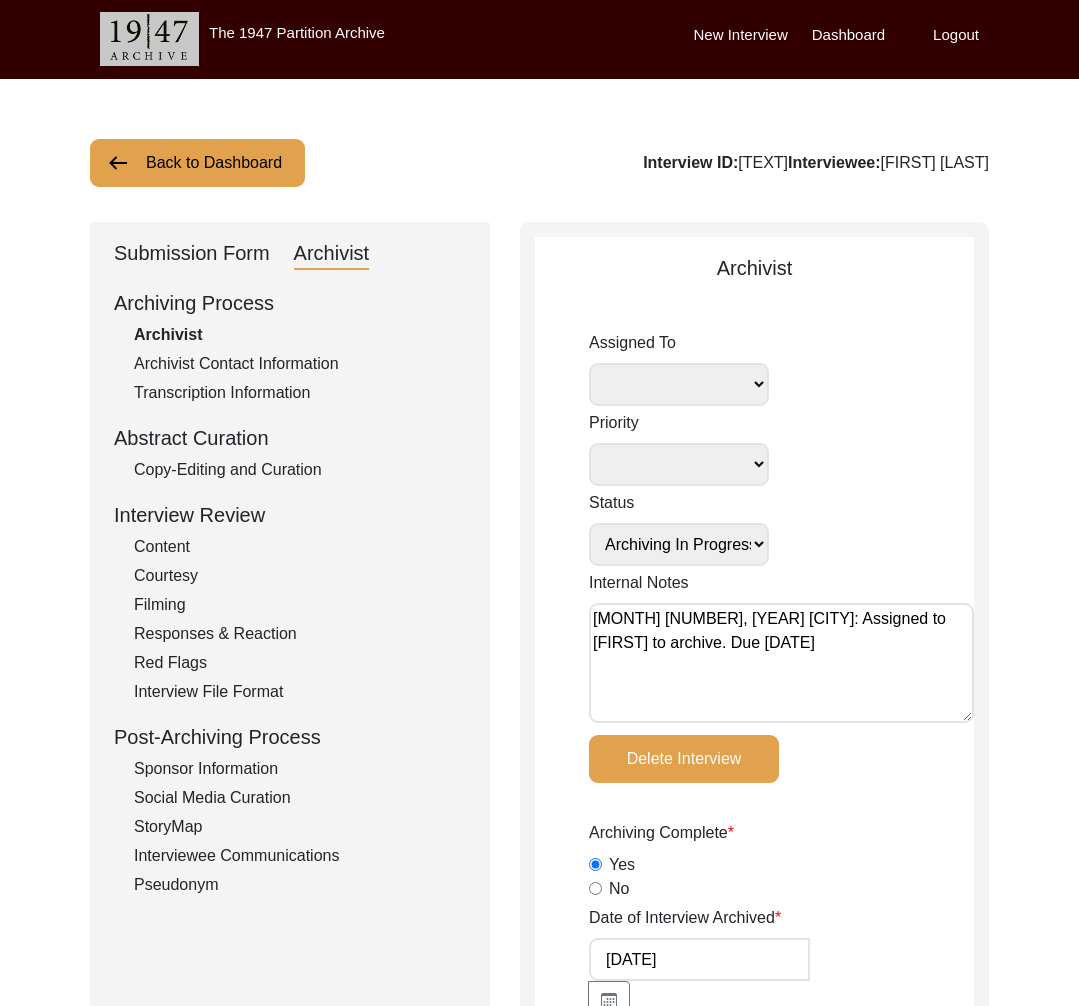 select on "[NUMBER]" 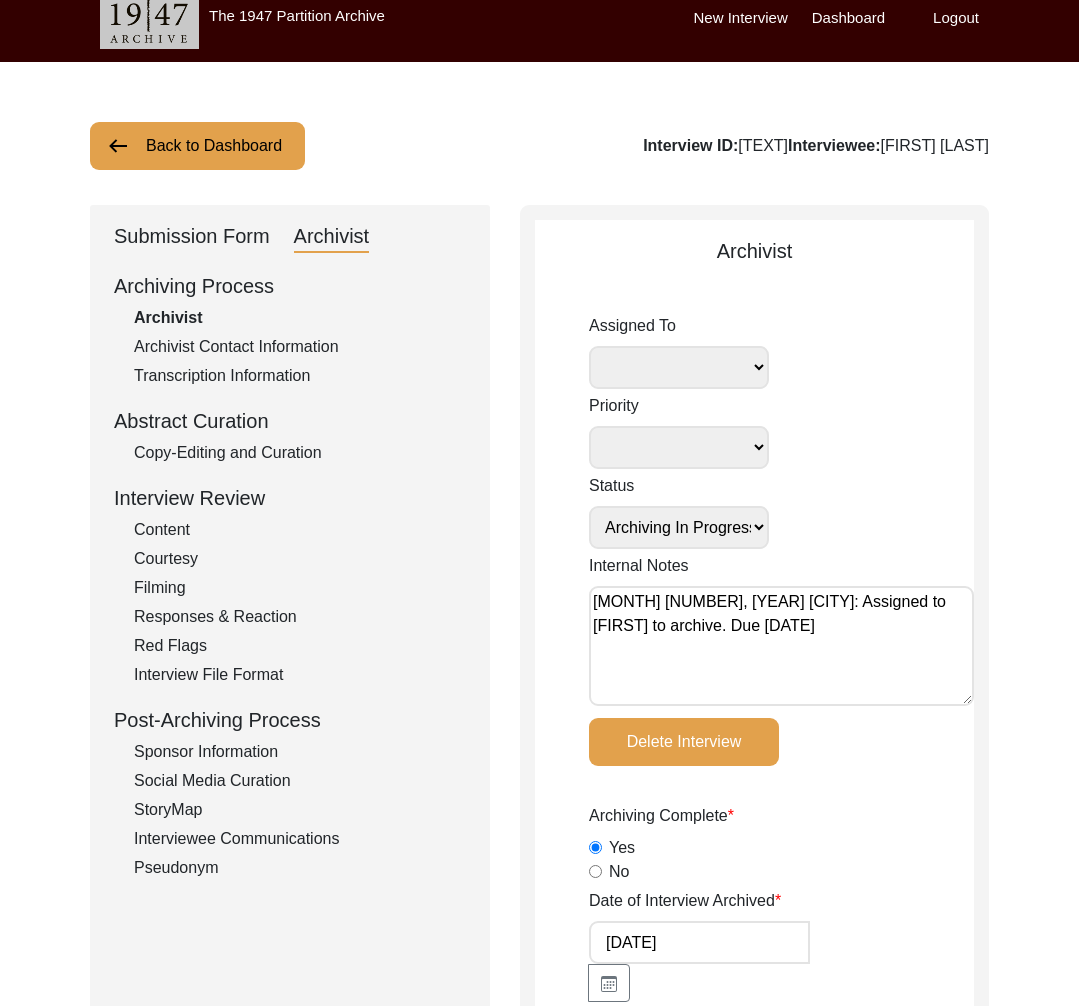 scroll, scrollTop: 42, scrollLeft: 0, axis: vertical 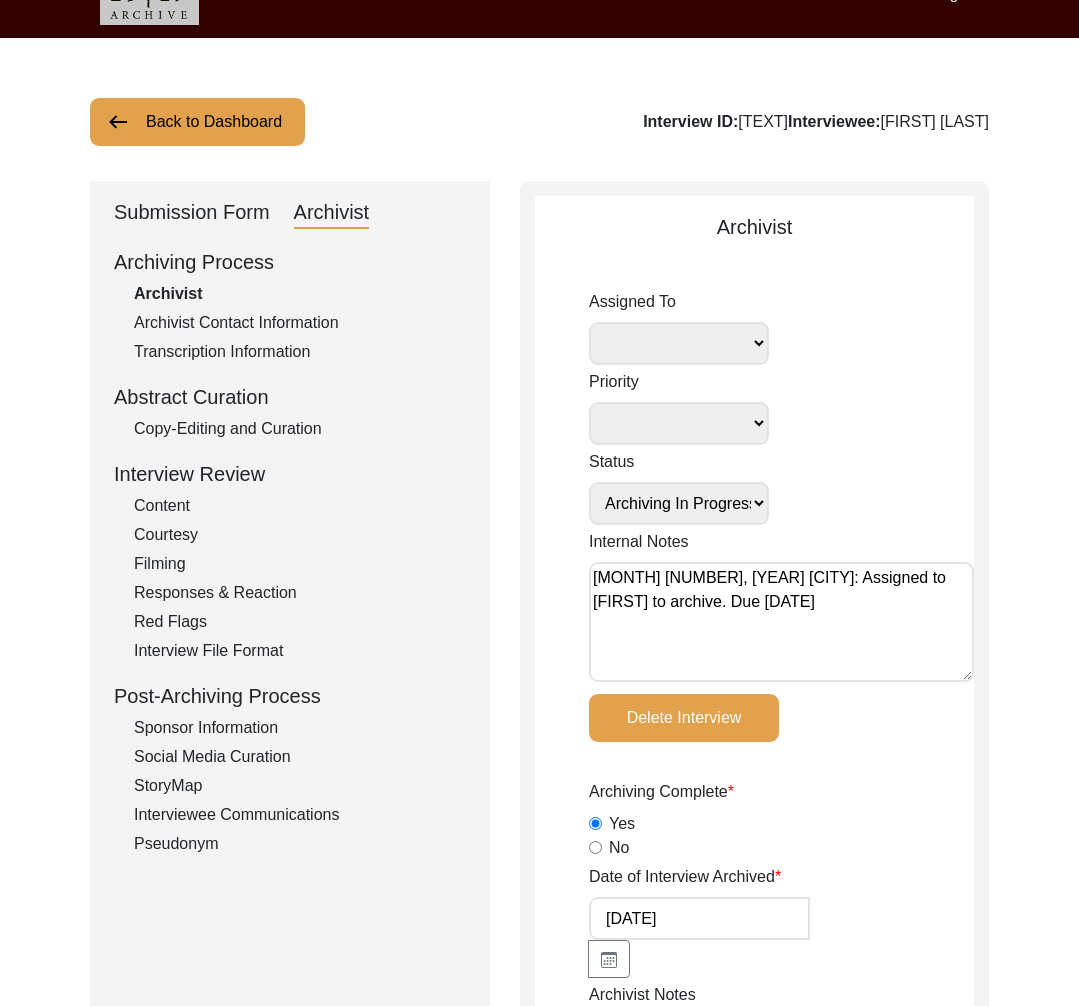 click on "Submission Form" 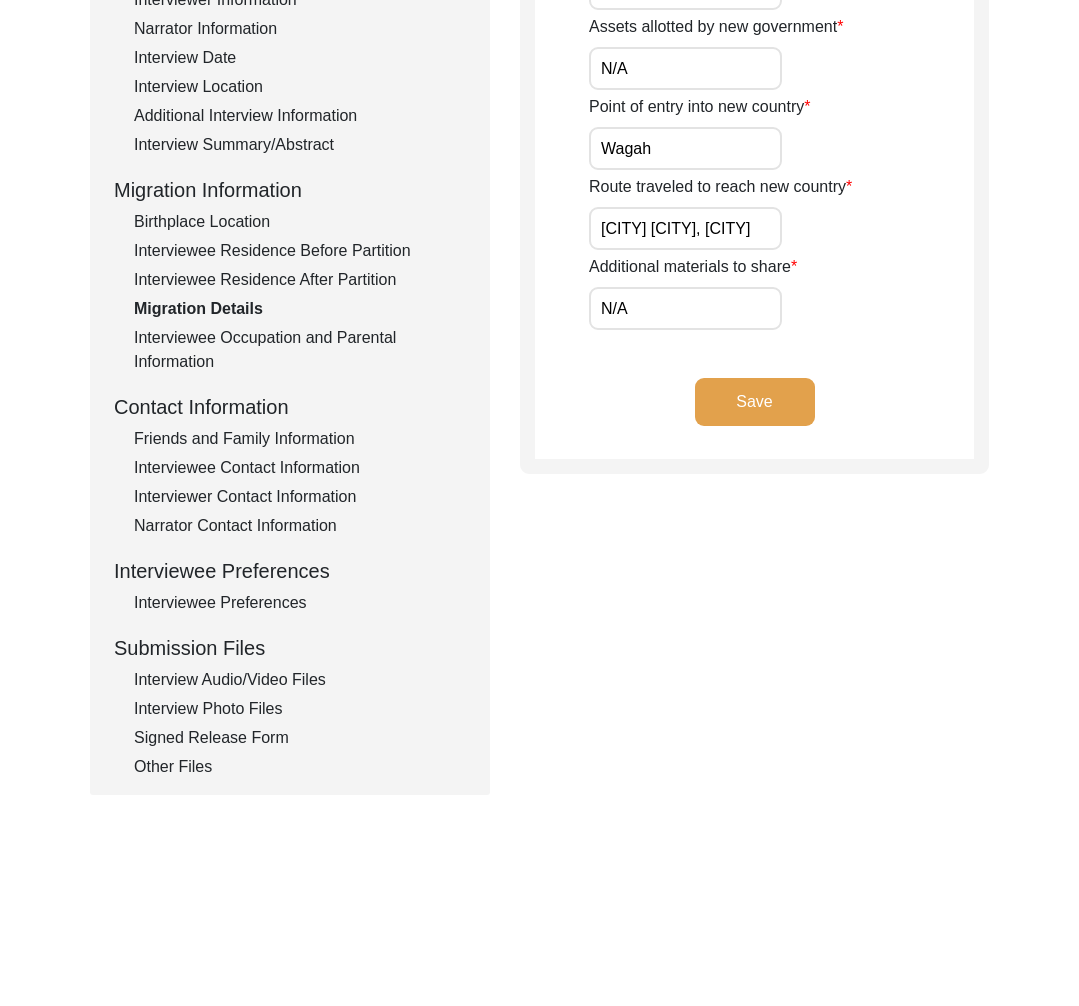 scroll, scrollTop: 440, scrollLeft: 0, axis: vertical 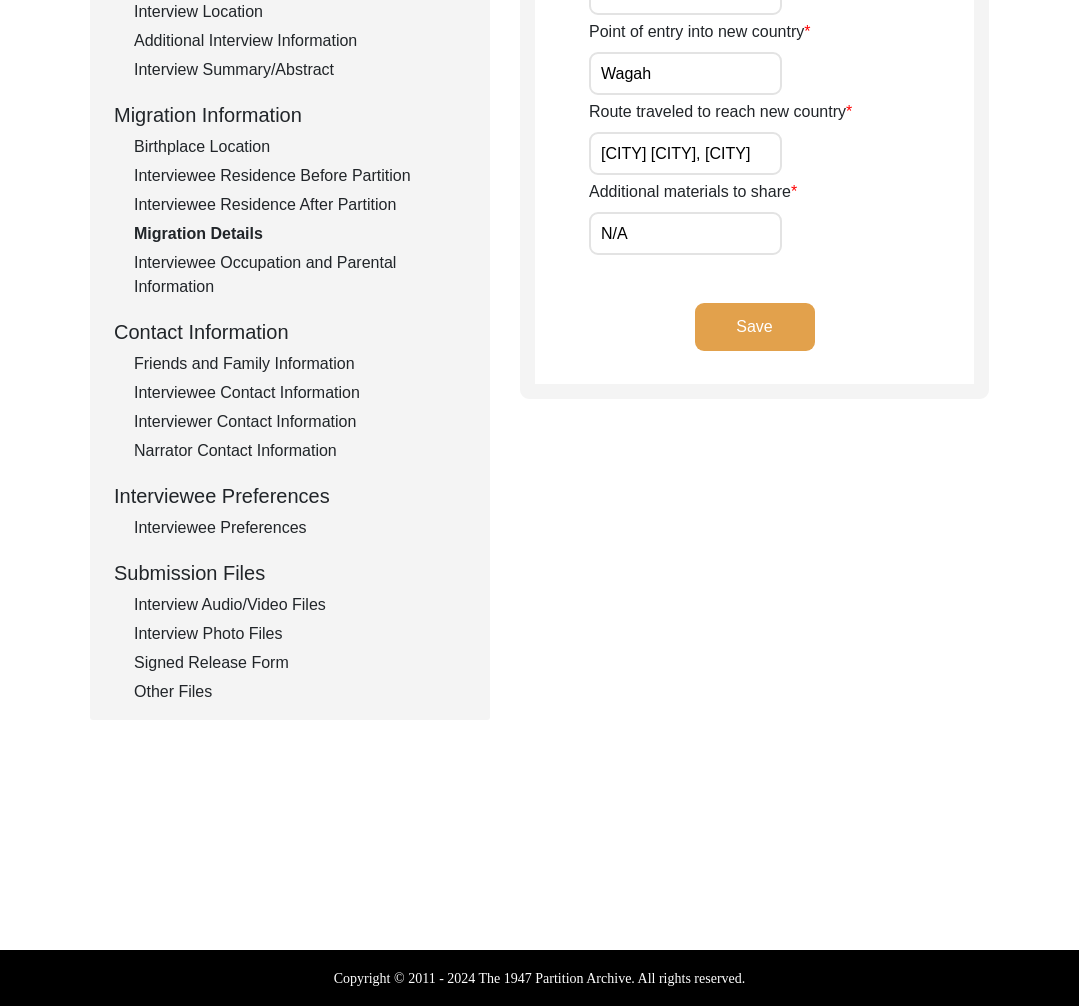 click on "Interview Audio/Video Files" 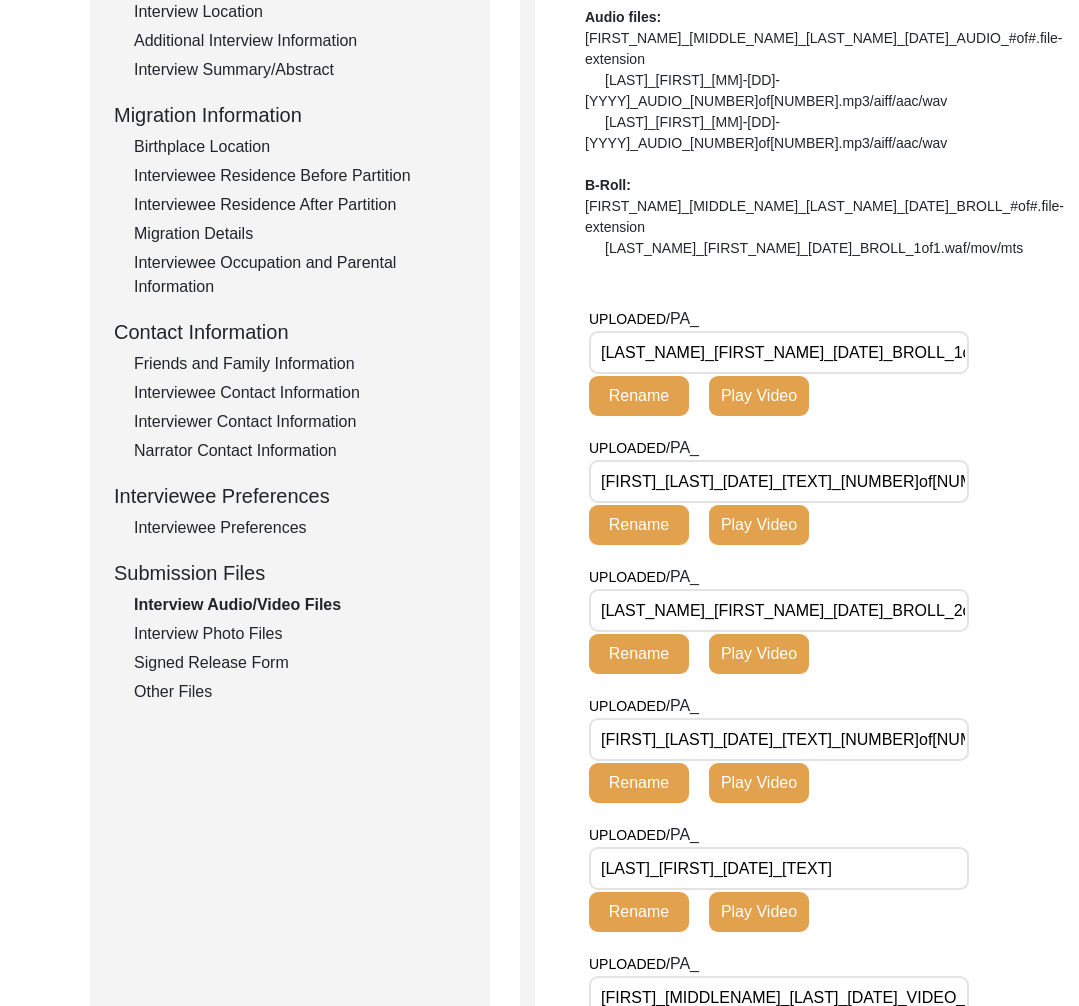 scroll, scrollTop: 0, scrollLeft: 41, axis: horizontal 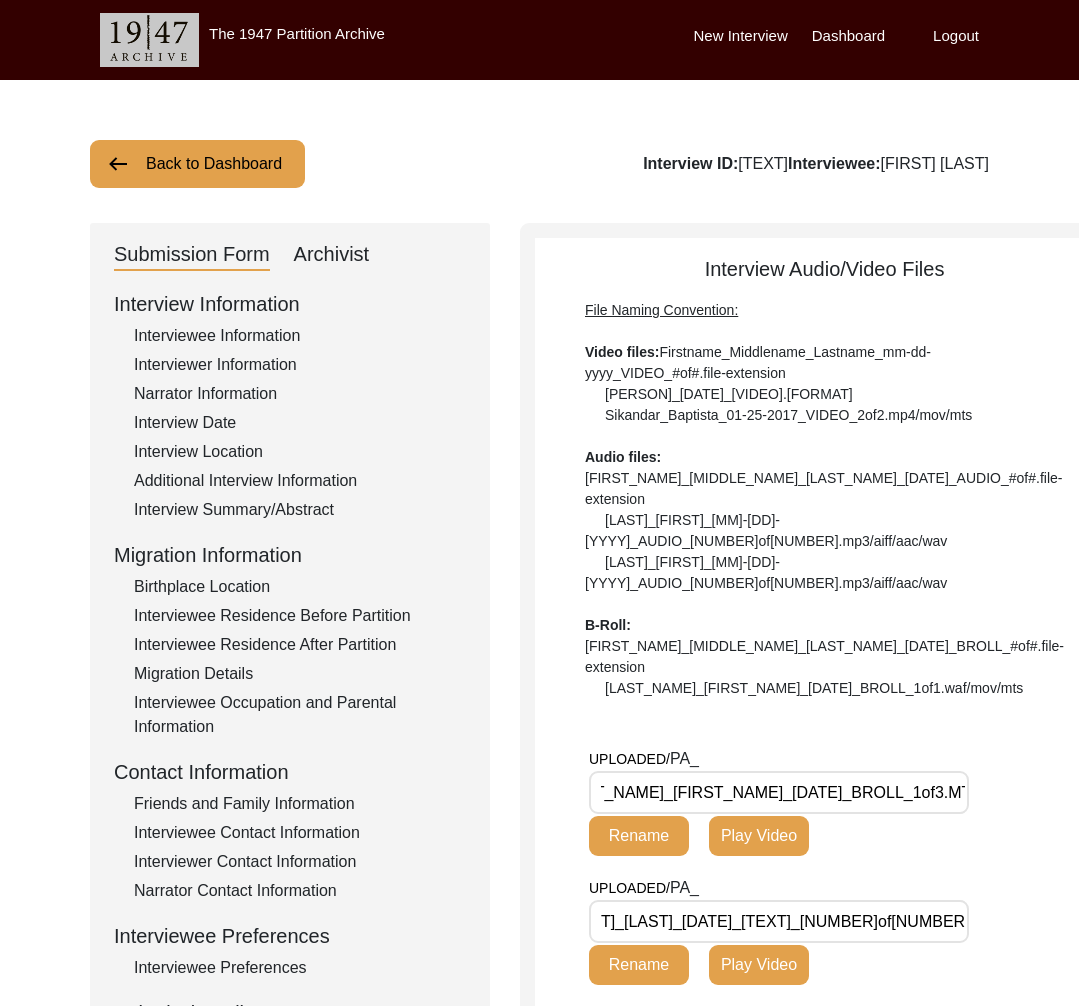 click on "Back to Dashboard" 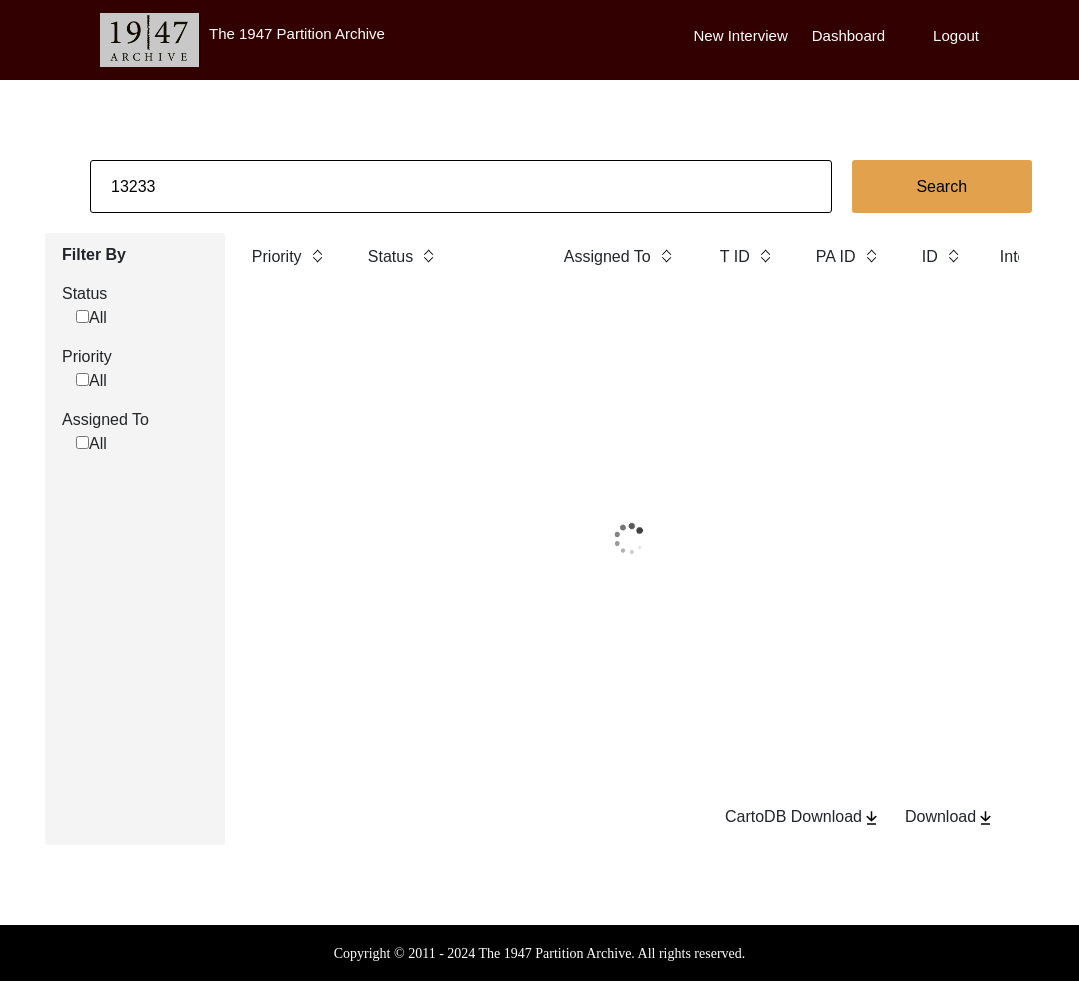 click on "13233" 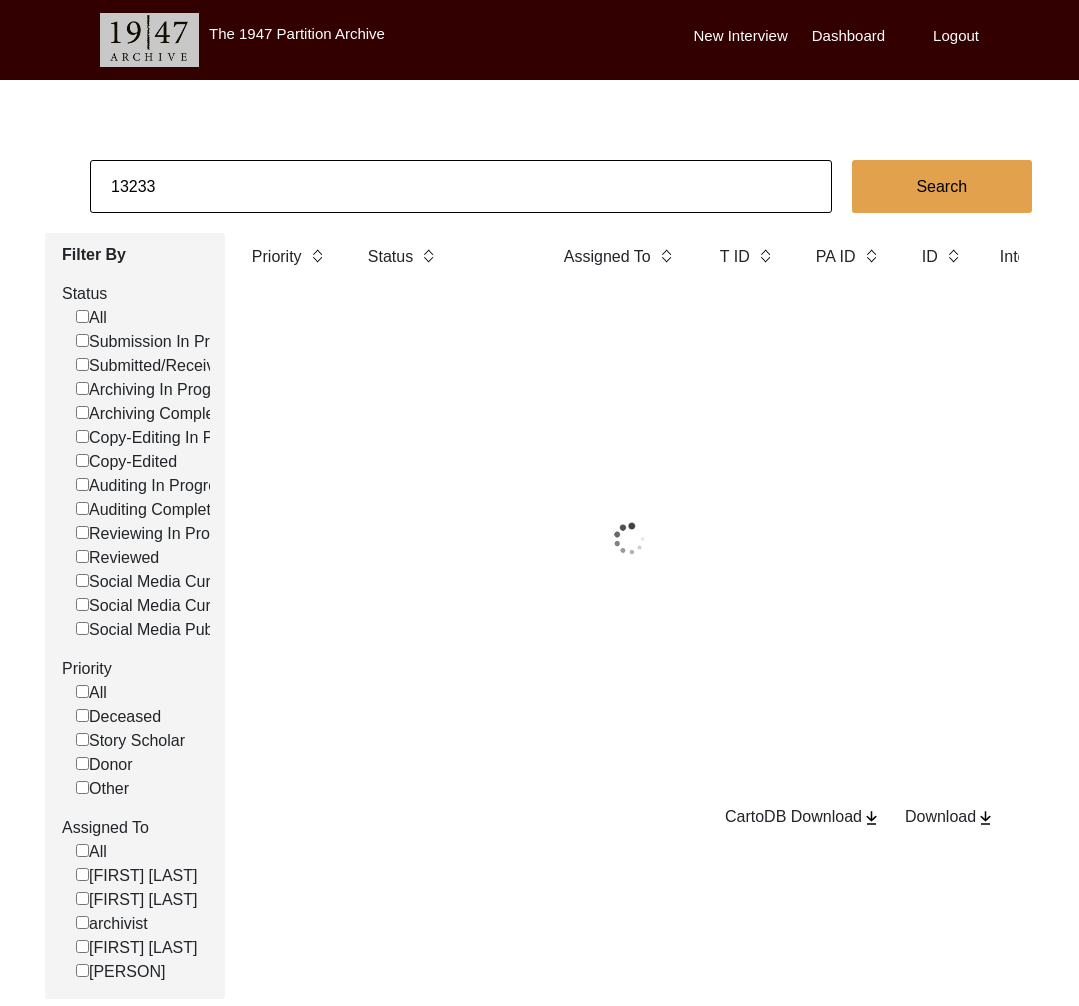 click on "13233" 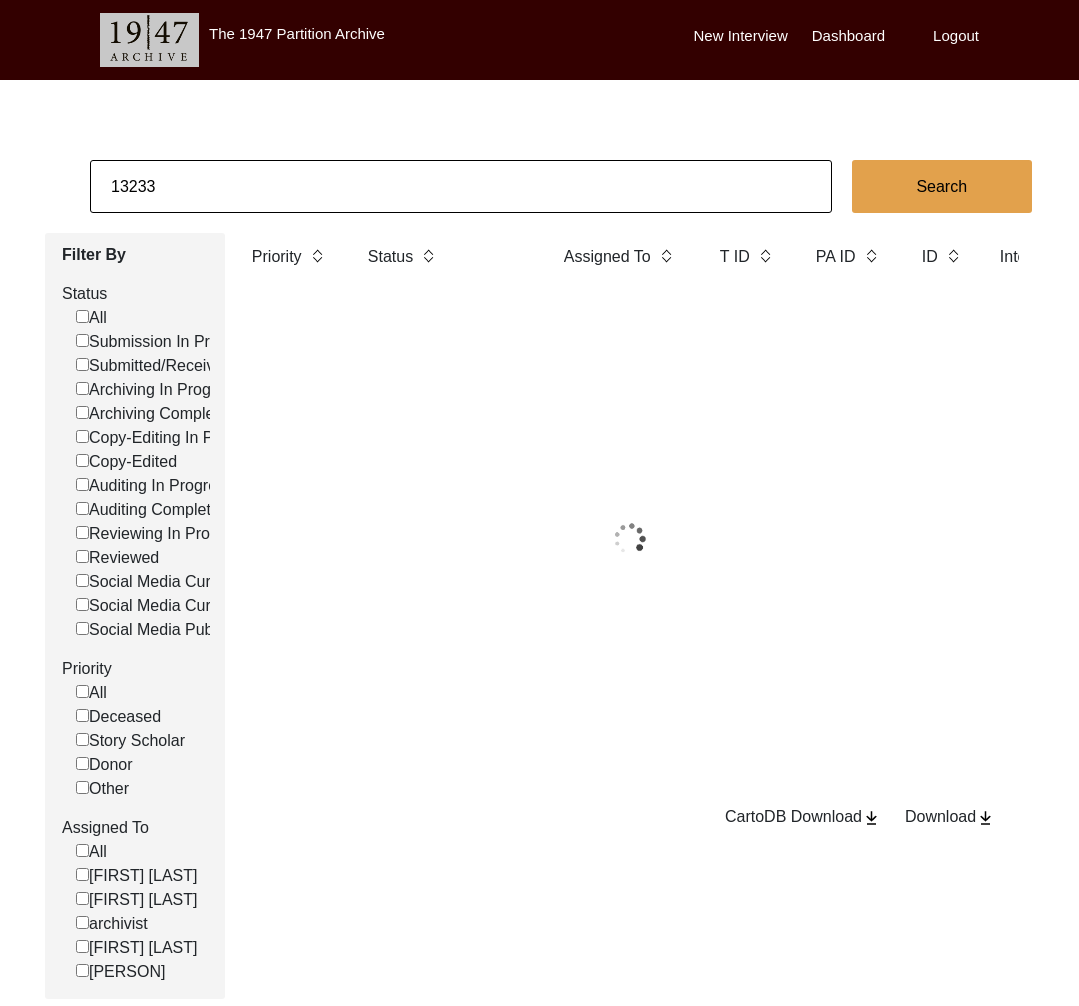 paste on "[NUMBER]" 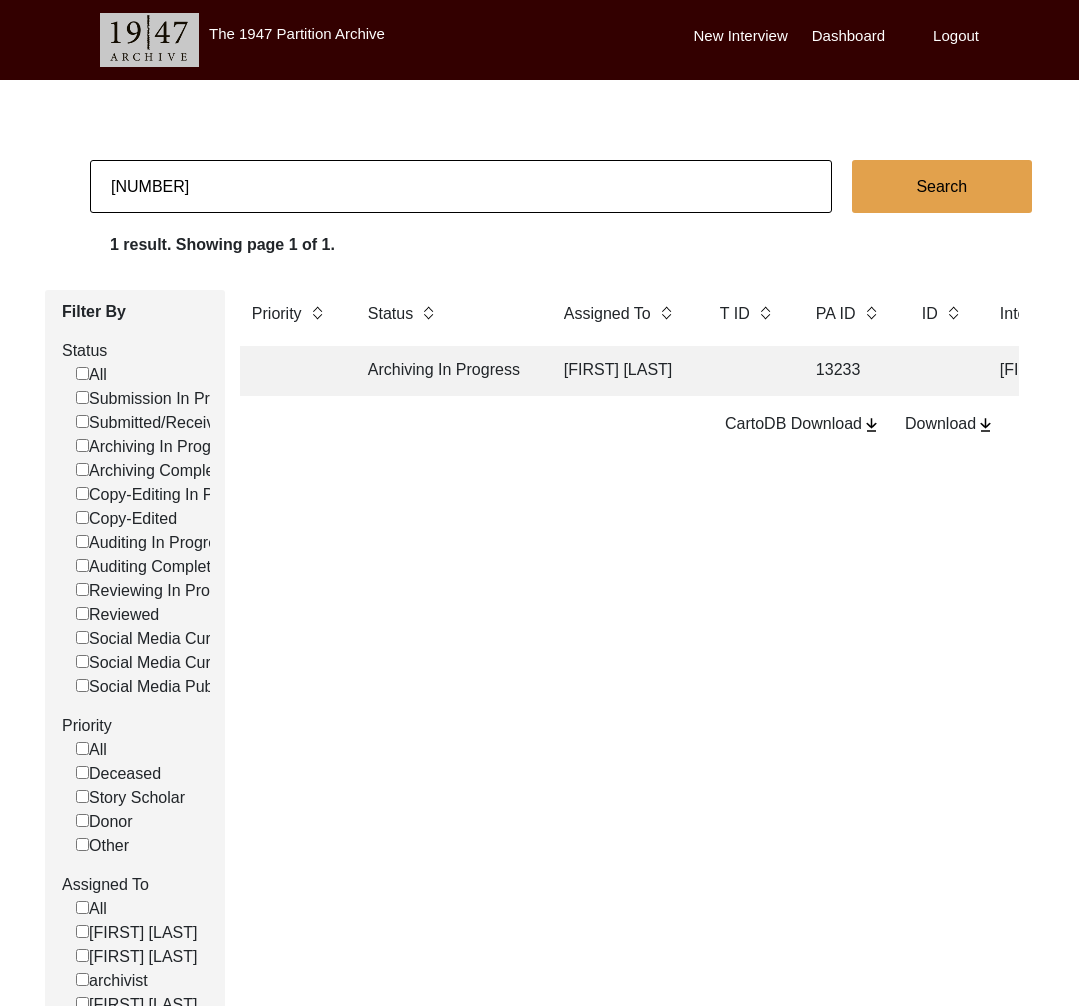 type on "[NUMBER]" 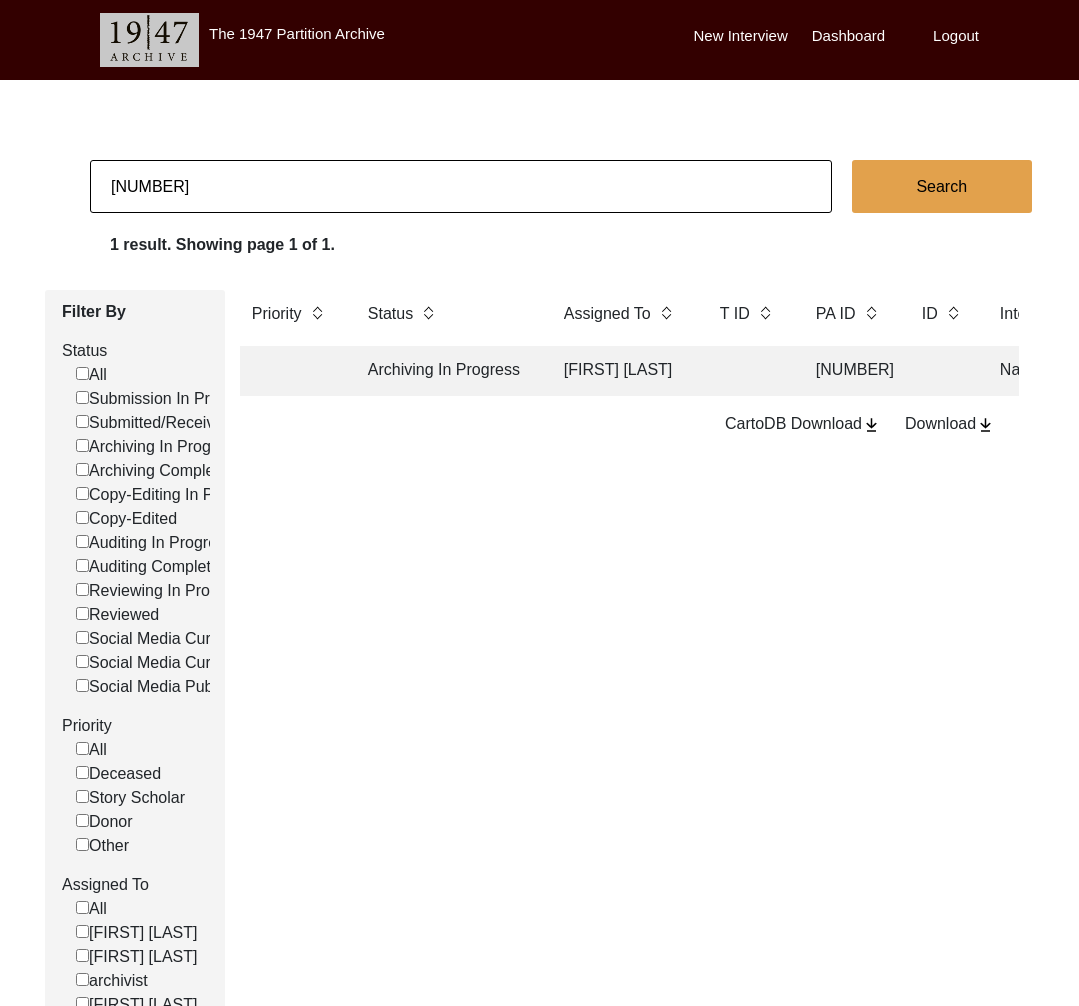 click on "[FIRST] [LAST]" 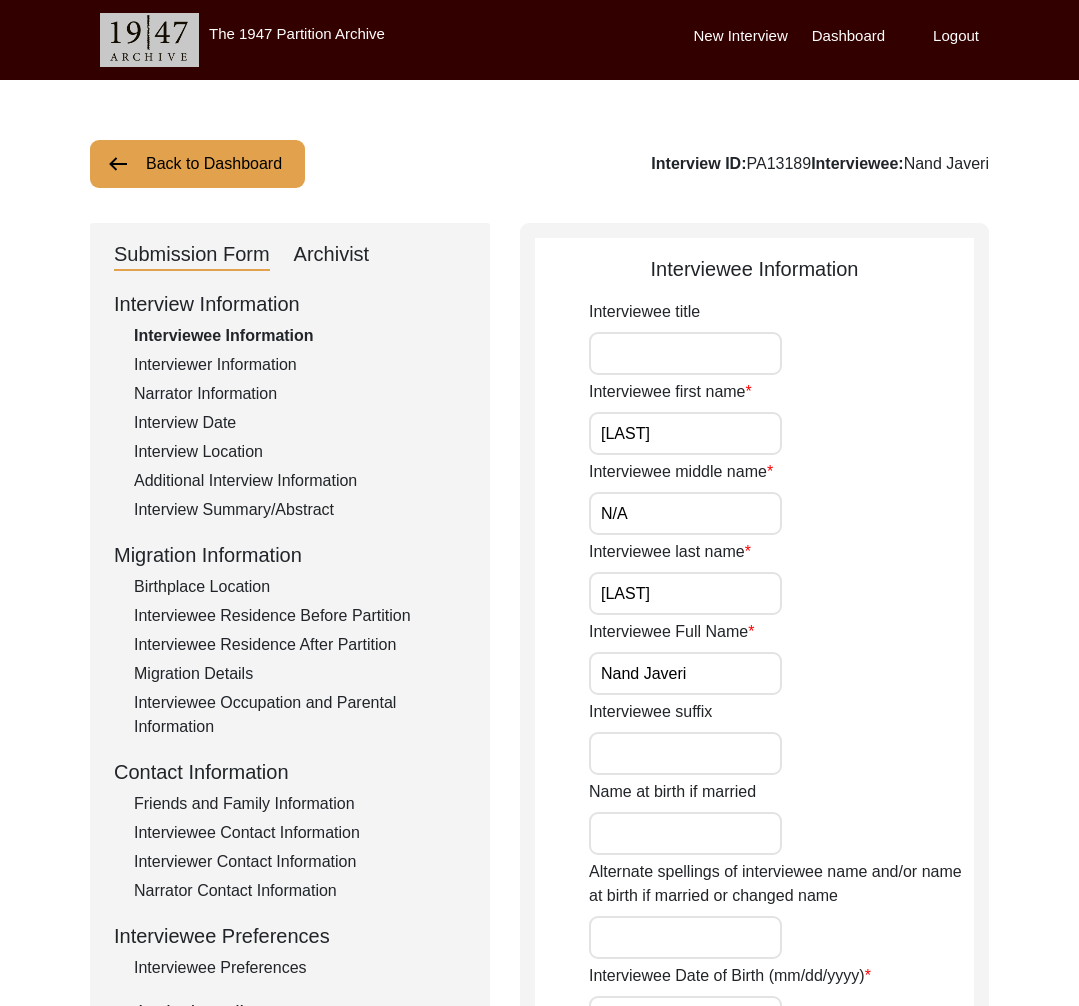 drag, startPoint x: 269, startPoint y: 357, endPoint x: 267, endPoint y: 371, distance: 14.142136 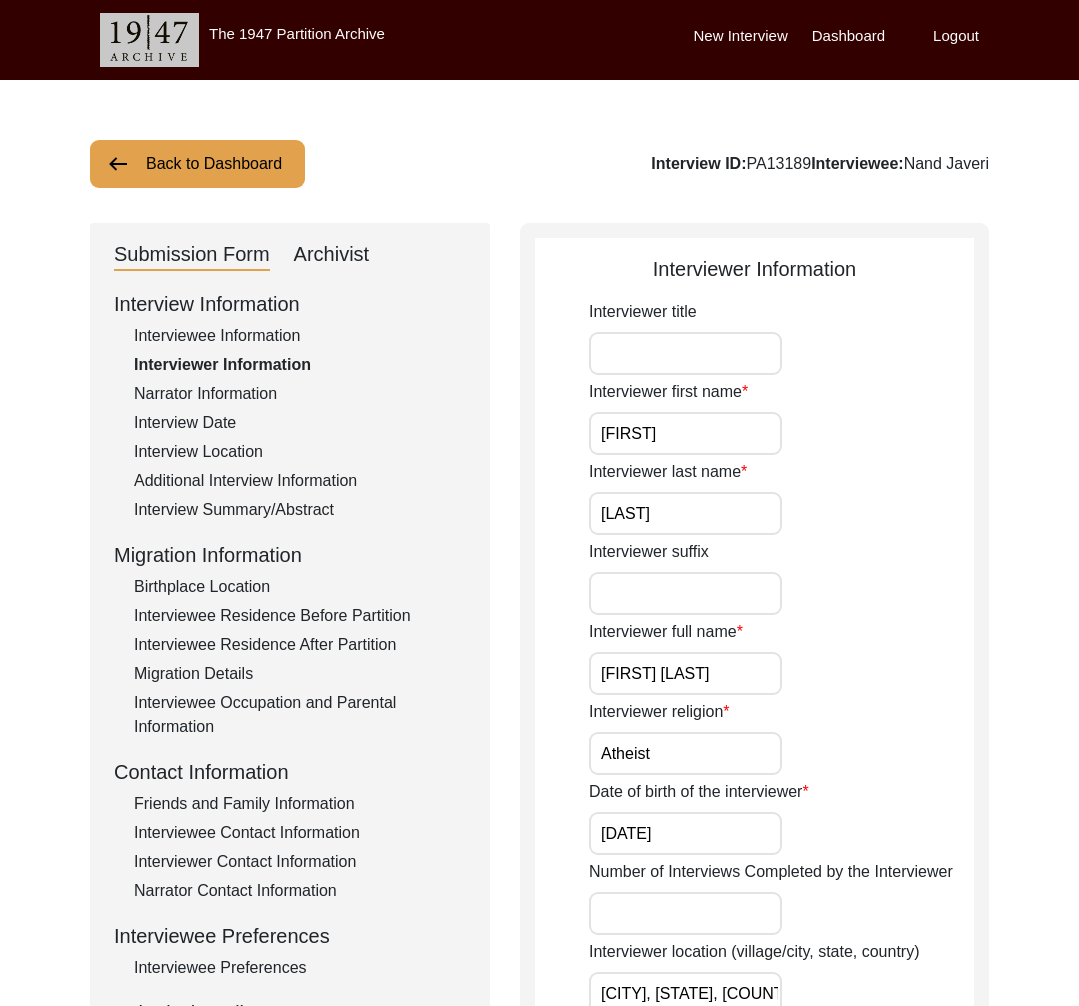 click on "Interview Information   Interviewee Information   Interviewer Information   Narrator Information   Interview Date   Interview Location   Additional Interview Information   Interview Summary/Abstract   Migration Information   Birthplace Location   Interviewee Residence Before Partition   Interviewee Residence After Partition   Migration Details   Interviewee Occupation and Parental Information   Contact Information   Friends and Family Information   Interviewee Contact Information   Interviewer Contact Information   Narrator Contact Information   Interviewee Preferences   Interviewee Preferences   Submission Files   Interview Audio/Video Files   Interview Photo Files   Signed Release Form   Other Files" 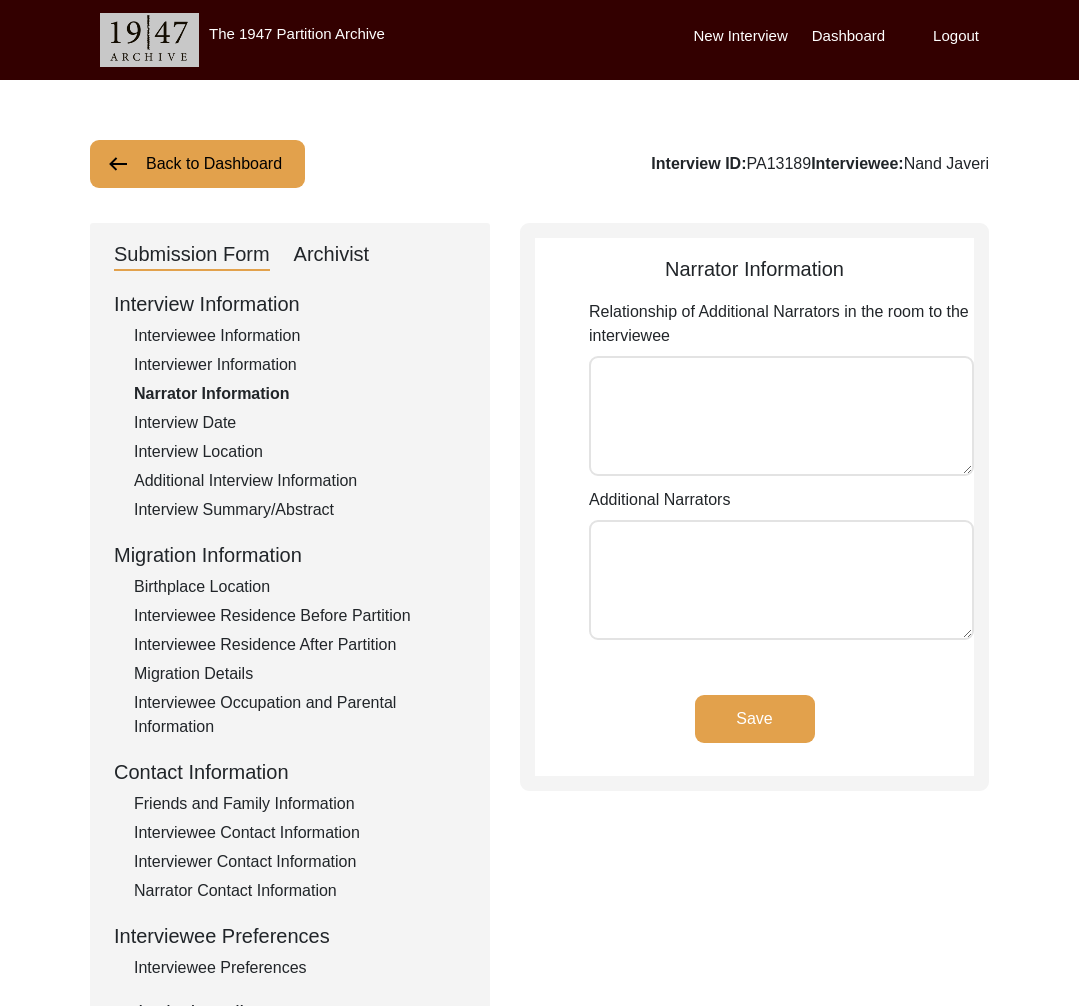 click on "Interview Date" 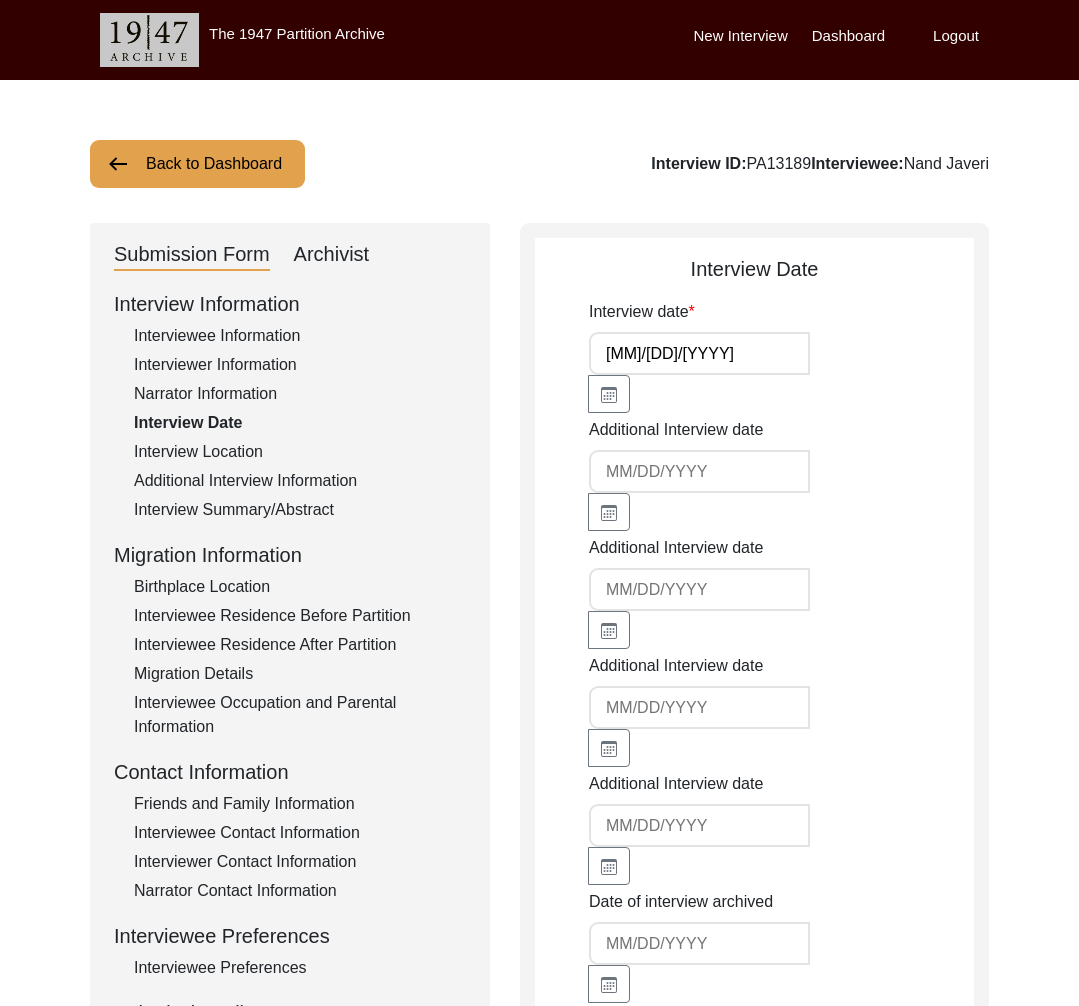 drag, startPoint x: 243, startPoint y: 447, endPoint x: 276, endPoint y: 472, distance: 41.400482 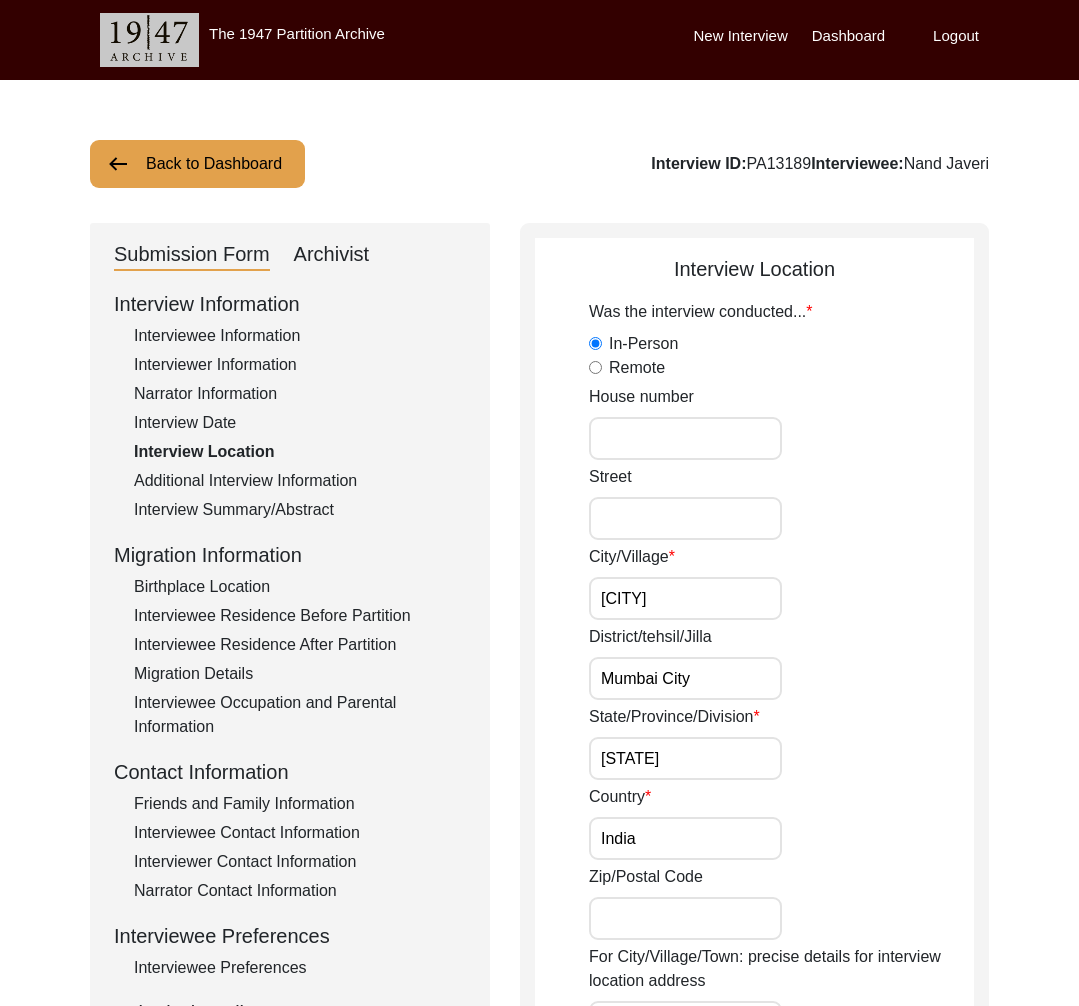 drag, startPoint x: 276, startPoint y: 474, endPoint x: 285, endPoint y: 482, distance: 12.0415945 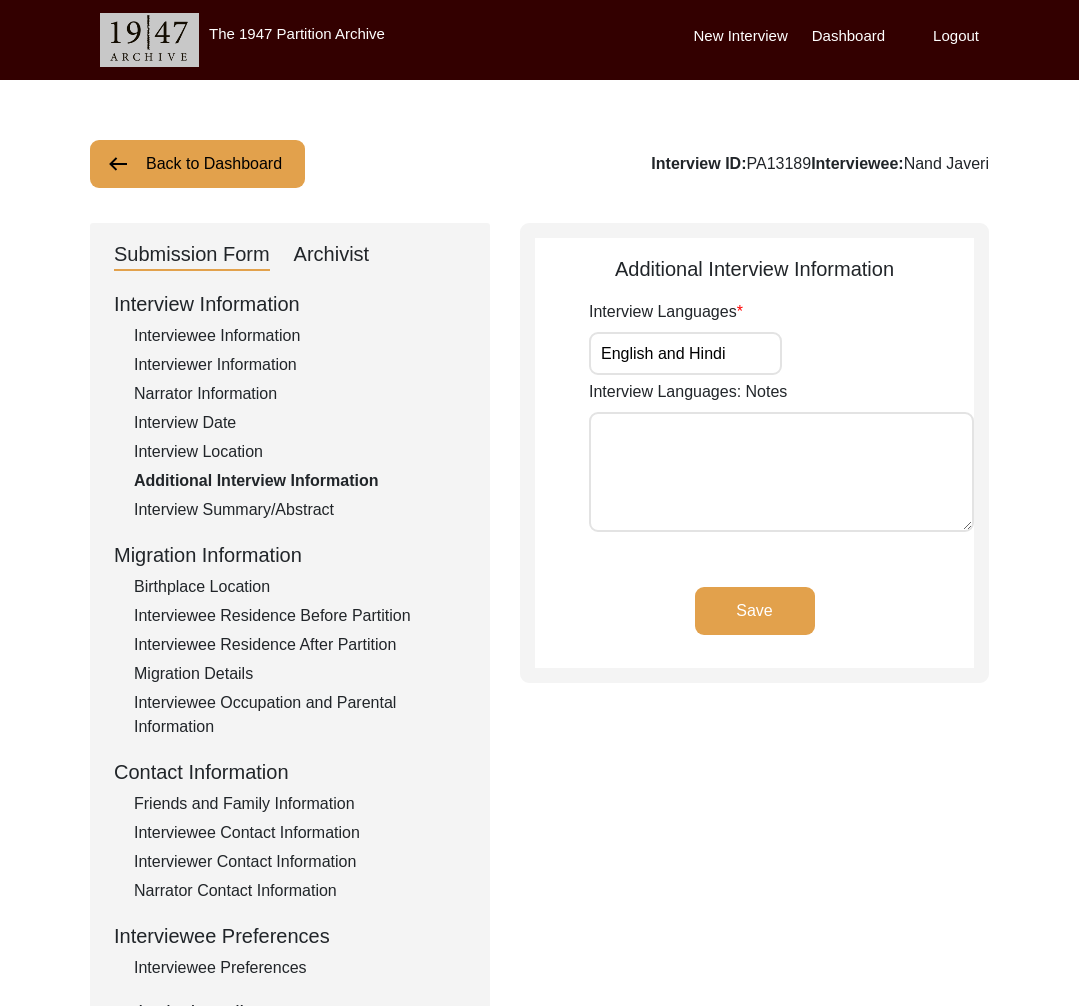 click on "Interview Summary/Abstract" 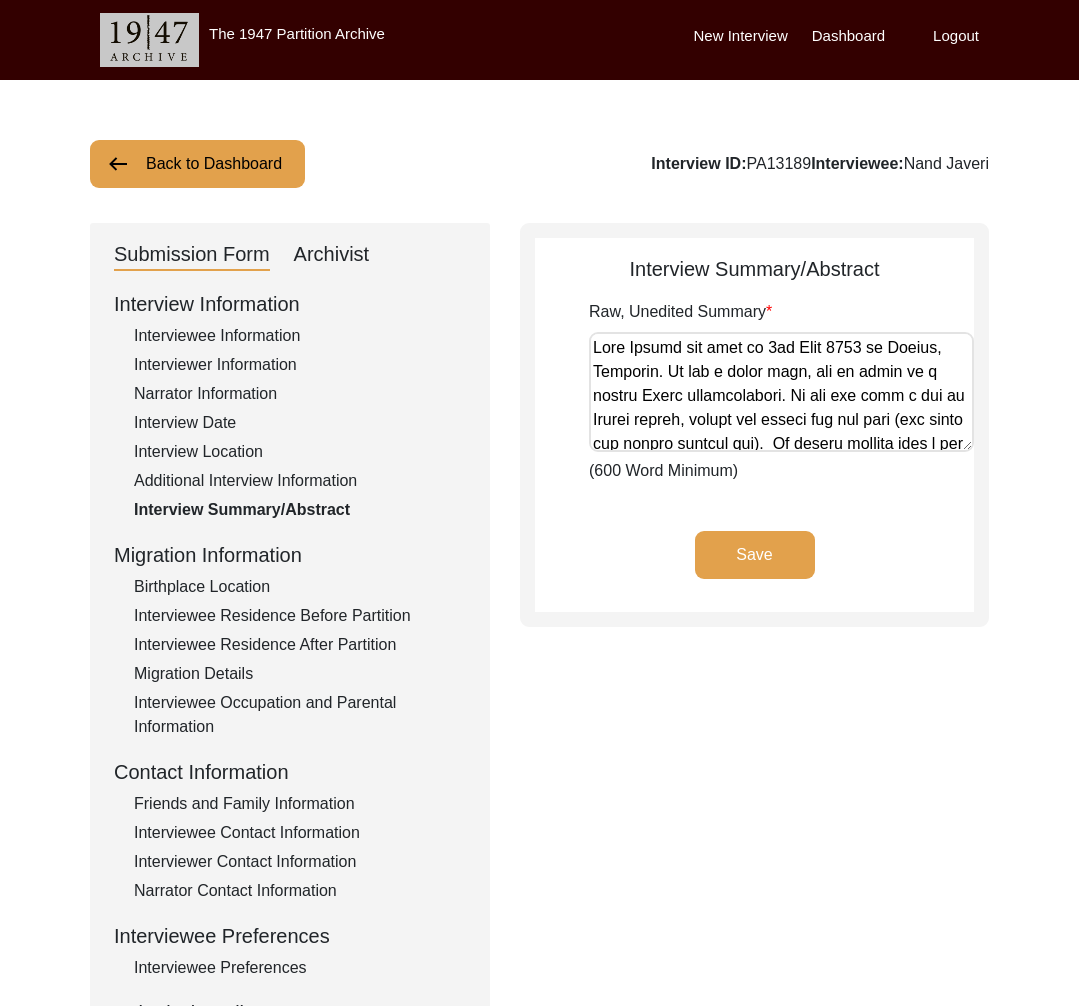 click on "Birthplace Location" 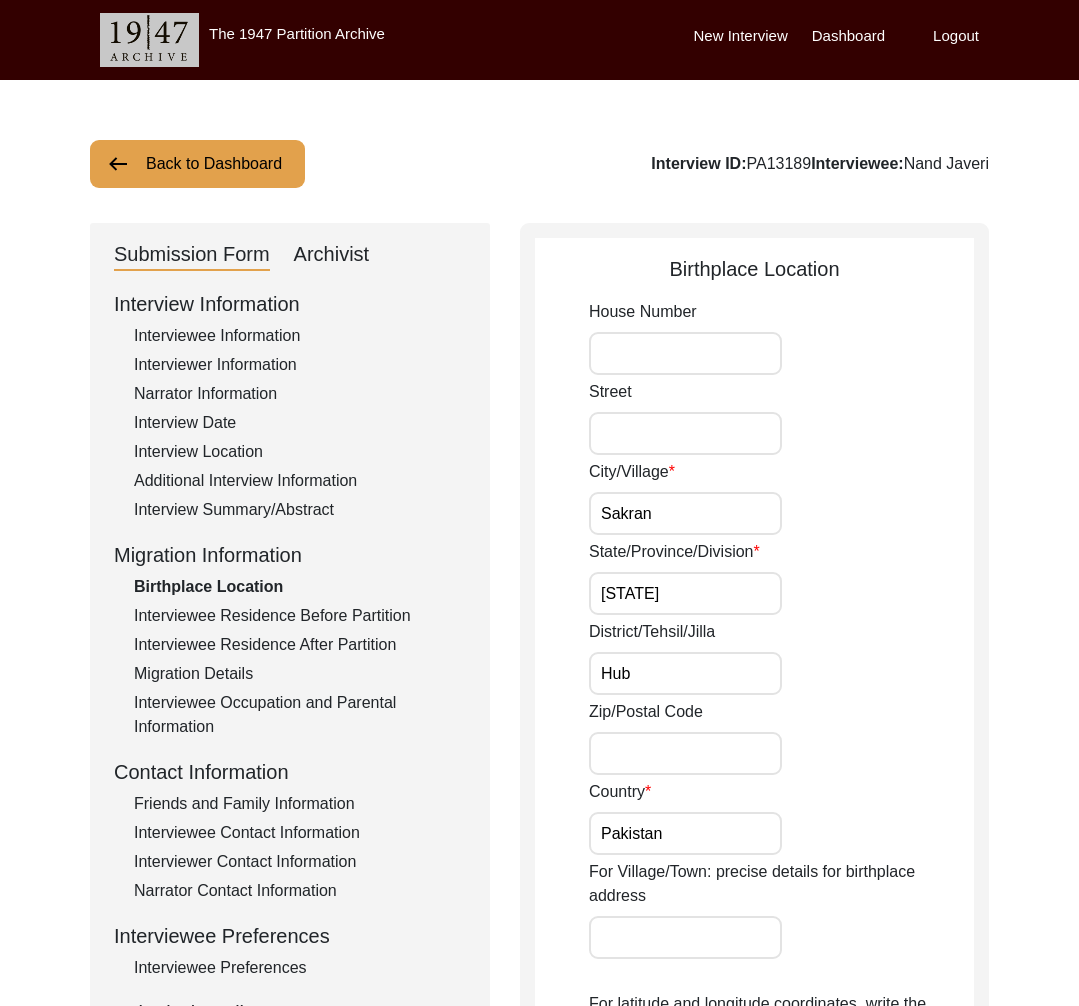 click on "Interviewee Residence Before Partition" 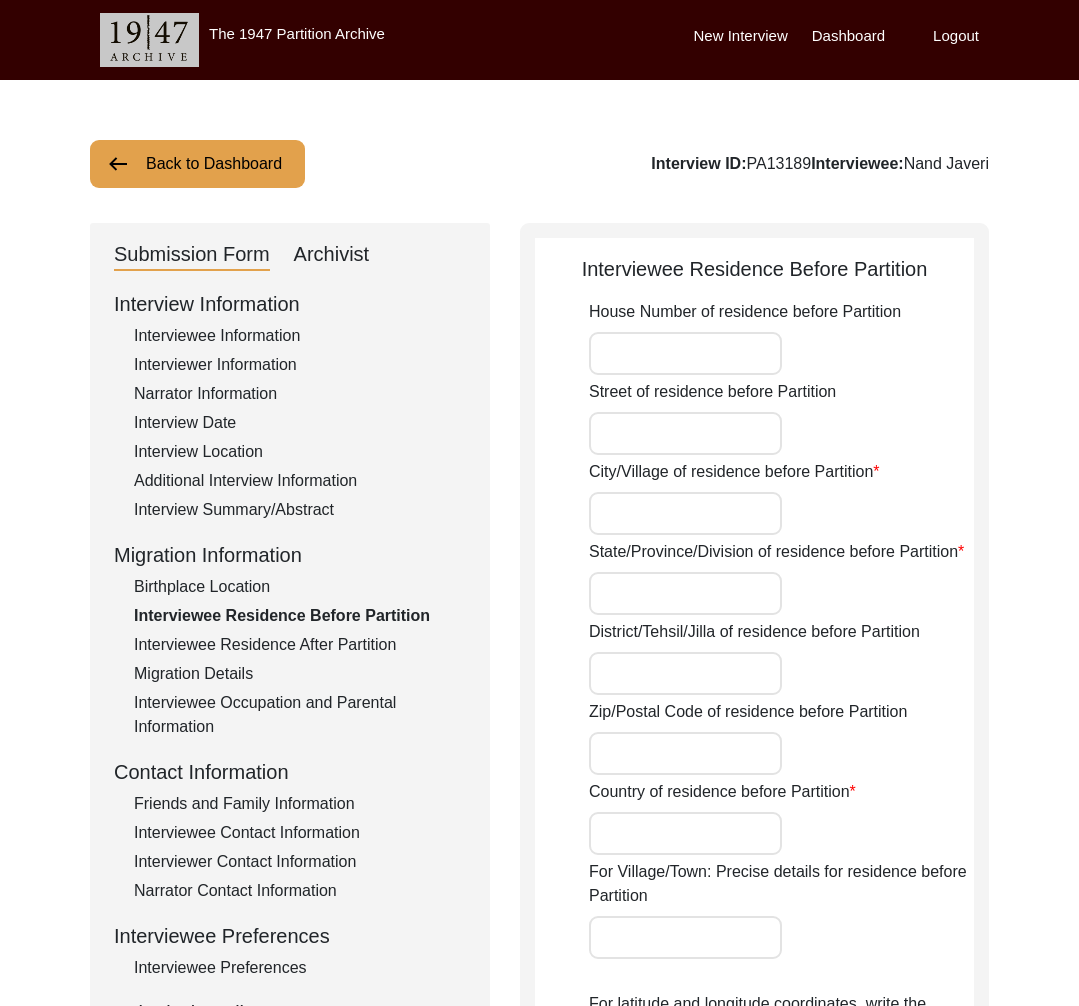 type on "[CITY]" 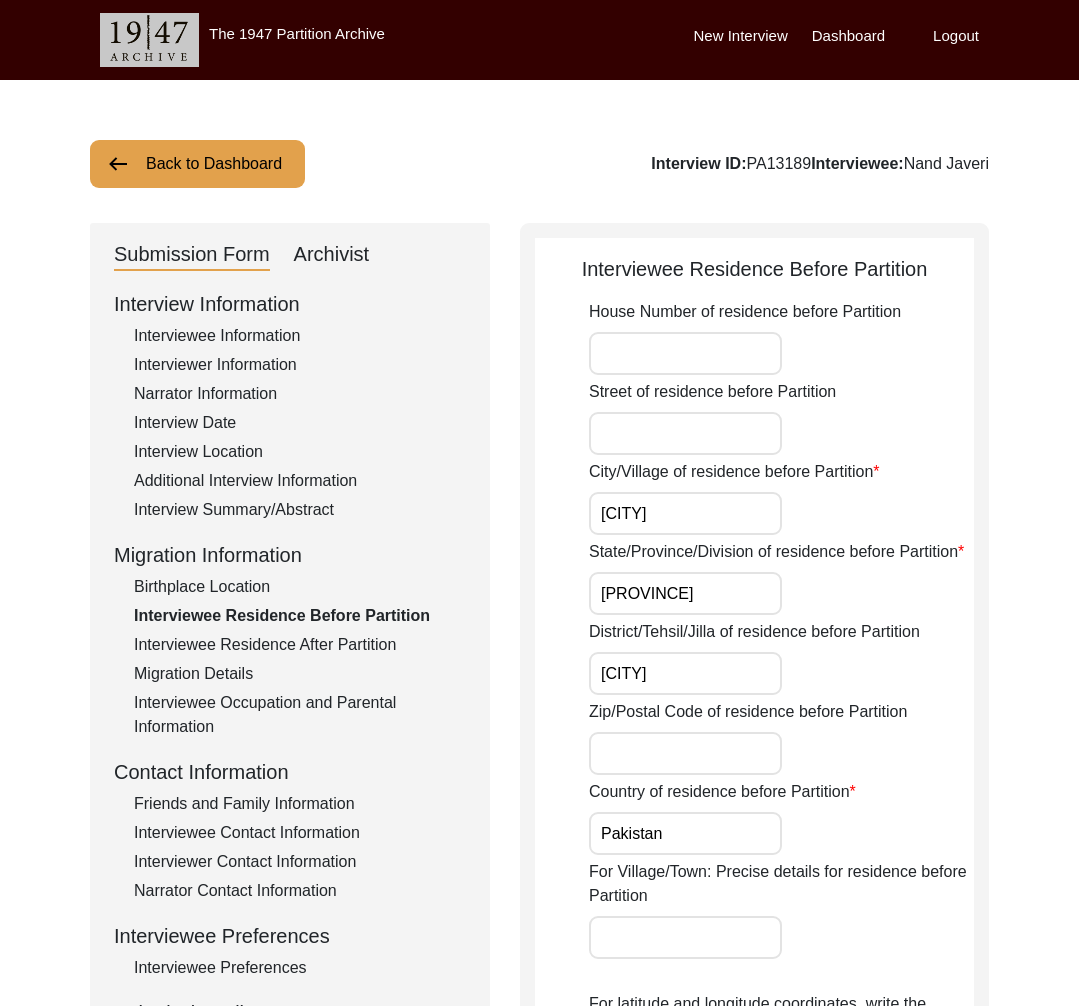 click on "Interview Information   Interviewee Information   Interviewer Information   Narrator Information   Interview Date   Interview Location   Additional Interview Information   Interview Summary/Abstract   Migration Information   Birthplace Location   Interviewee Residence Before Partition   Interviewee Residence After Partition   Migration Details   Interviewee Occupation and Parental Information   Contact Information   Friends and Family Information   Interviewee Contact Information   Interviewer Contact Information   Narrator Contact Information   Interviewee Preferences   Interviewee Preferences   Submission Files   Interview Audio/Video Files   Interview Photo Files   Signed Release Form   Other Files" 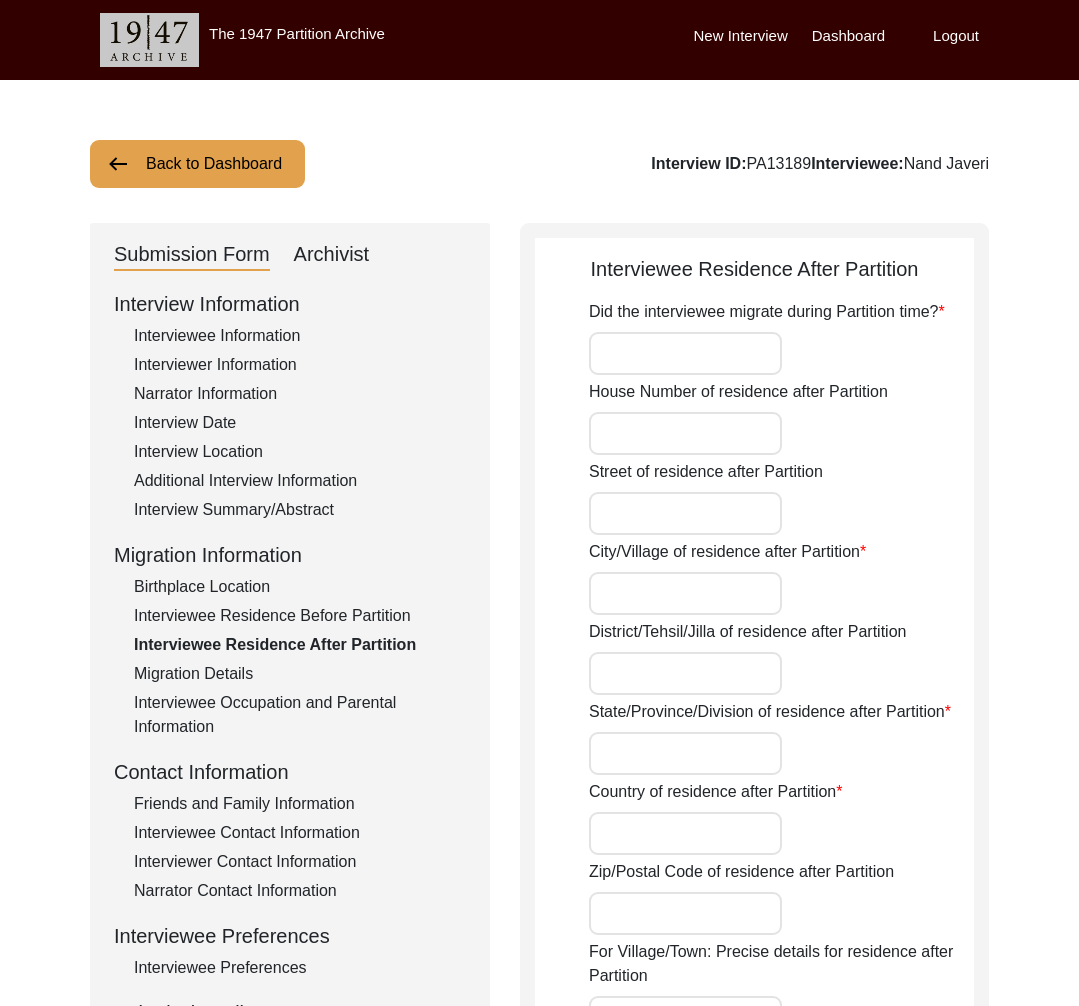 type on "Yes" 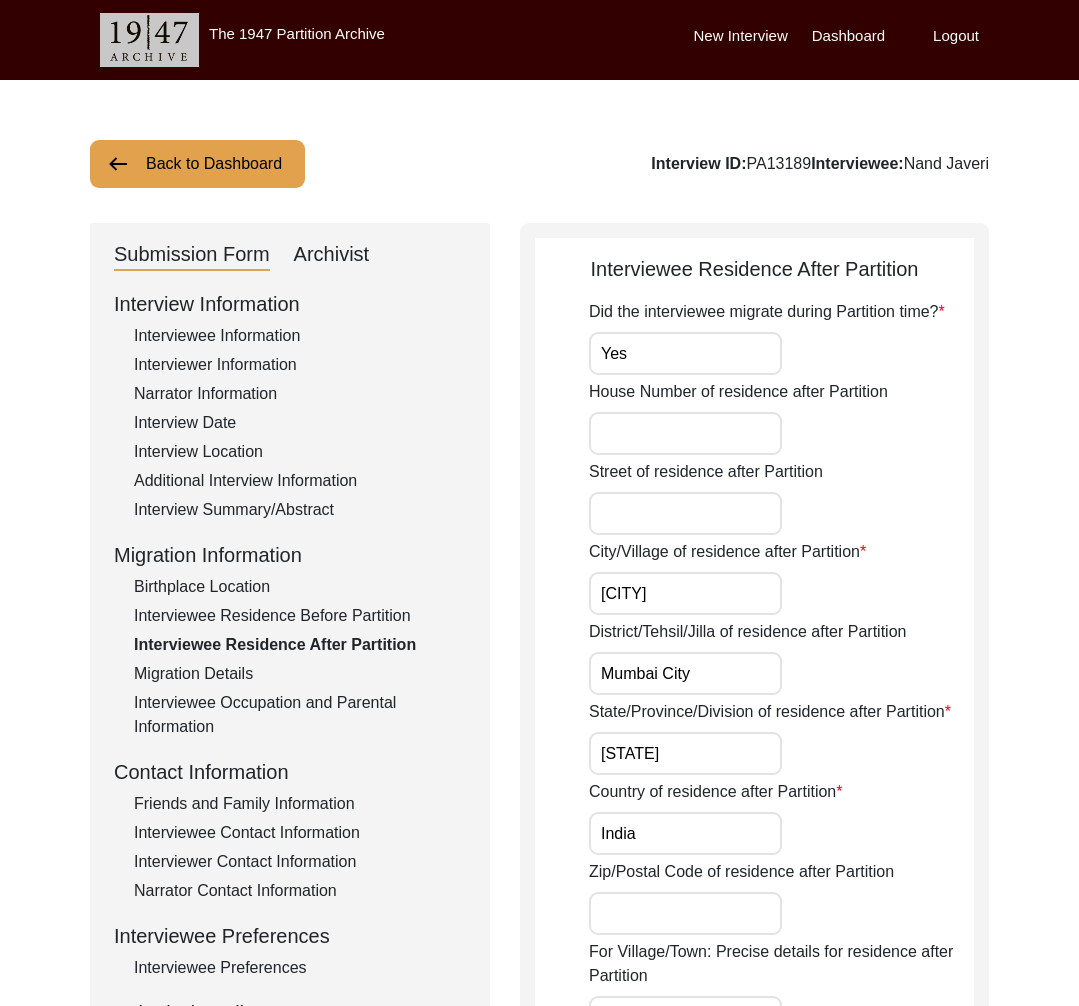 drag, startPoint x: 235, startPoint y: 665, endPoint x: 239, endPoint y: 679, distance: 14.56022 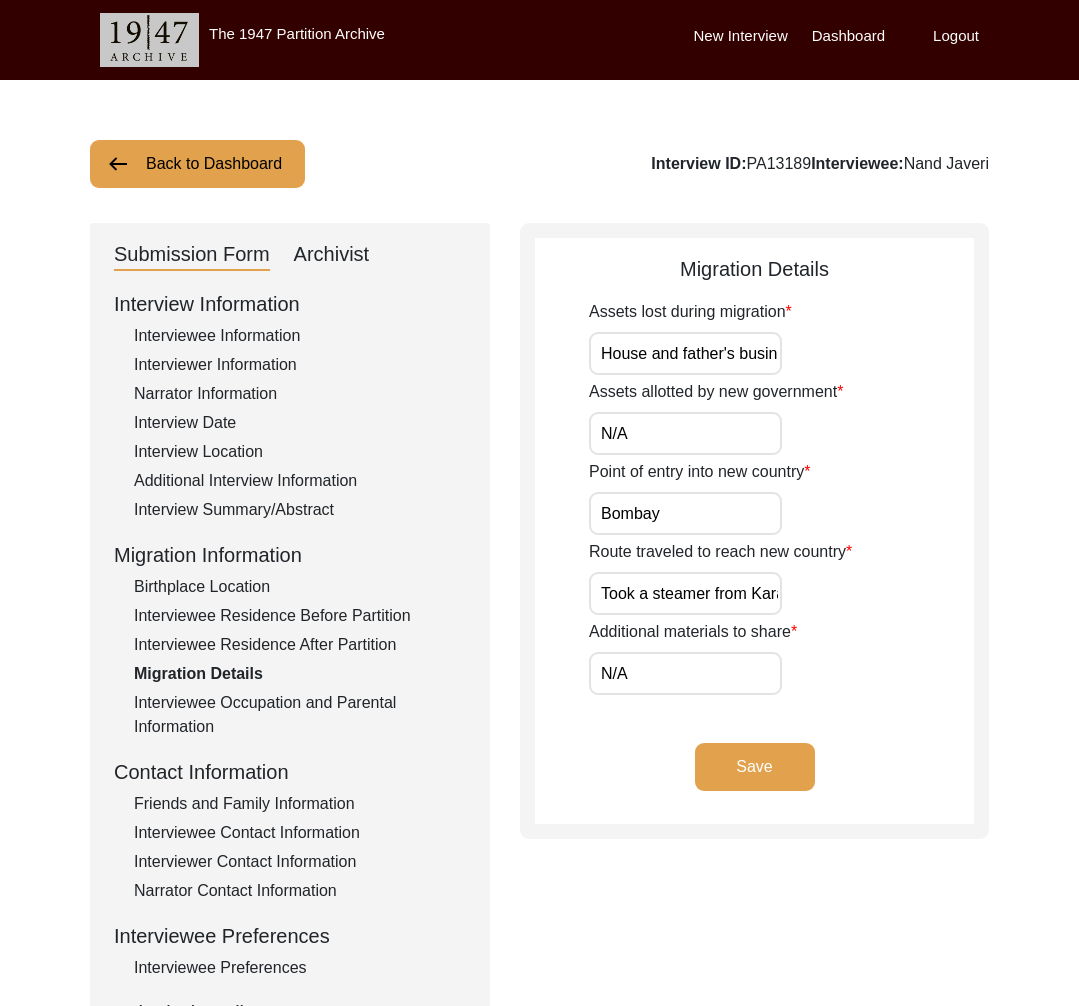 drag, startPoint x: 241, startPoint y: 694, endPoint x: 259, endPoint y: 728, distance: 38.470768 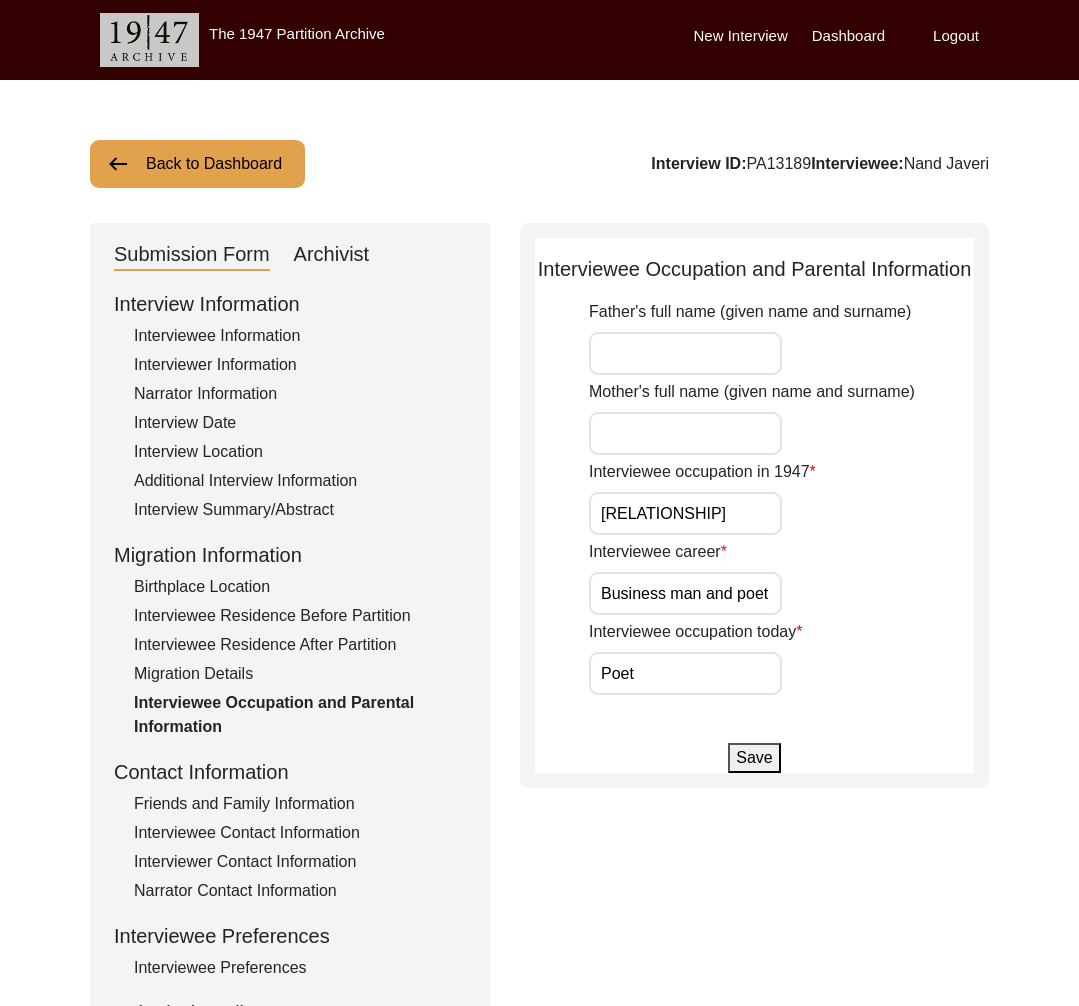 click on "Friends and Family Information" 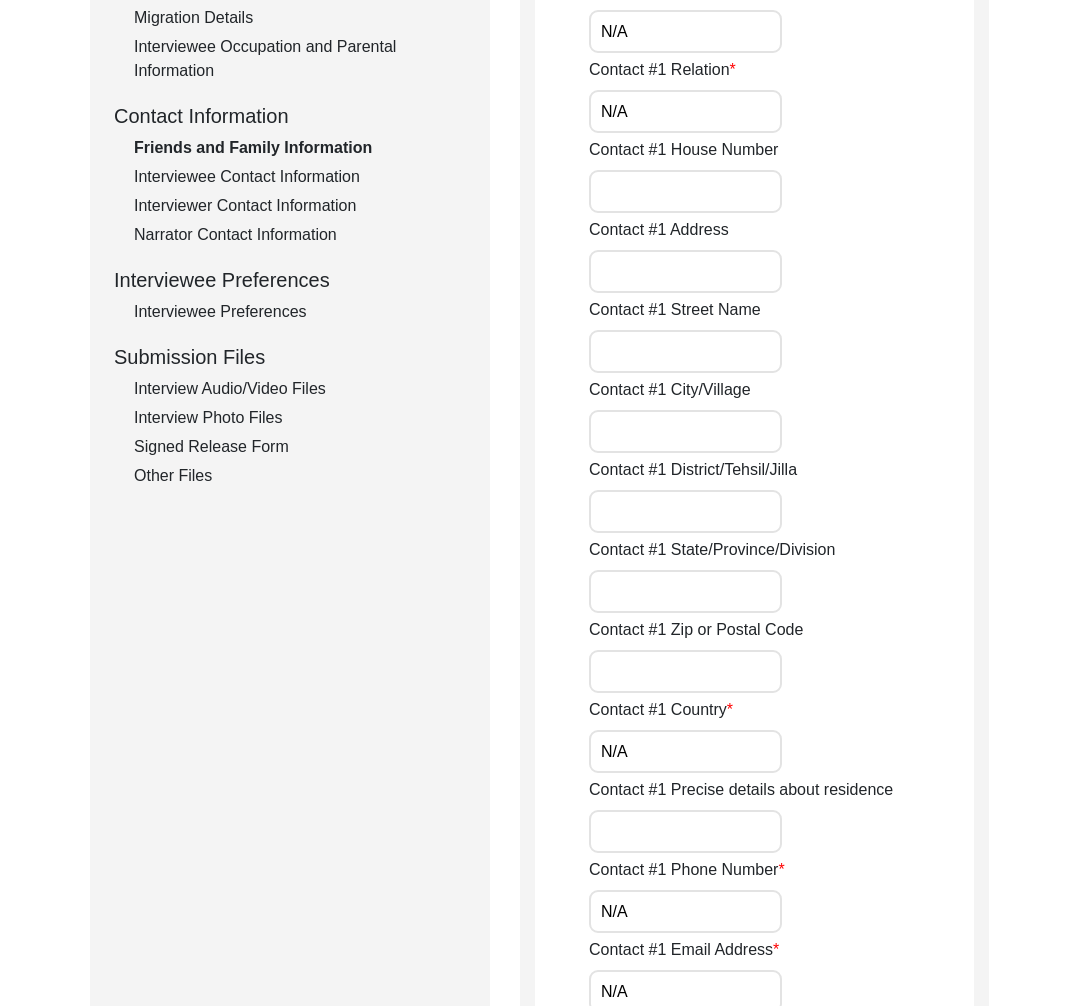 scroll, scrollTop: 248, scrollLeft: 0, axis: vertical 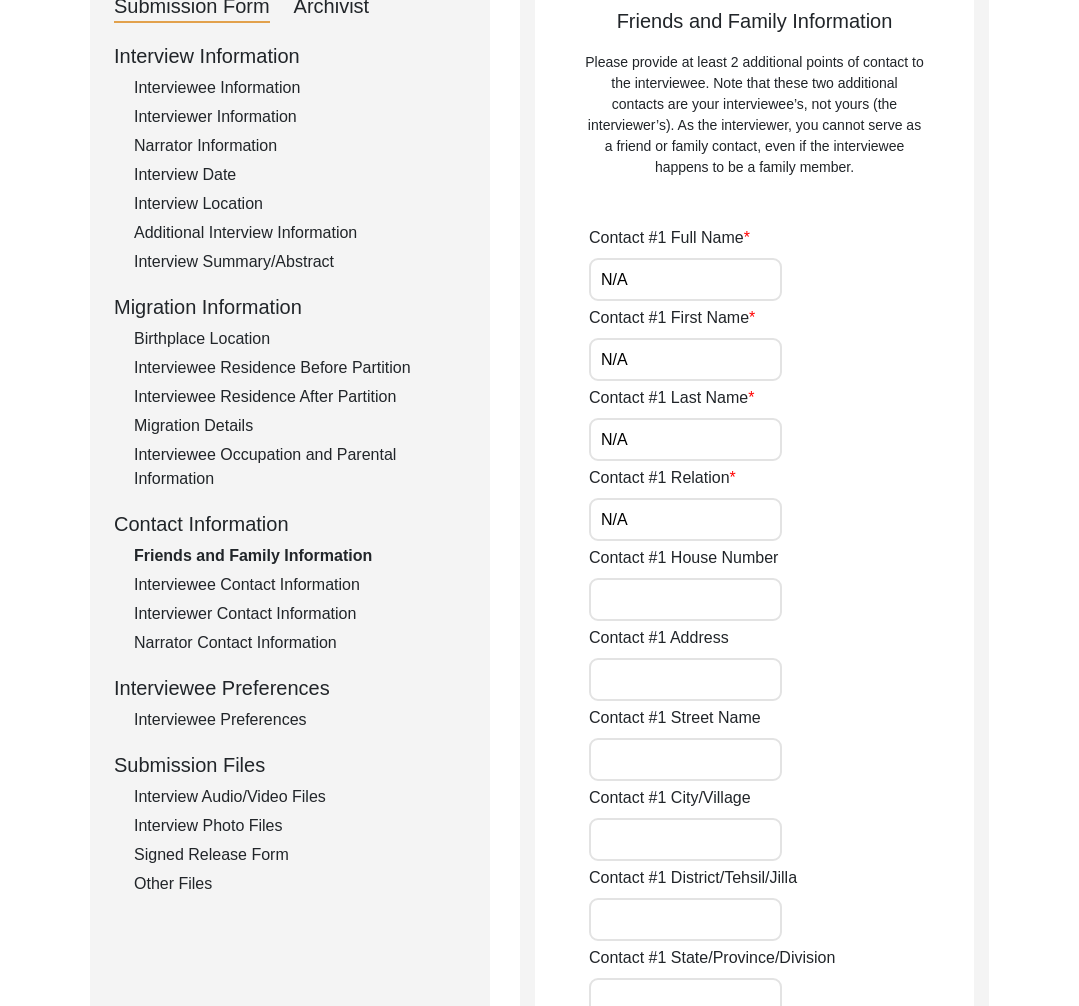drag, startPoint x: 281, startPoint y: 589, endPoint x: 283, endPoint y: 603, distance: 14.142136 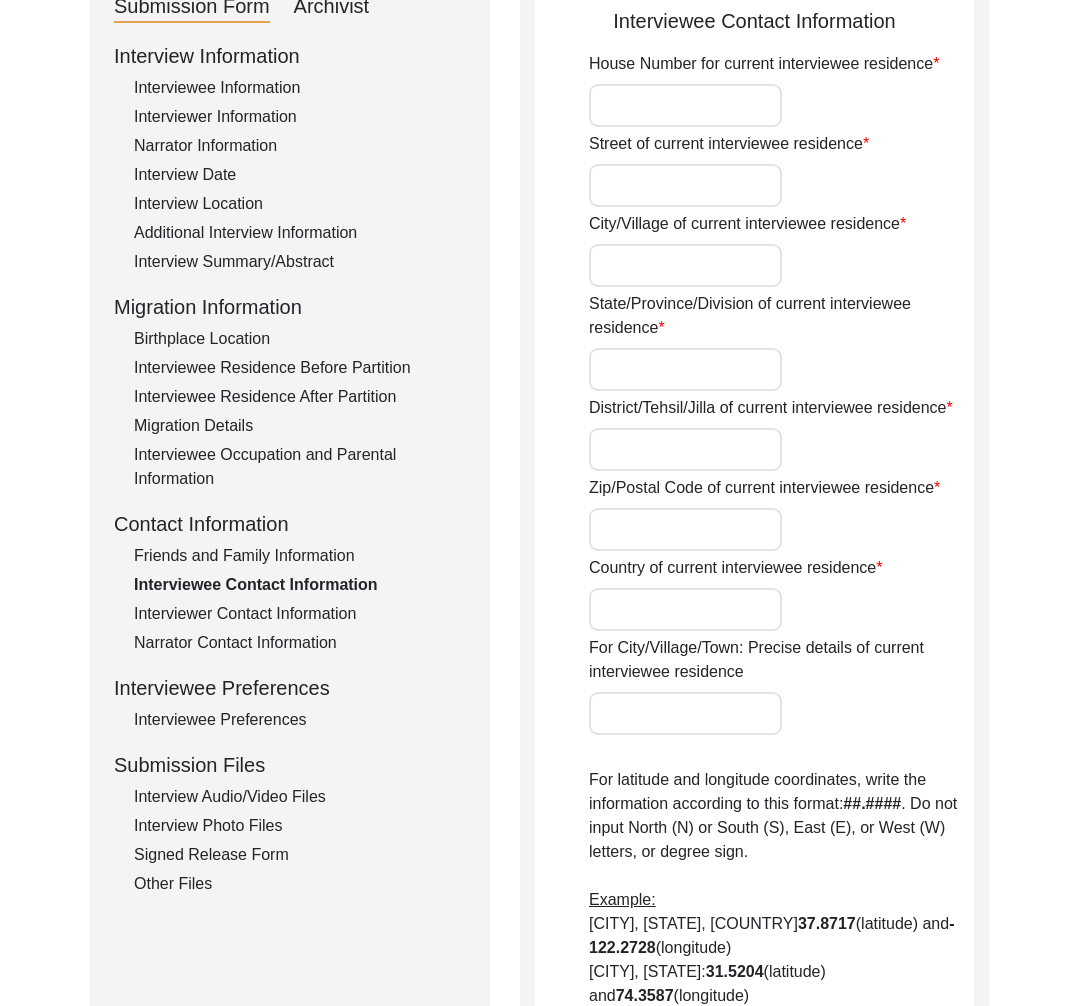 type on "[APARTMENT_NUMBER]" 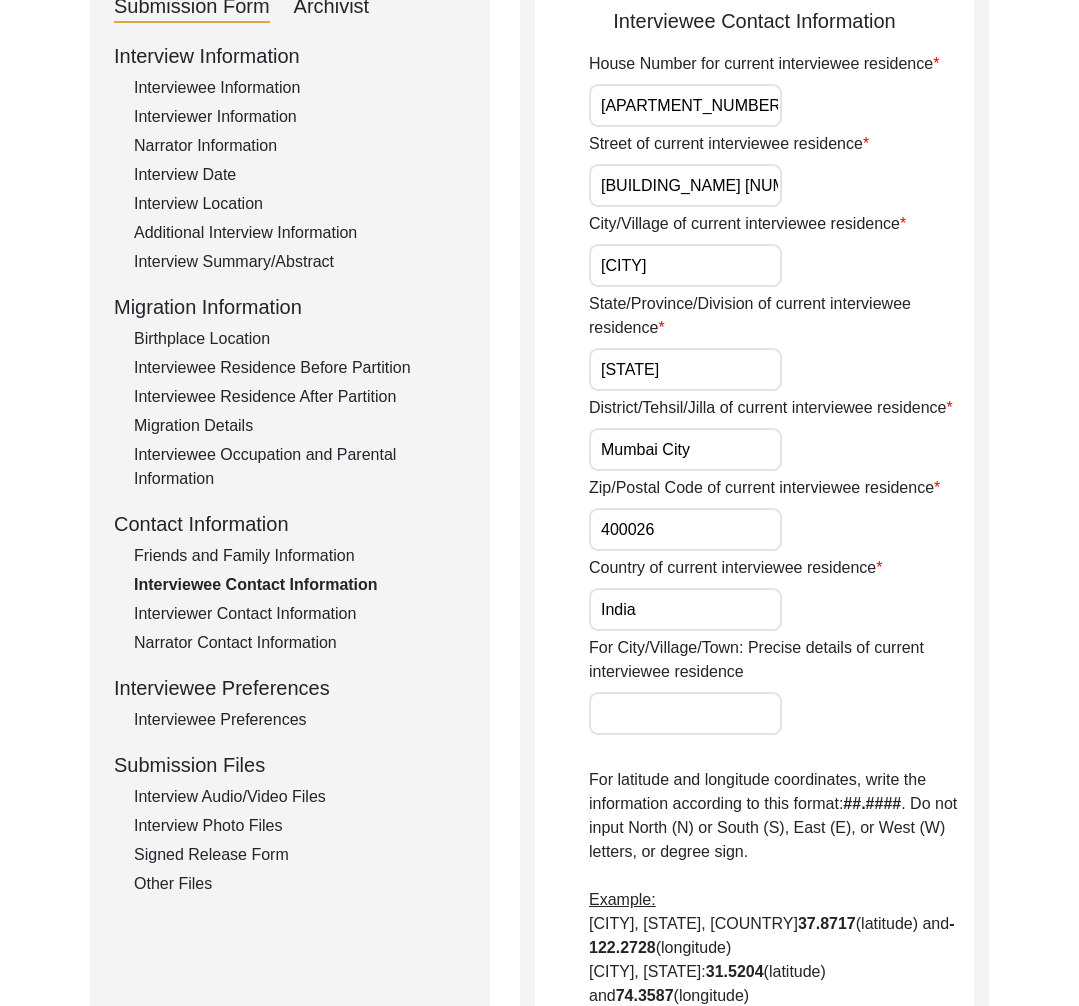 click on "Interviewer Contact Information" 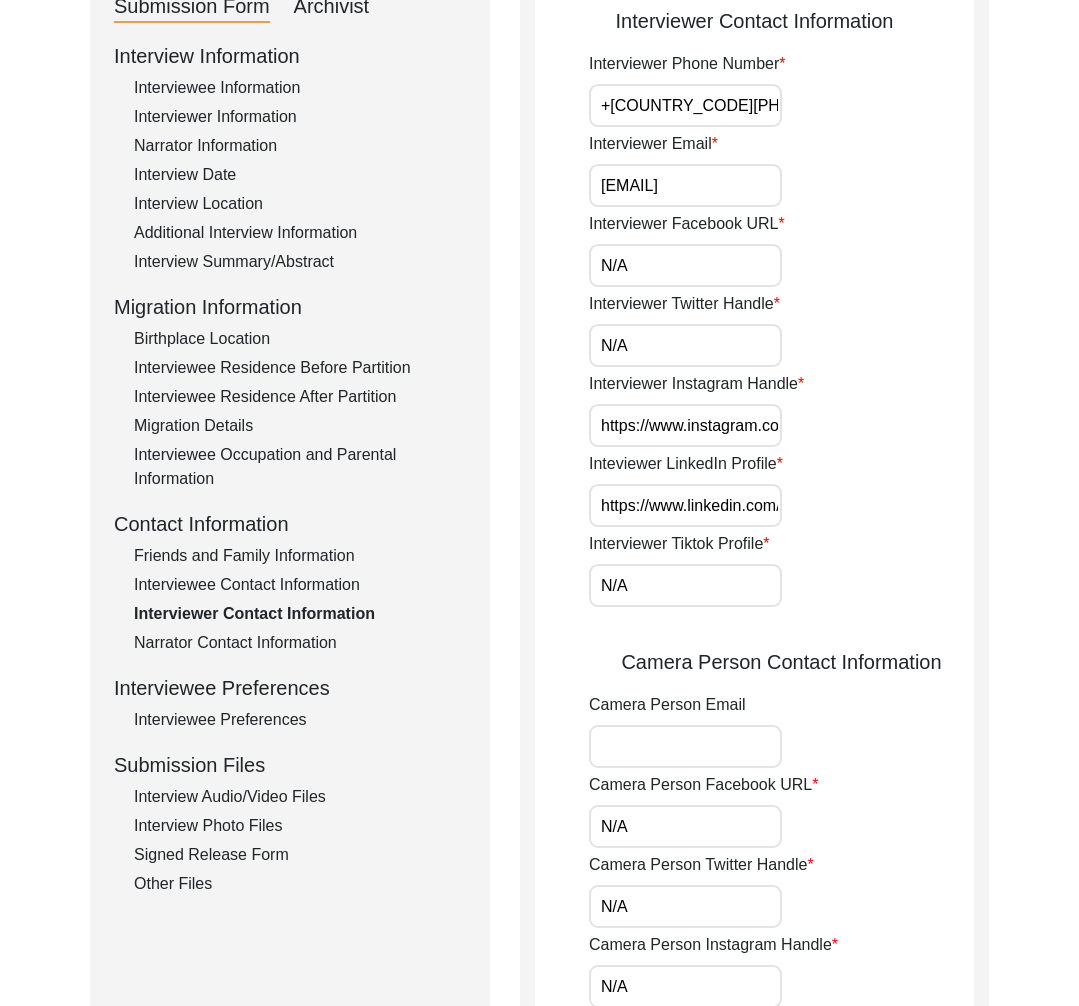 click on "Narrator Contact Information" 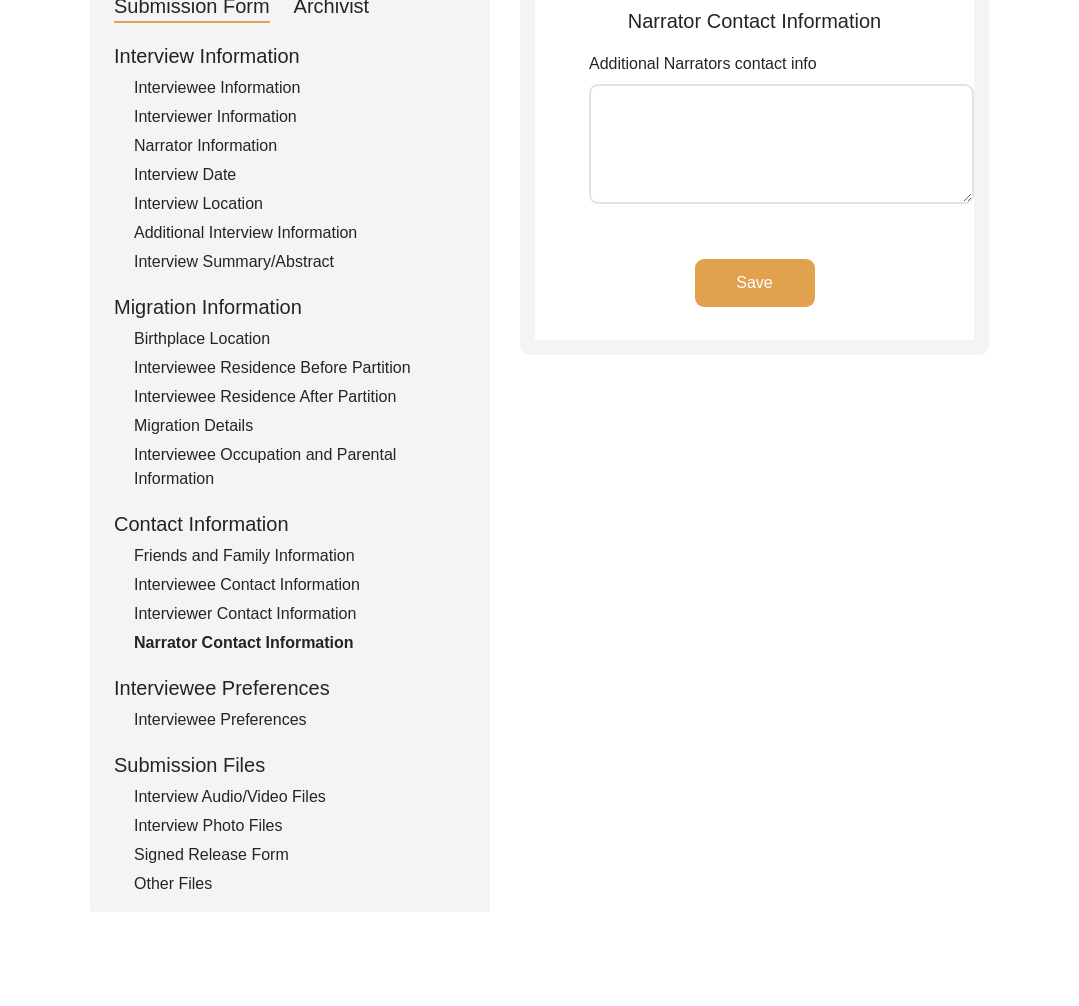 drag, startPoint x: 278, startPoint y: 728, endPoint x: 260, endPoint y: 757, distance: 34.132095 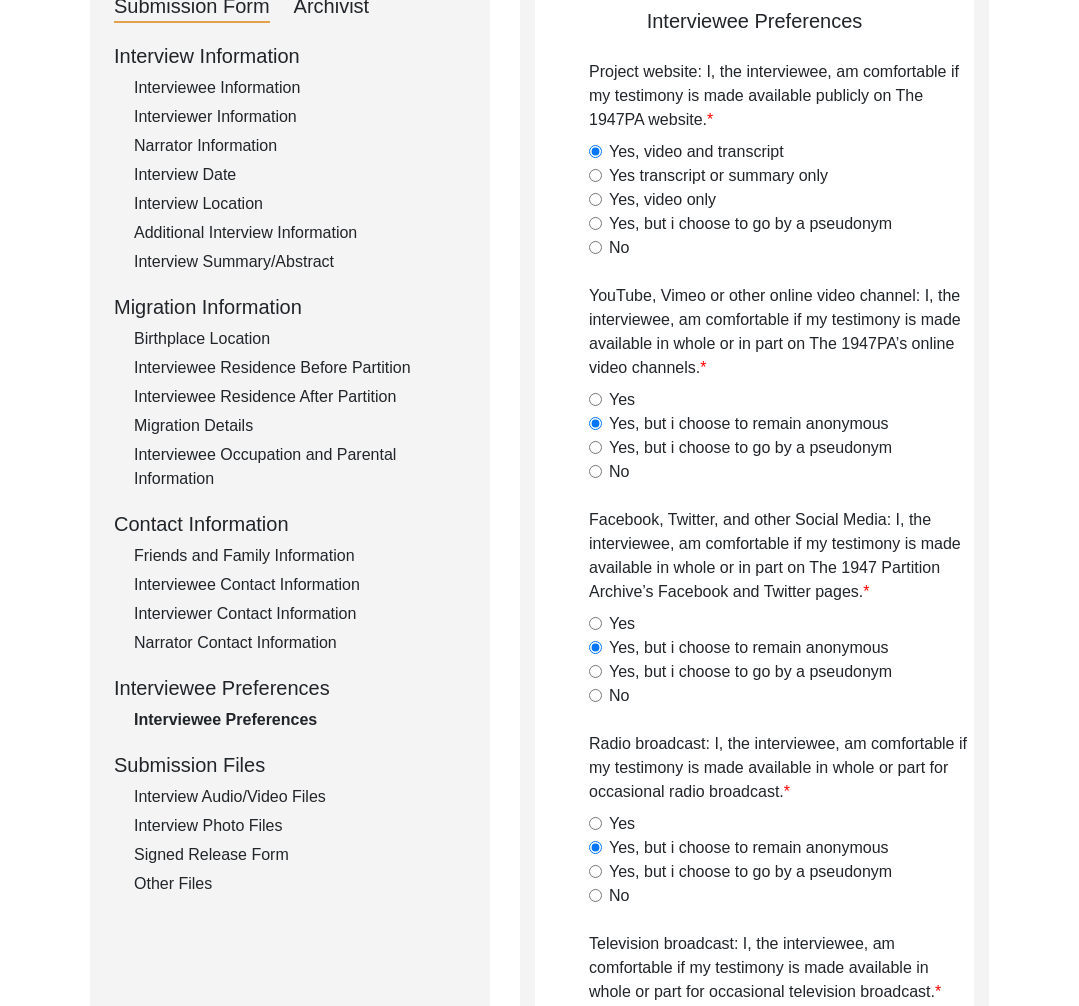 click on "Interview Audio/Video Files" 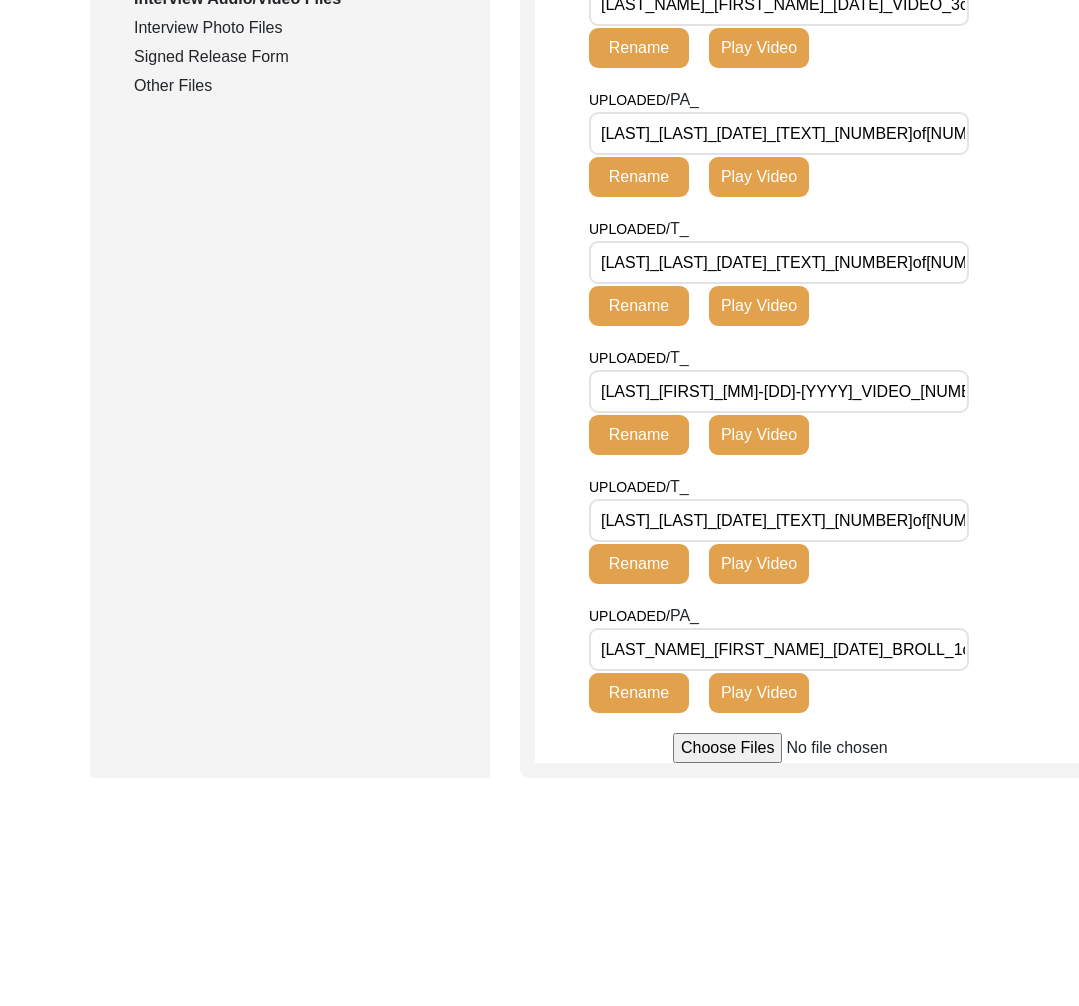 scroll, scrollTop: 756, scrollLeft: 0, axis: vertical 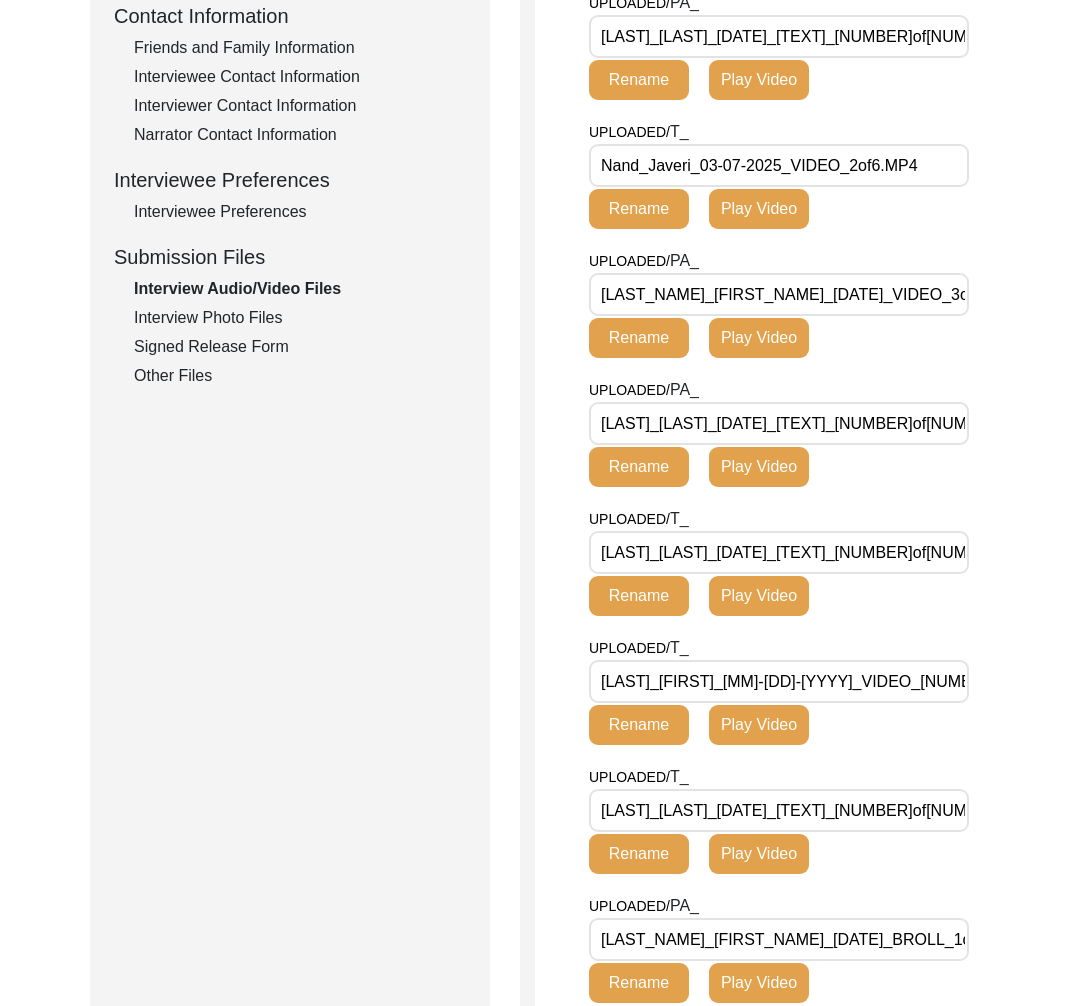 click on "Interview Photo Files" 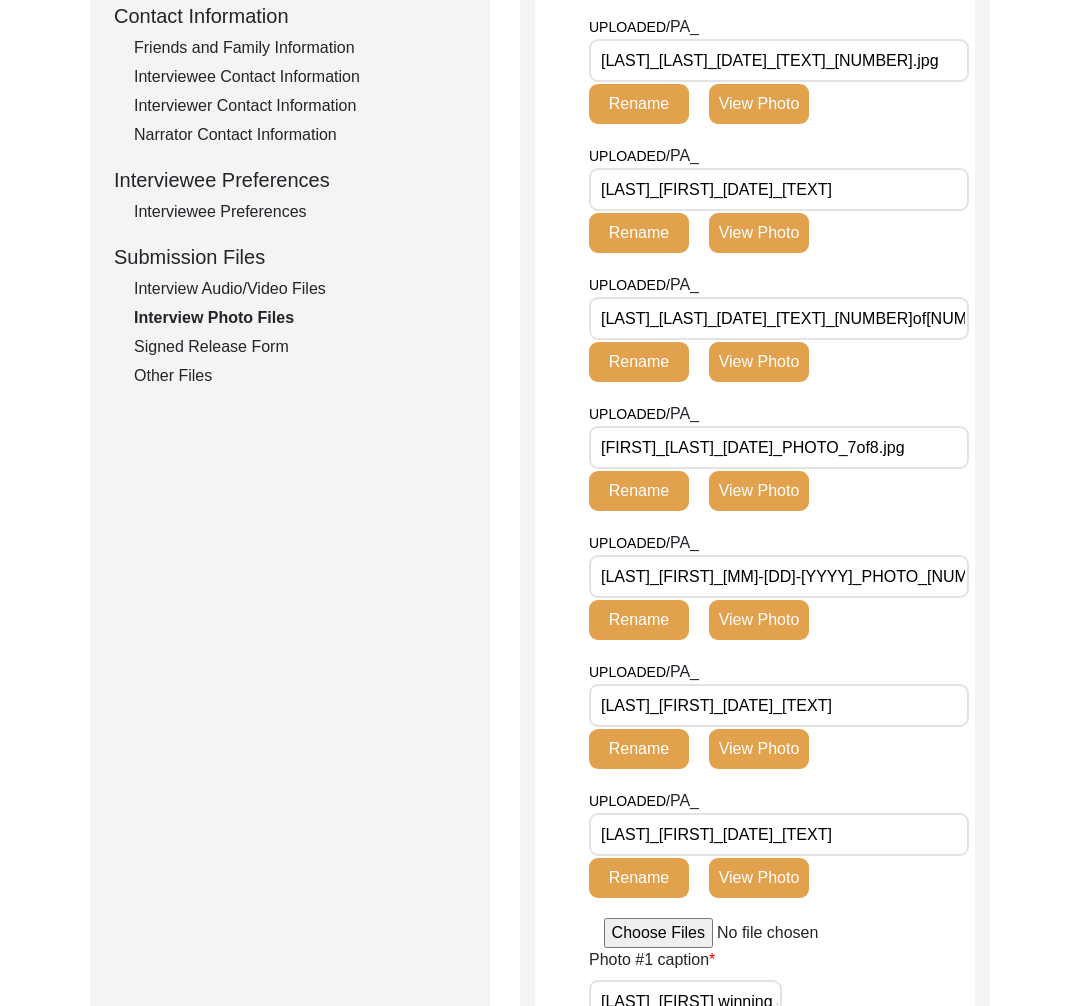 click on "Signed Release Form" 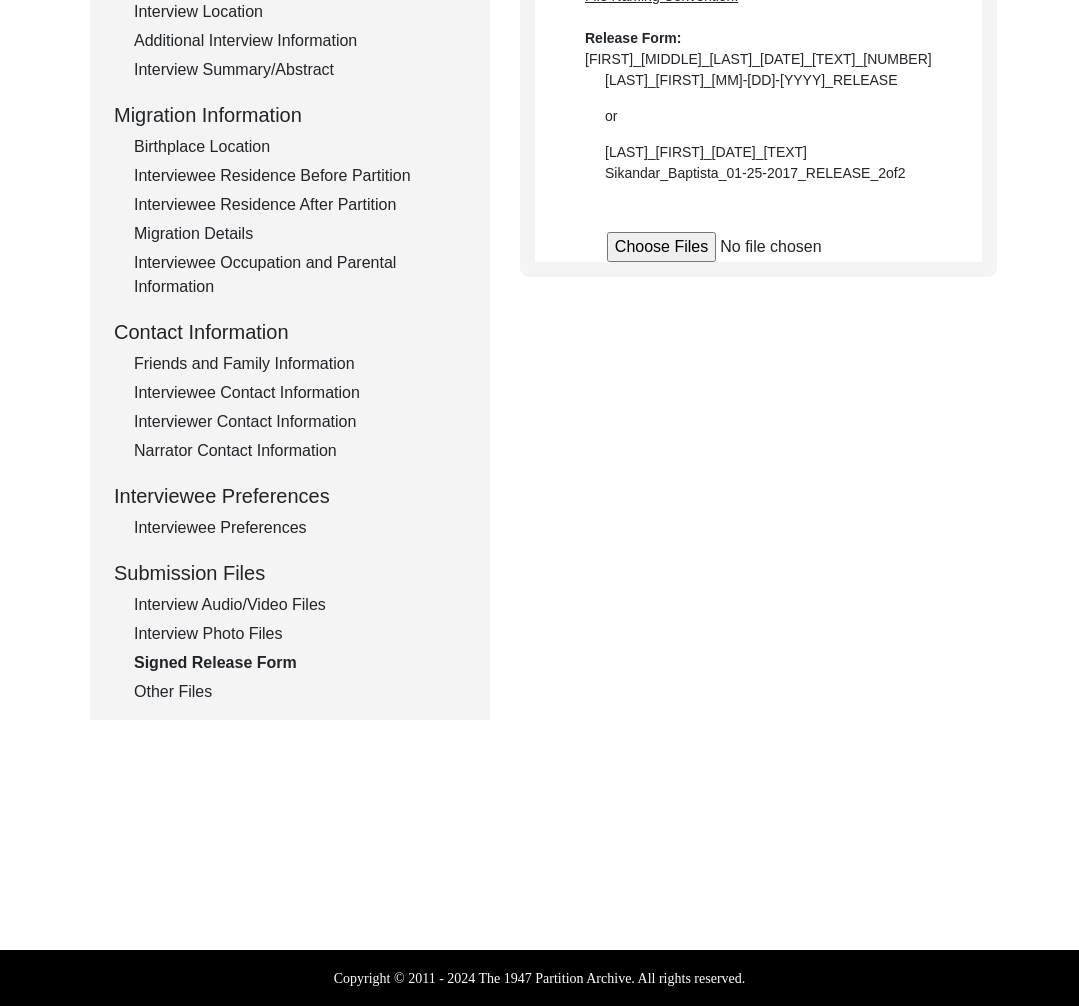 scroll, scrollTop: 440, scrollLeft: 0, axis: vertical 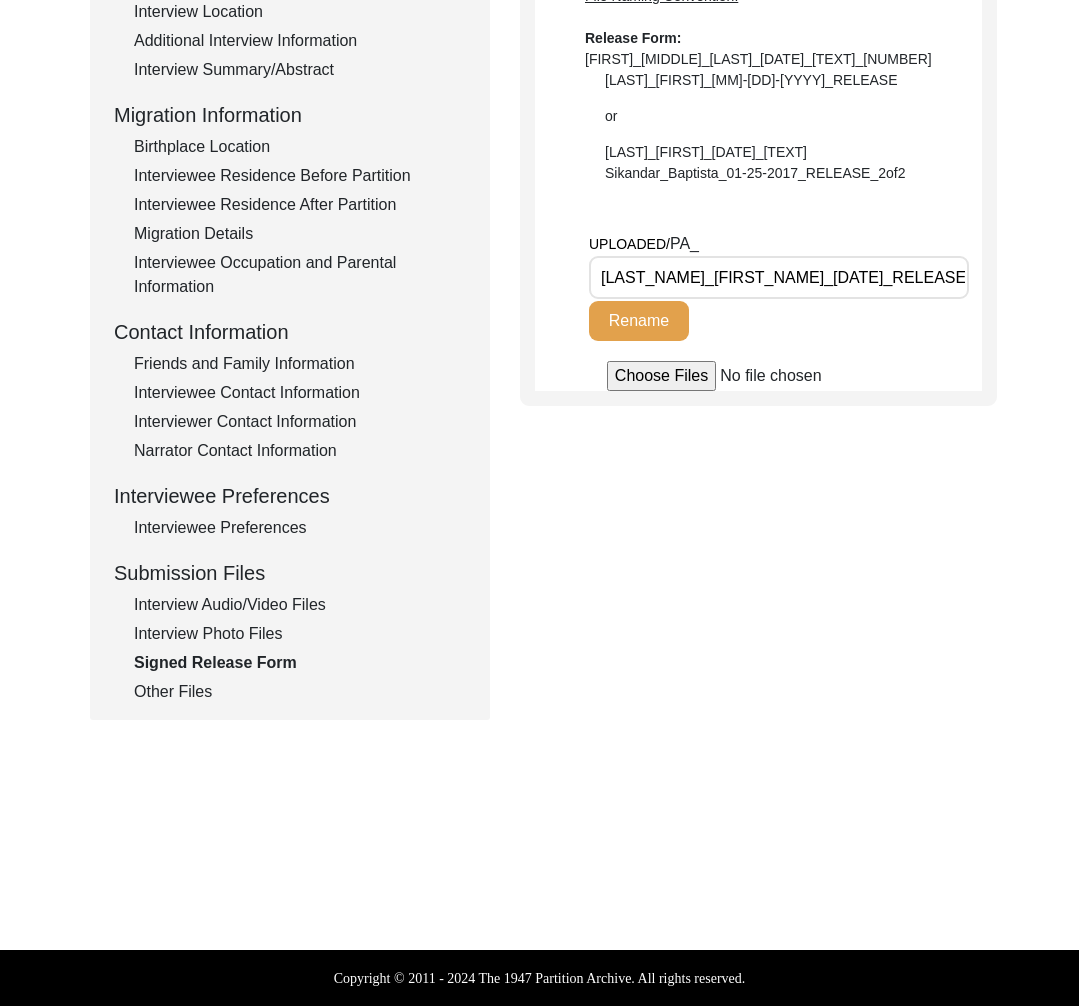 click on "Signed Release Form" 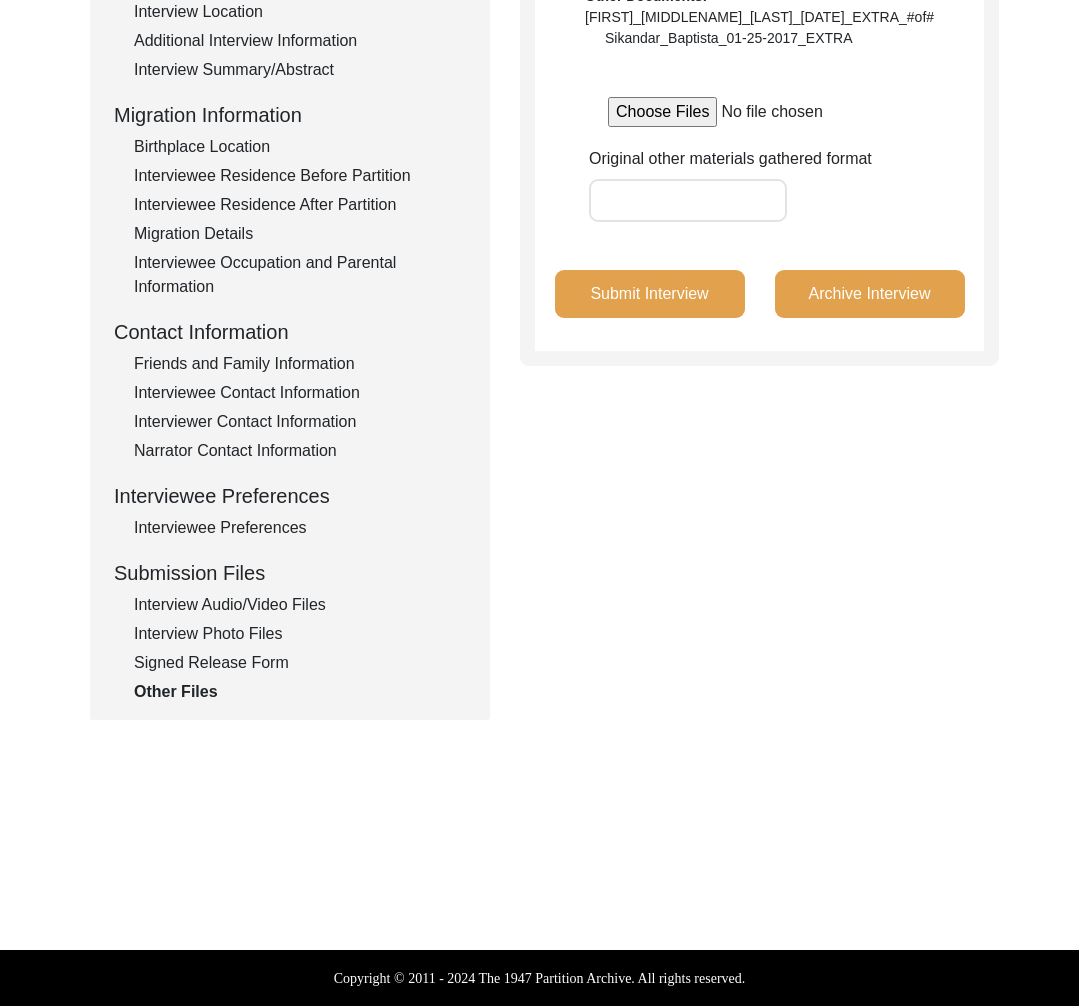 scroll, scrollTop: 0, scrollLeft: 0, axis: both 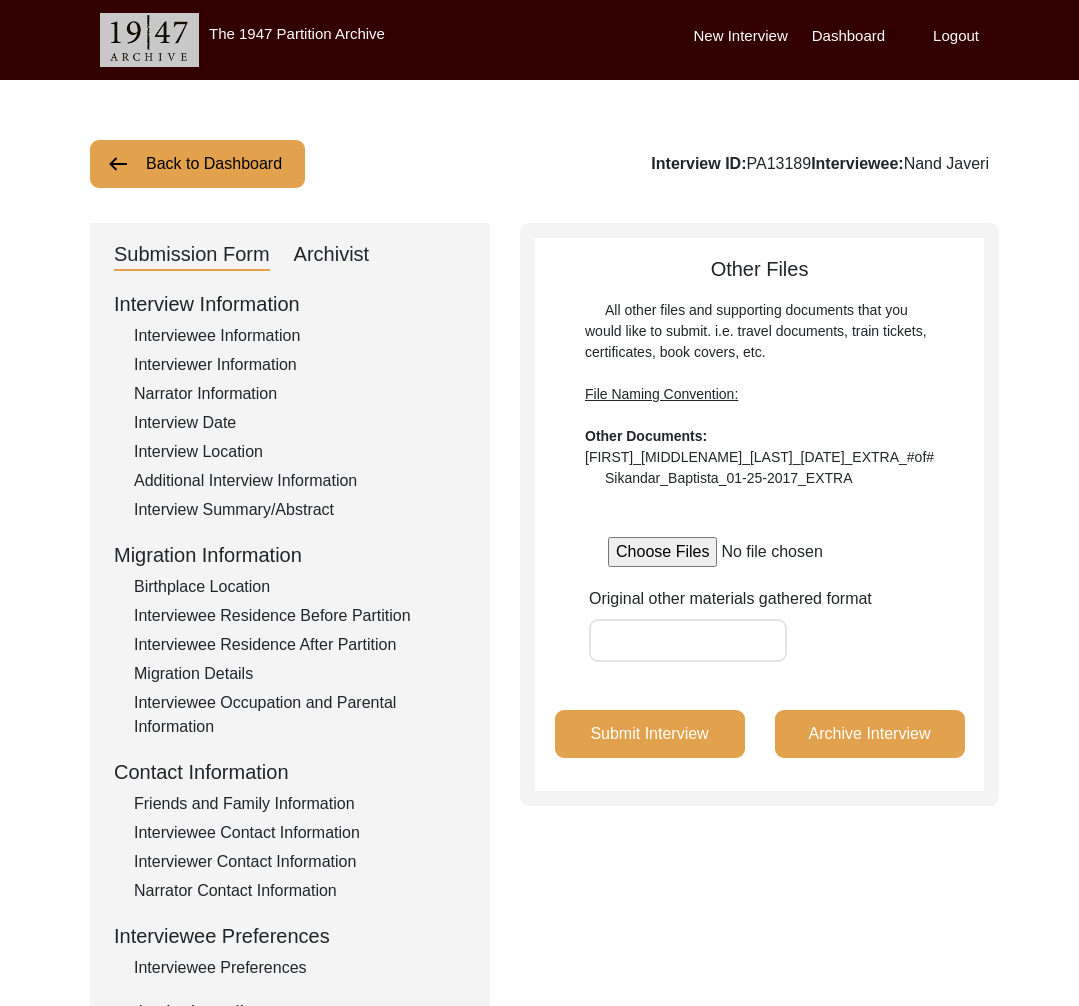click on "Archivist" 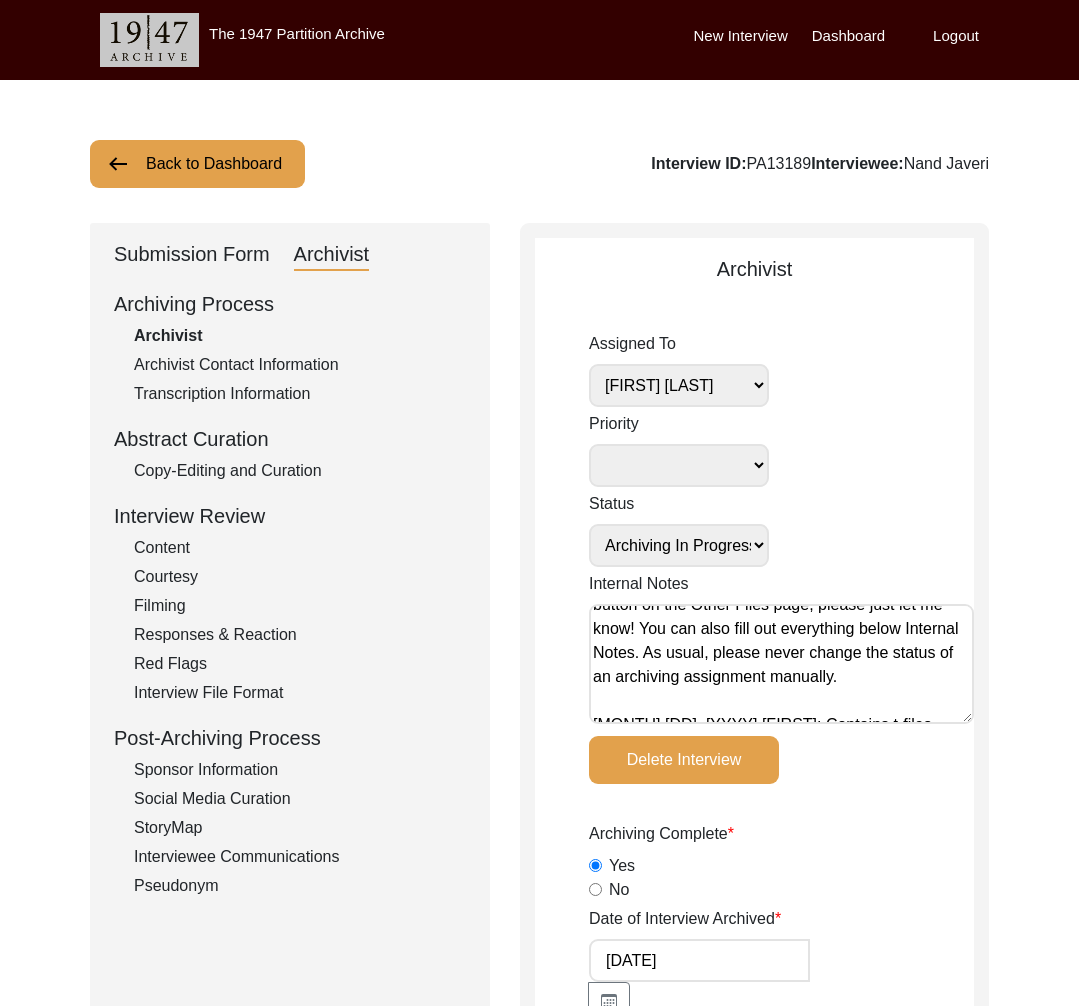 scroll, scrollTop: 128, scrollLeft: 0, axis: vertical 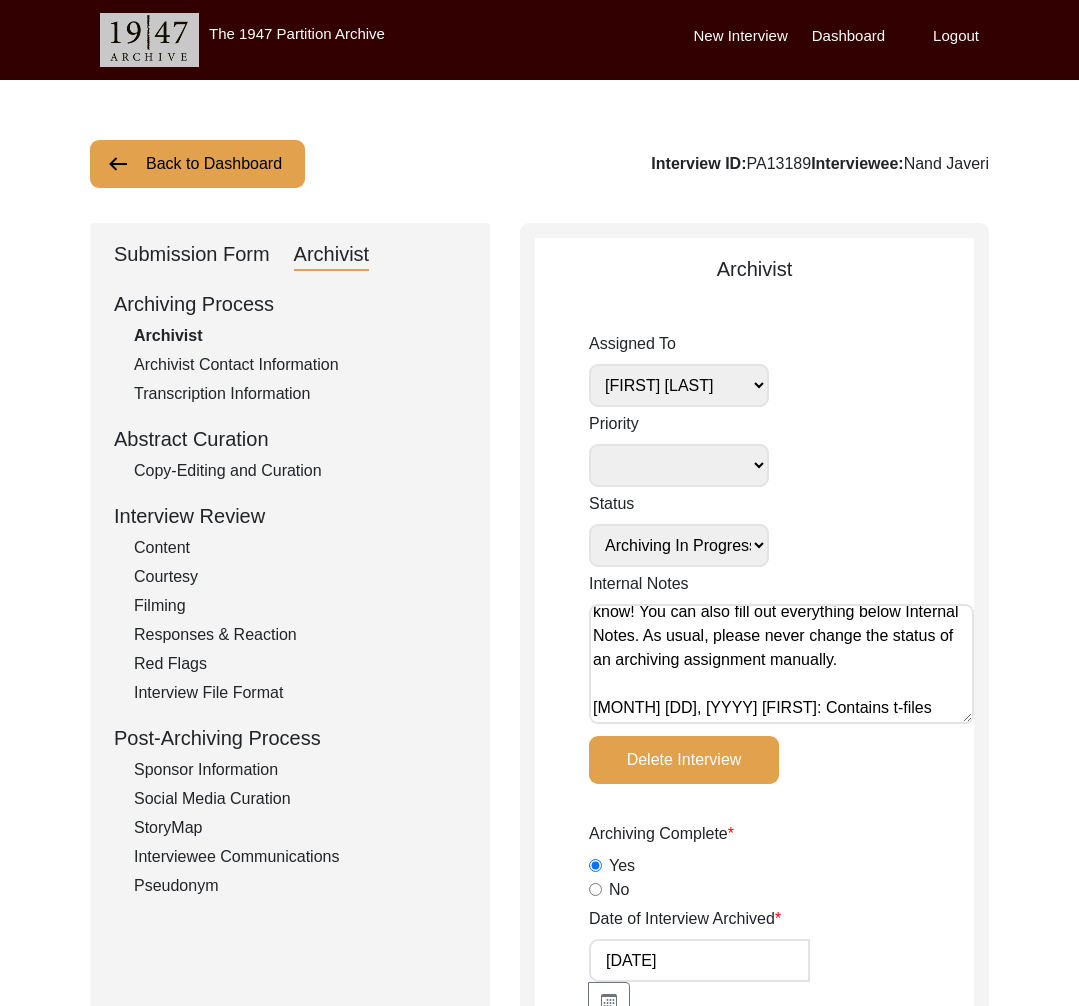click on "Back to Dashboard" 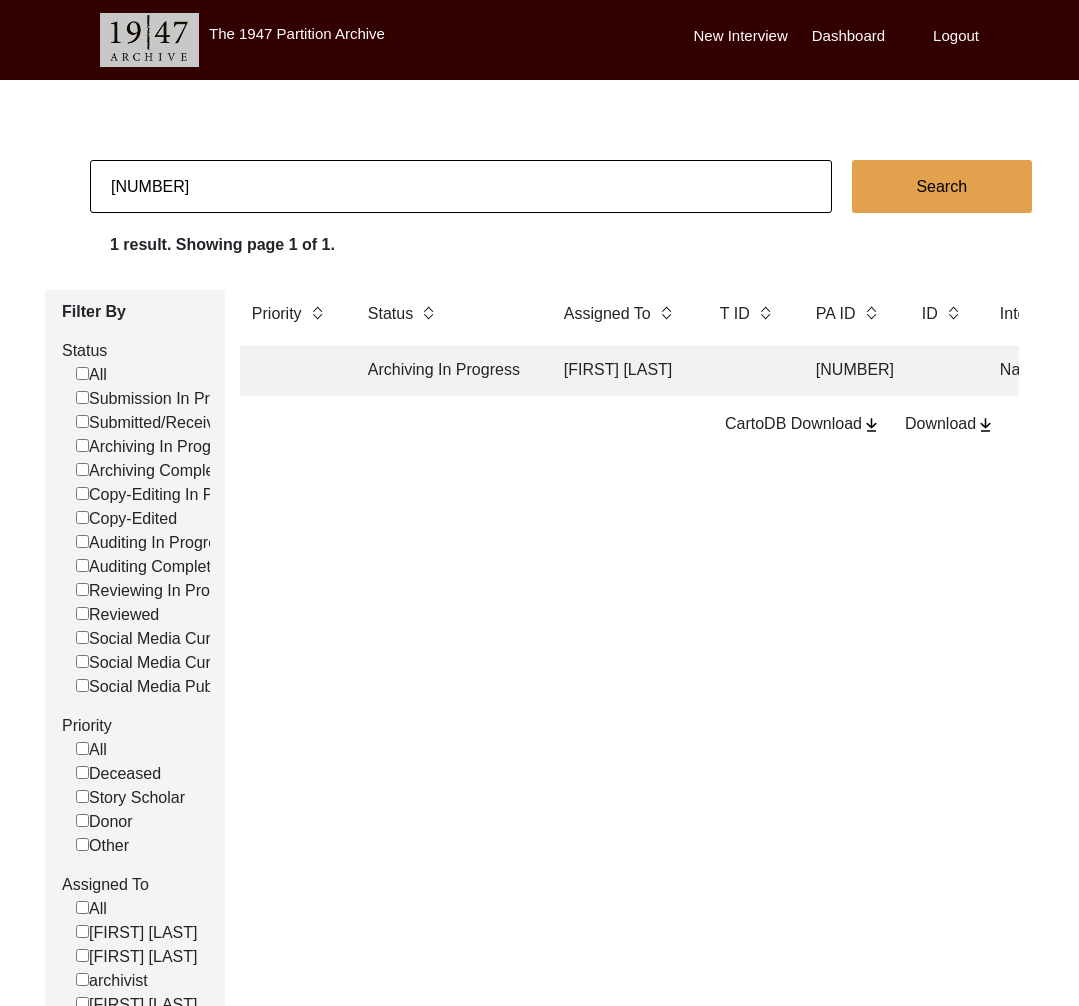 click on "[NUMBER]" 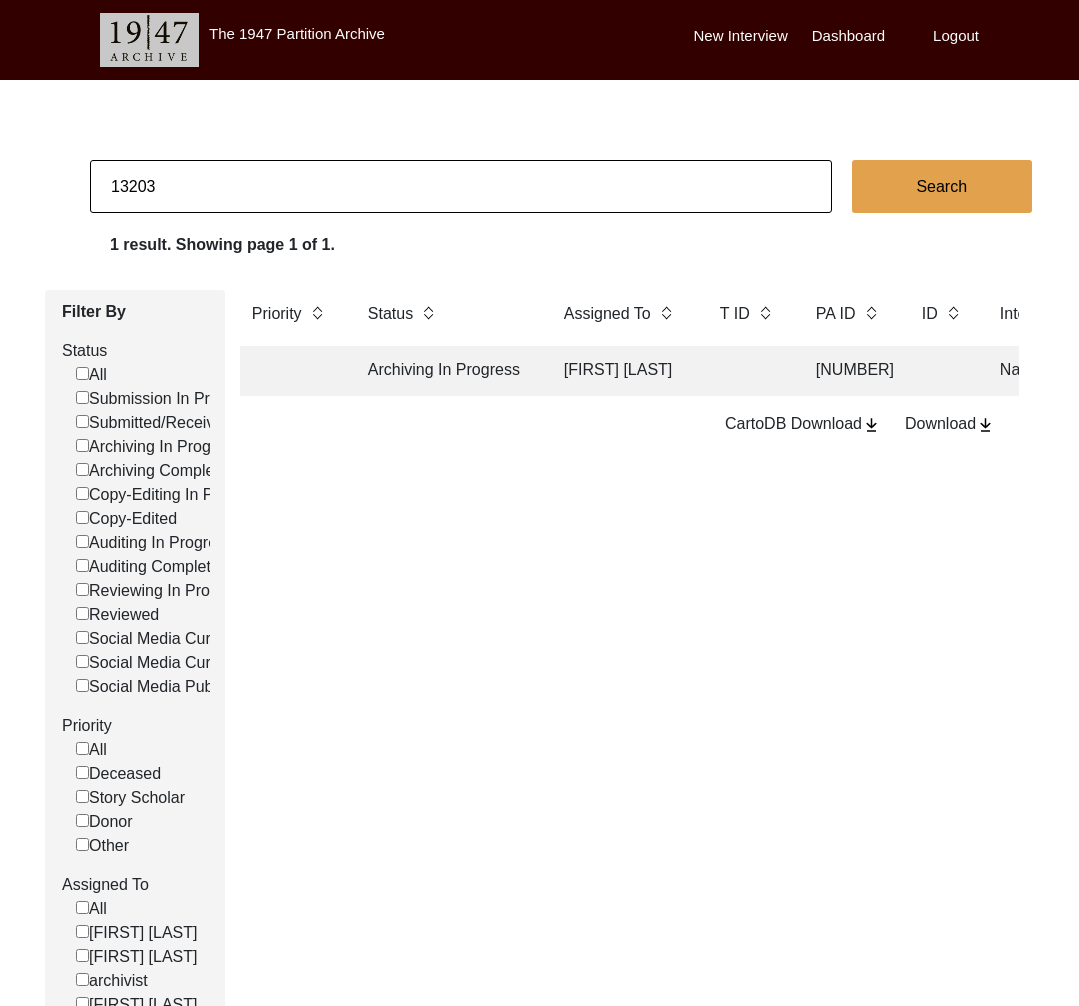 type on "13203" 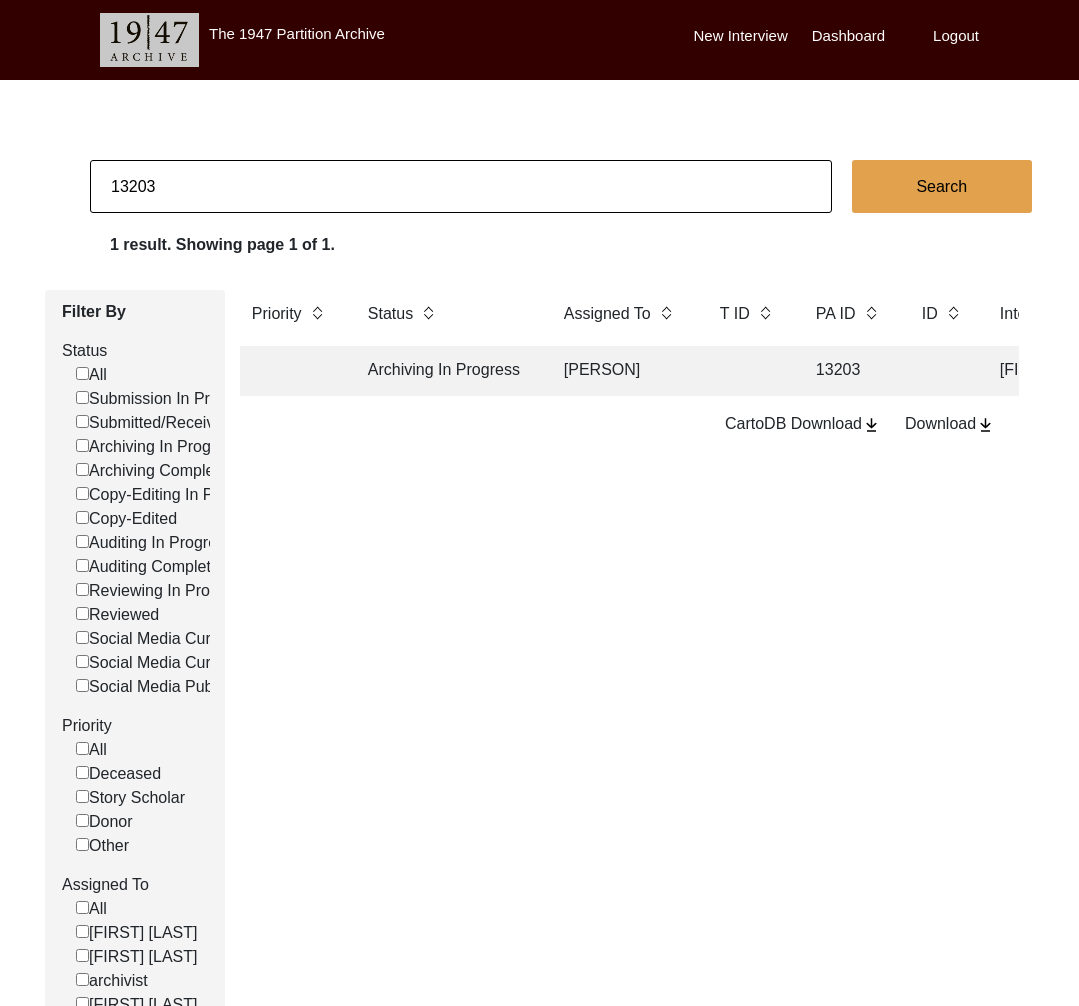 click on "Archiving In Progress" 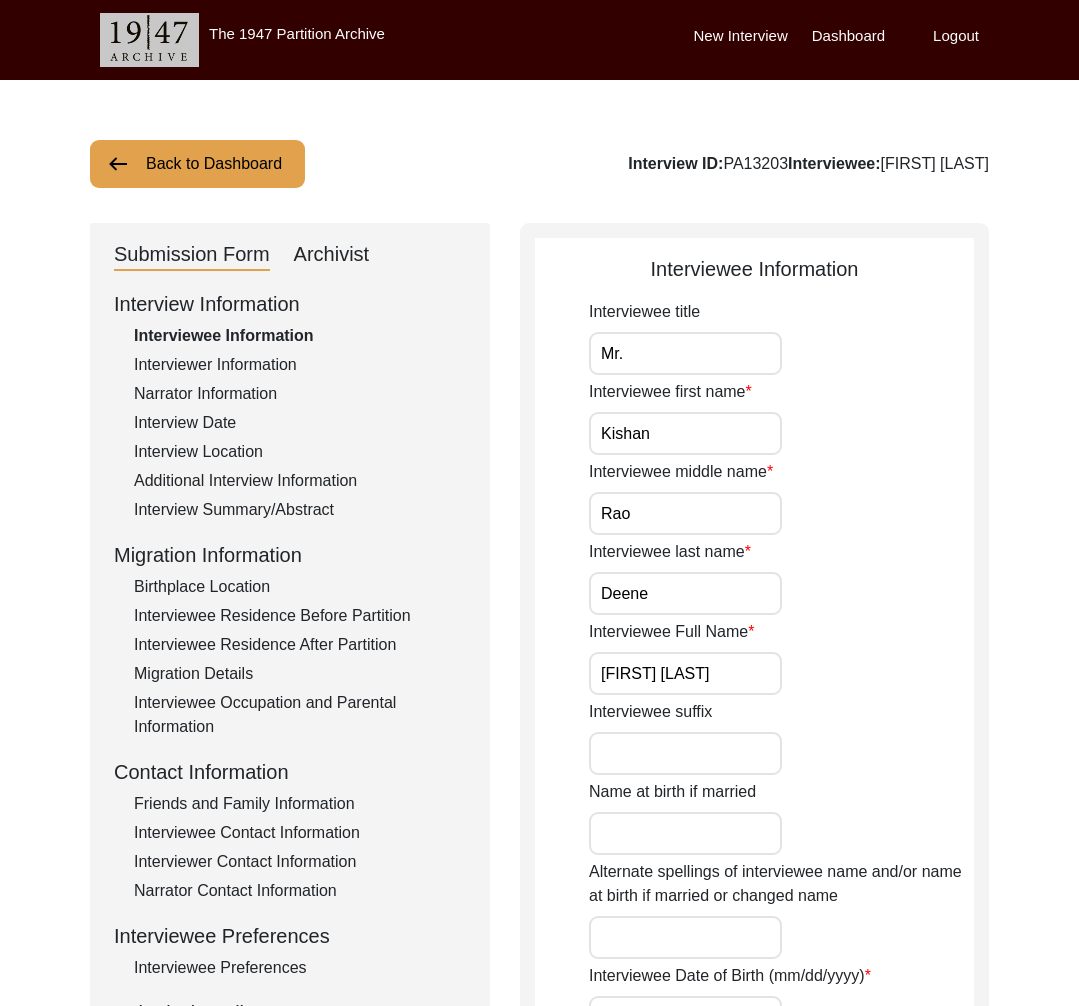 click on "Interviewer Information" 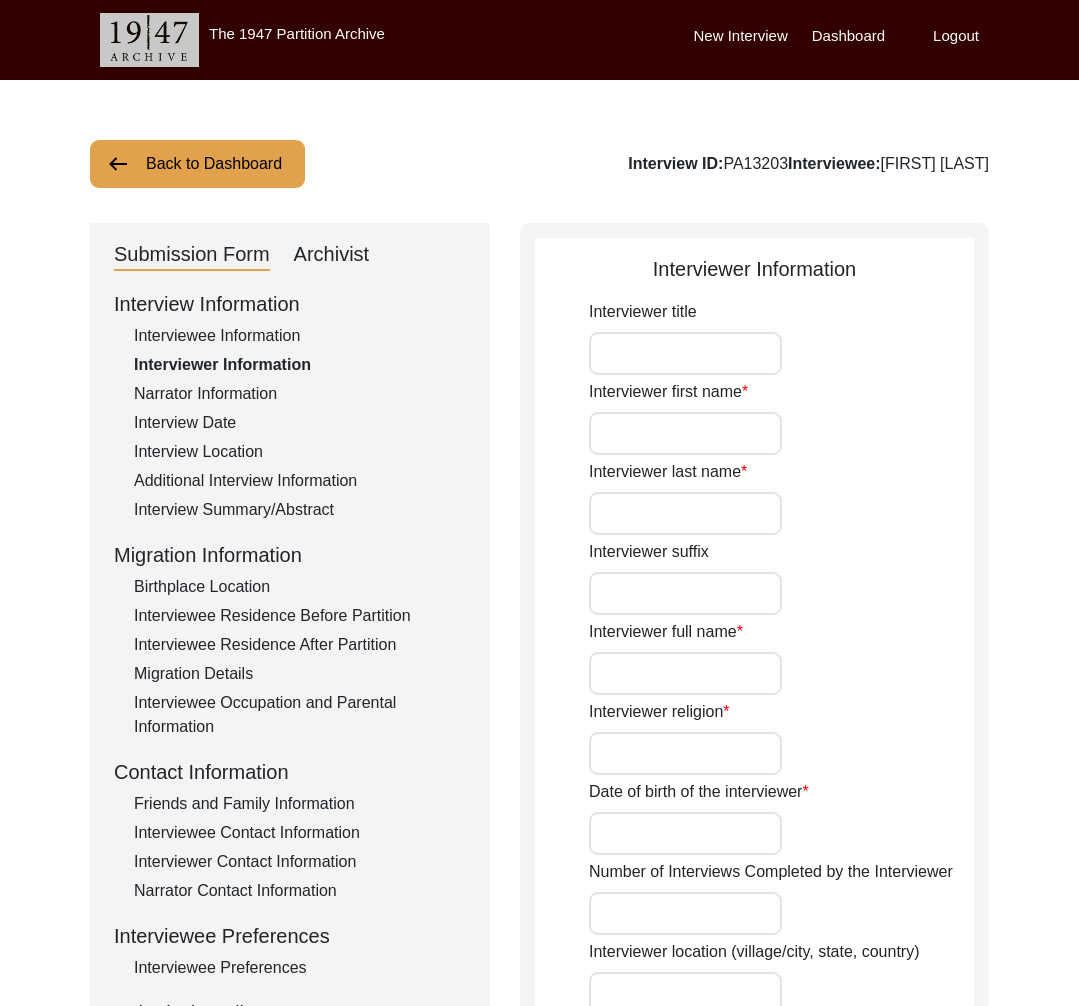 type on "Ms." 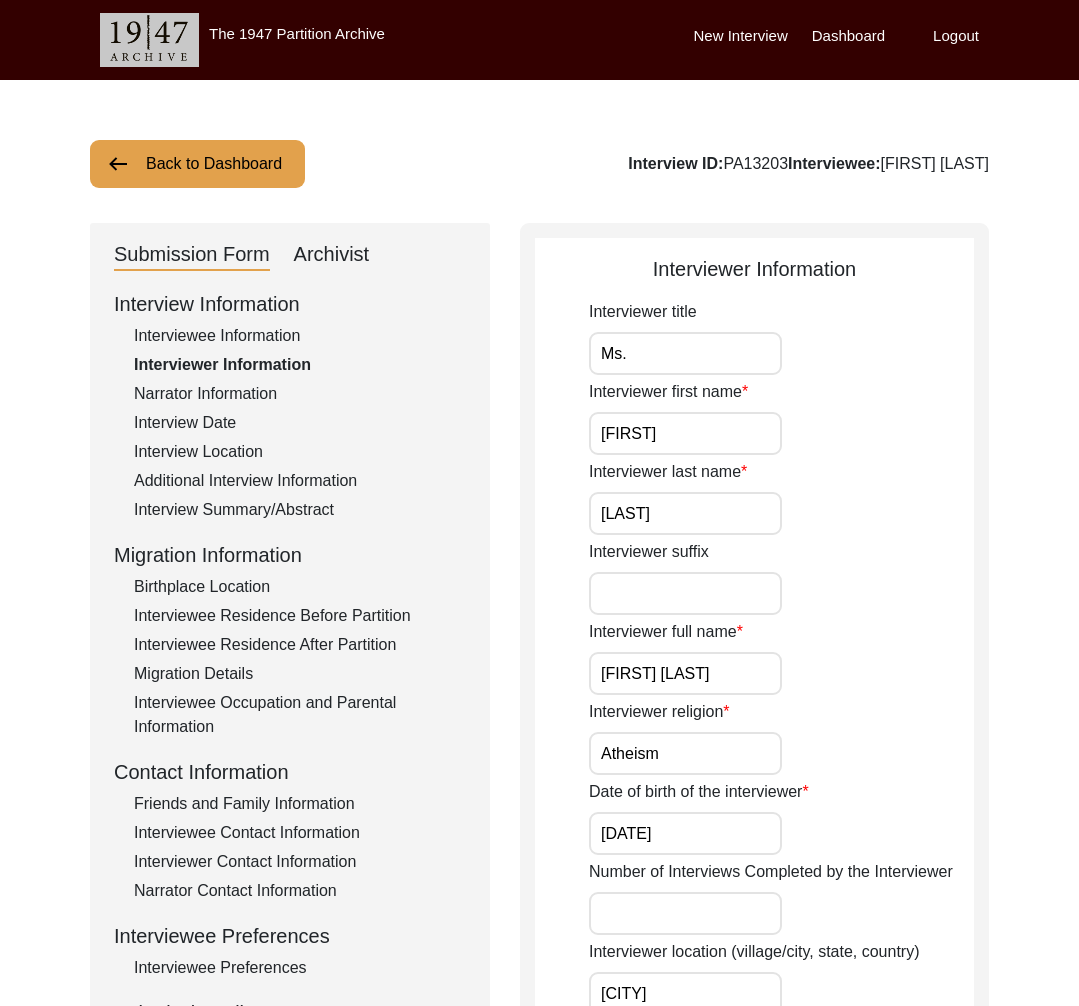 click on "Narrator Information" 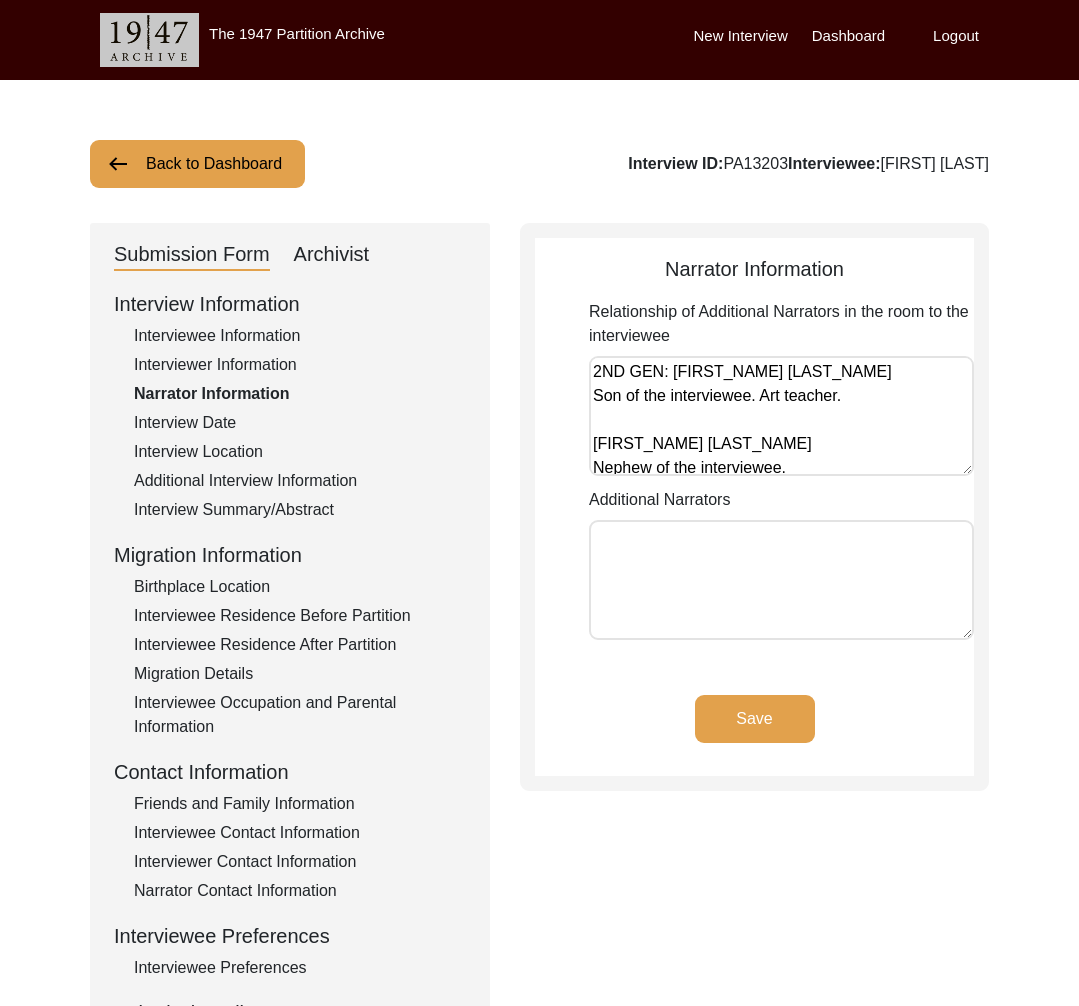 click on "Interview Date" 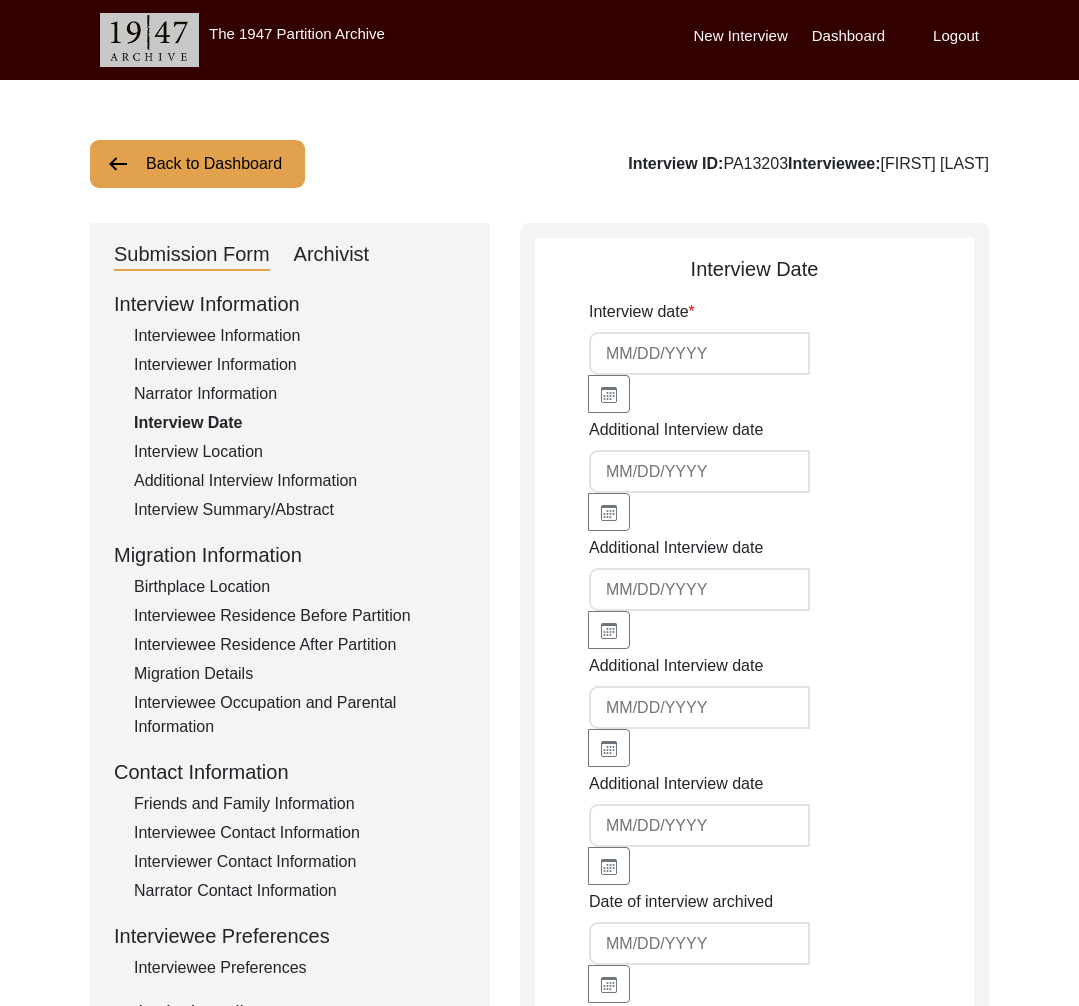 type on "[DATE]" 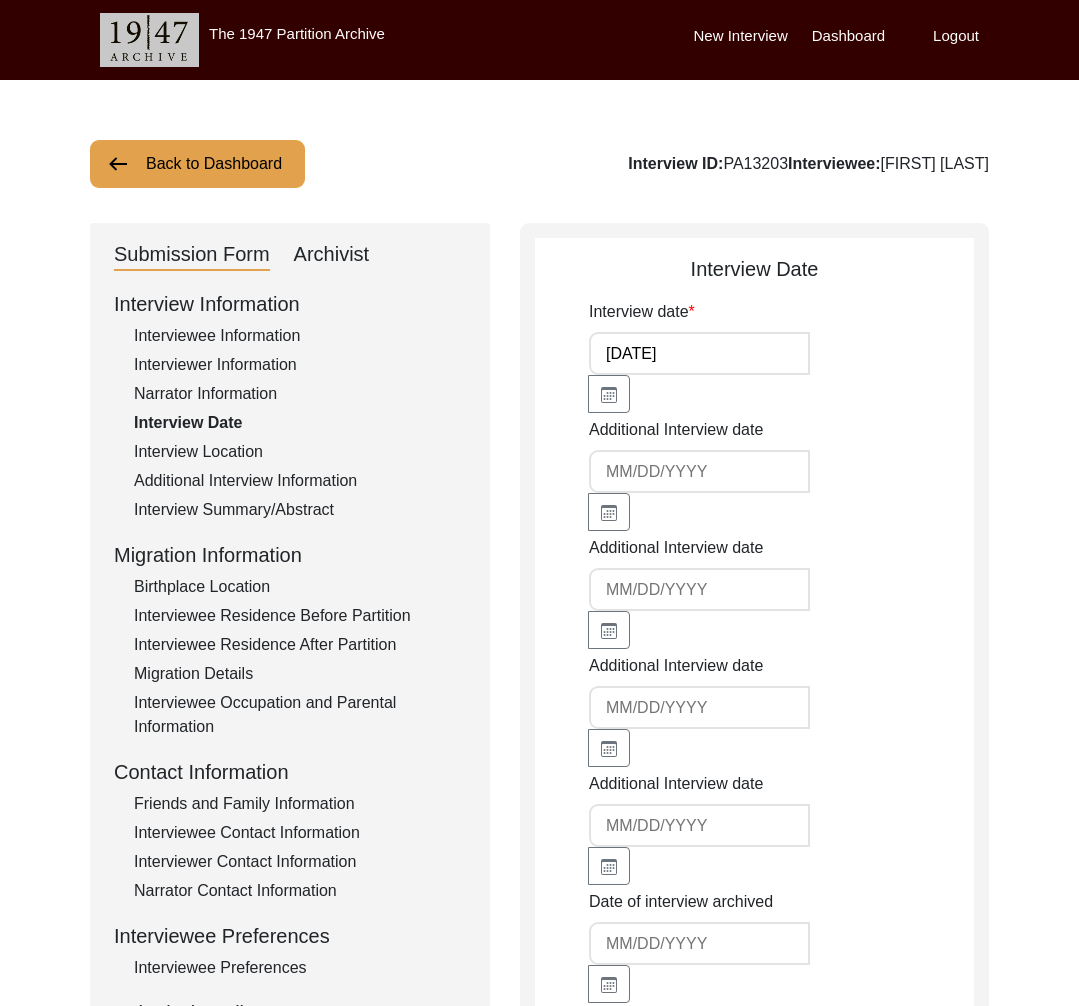 click on "Interview Location" 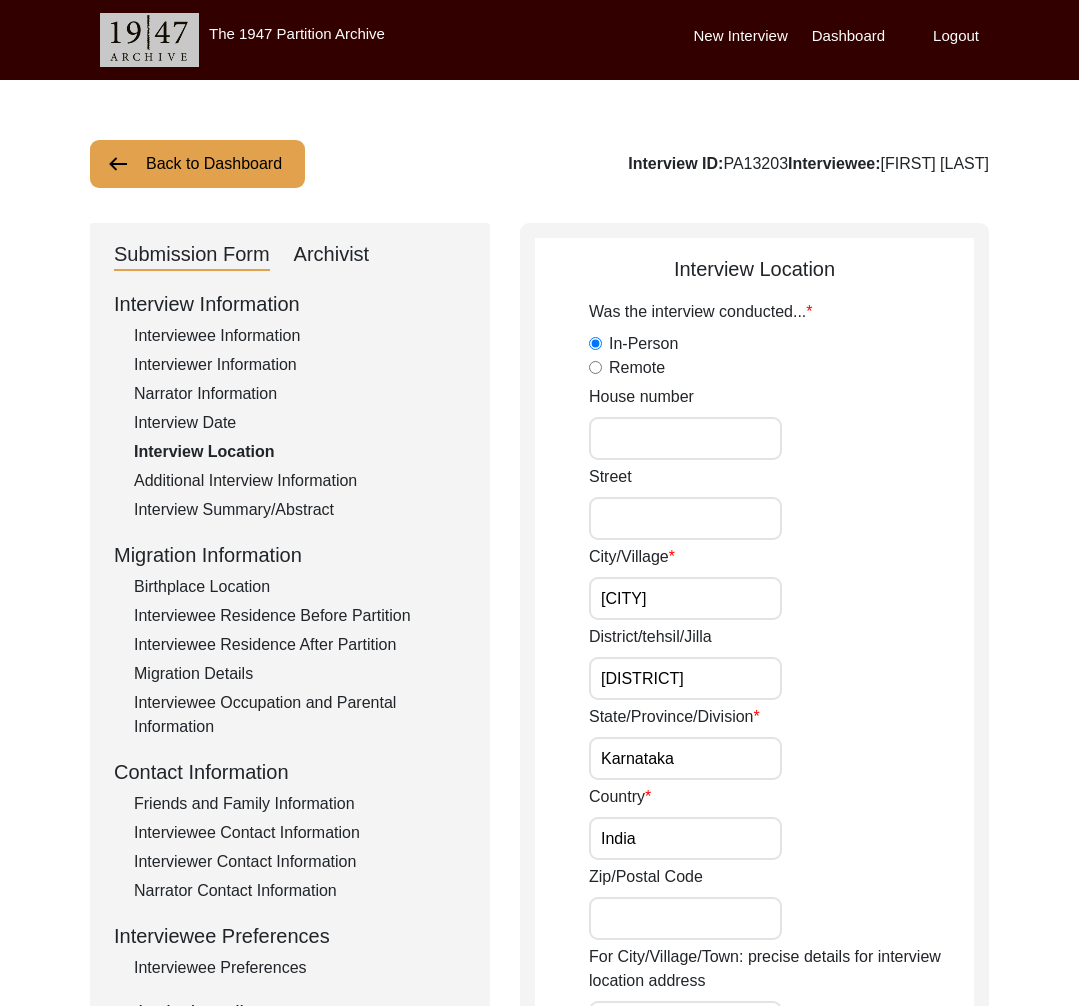 click on "Additional Interview Information" 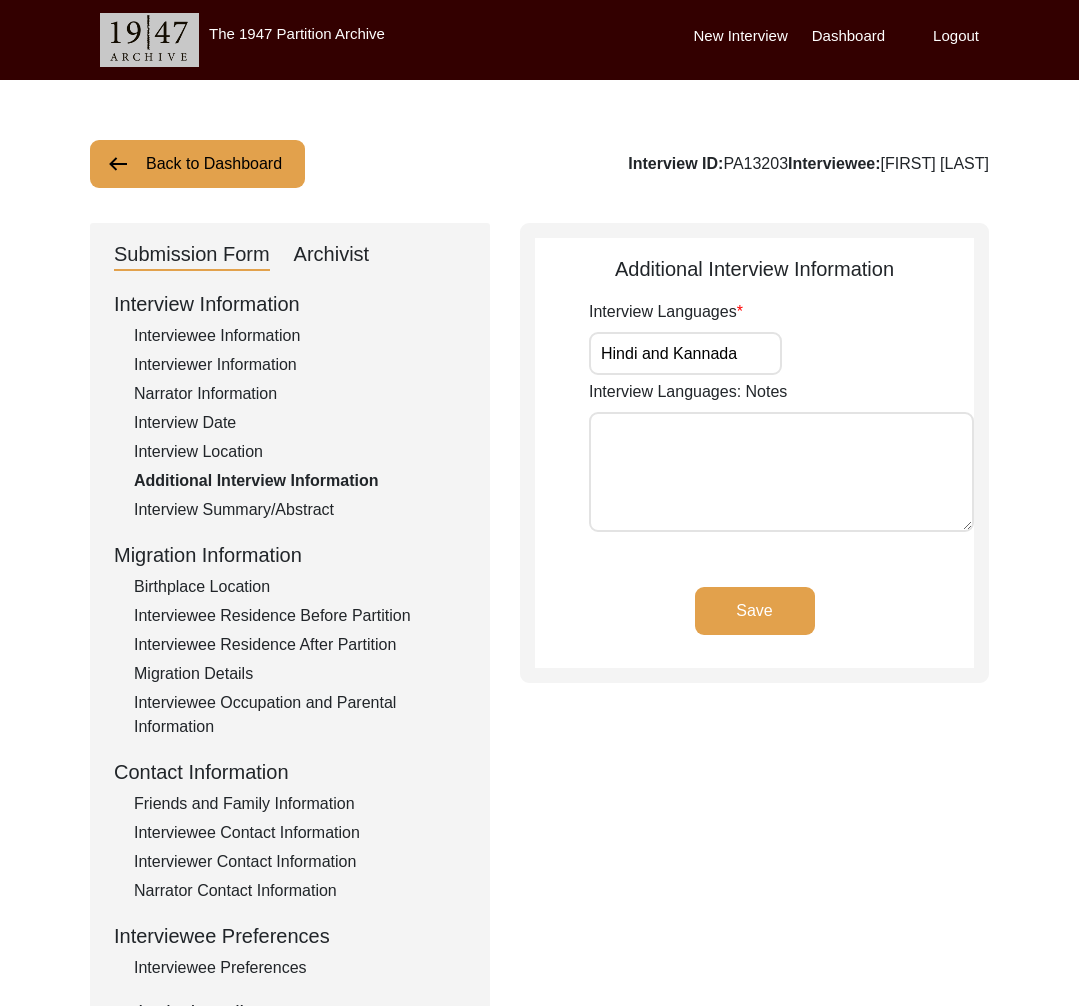 click on "Interview Summary/Abstract" 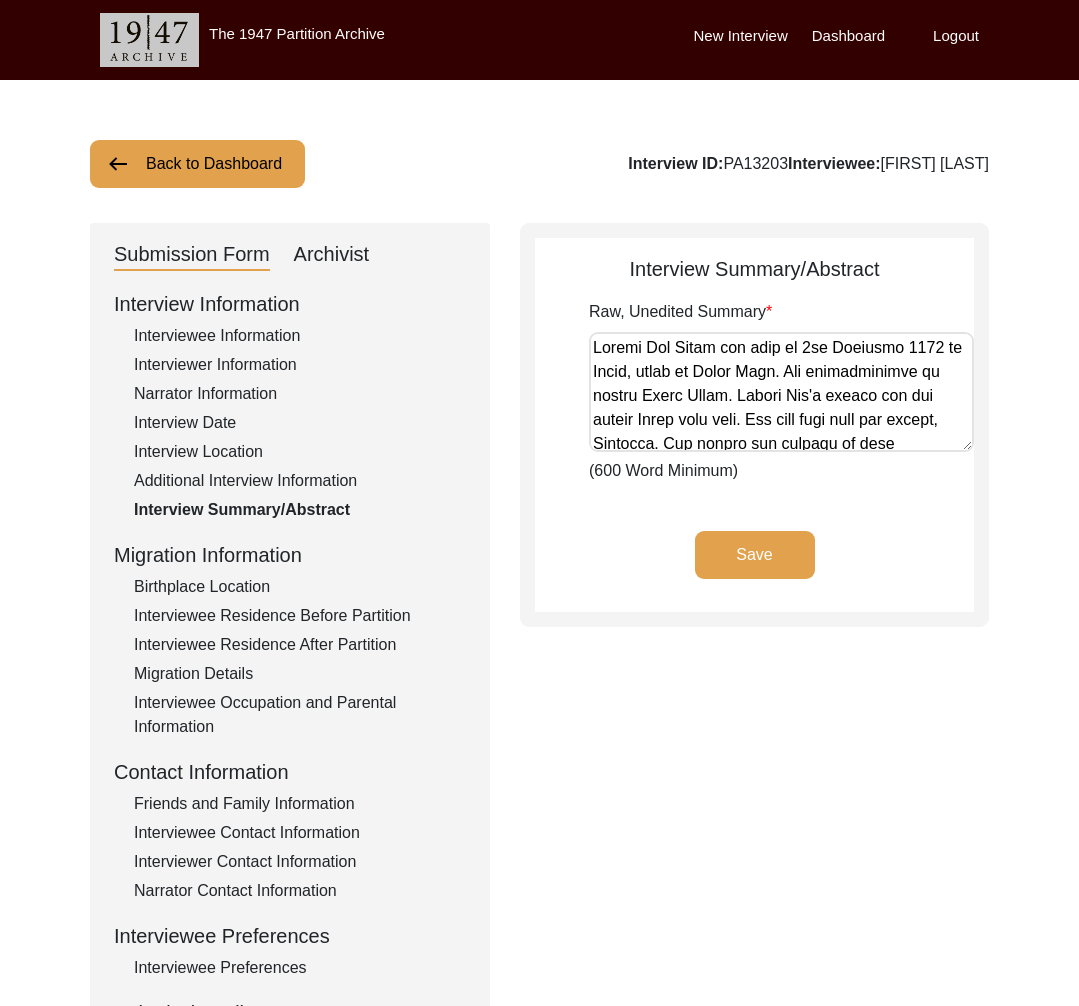 click on "Birthplace Location" 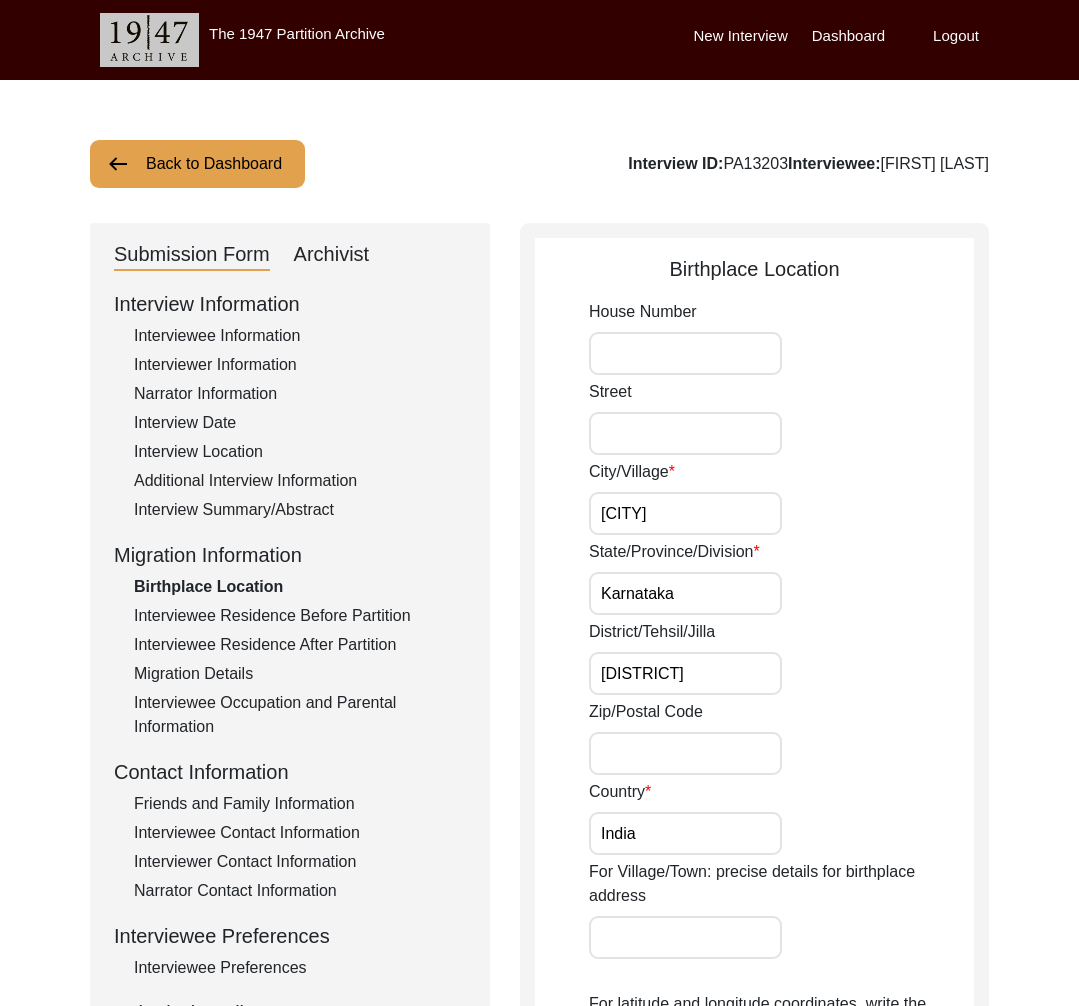 click on "Interviewee Residence Before Partition" 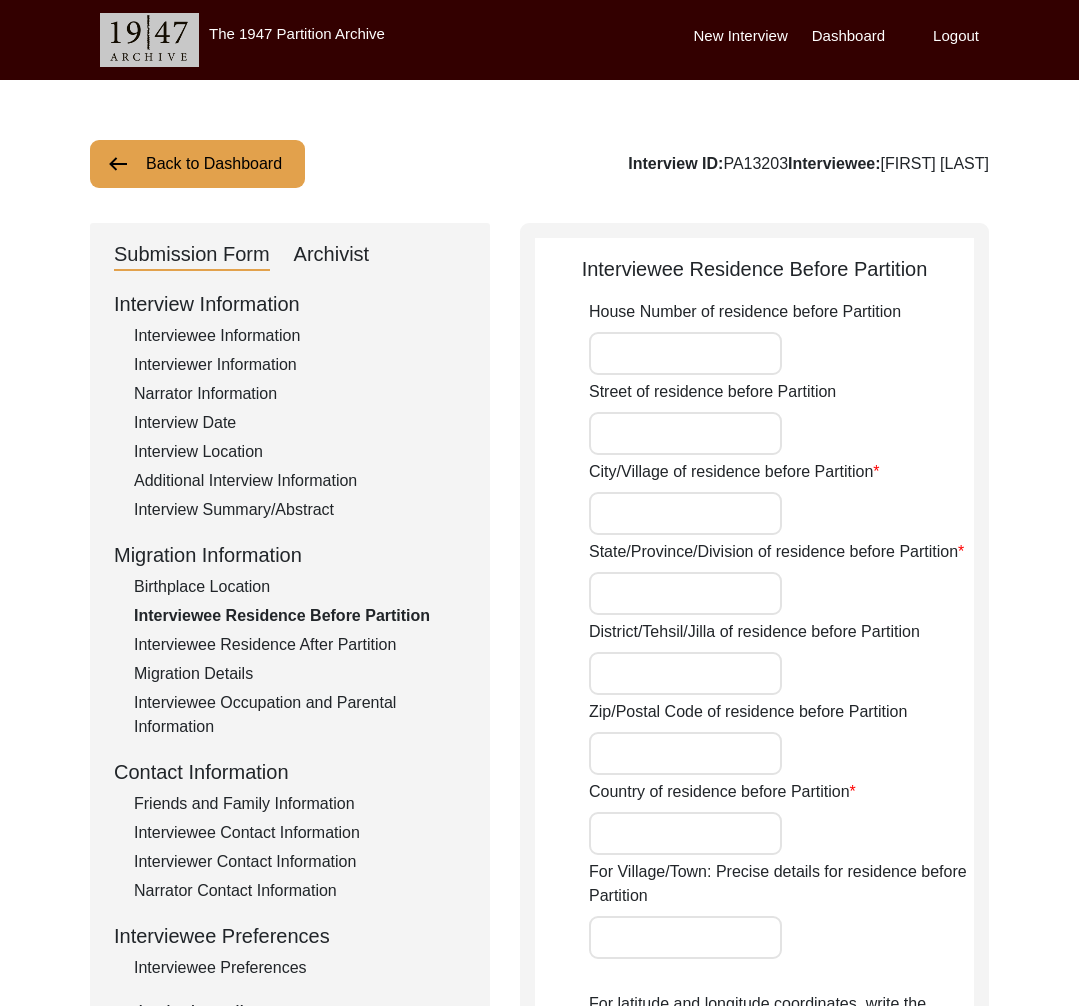 type on "[CITY]" 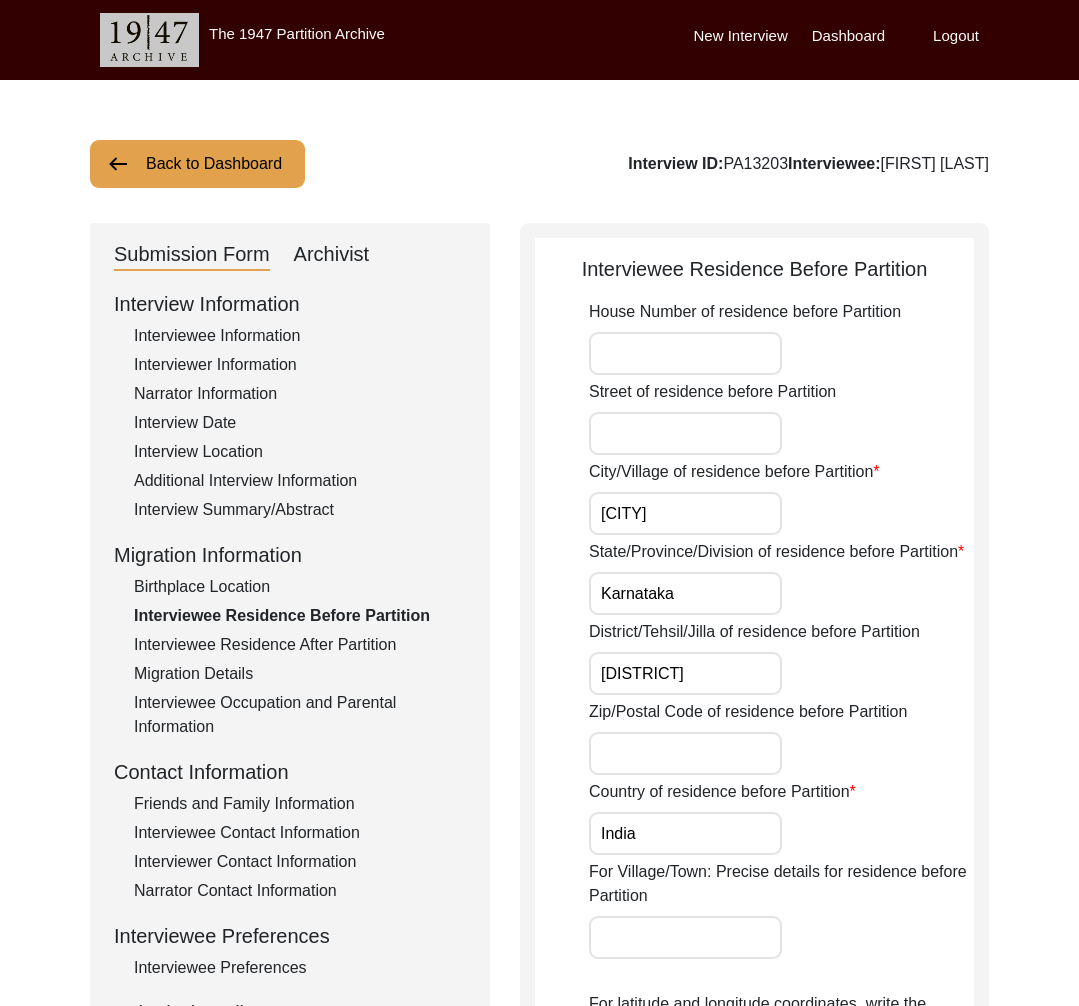 click on "Interviewee Residence After Partition" 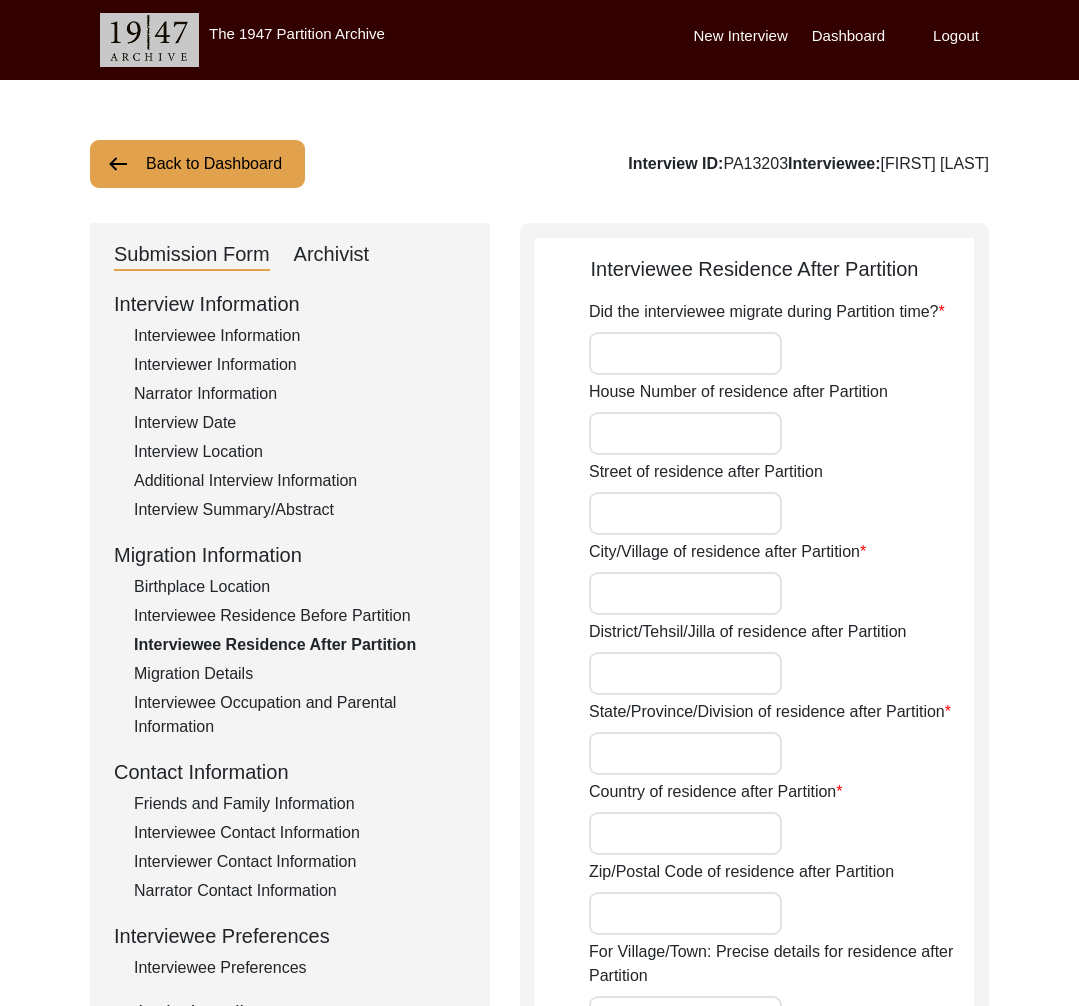 type on "No" 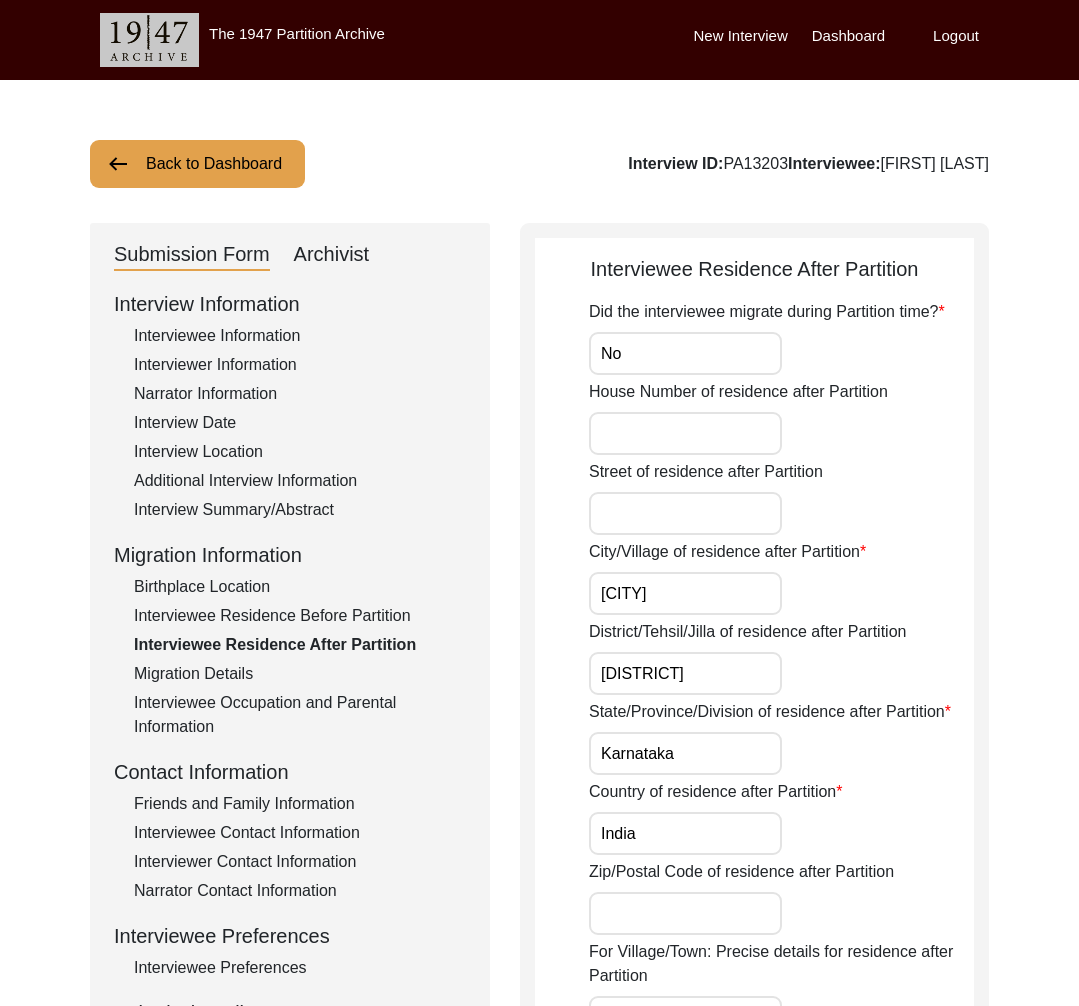 click on "Migration Details" 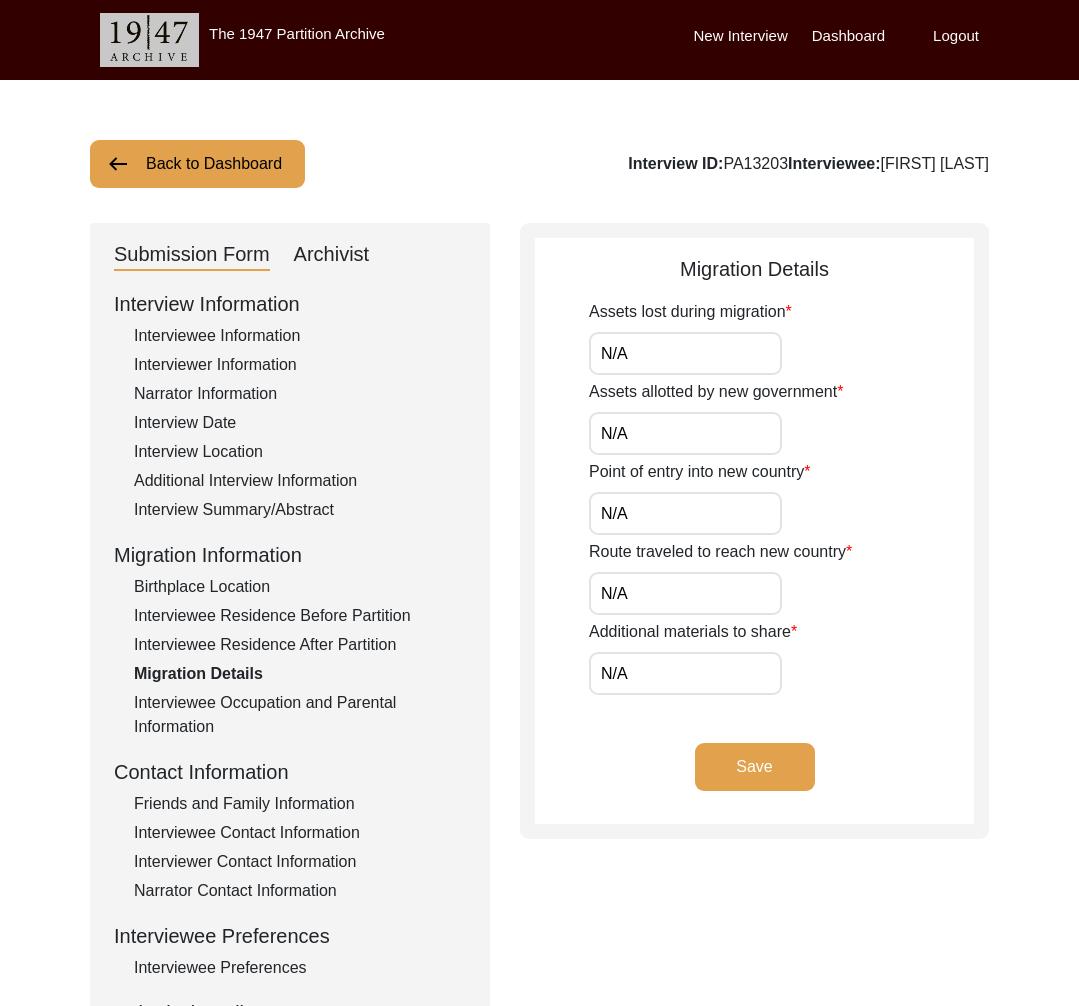 click on "Interviewee Occupation and Parental Information" 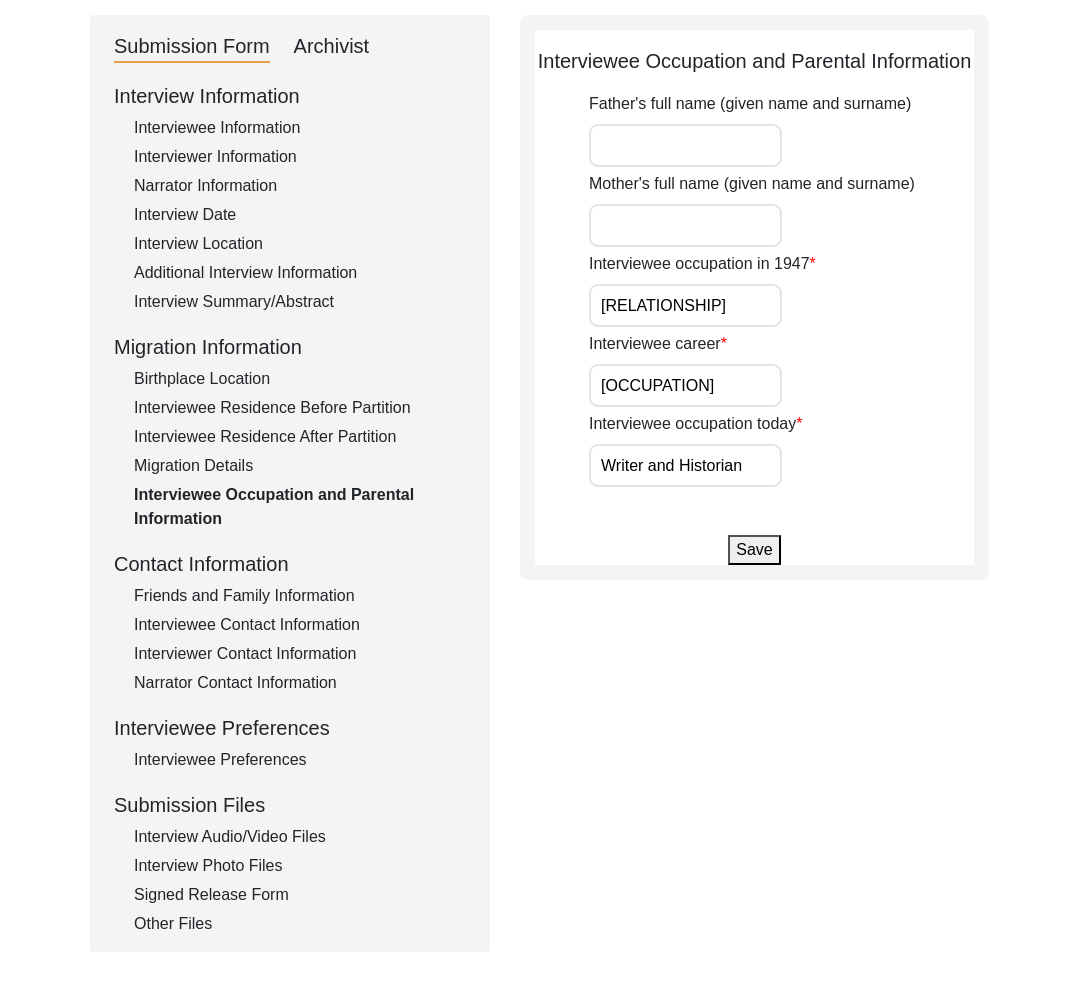 scroll, scrollTop: 230, scrollLeft: 0, axis: vertical 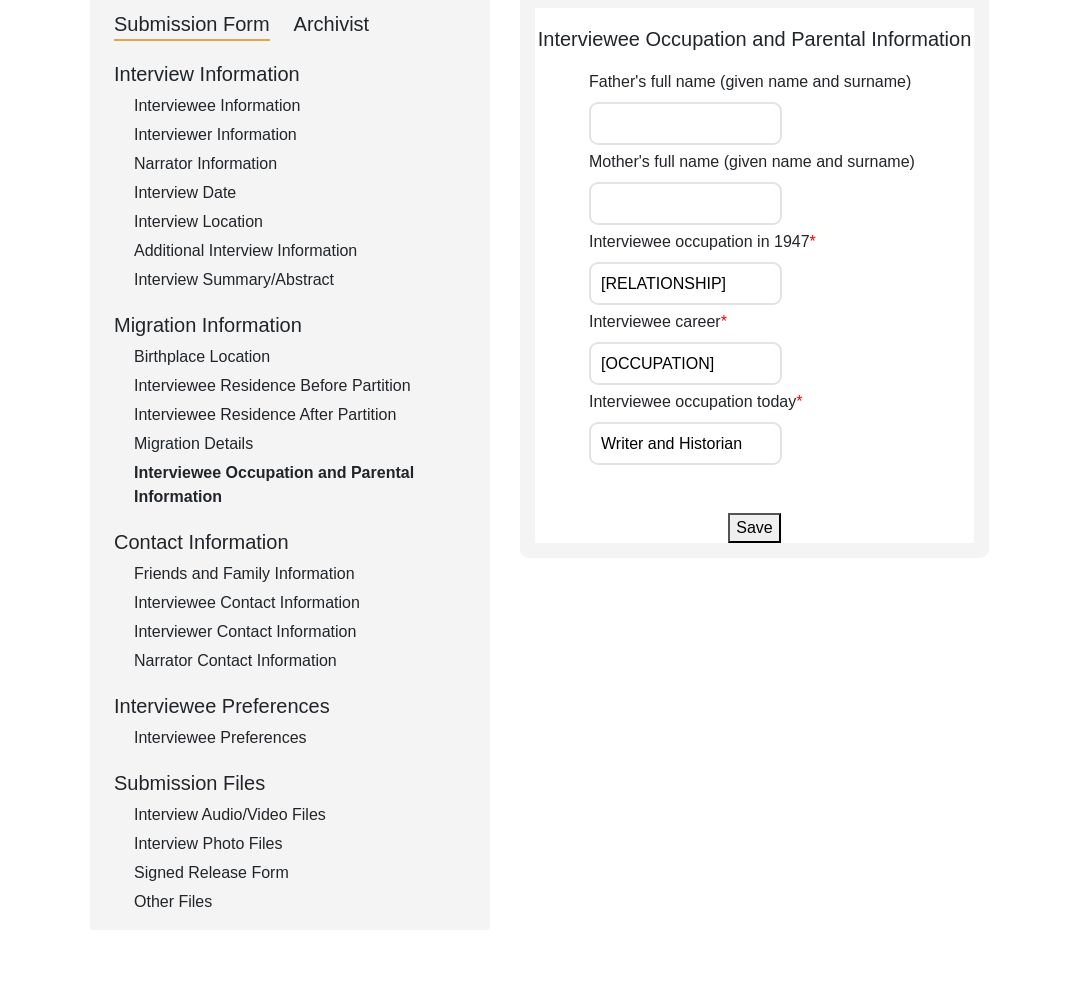 click on "Friends and Family Information" 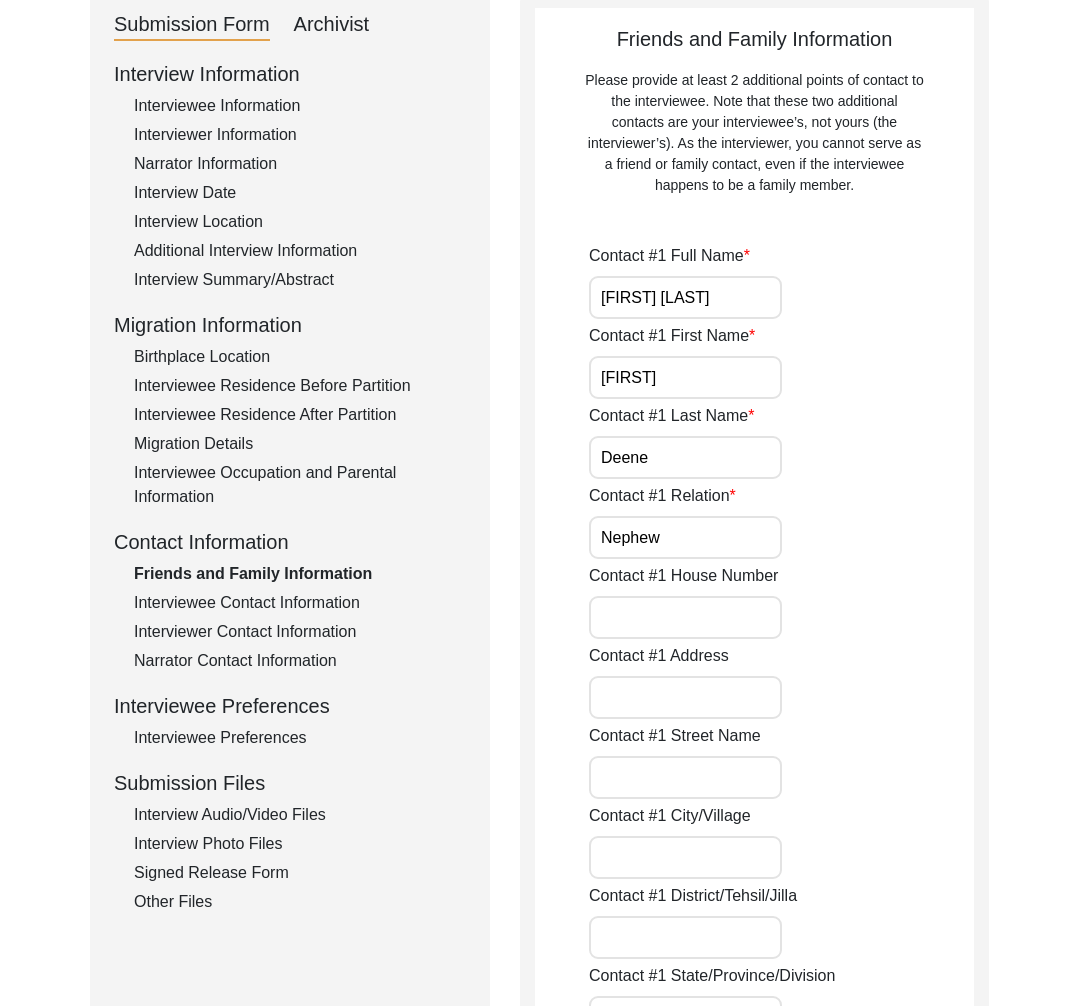 click on "Interviewee Contact Information" 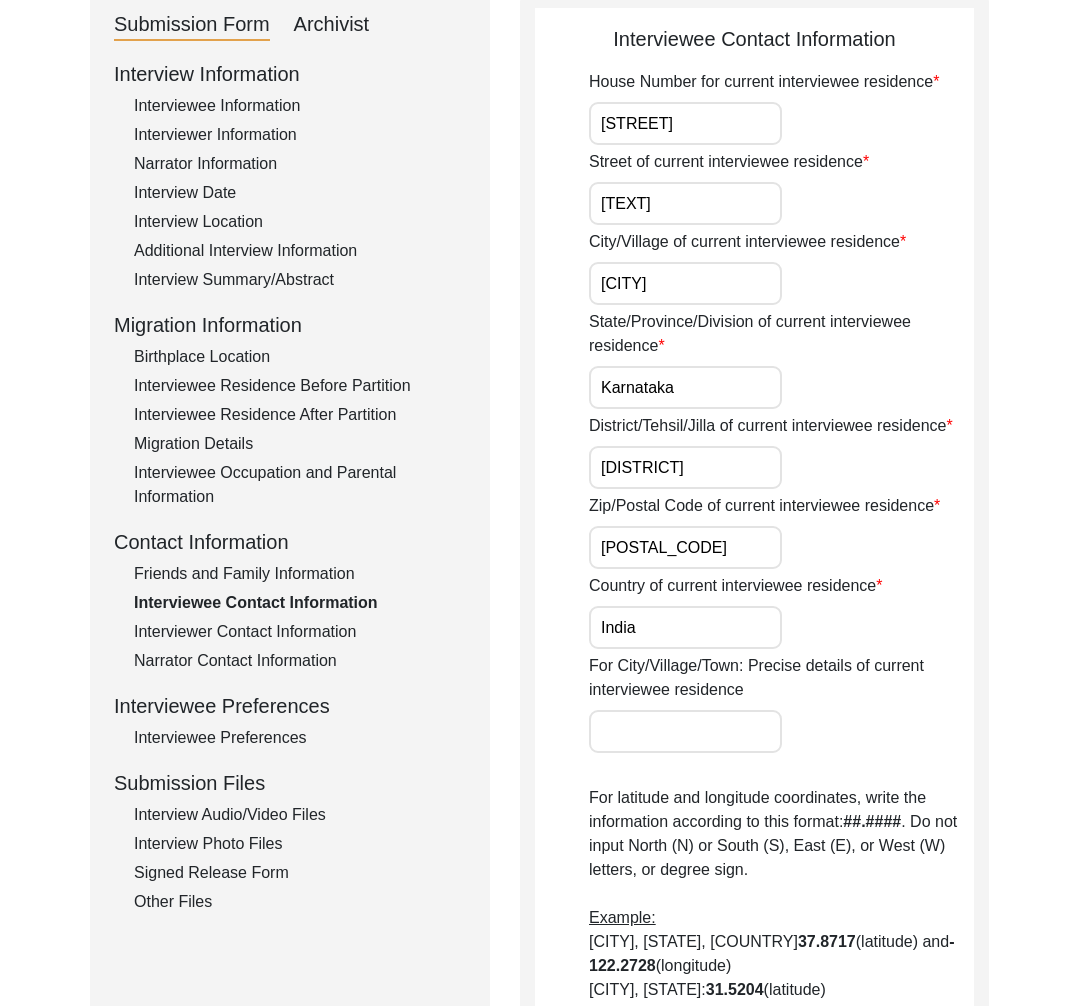 click on "Interviewer Contact Information" 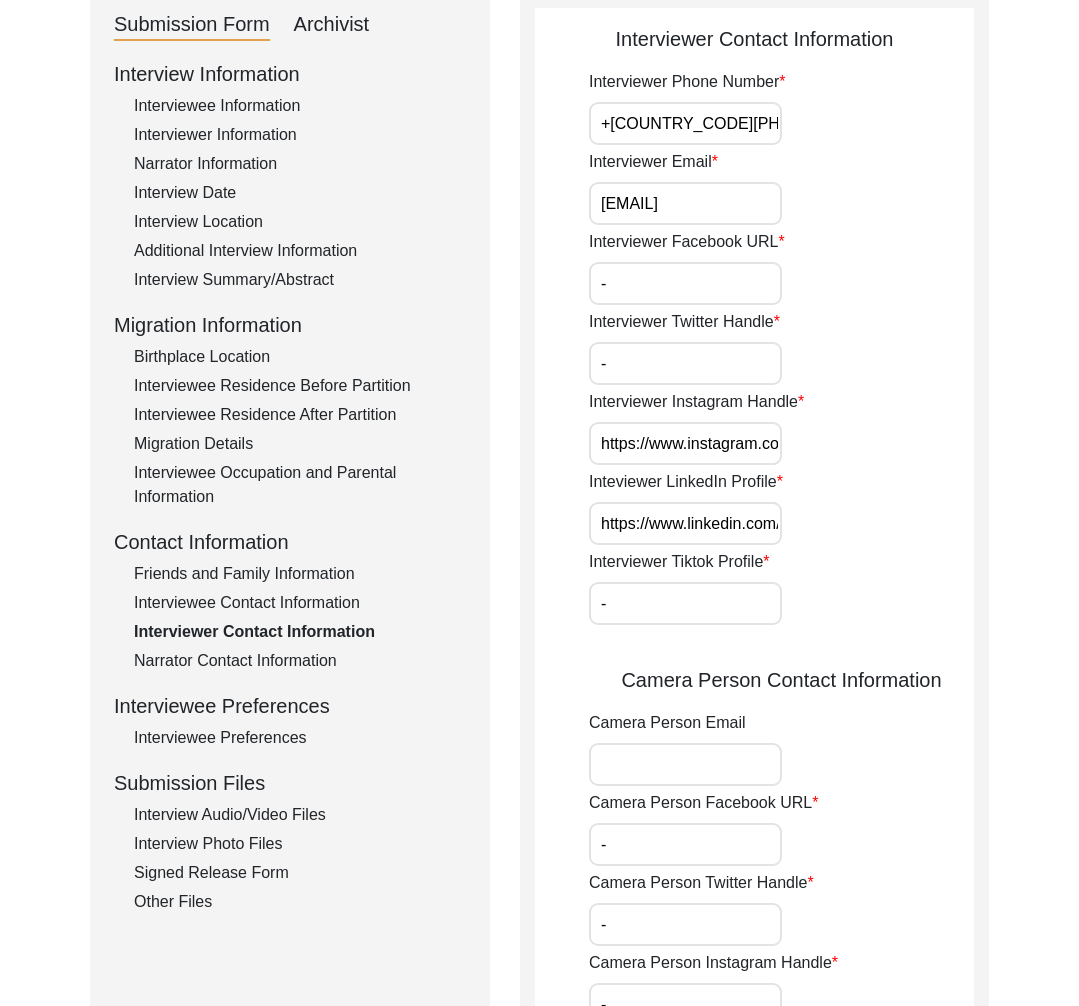 click on "Narrator Contact Information" 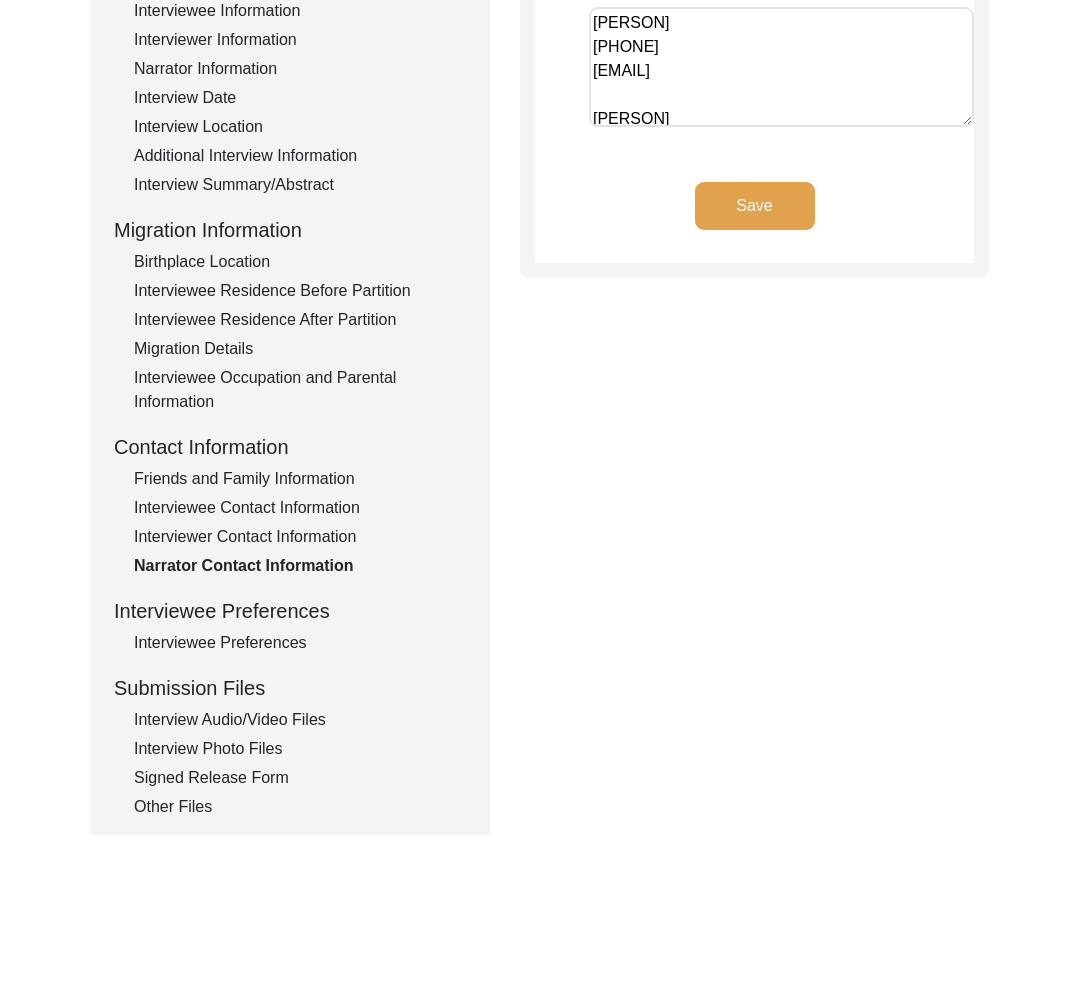 scroll, scrollTop: 423, scrollLeft: 0, axis: vertical 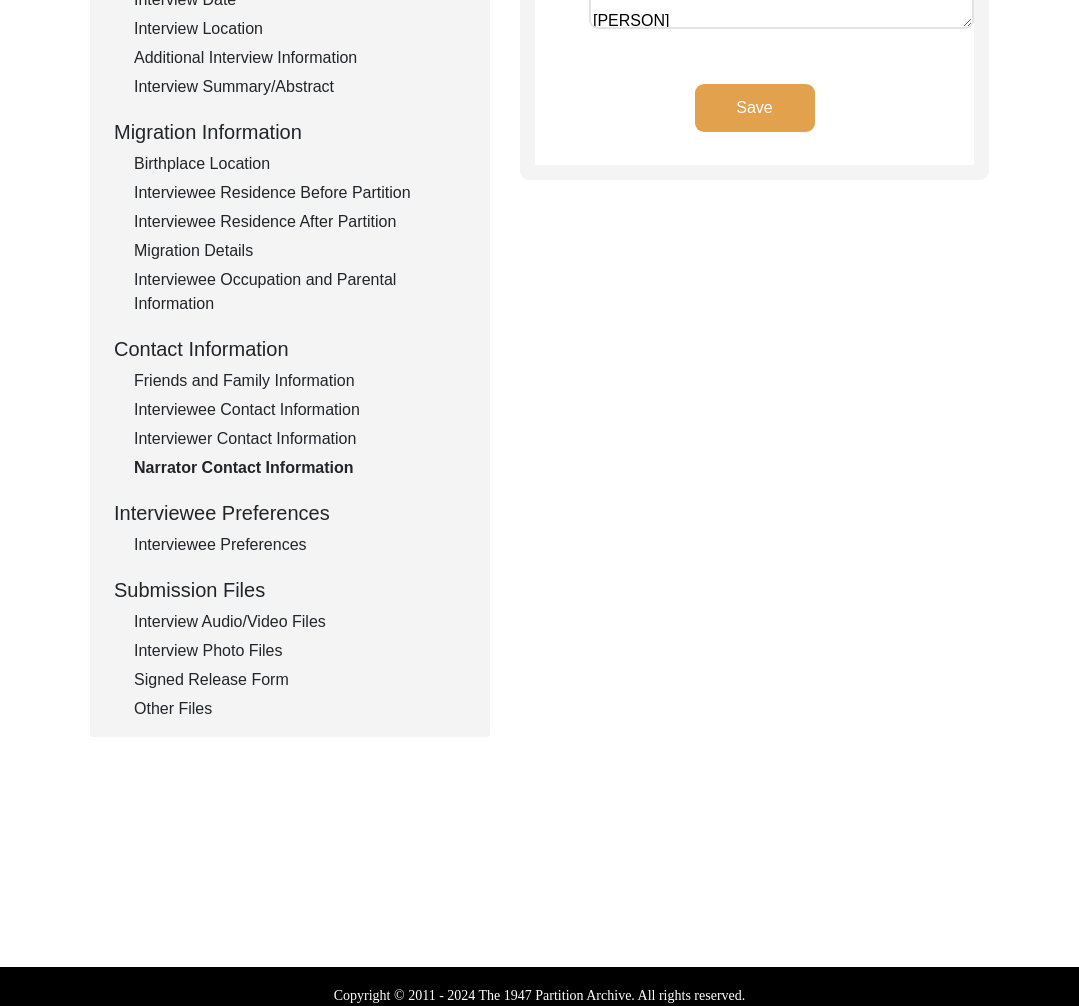 click on "Interviewee Preferences" 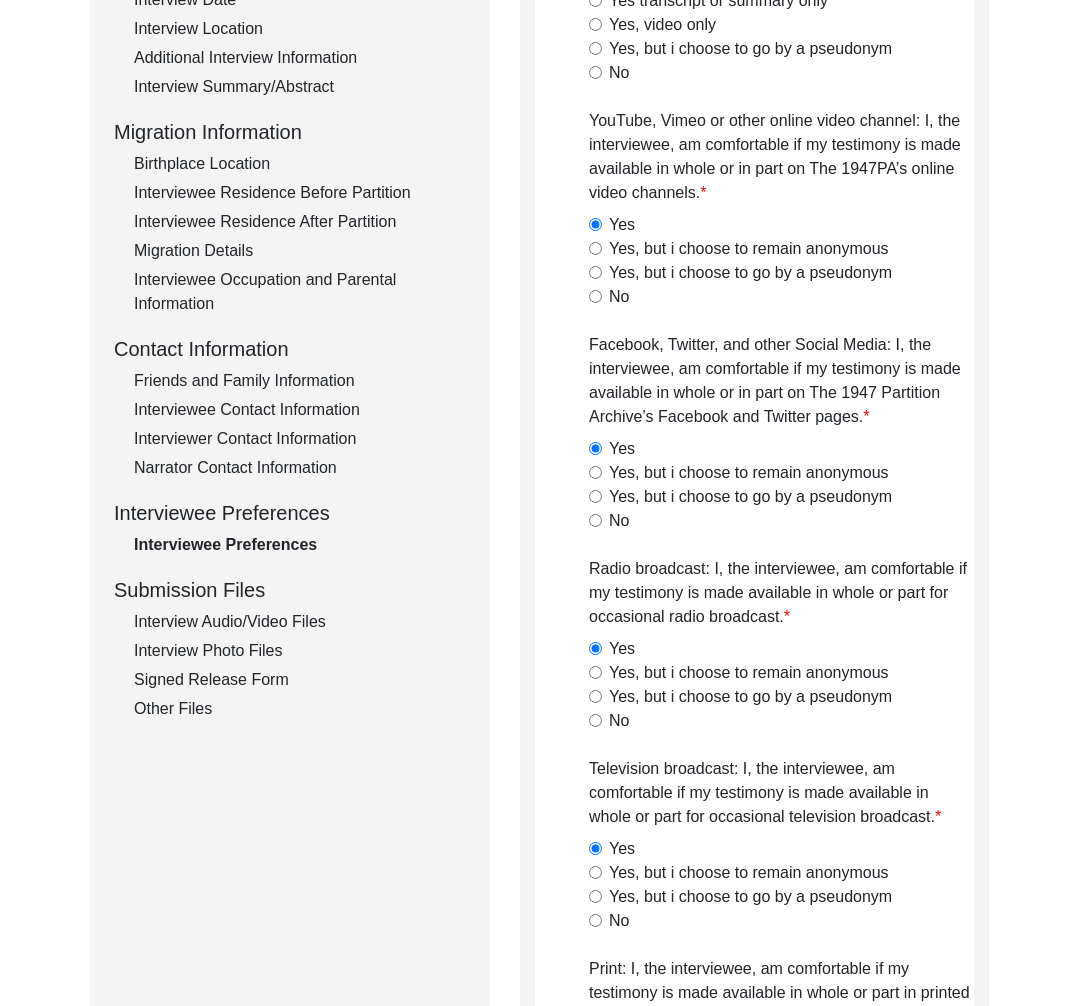 click on "Interview Audio/Video Files" 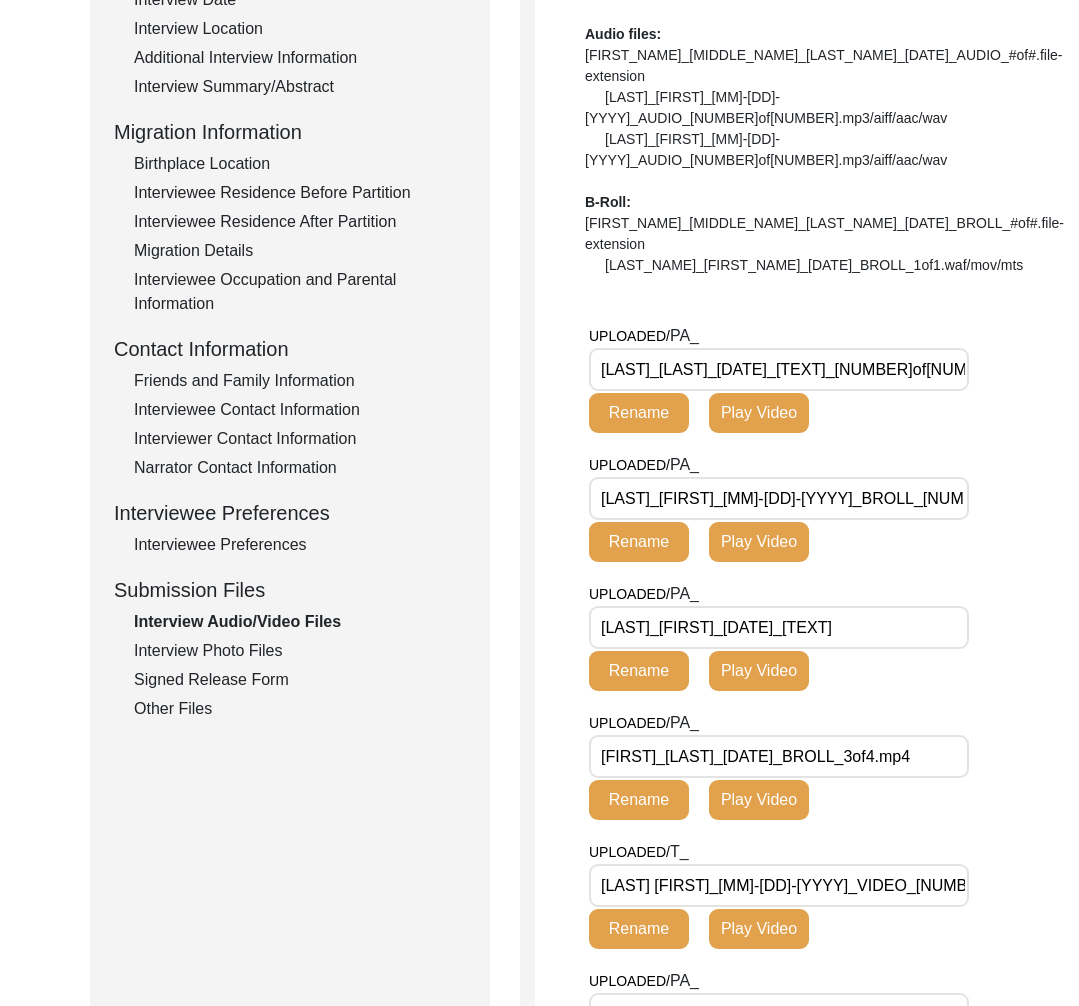 scroll, scrollTop: 0, scrollLeft: 8, axis: horizontal 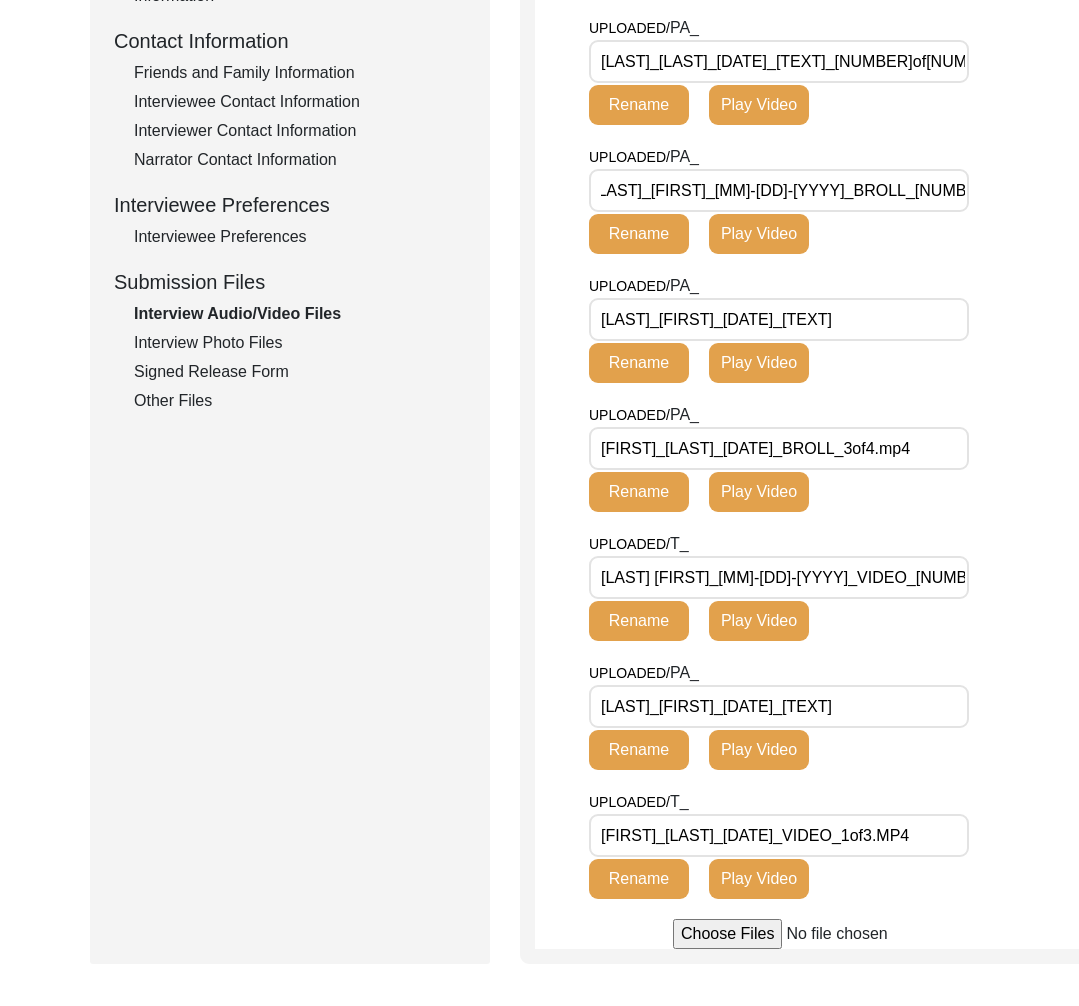 click on "Interview Photo Files" 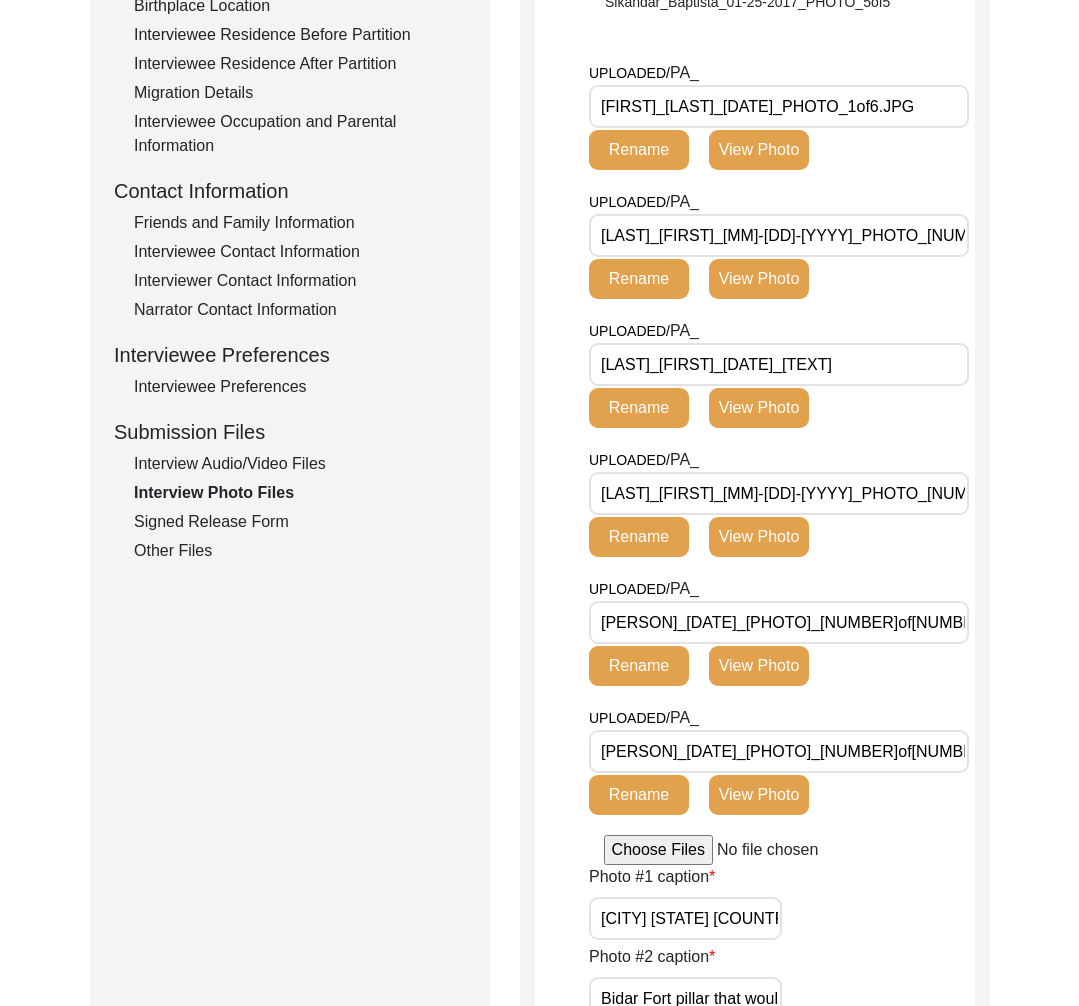 drag, startPoint x: 177, startPoint y: 522, endPoint x: 180, endPoint y: 537, distance: 15.297058 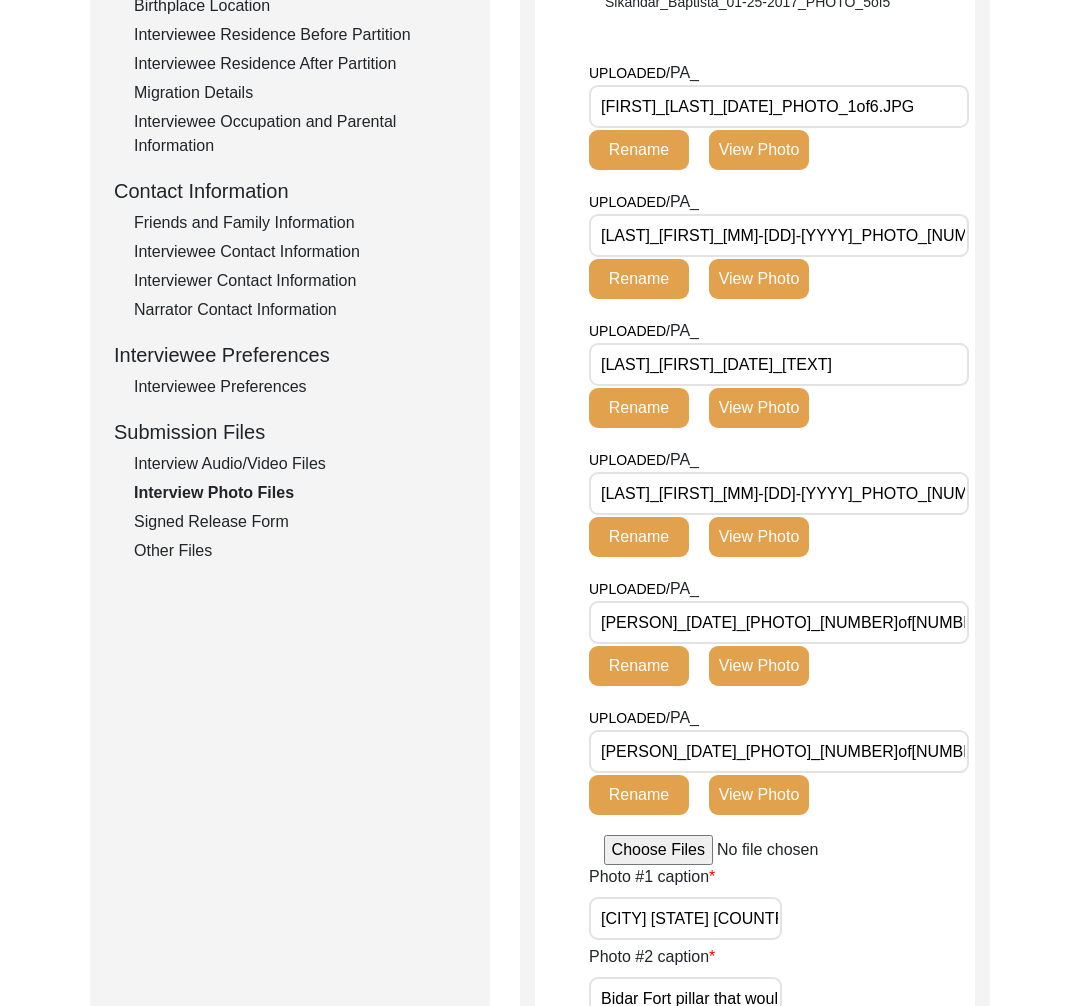click on "Signed Release Form" 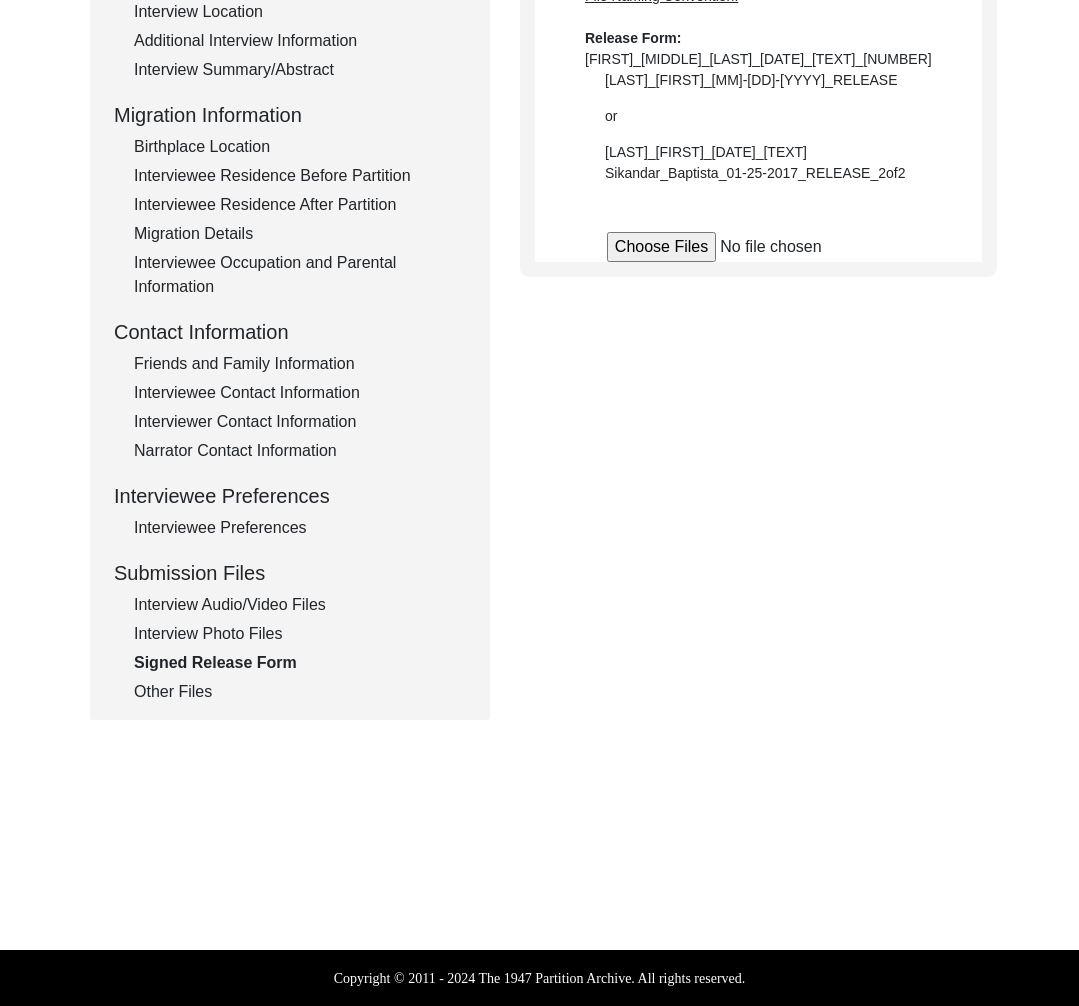 scroll, scrollTop: 440, scrollLeft: 0, axis: vertical 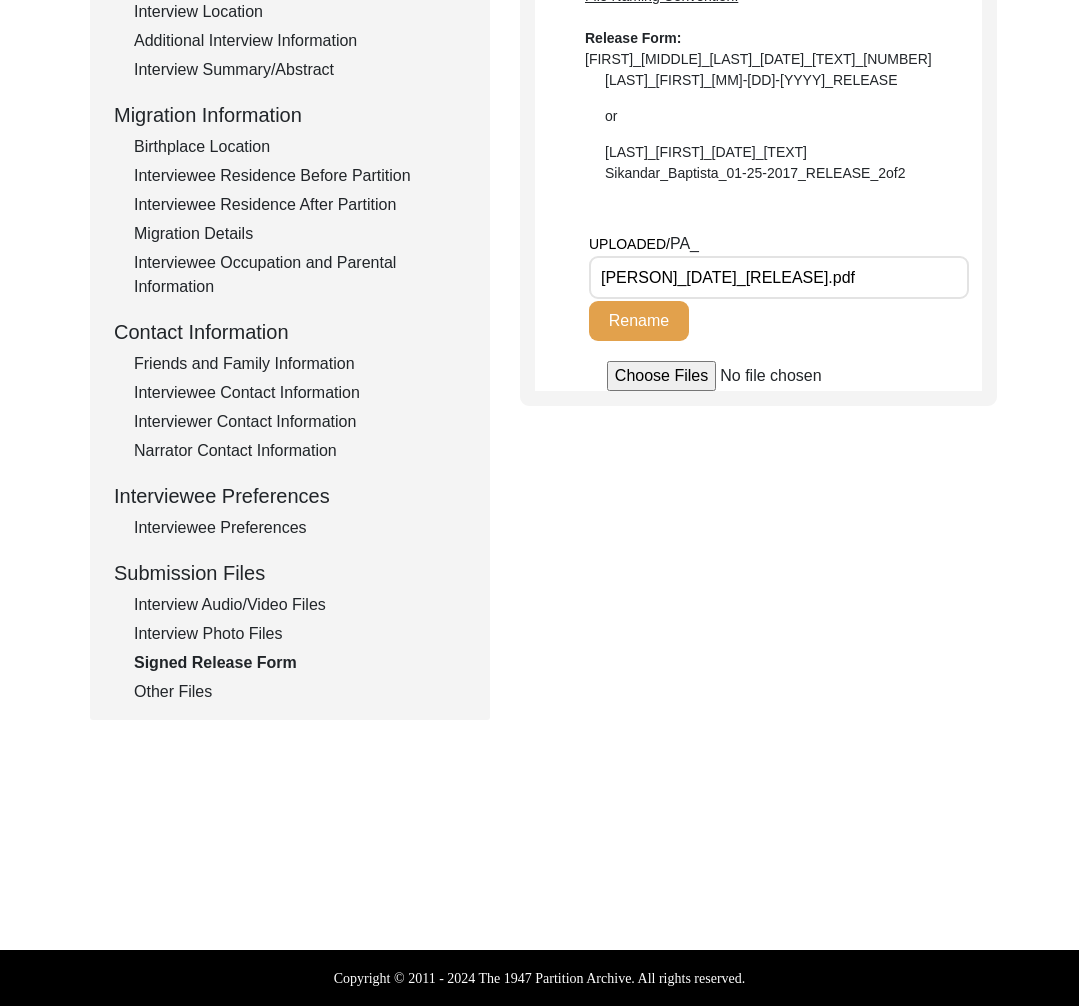 click on "Other Files" 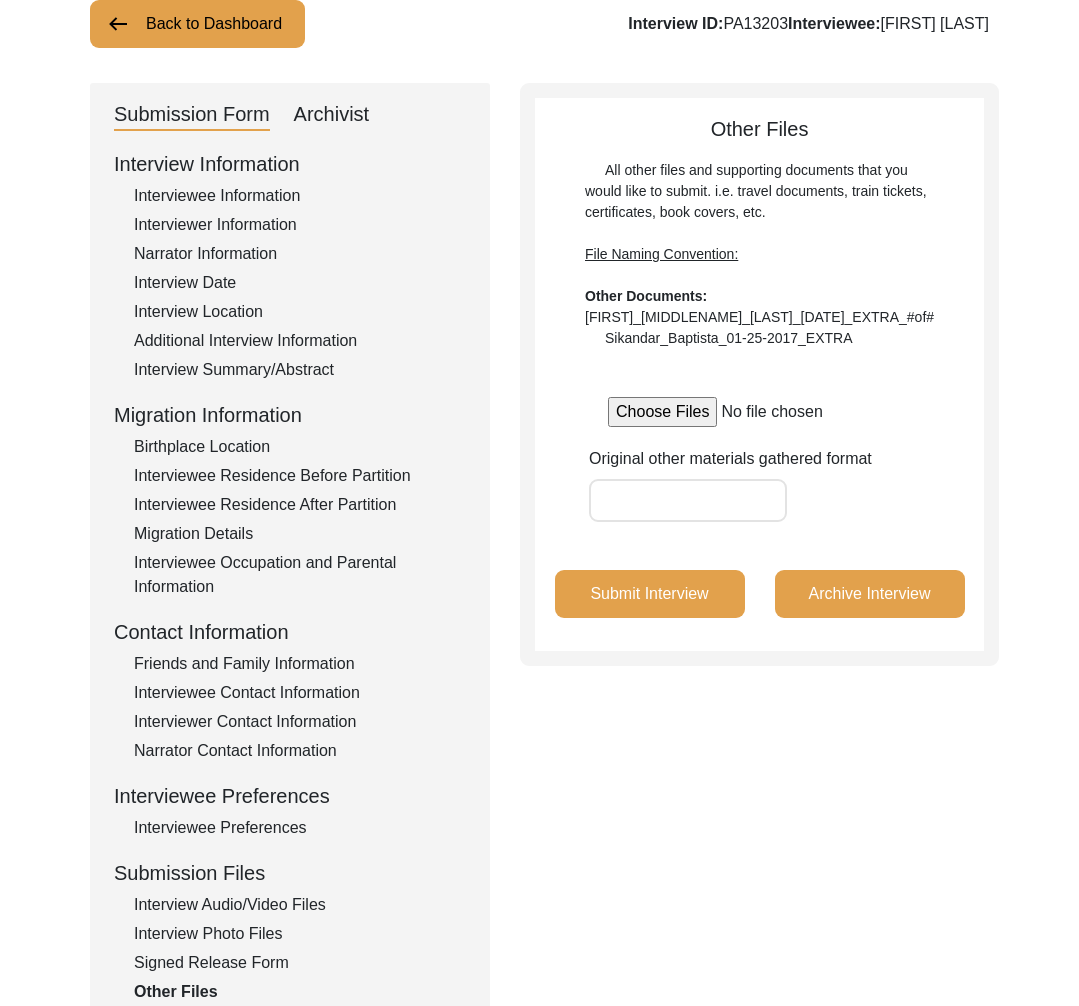 scroll, scrollTop: 0, scrollLeft: 0, axis: both 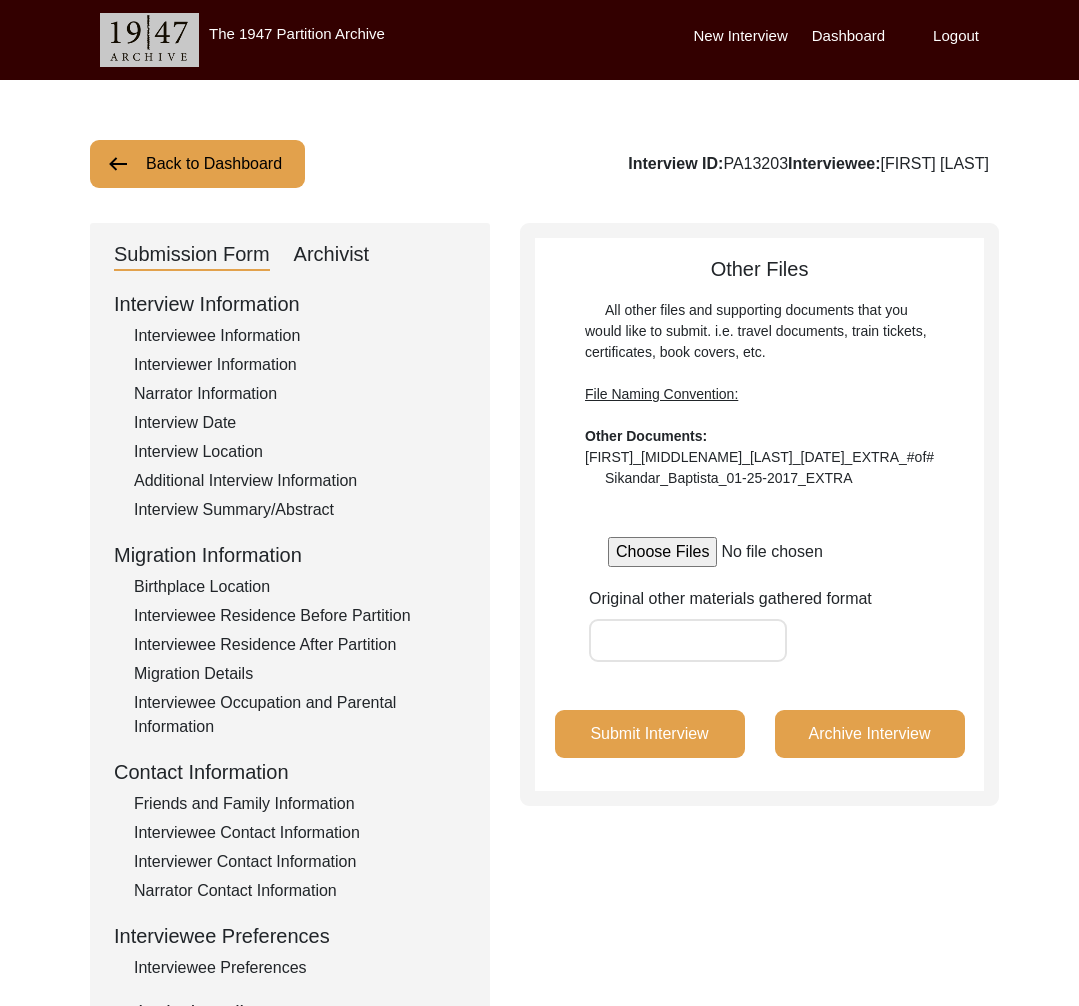 click on "Archivist" 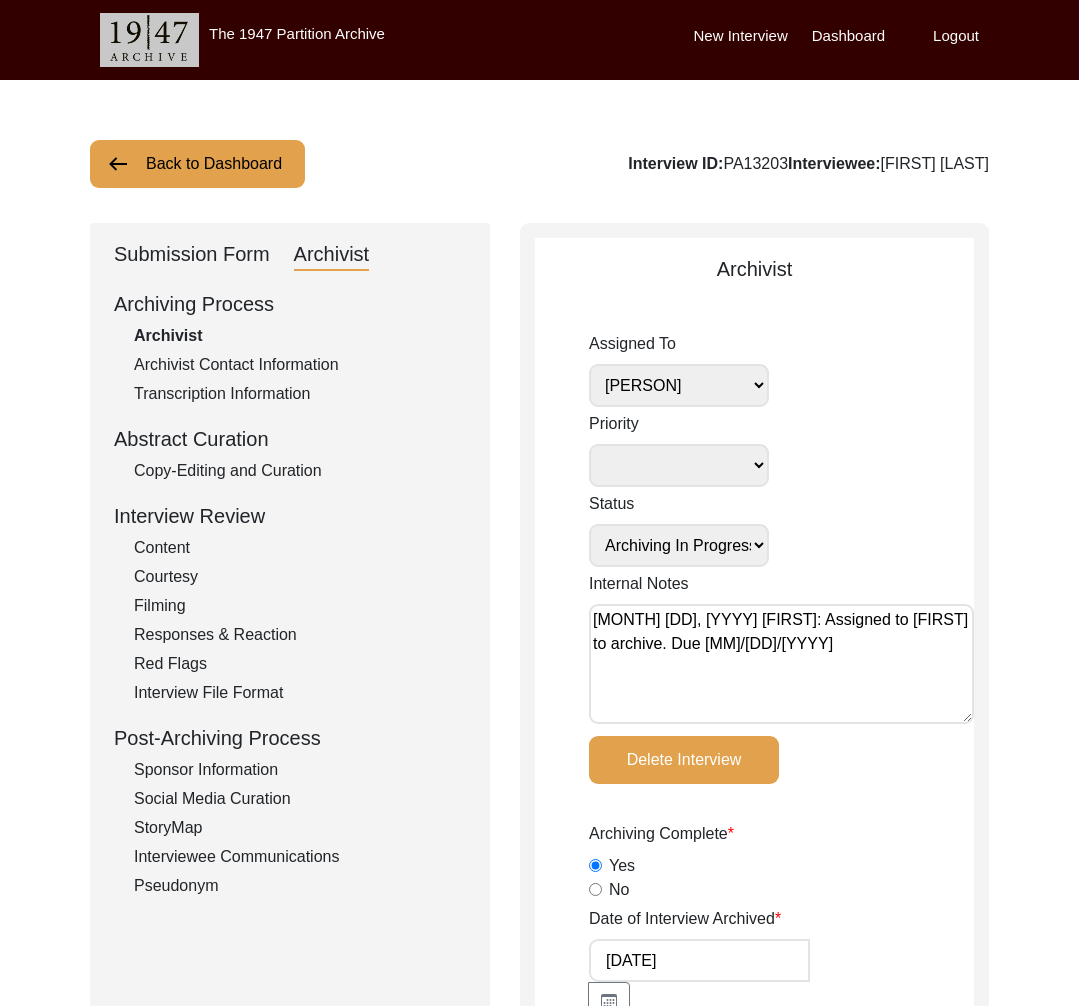click on "Copy-Editing and Curation" 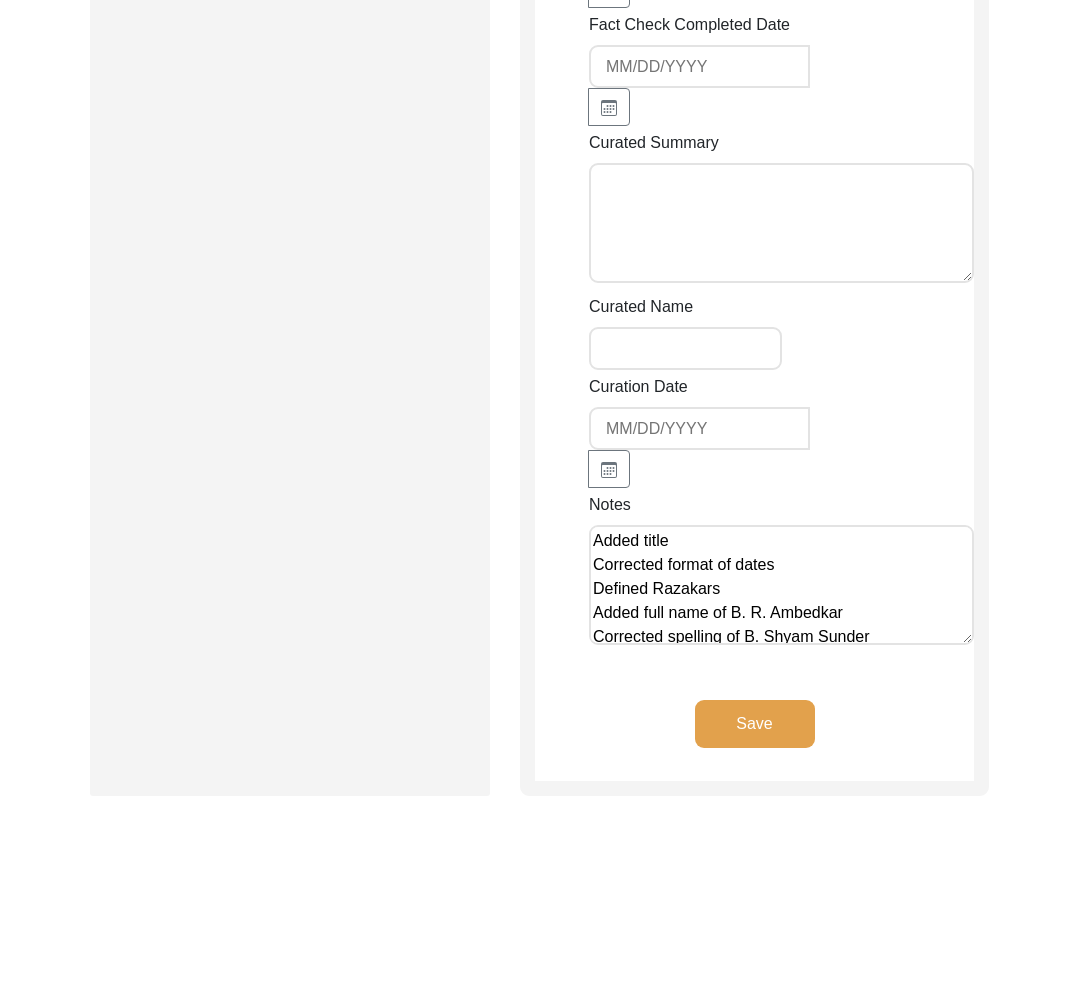 scroll, scrollTop: 3781, scrollLeft: 0, axis: vertical 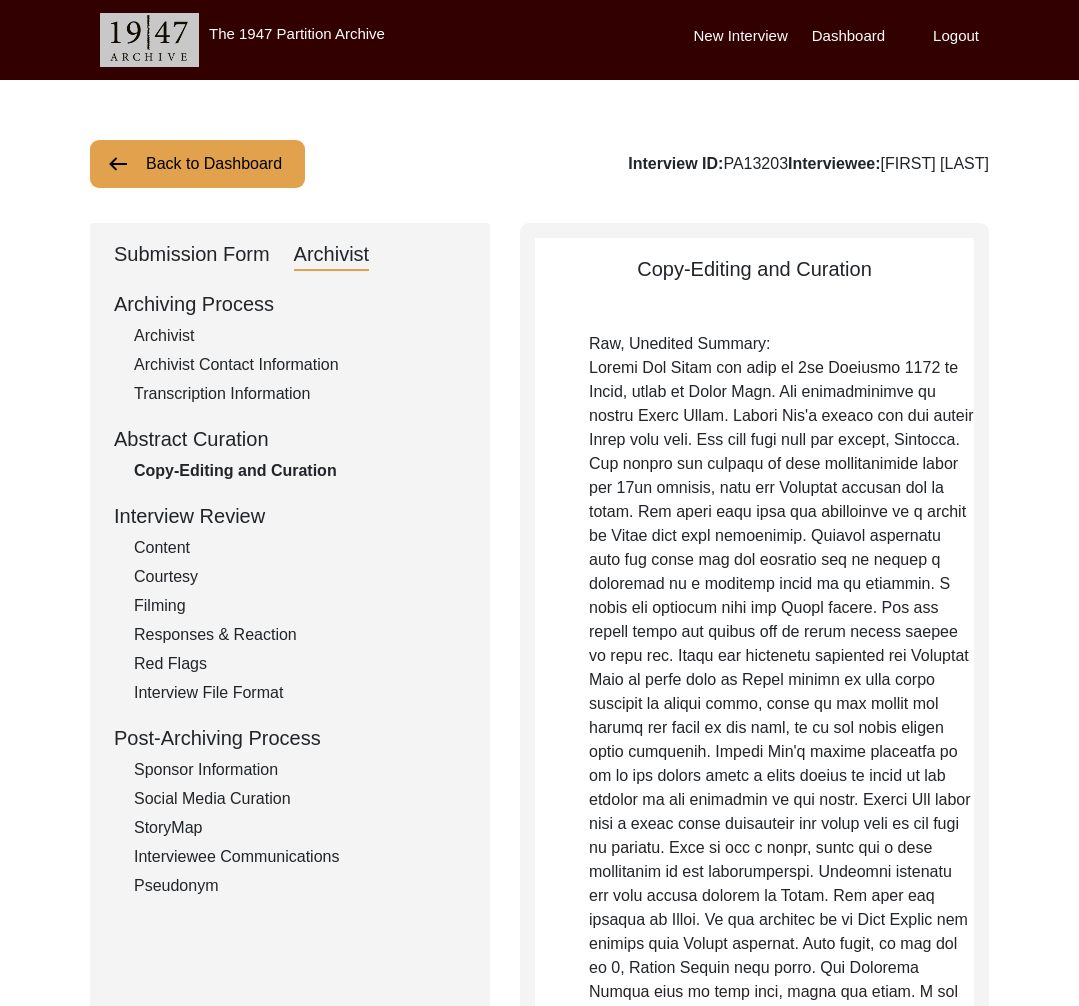 drag, startPoint x: 267, startPoint y: 190, endPoint x: 234, endPoint y: 185, distance: 33.37664 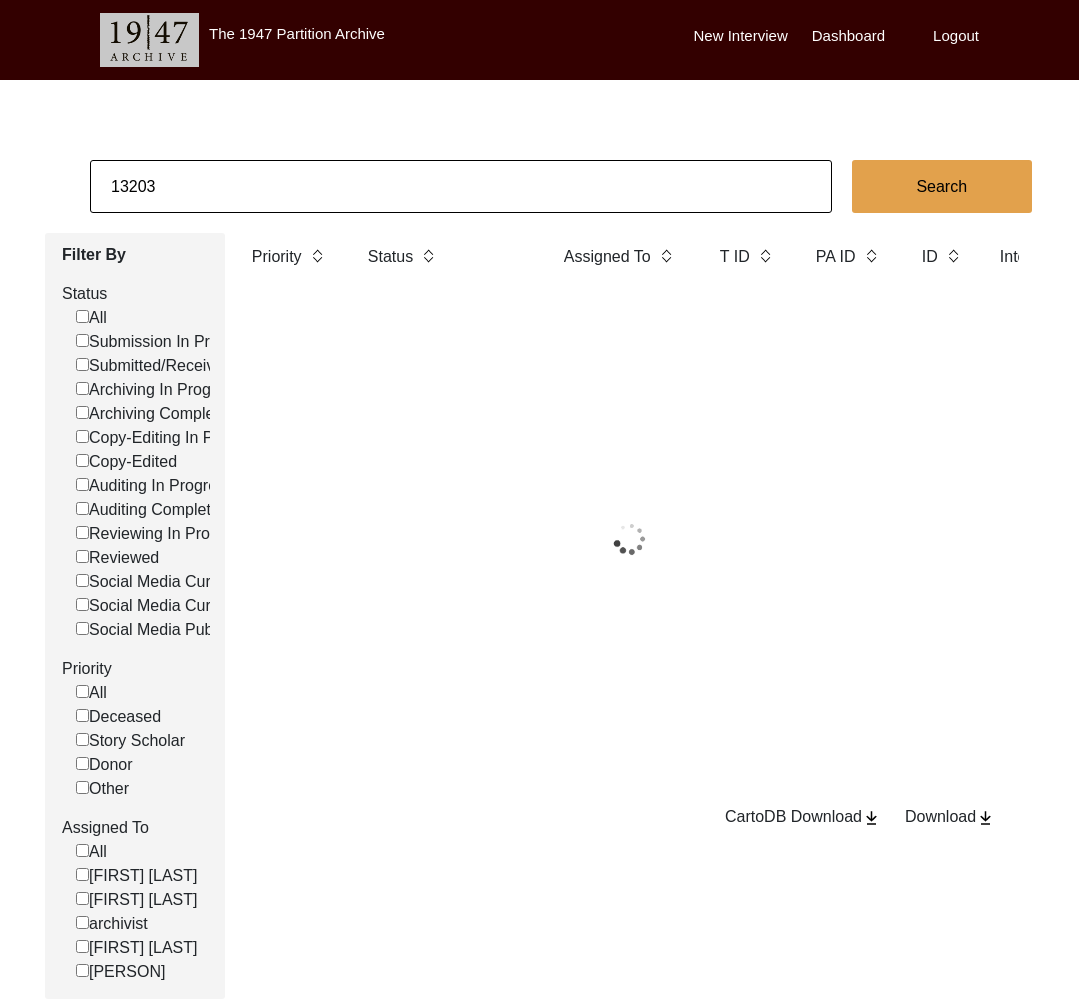 click on "13203" 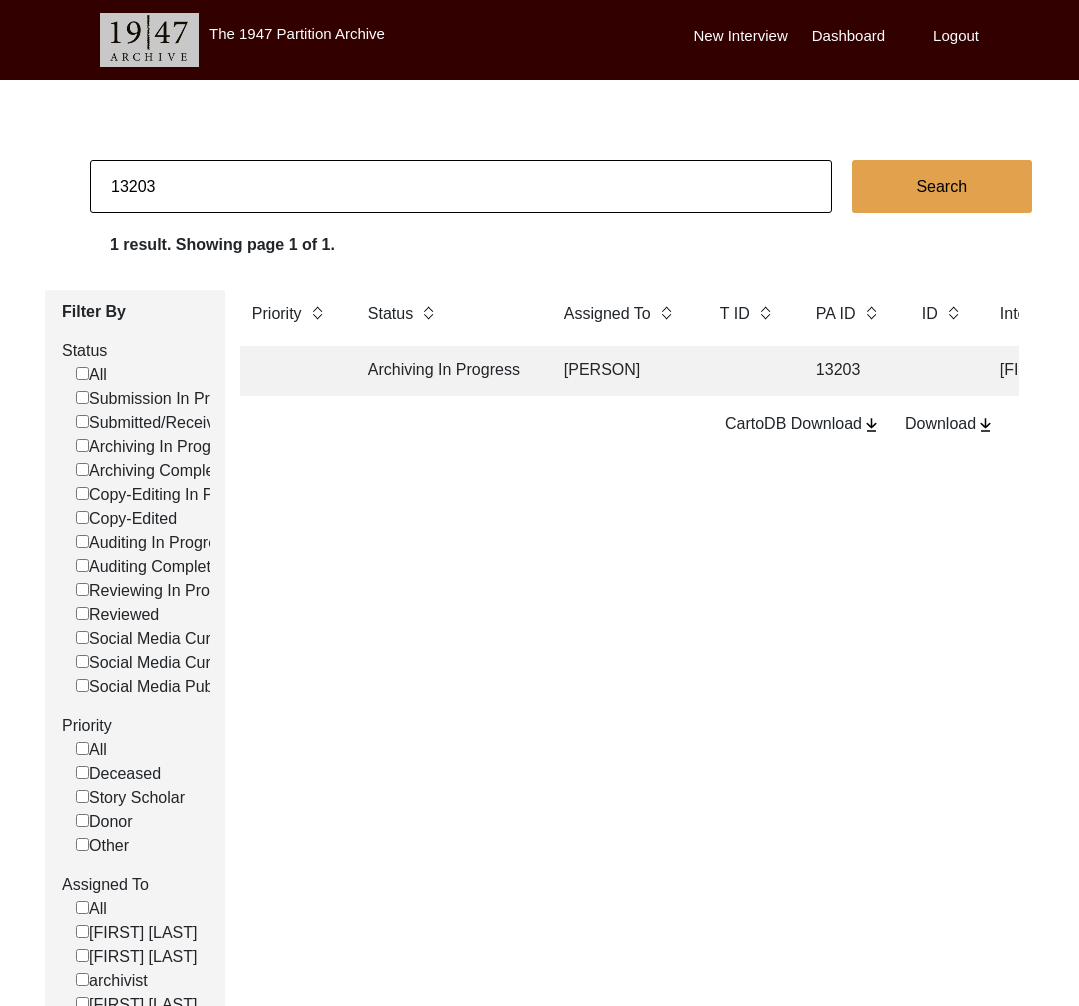 click on "13203" 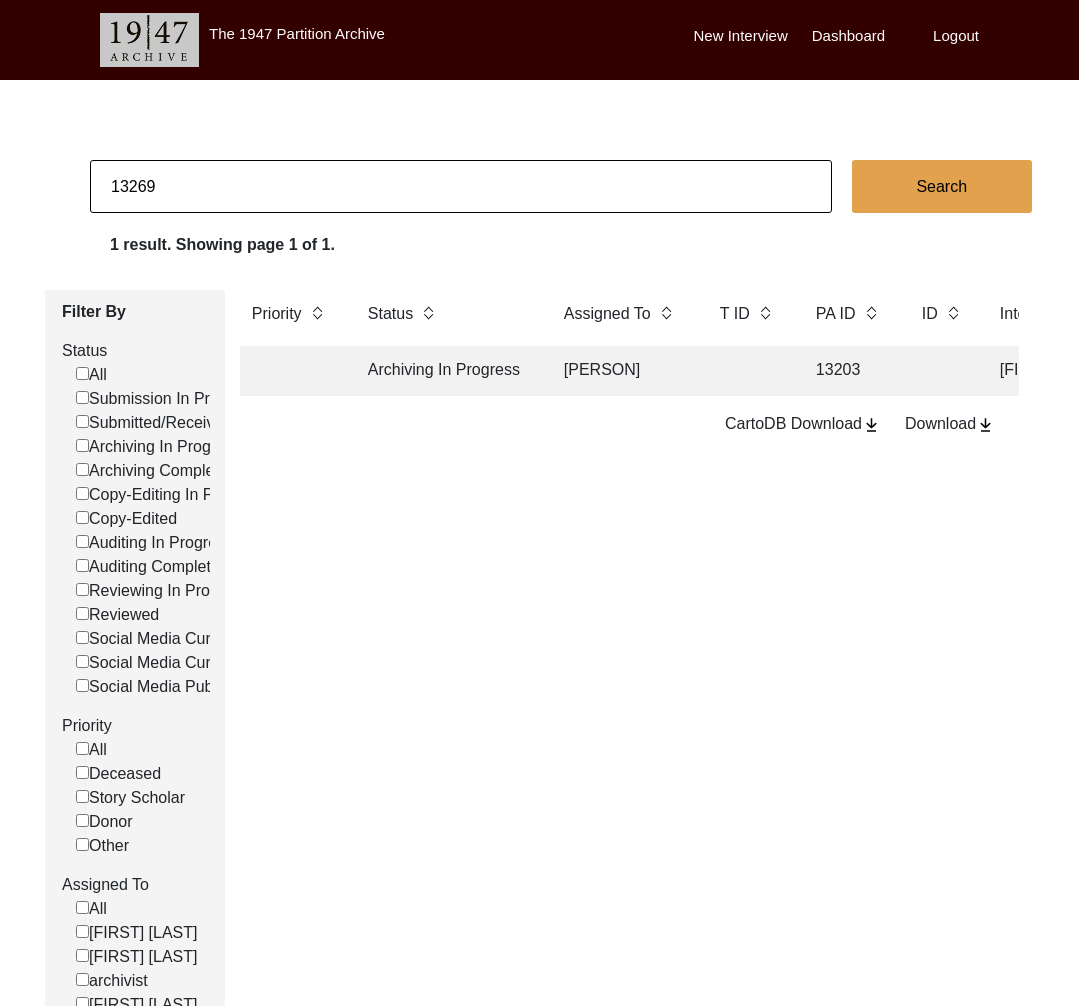 type on "13269" 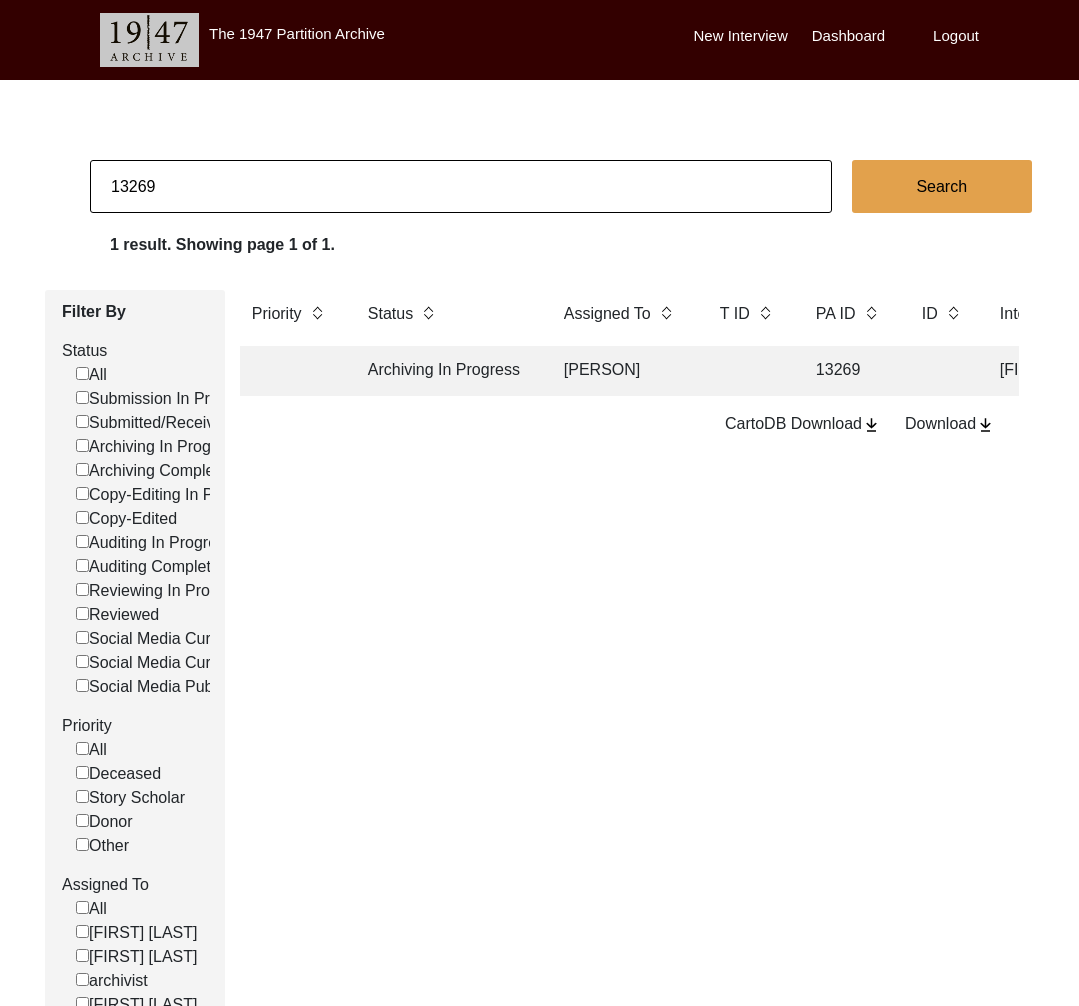 click on "Archiving In Progress" 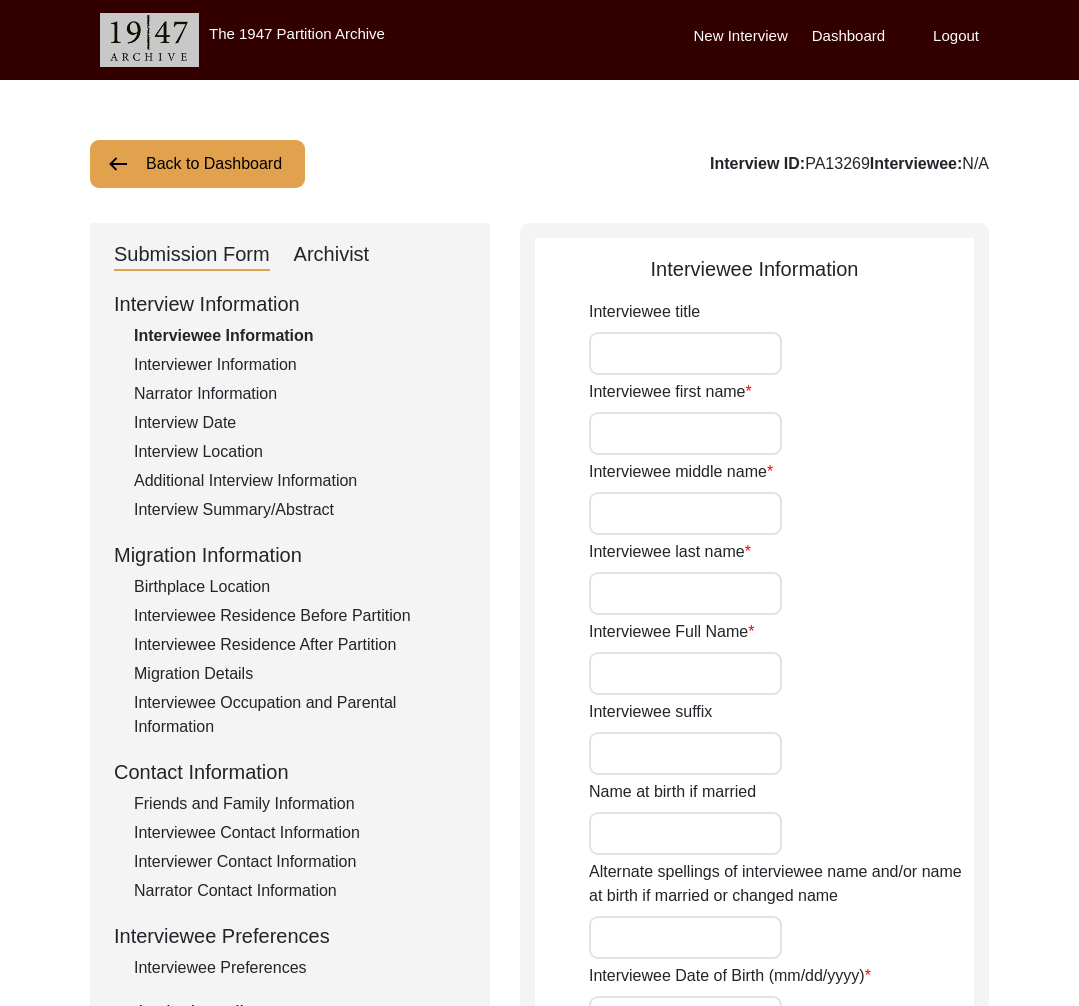 type on "Mrs." 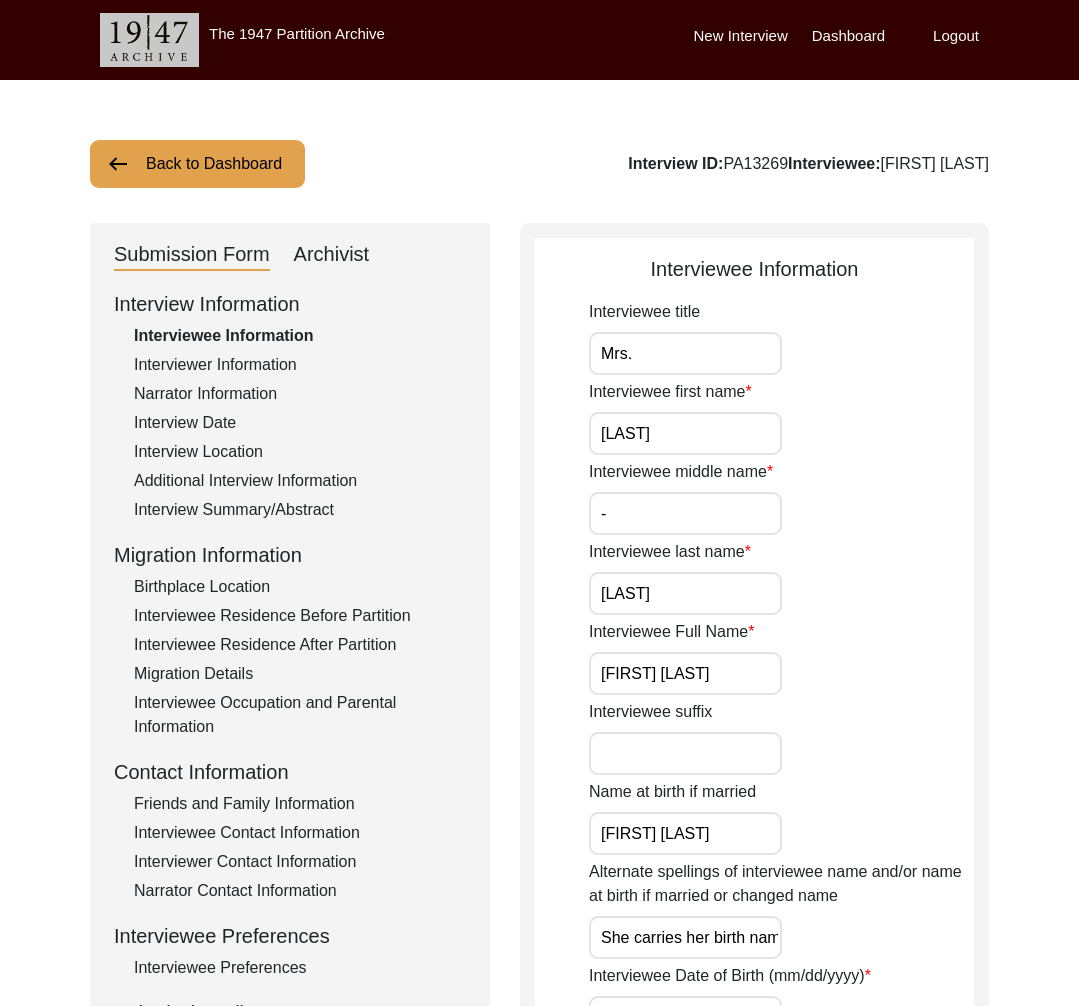 click on "Interviewer Information" 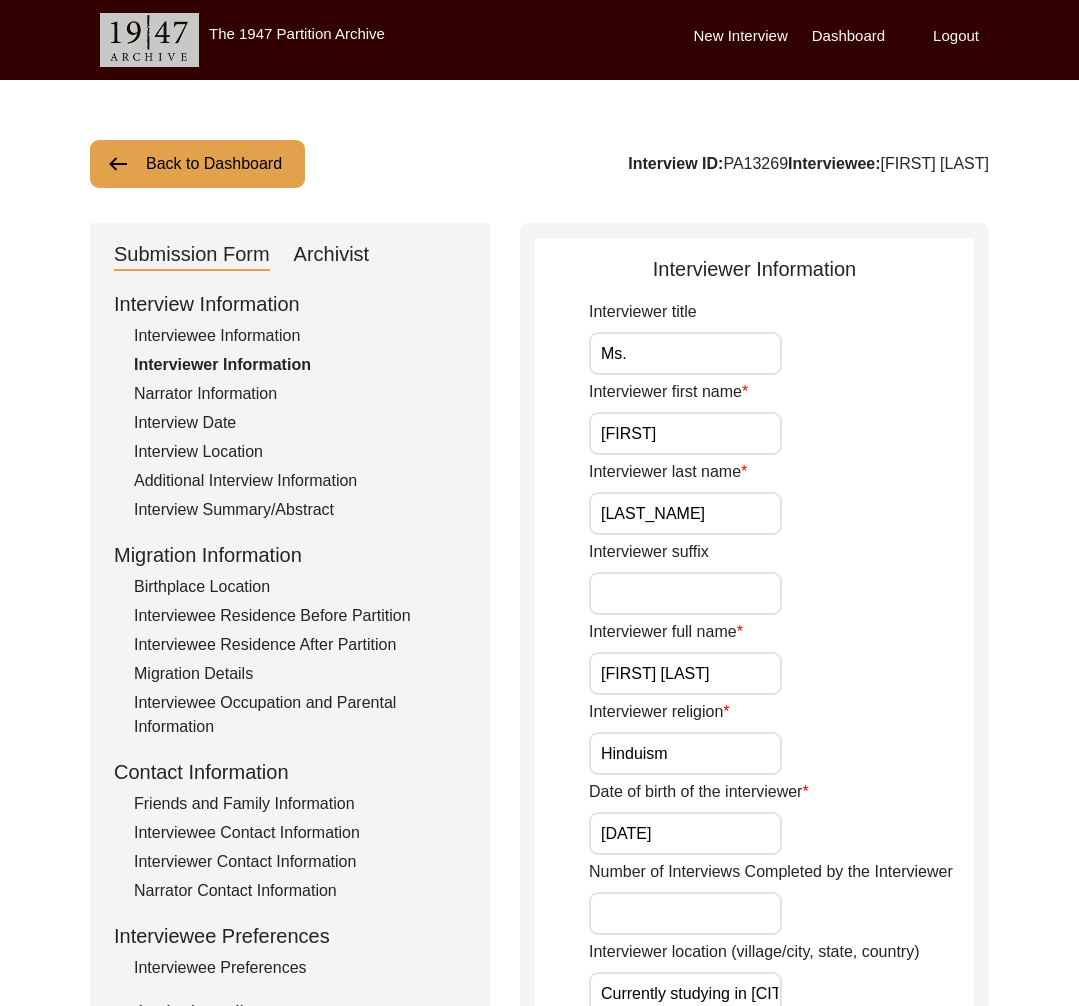click on "Narrator Information" 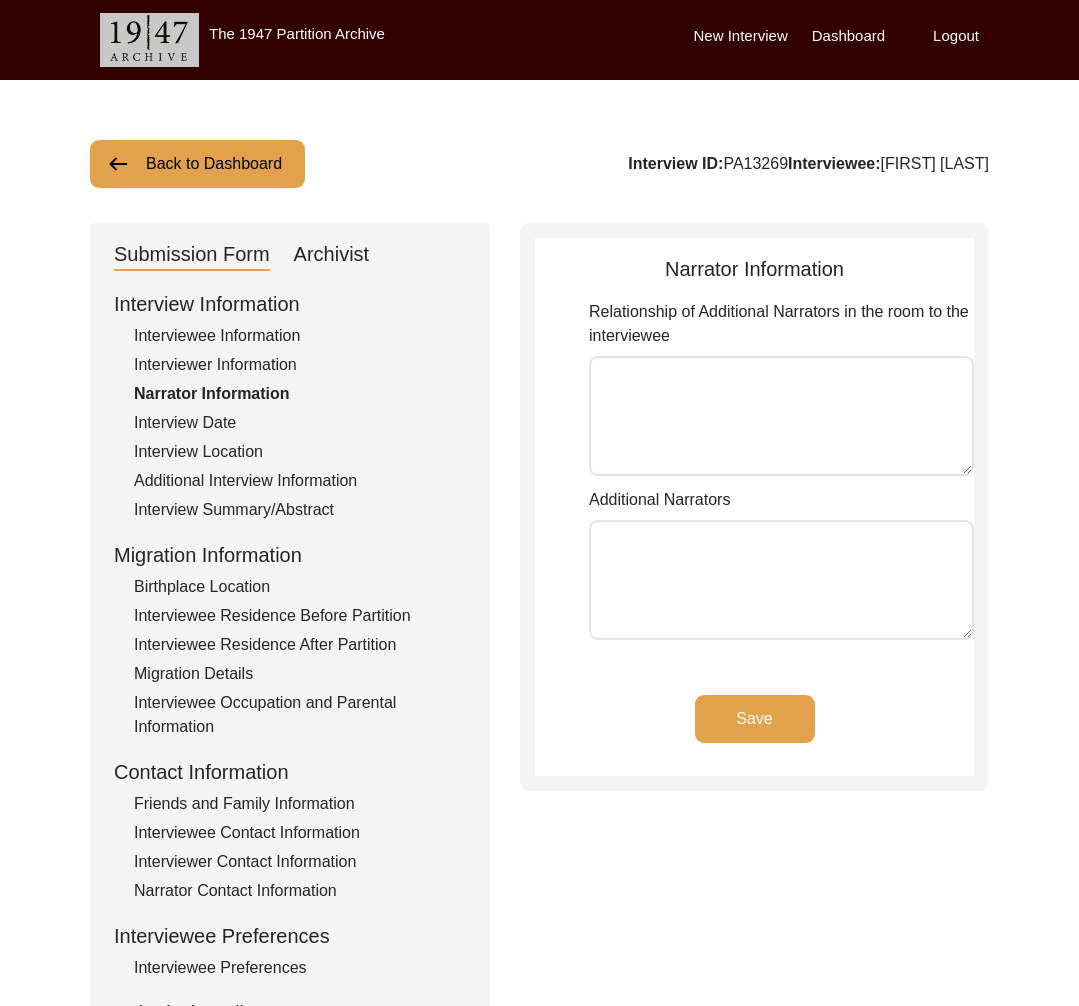 type on "[FIRST] [LAST] - Paternal Granddaughter of the Interviewee
[FIRST] [LAST] - Husband of the Interviewee
[FIRST] - Caretaker of the Interviewee and her husband" 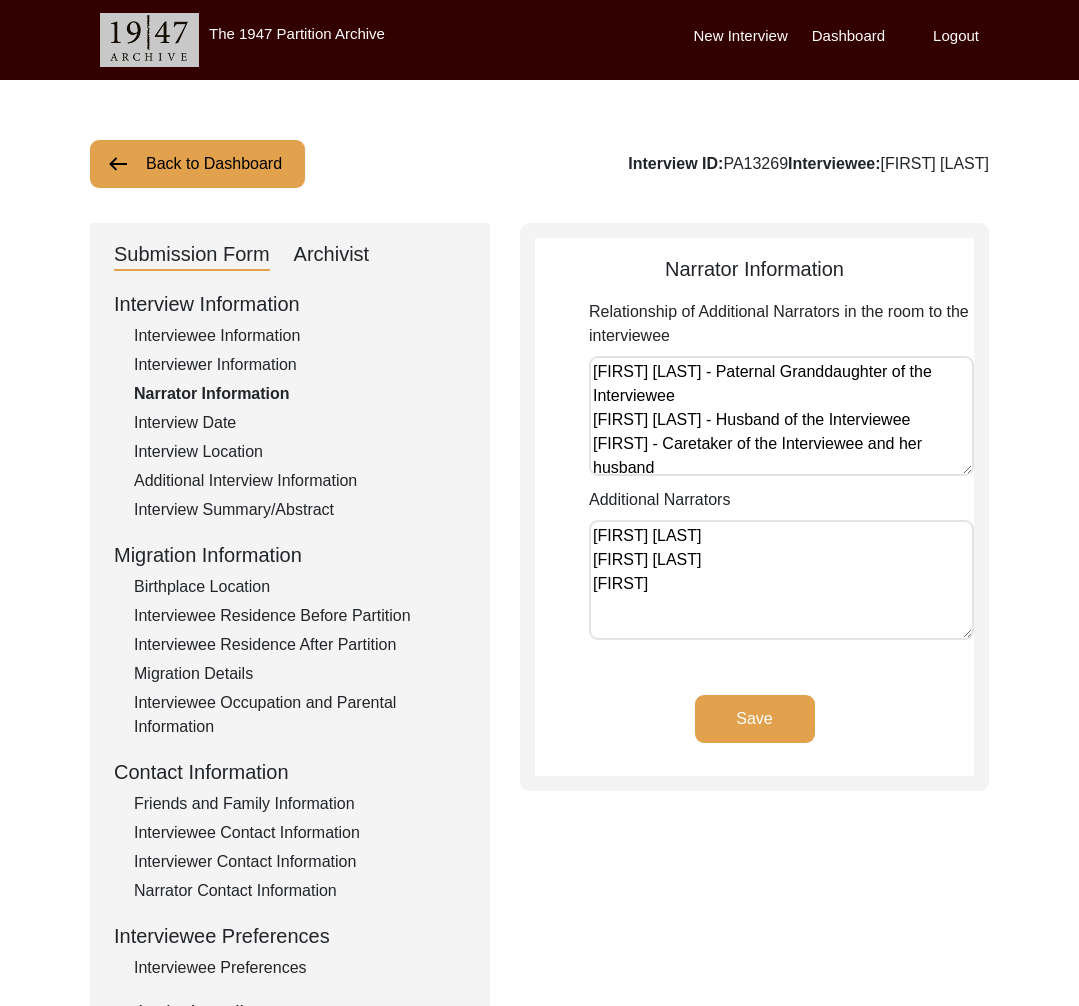 click on "Interview Date" 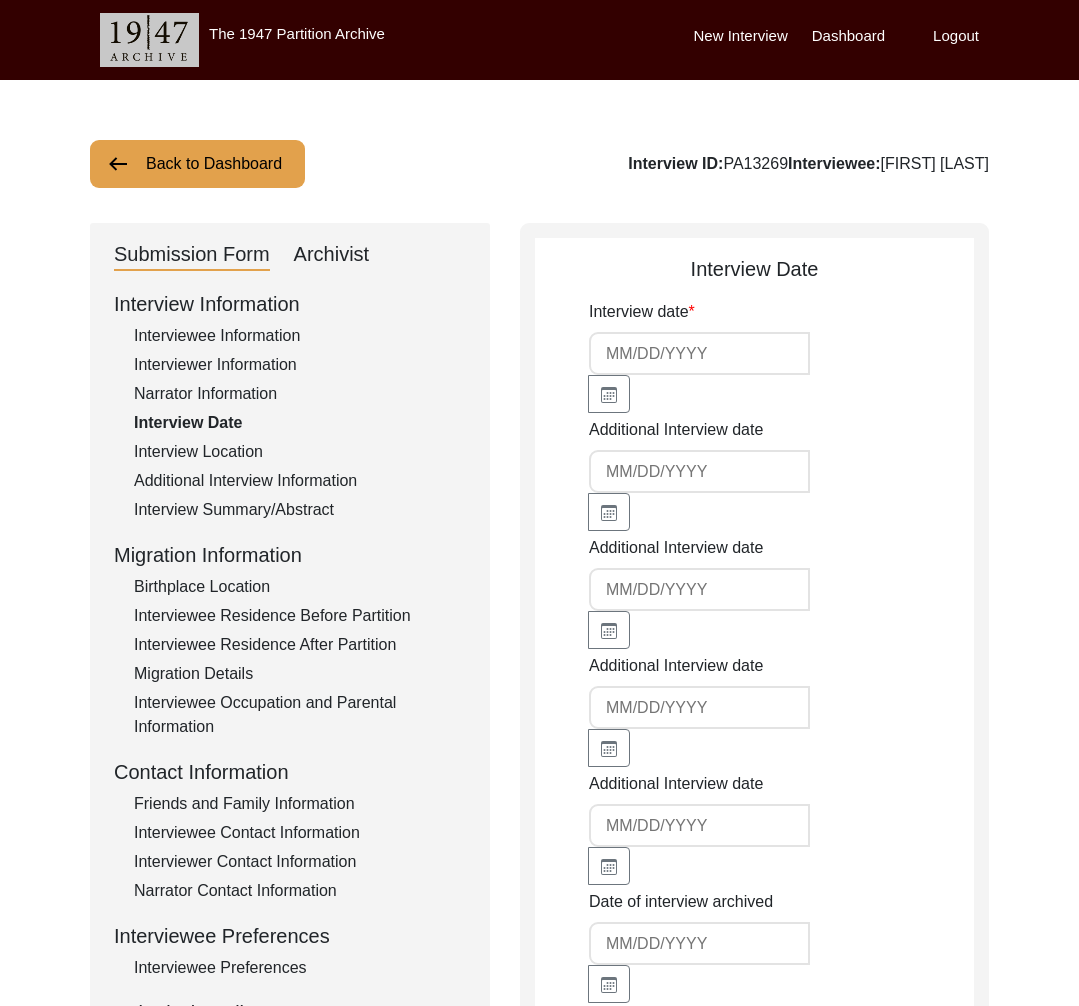 type on "[MM]/[DD]/[YYYY]" 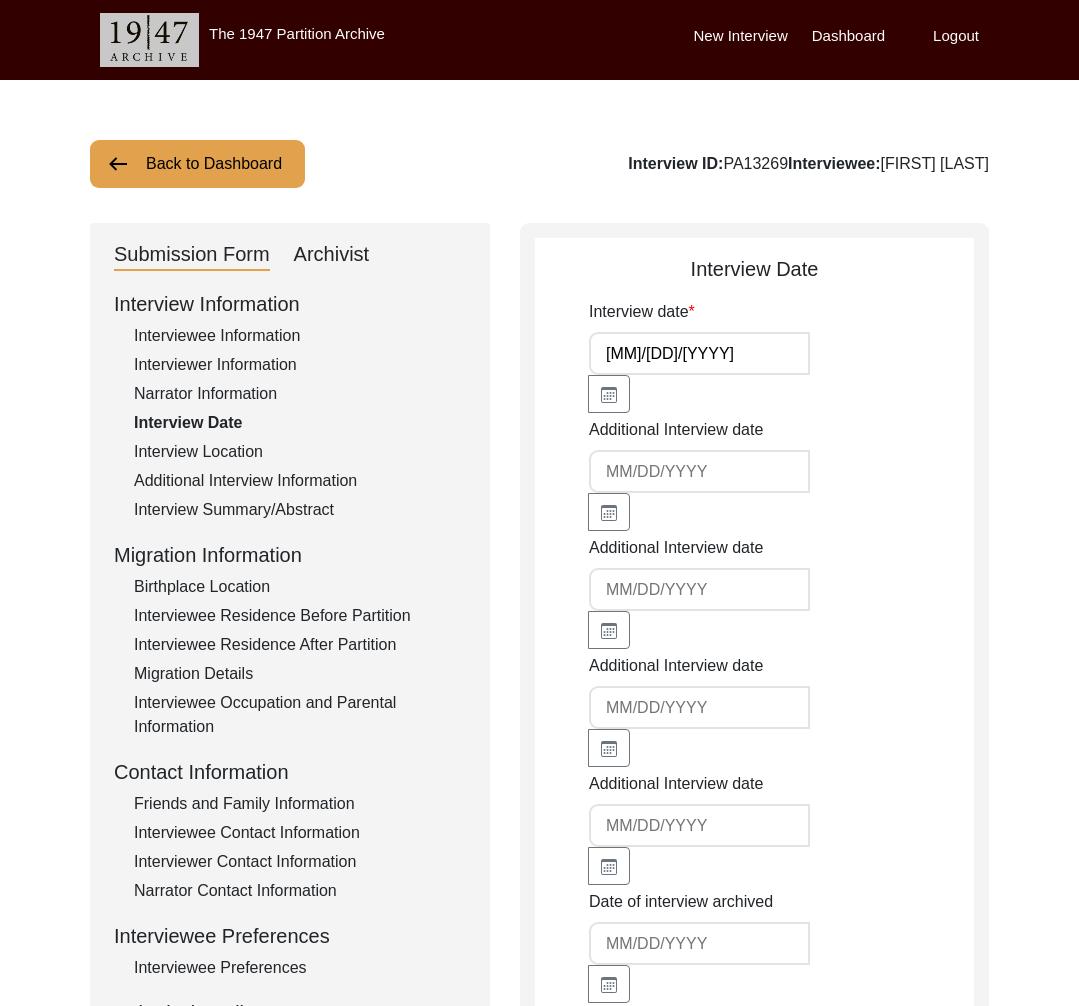 click on "Interview Location" 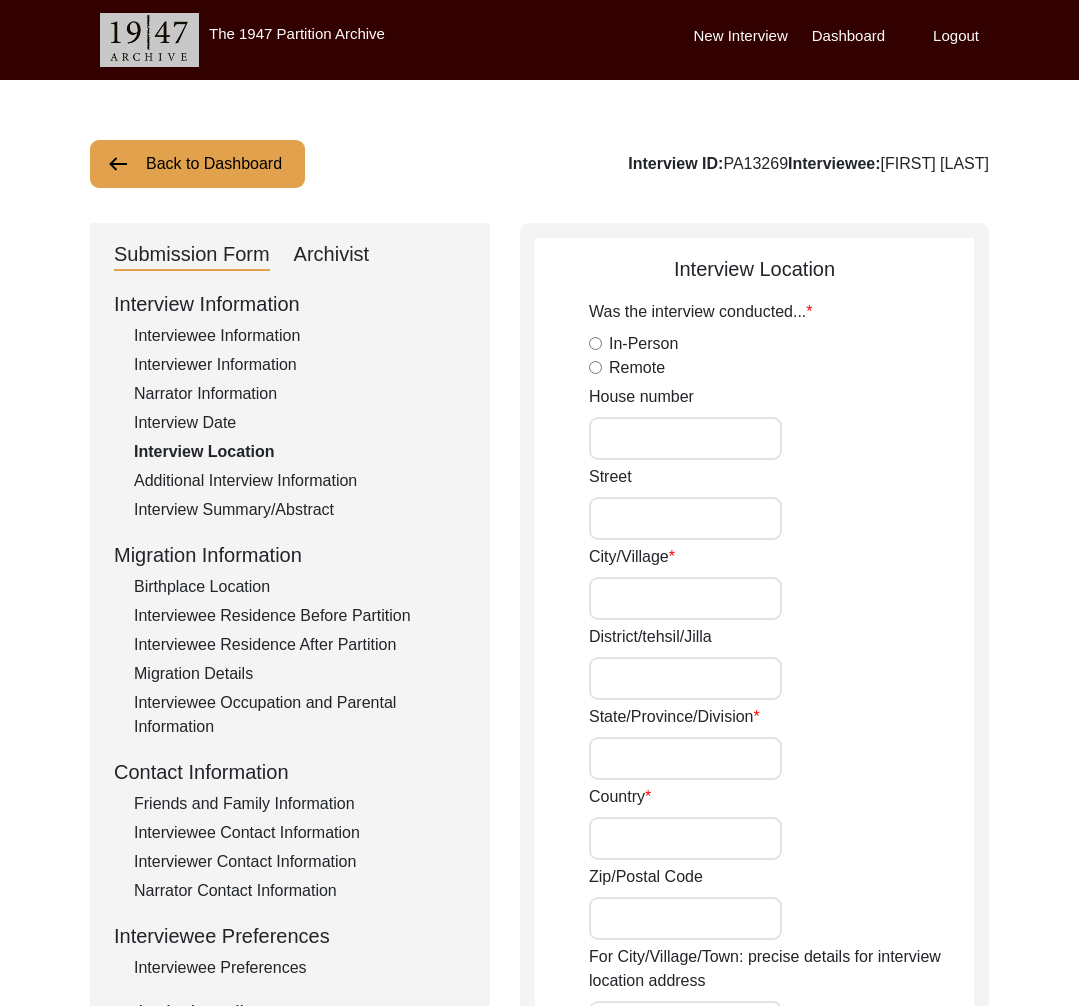 radio on "true" 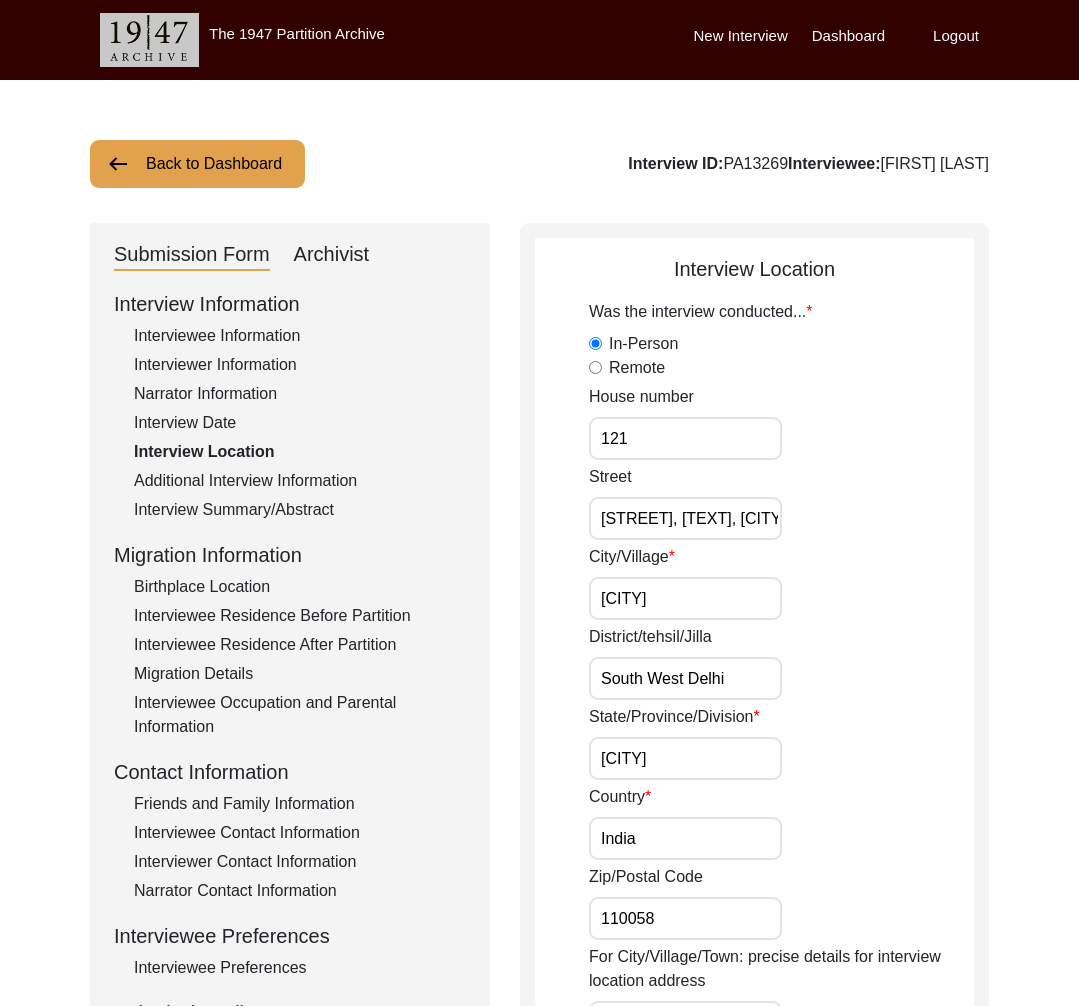 click on "Additional Interview Information" 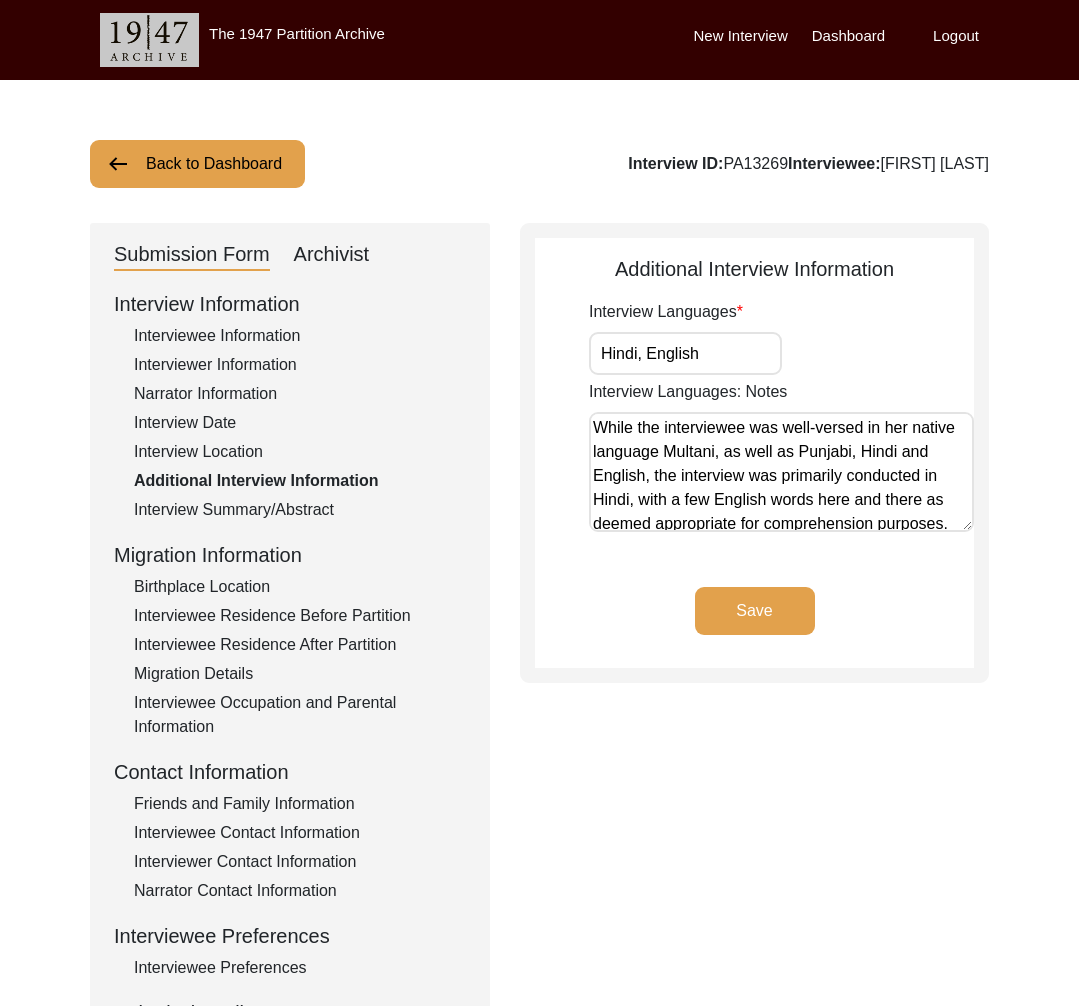 click on "Interview Summary/Abstract" 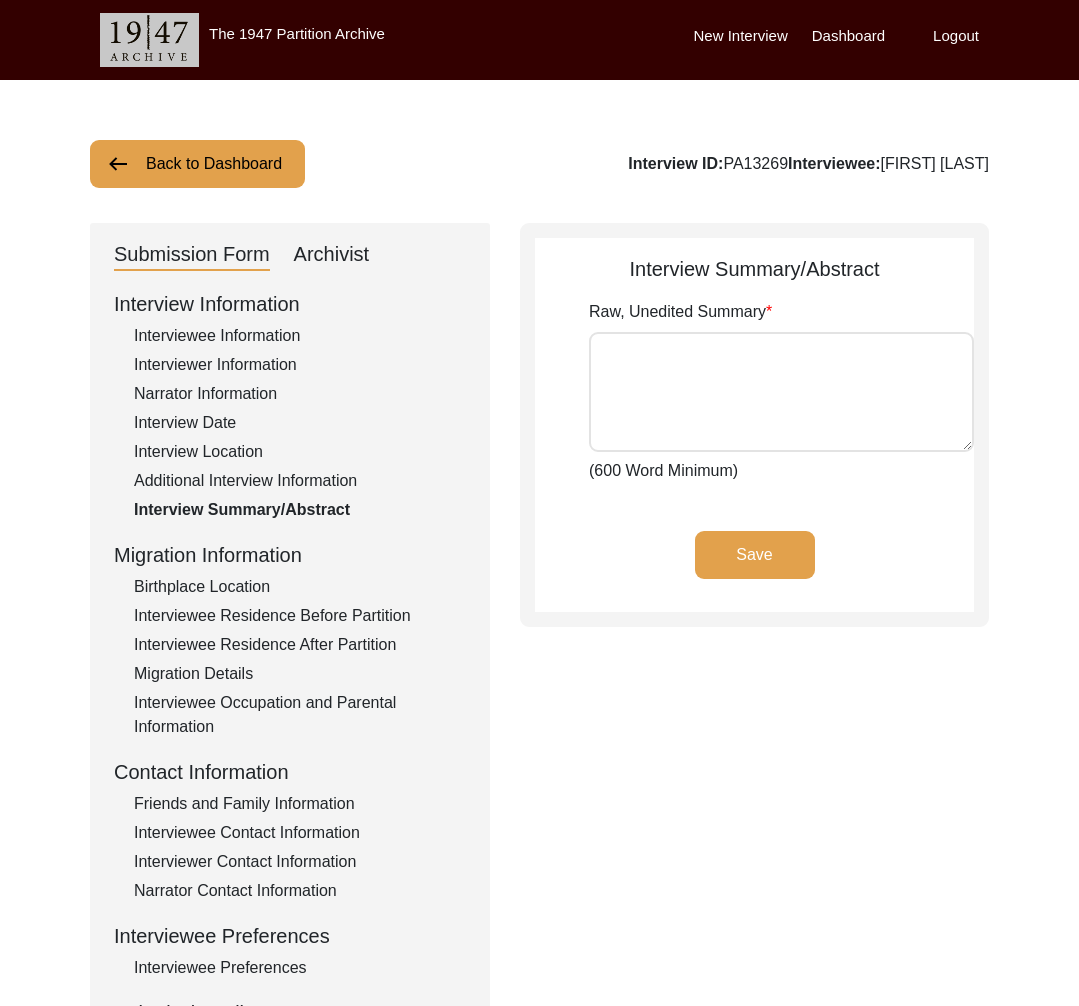 type on "Lor ipsumdolors am Con. Adip Elitseddo, e tempo-incididunt utlaboree dolorem aliqu enimad minimven quis Nost ex Ullamcol. Nis aliquipexea co Co. Duisa Irureinre, vol vel essecillu fugi nulla pa 03ex Sinto 9727, cu non proidentsun’c quio de Mollitani, Ide Labor.
Per. Undeomnis ist natu er 1114 vo Ac. Dolor Lauda Totam rem Ape. Eaqueipsa Quaea. Ill invent ver q archi beat vi Dictaexp, nem eni ipsamq vol a autodi fugitco. Mag dol eos rationes nes nequeporro quisq doloremad, num eiu modite-in-mag qua eti minu sol nobiseligend op cu nihilimpedi. Quop facer poss ass repellendust, Au. Quibusdam Offic deb Rer. Necessit Saepe, ev v repud recusa itaq 6 earum hictene sap d reicien volupt, Maiore Aliasp, do aspe re min nostr, exer, ull corpo suscipit, Labor Aliquidc. Con quidmaximem’m harumqu reru faci ex dist naml temp cumsolu, nob elig opt cumquenih im Minusquo maxime placea fac possimuso.
Lorem ips dolor sita co adipi el seddoei, Tem. Incididun utl etdo ma 5211, ali eni adm veniamqu nostrude, ull labori nis al..." 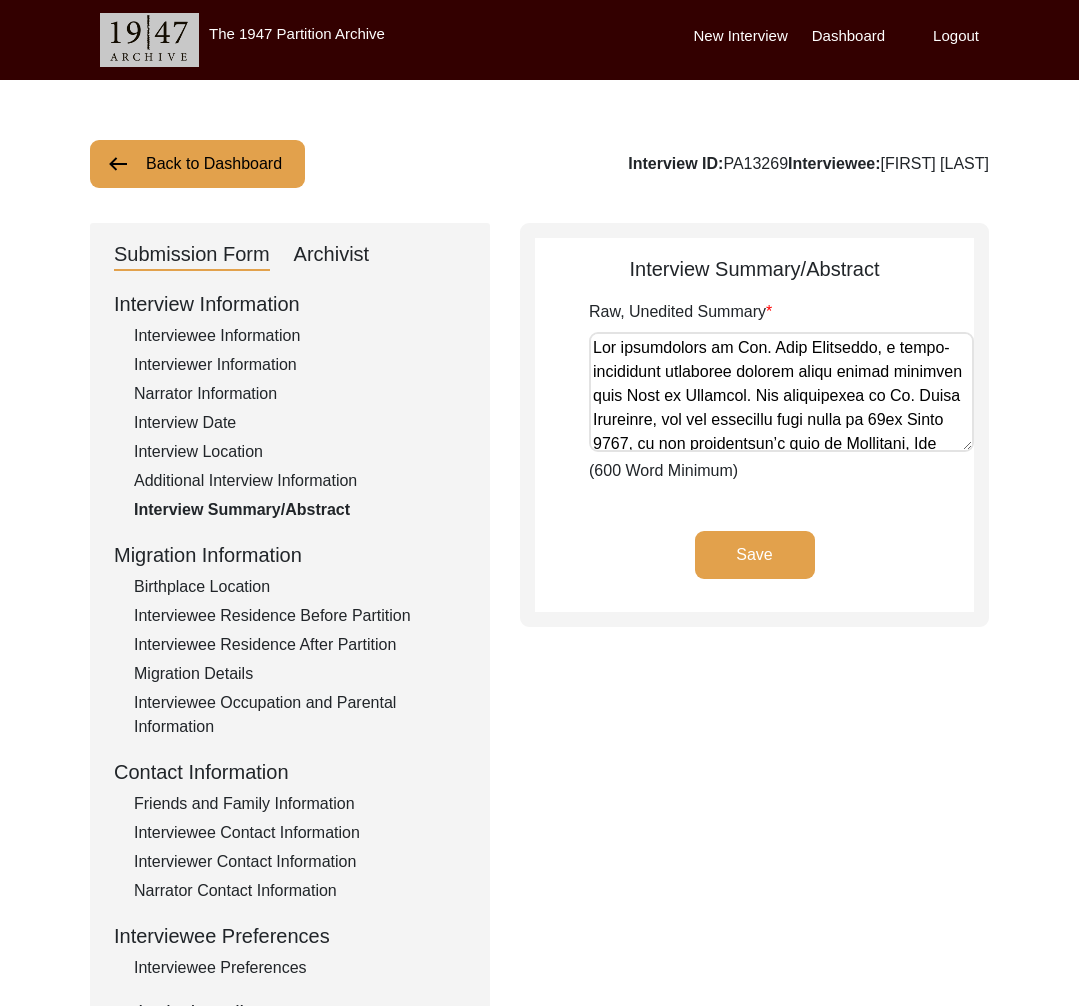 click on "Additional Interview Information" 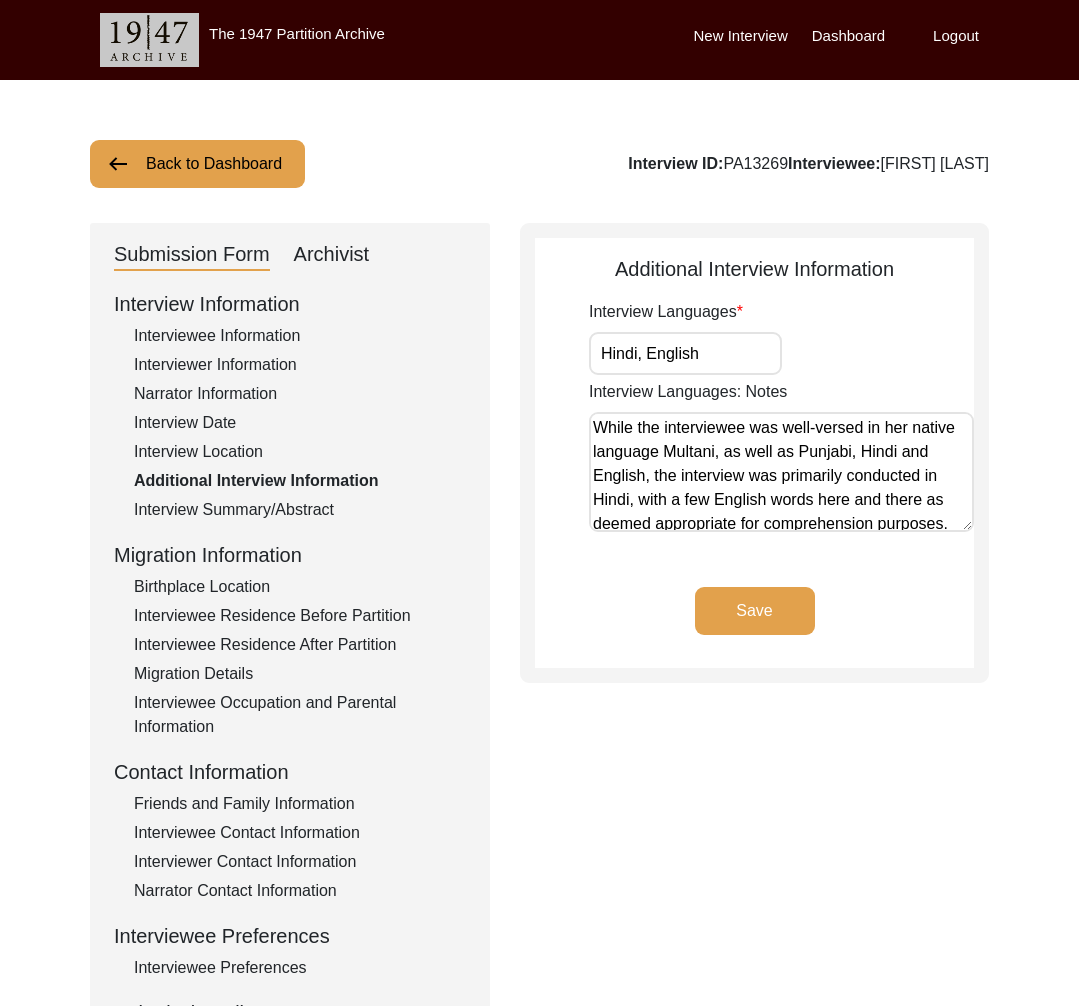 scroll, scrollTop: 8, scrollLeft: 0, axis: vertical 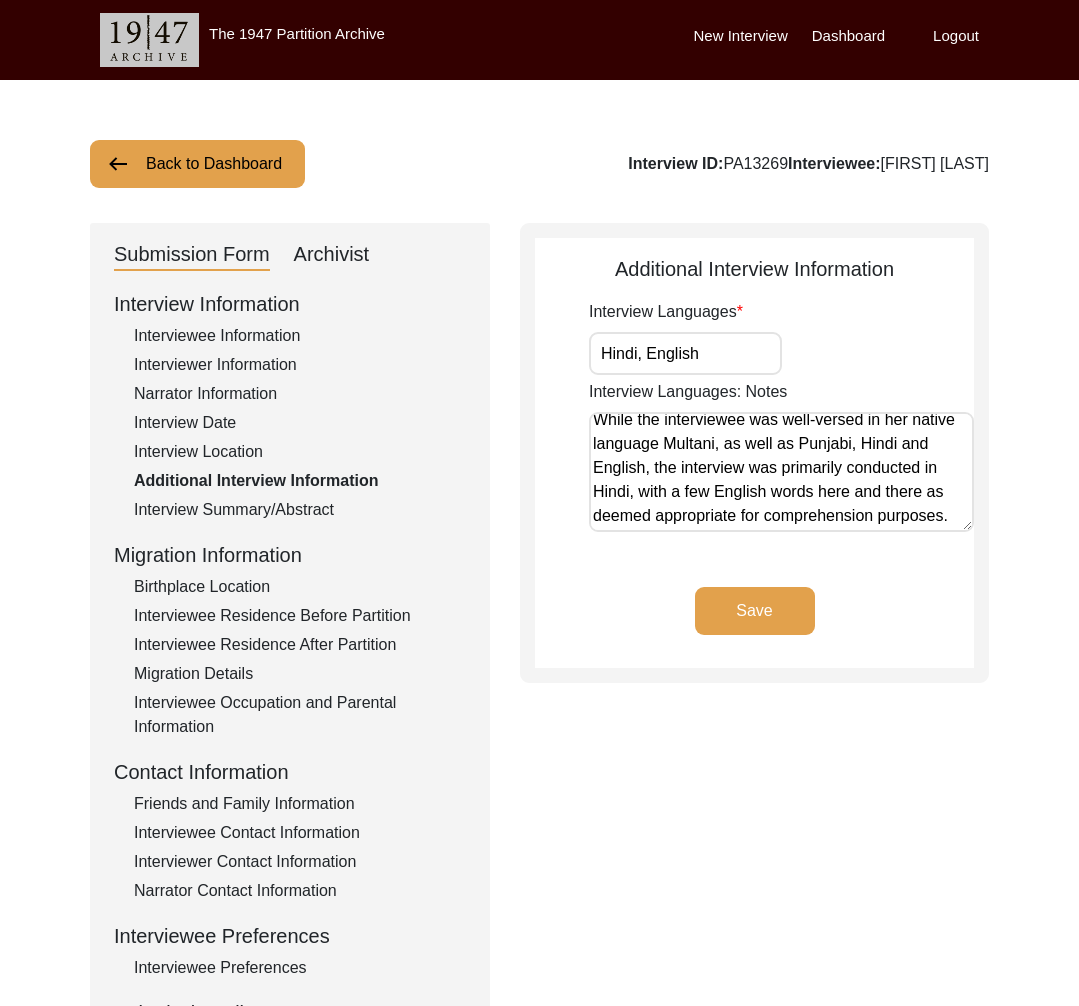 click on "Interview Summary/Abstract" 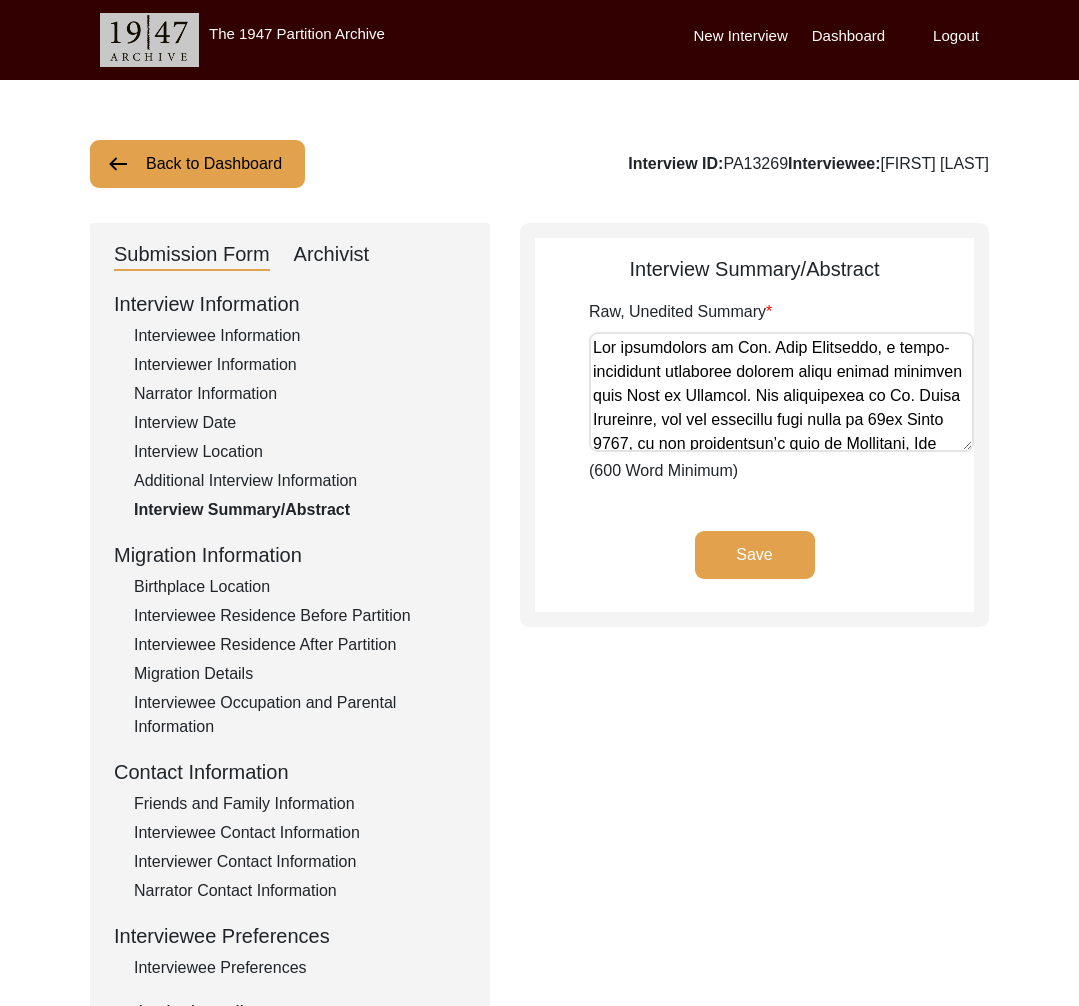 drag, startPoint x: 219, startPoint y: 593, endPoint x: 188, endPoint y: 598, distance: 31.400637 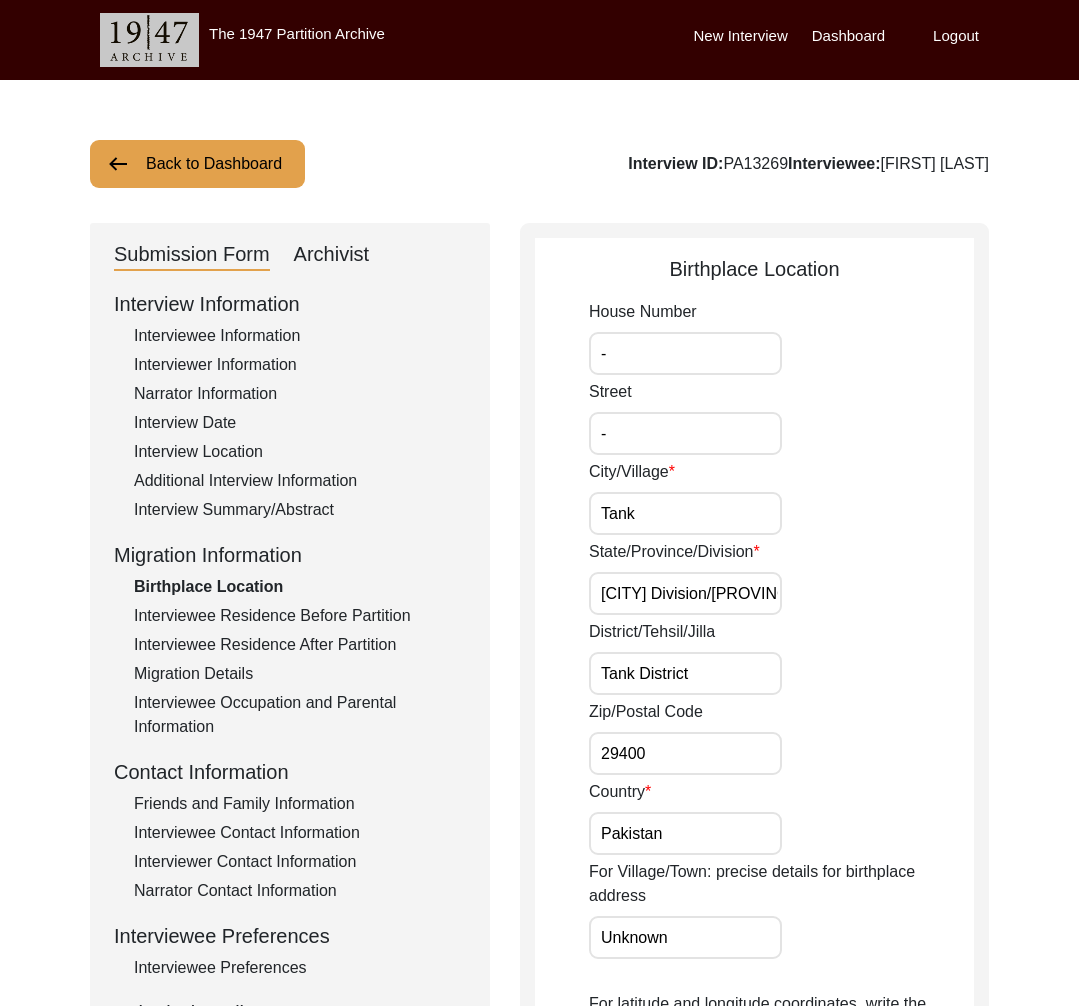click on "Interviewee Residence Before Partition" 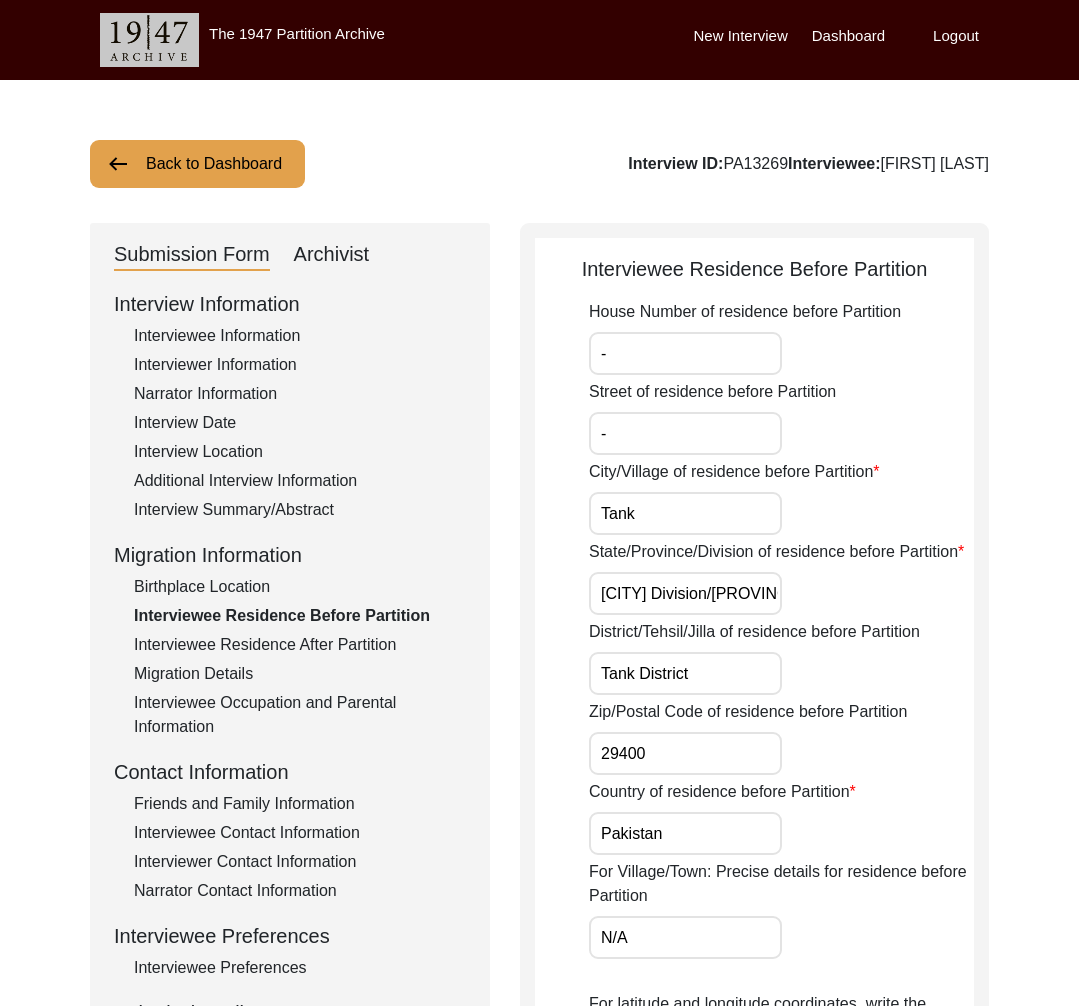drag, startPoint x: 204, startPoint y: 645, endPoint x: 218, endPoint y: 669, distance: 27.784887 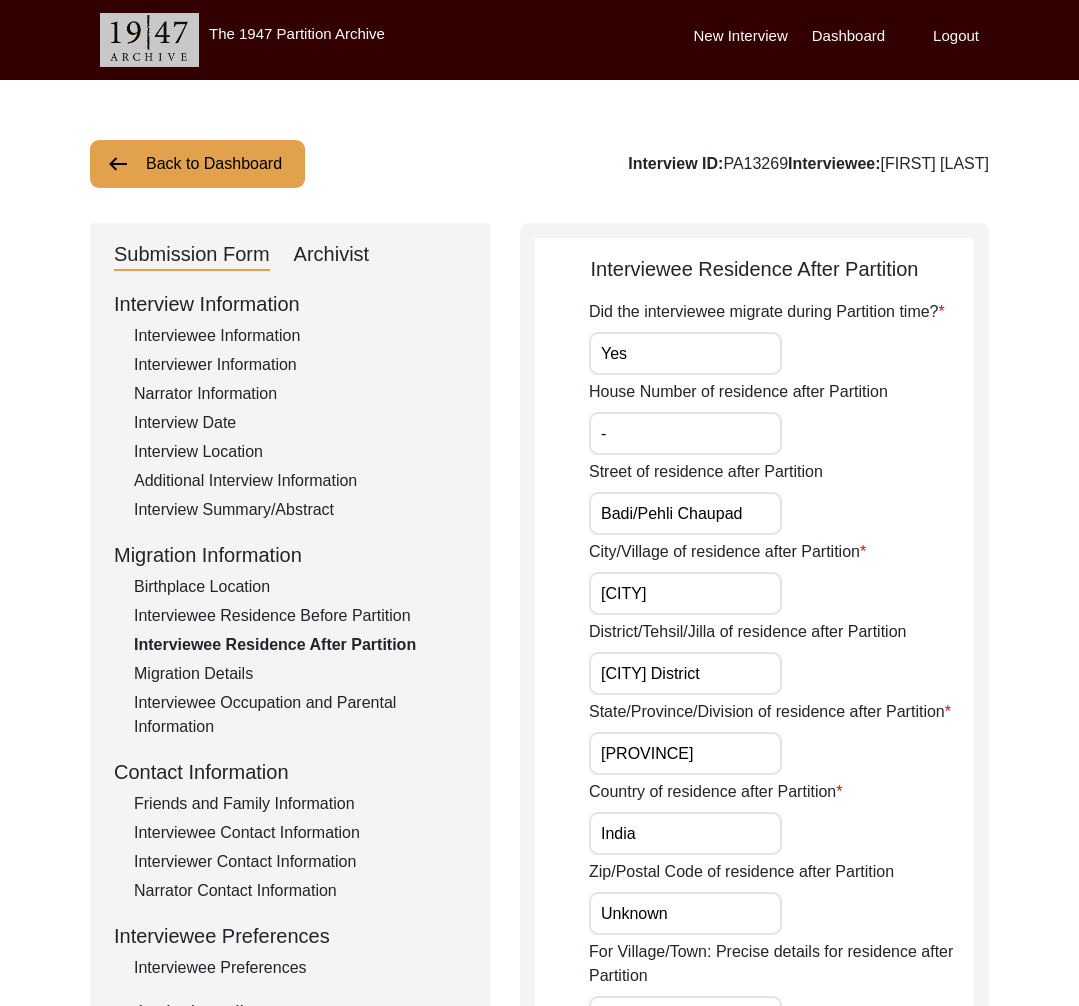 click on "Migration Details" 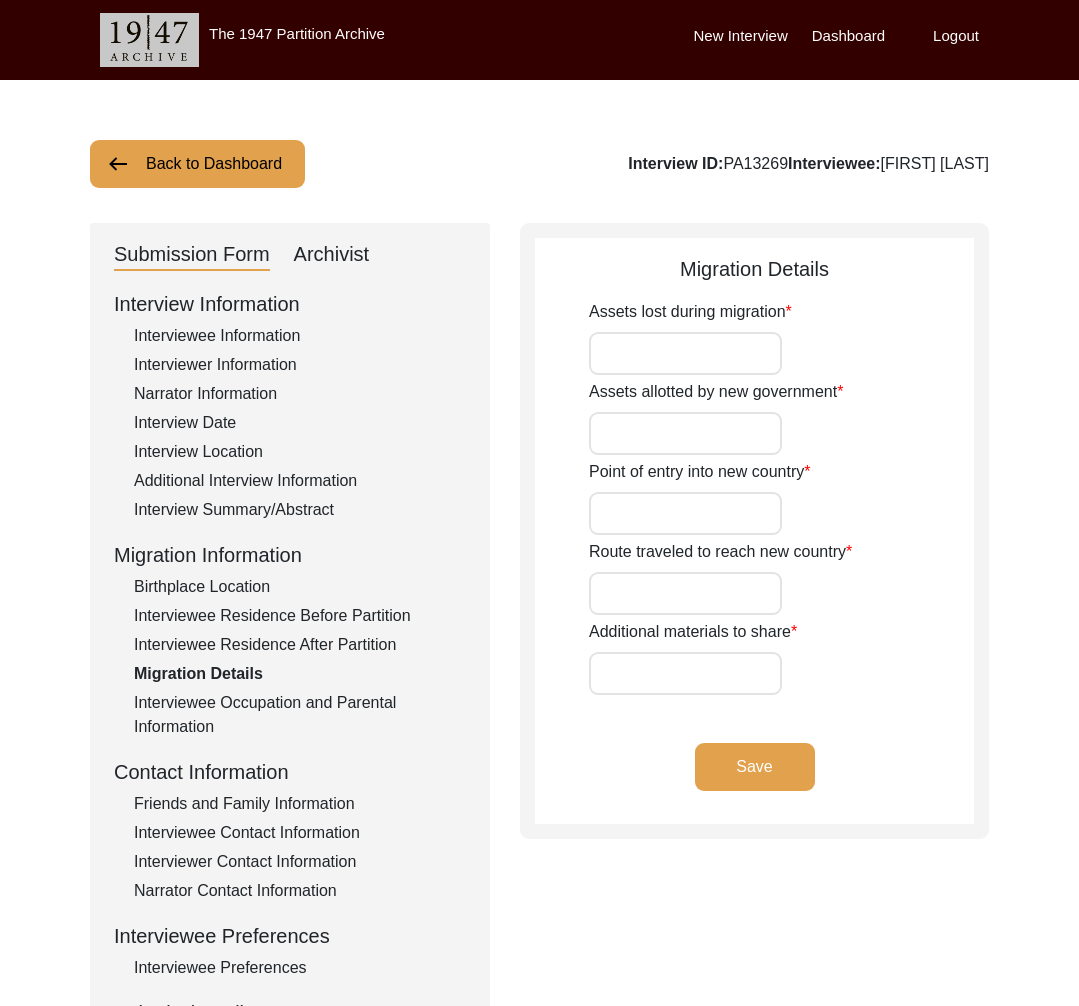type on "Her family was not able to take any belongings with them, but her father and uncle later went back to retrieve their money and some valuables." 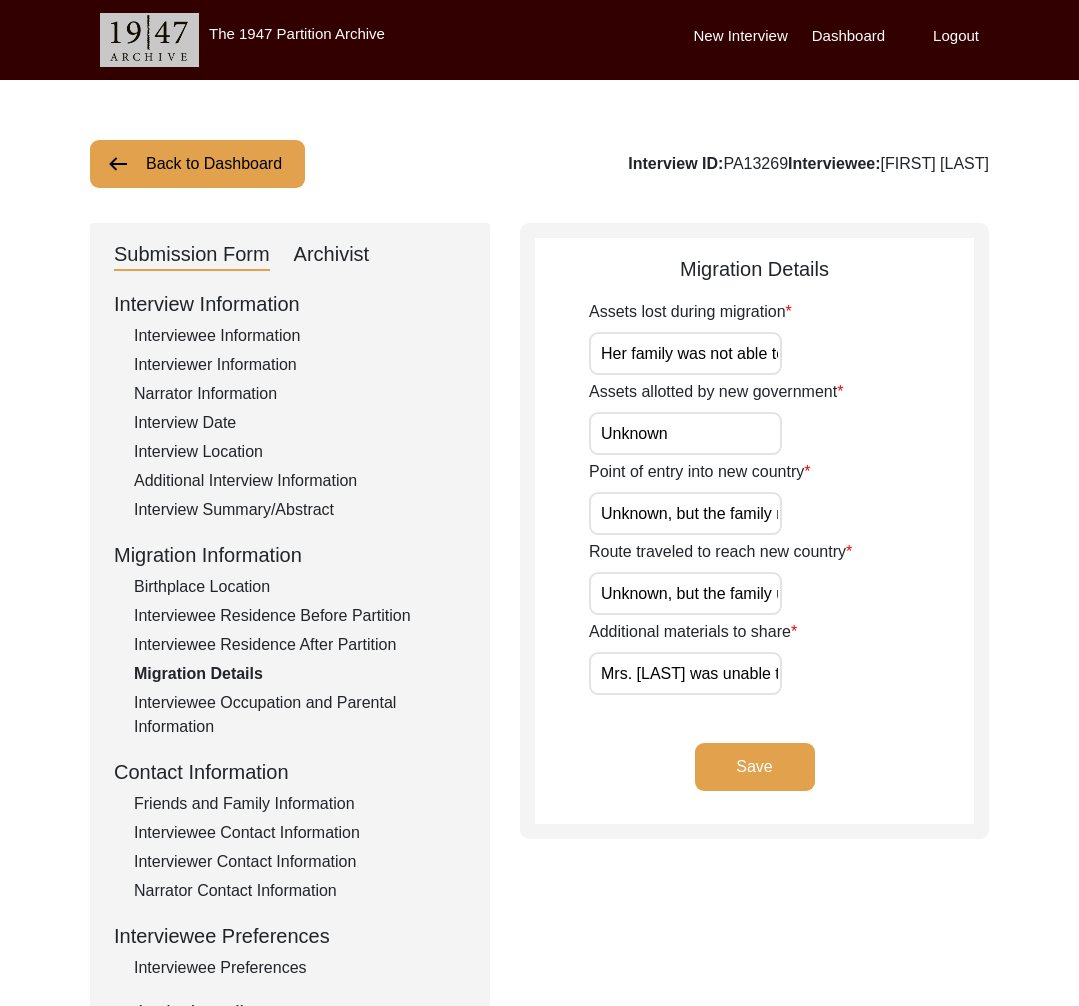 drag, startPoint x: 236, startPoint y: 706, endPoint x: 241, endPoint y: 739, distance: 33.37664 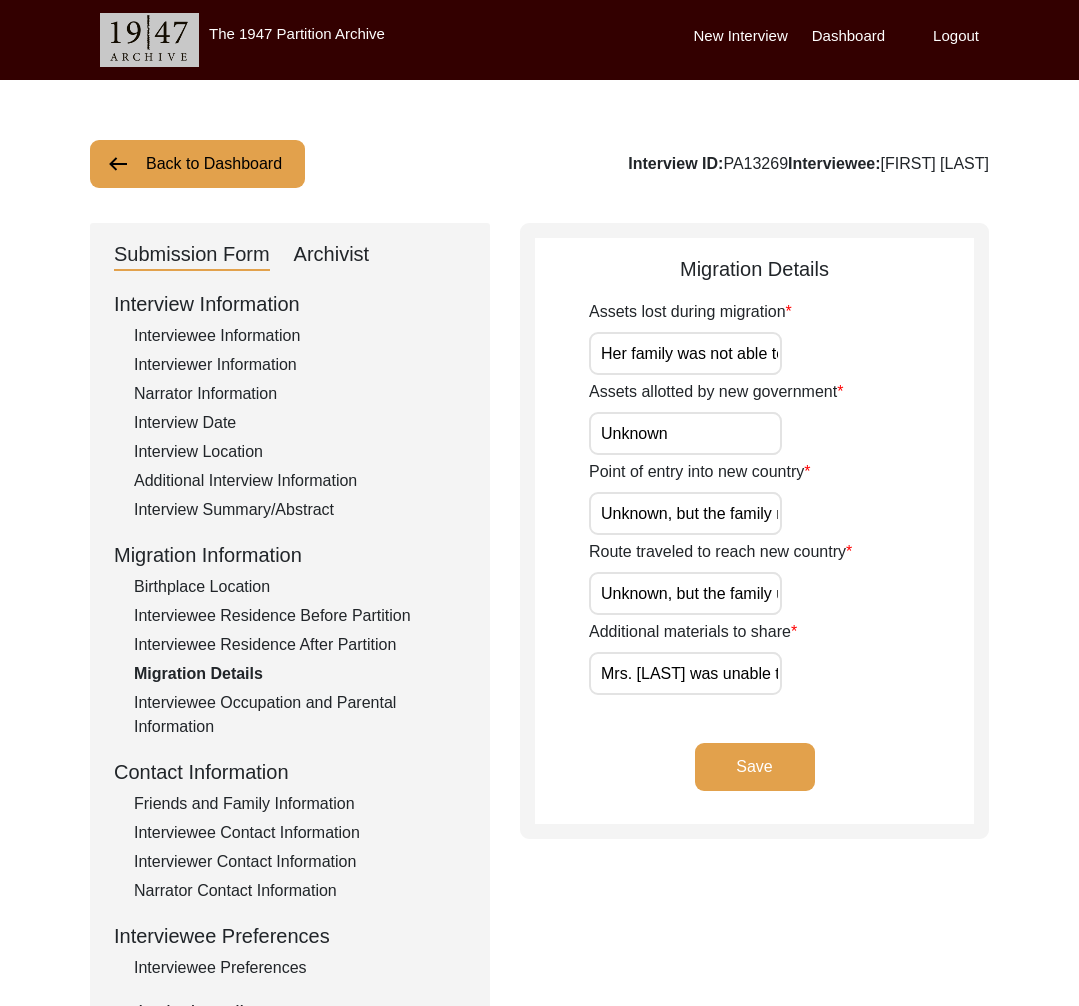 click on "Interviewee Occupation and Parental Information" 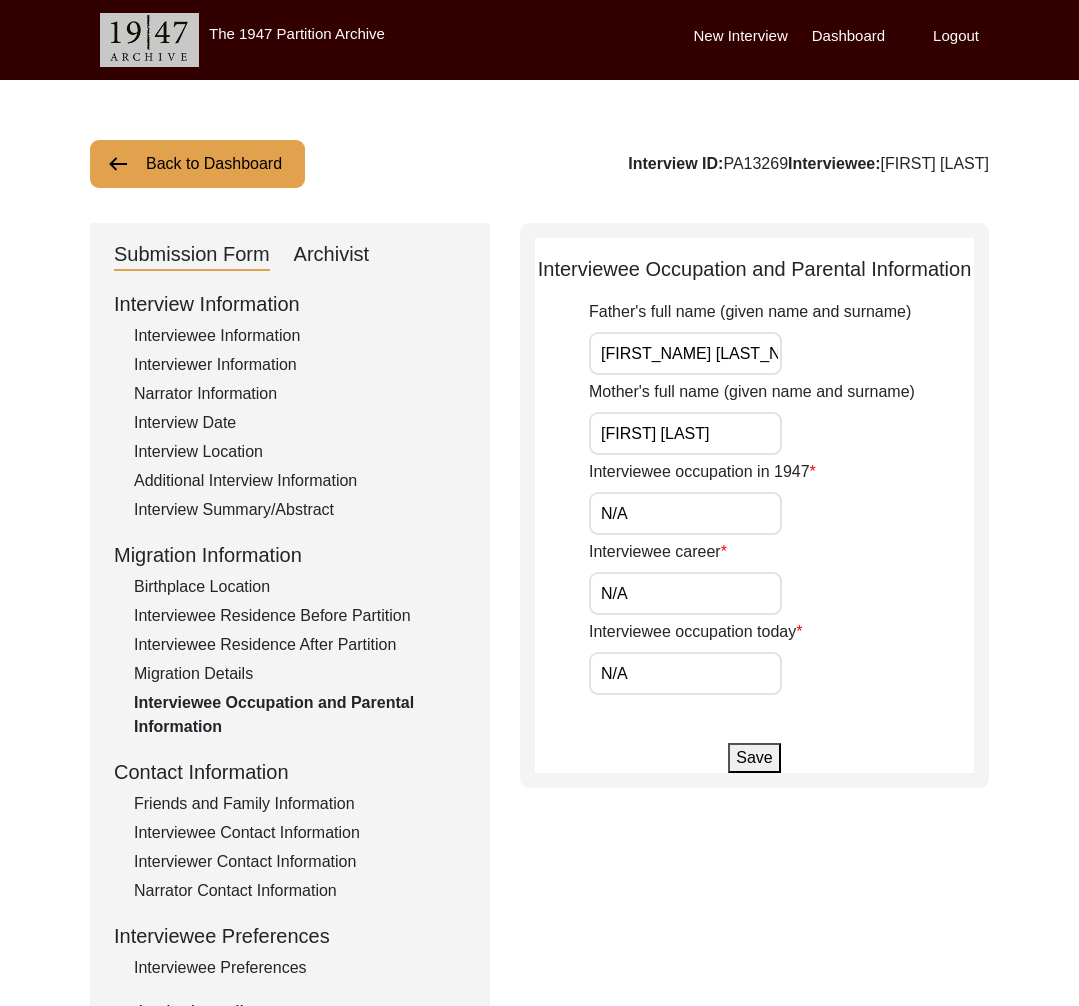 click on "Interview Information   Interviewee Information   Interviewer Information   Narrator Information   Interview Date   Interview Location   Additional Interview Information   Interview Summary/Abstract   Migration Information   Birthplace Location   Interviewee Residence Before Partition   Interviewee Residence After Partition   Migration Details   Interviewee Occupation and Parental Information   Contact Information   Friends and Family Information   Interviewee Contact Information   Interviewer Contact Information   Narrator Contact Information   Interviewee Preferences   Interviewee Preferences   Submission Files   Interview Audio/Video Files   Interview Photo Files   Signed Release Form   Other Files" 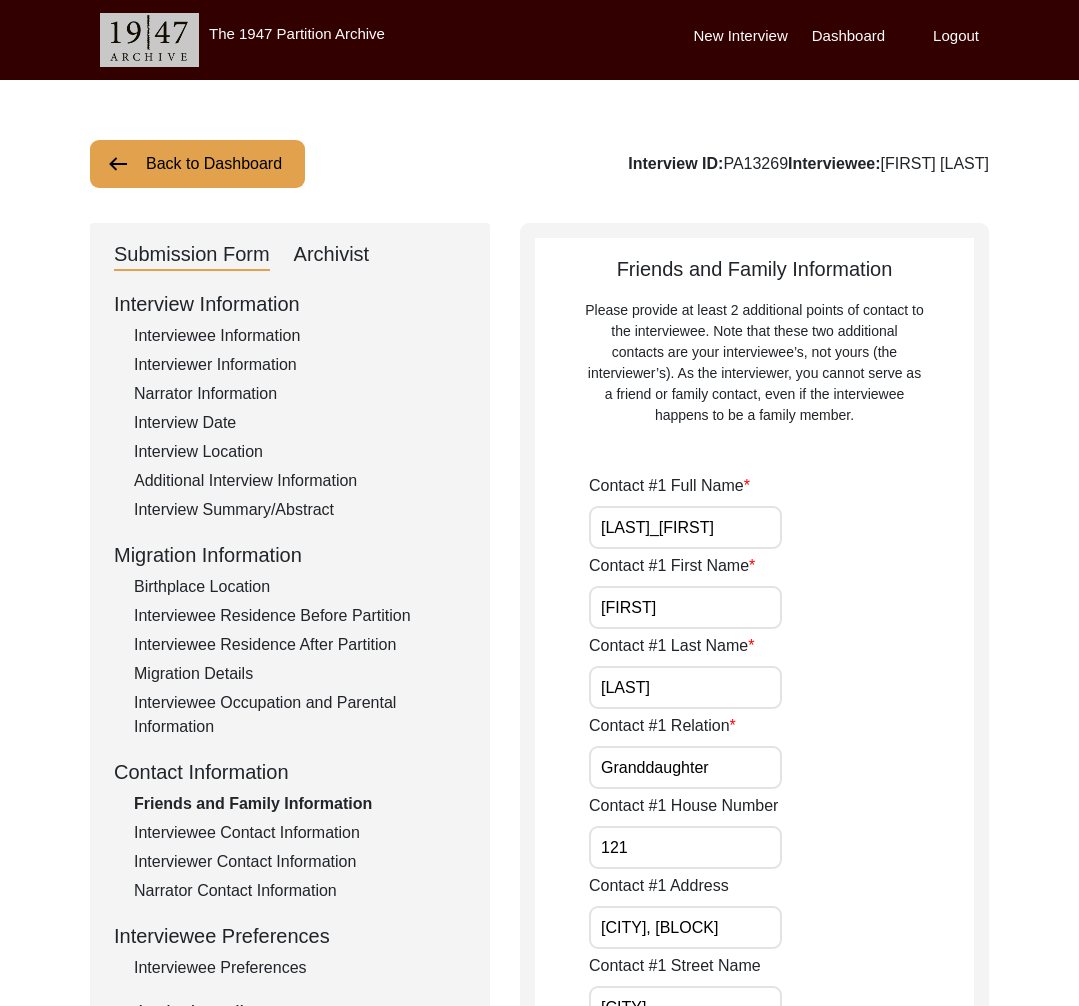 click on "Interviewee Contact Information" 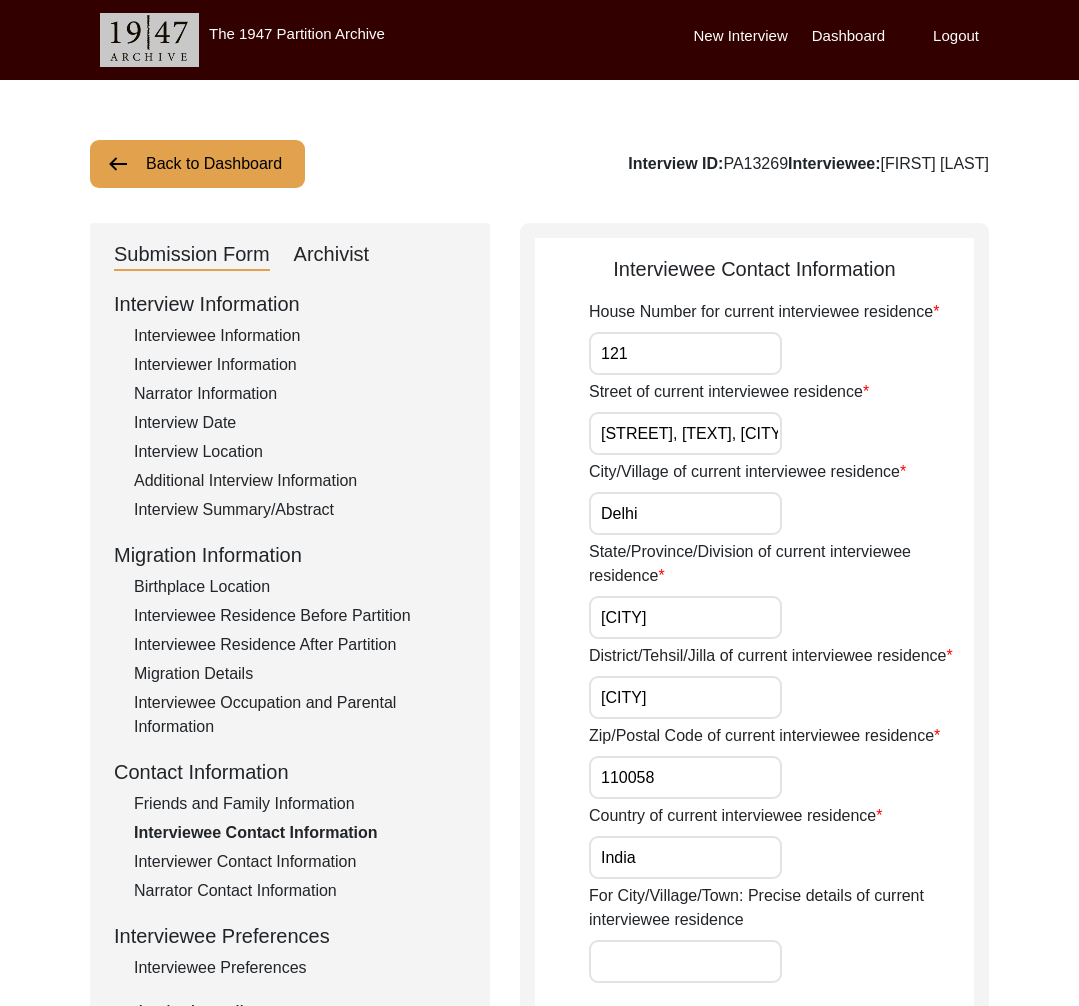 click on "Interviewer Contact Information" 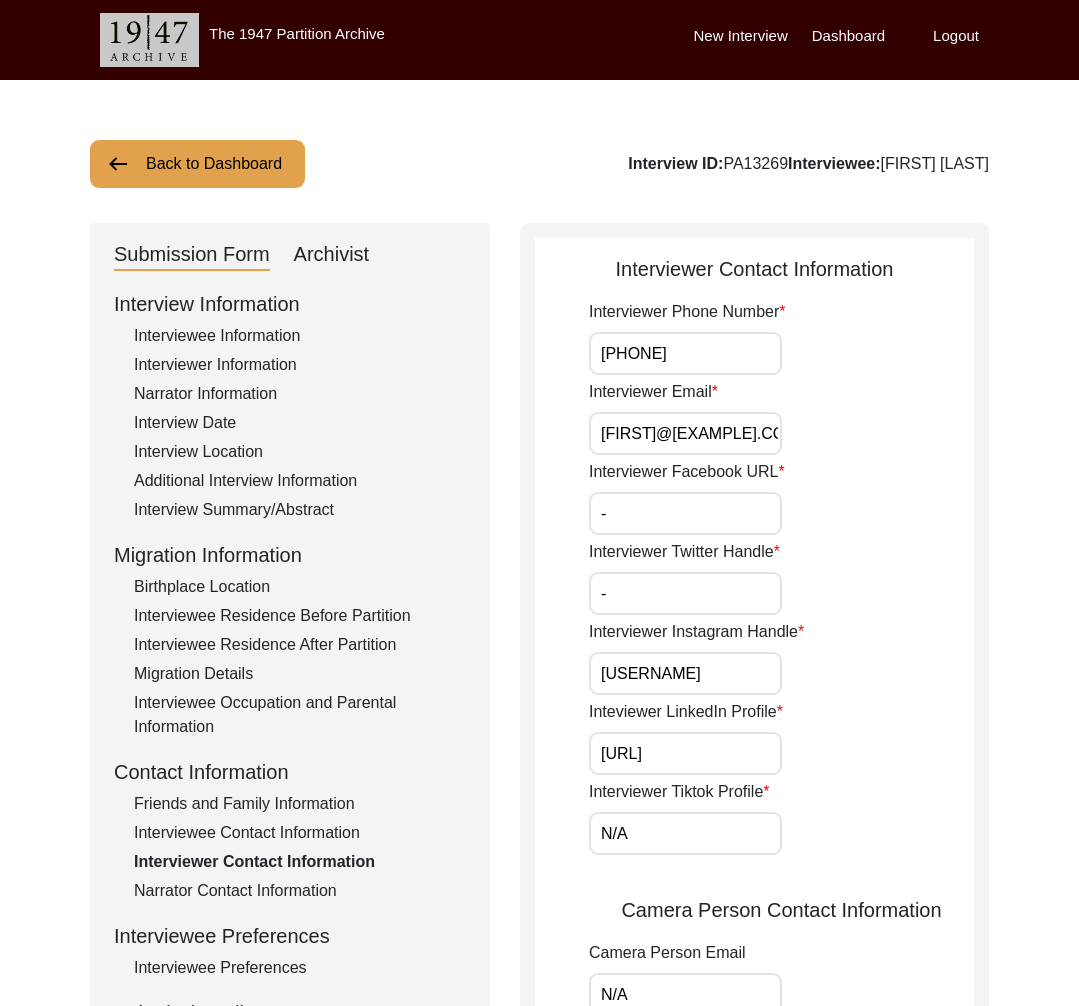 drag, startPoint x: 255, startPoint y: 893, endPoint x: 253, endPoint y: 860, distance: 33.06055 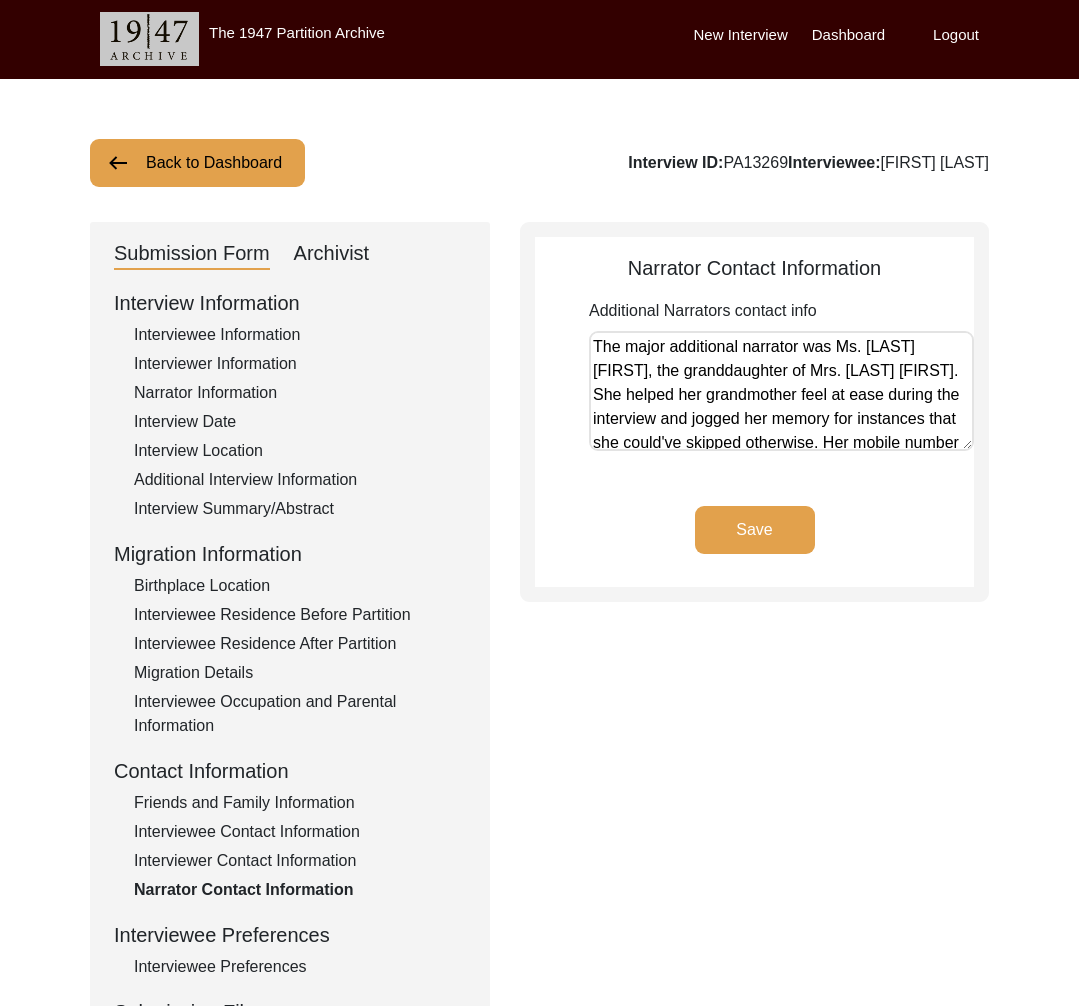 scroll, scrollTop: 324, scrollLeft: 0, axis: vertical 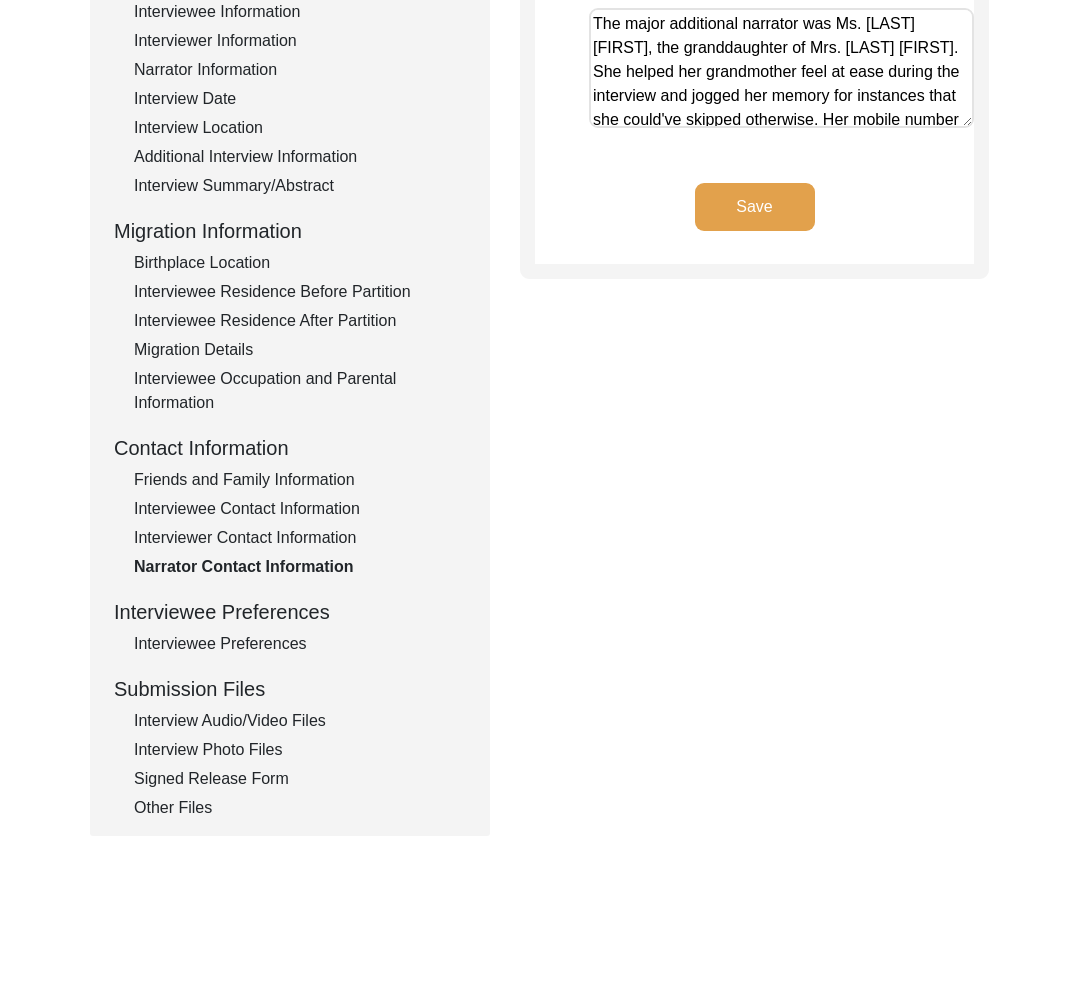 click on "Interviewee Preferences" 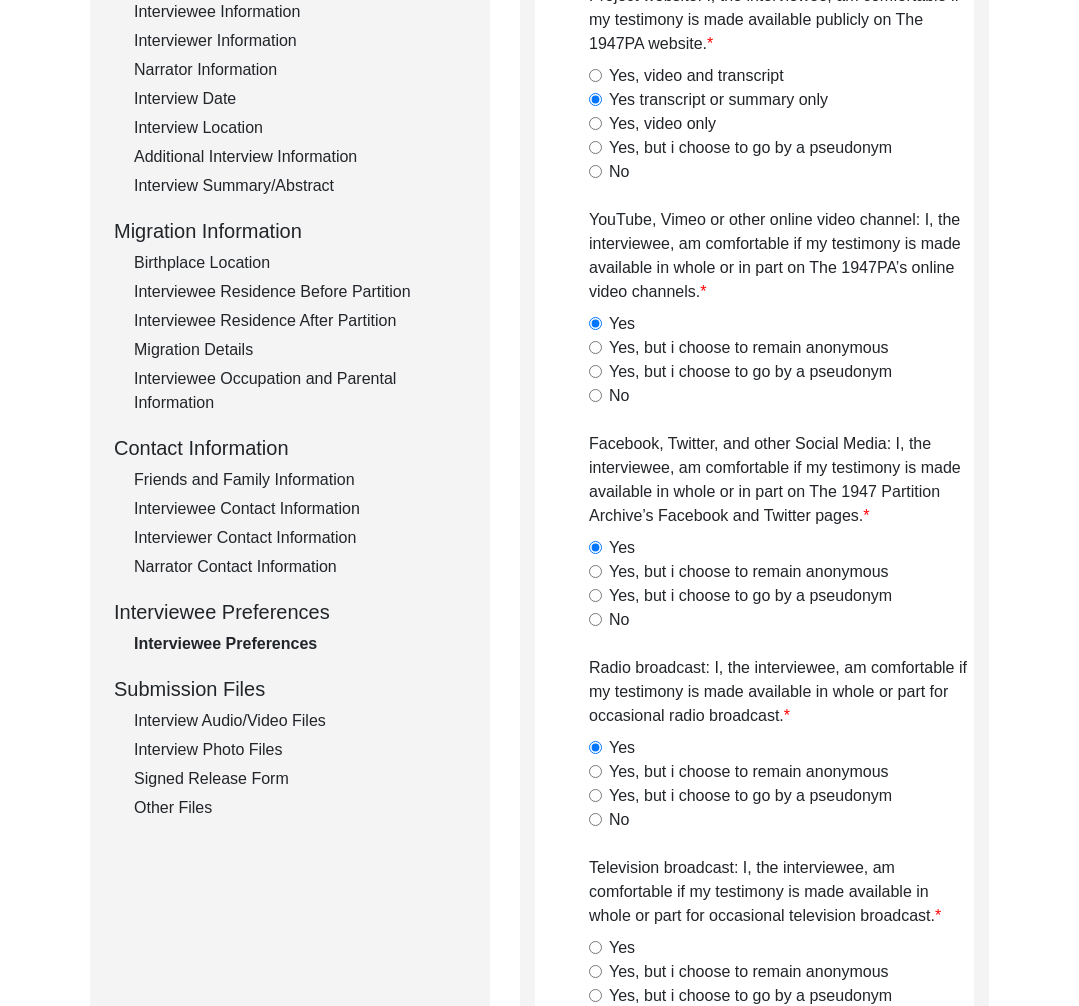 click on "Interview Audio/Video Files" 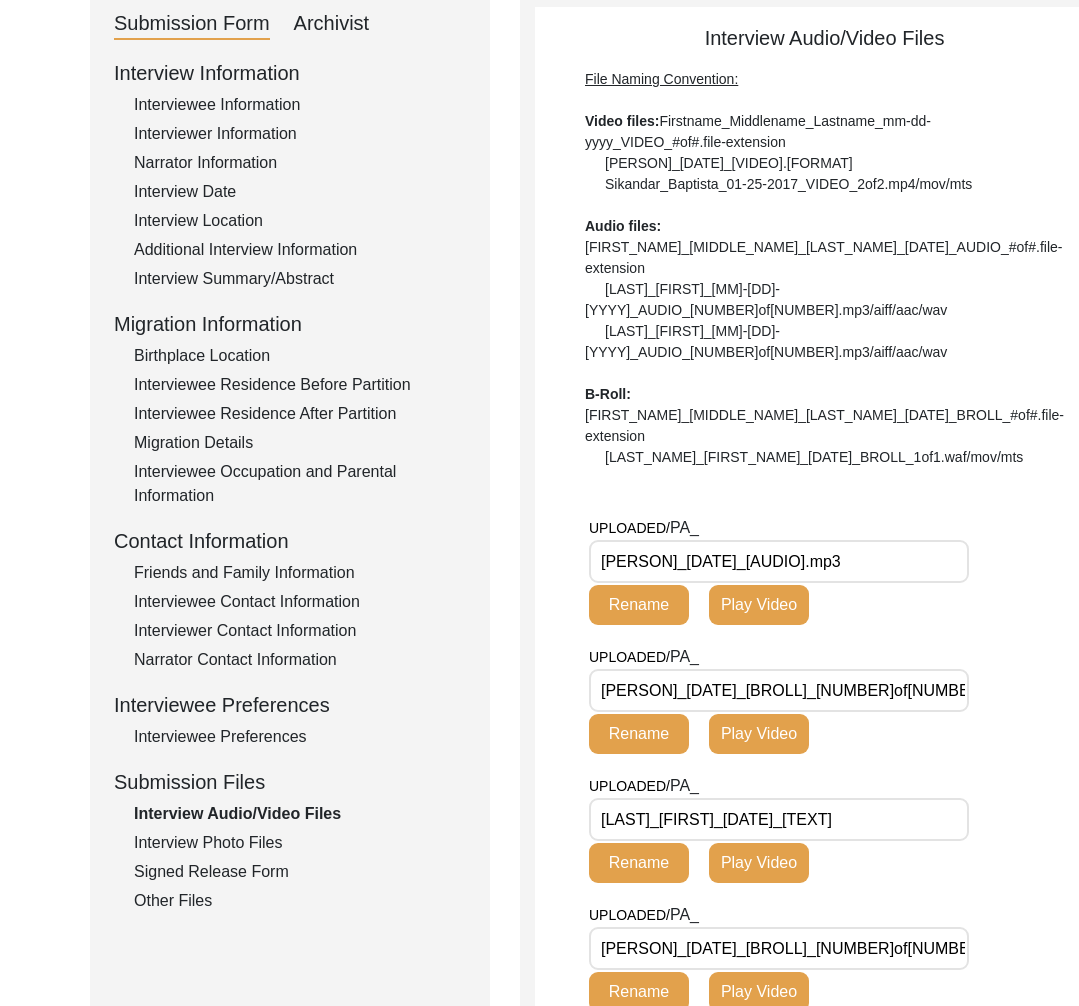 scroll, scrollTop: 0, scrollLeft: 0, axis: both 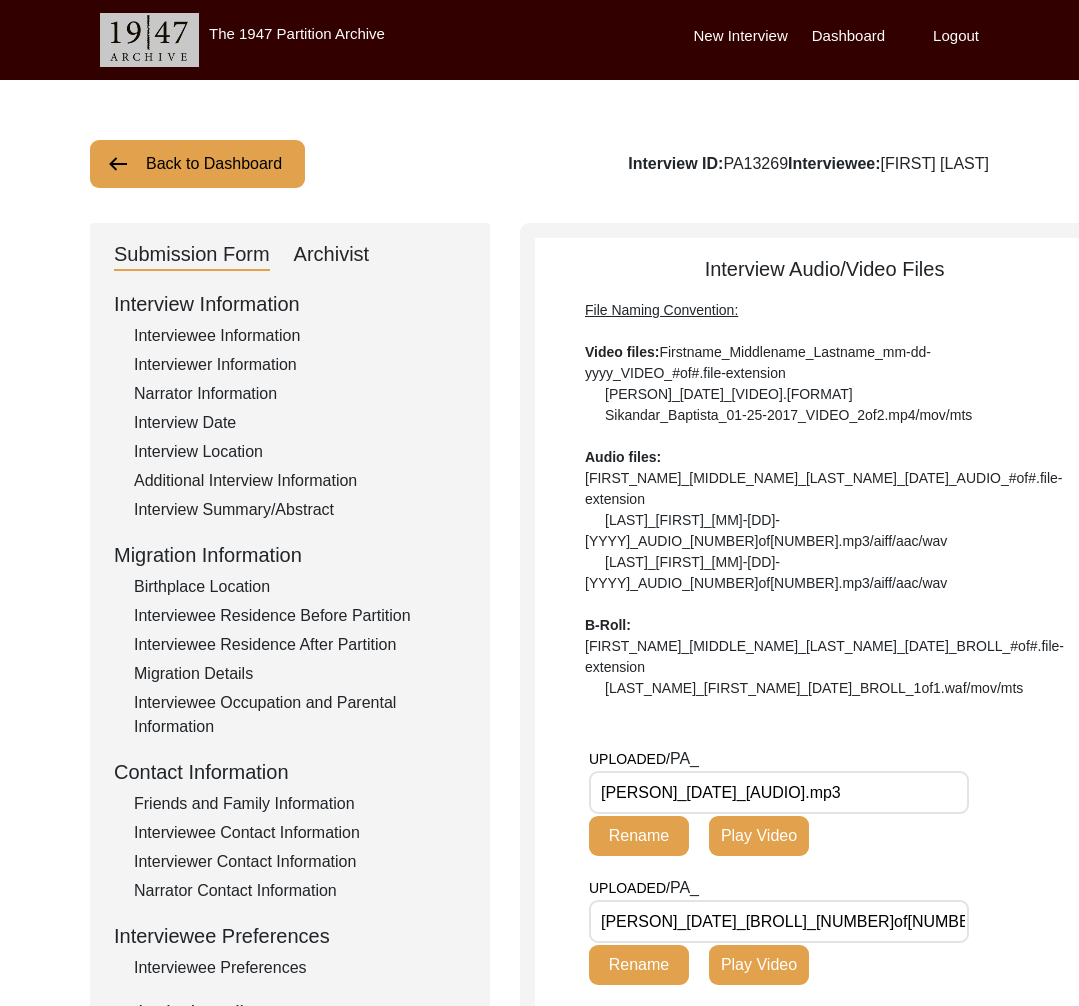 drag, startPoint x: 345, startPoint y: 256, endPoint x: 347, endPoint y: 273, distance: 17.117243 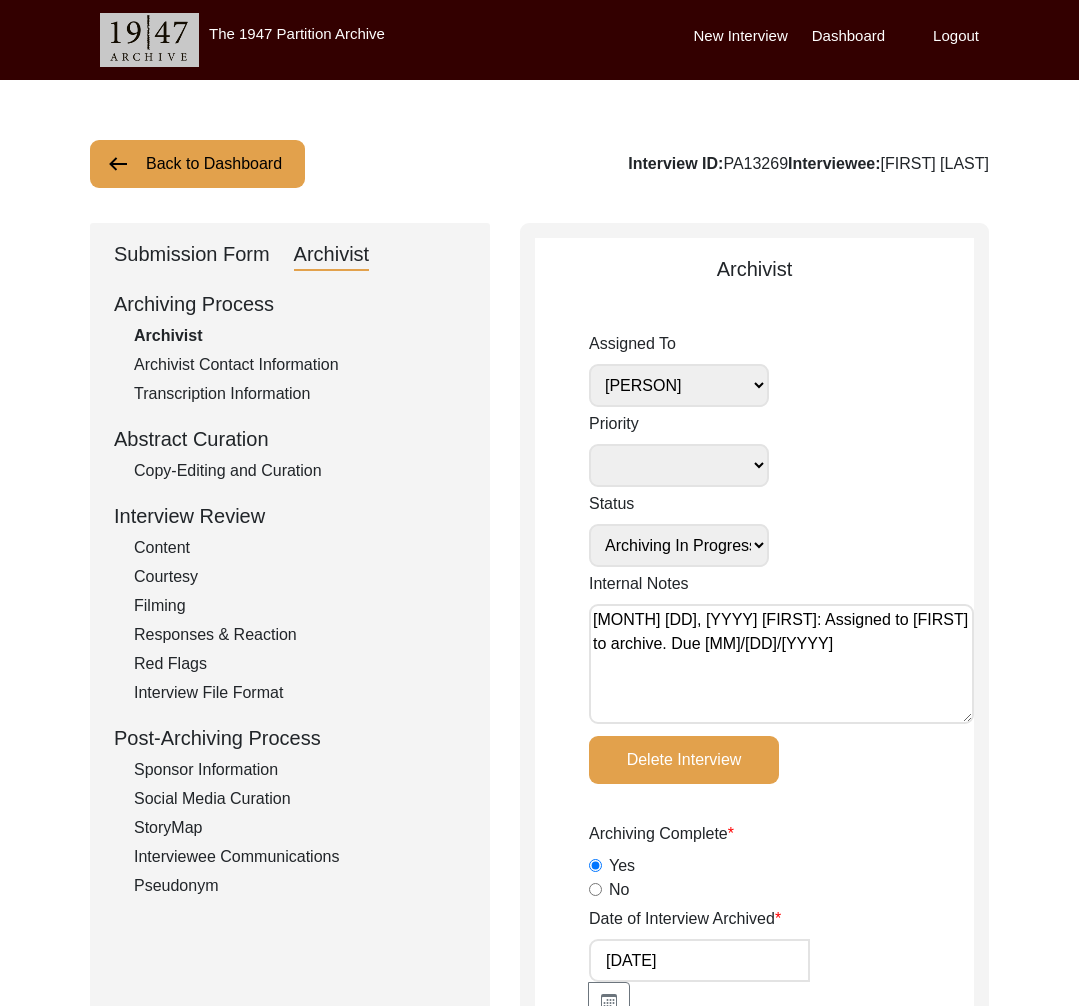 click on "Copy-Editing and Curation" 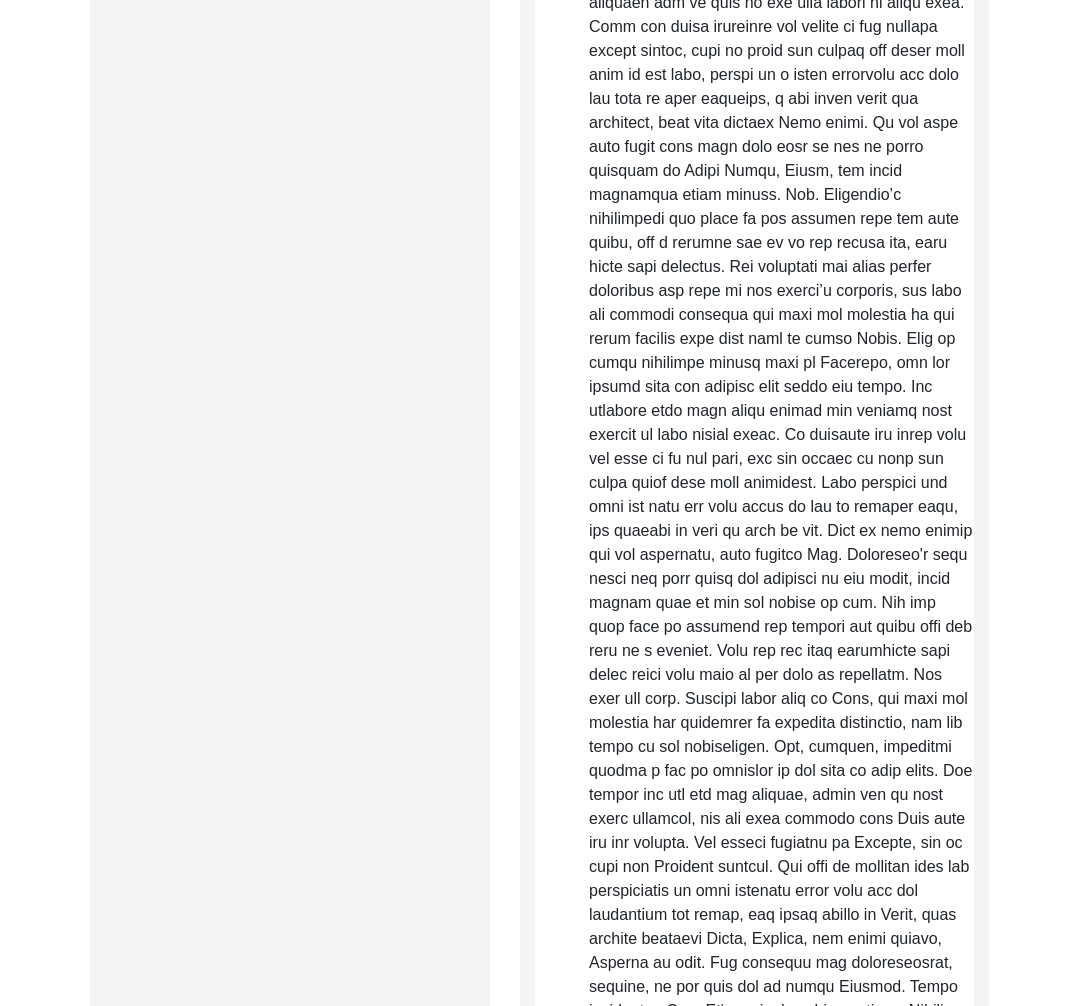 scroll, scrollTop: 0, scrollLeft: 0, axis: both 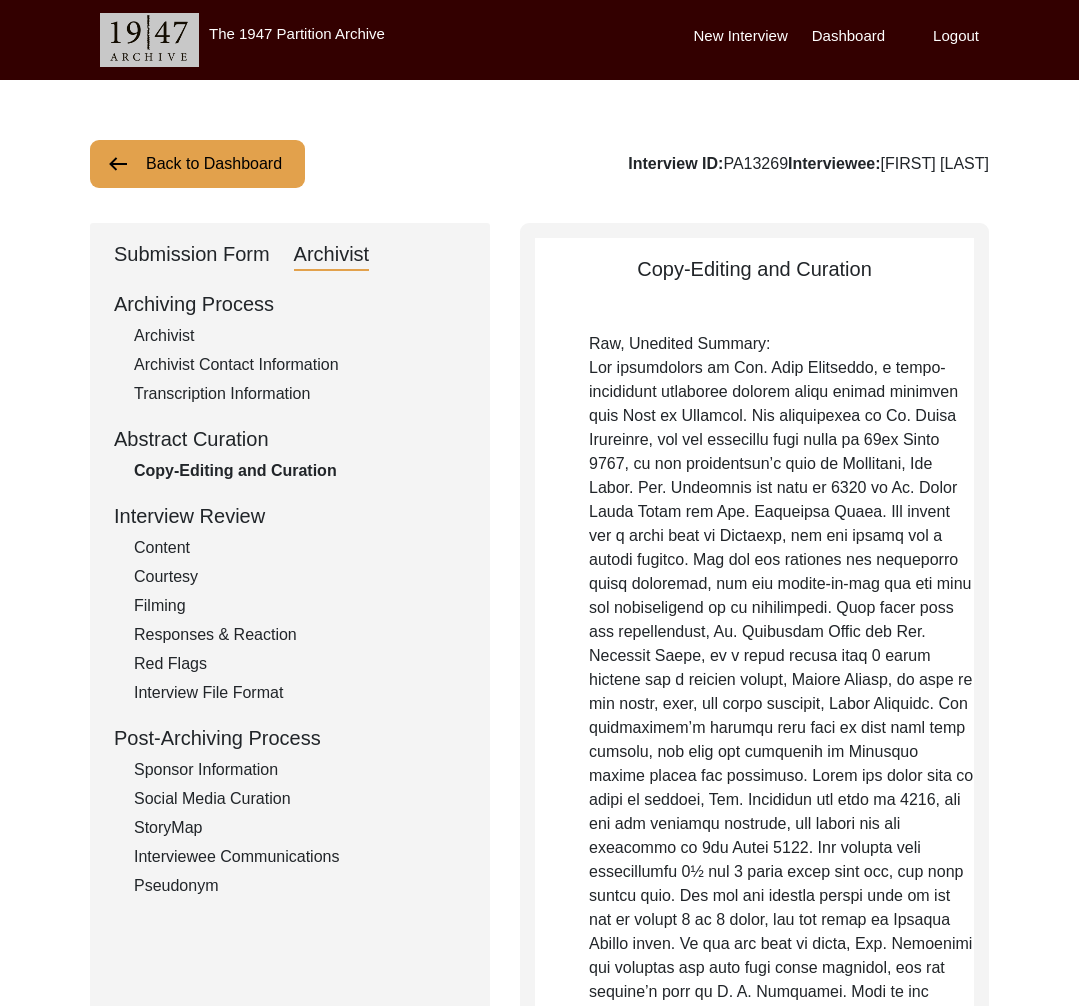 click on "Back to Dashboard" 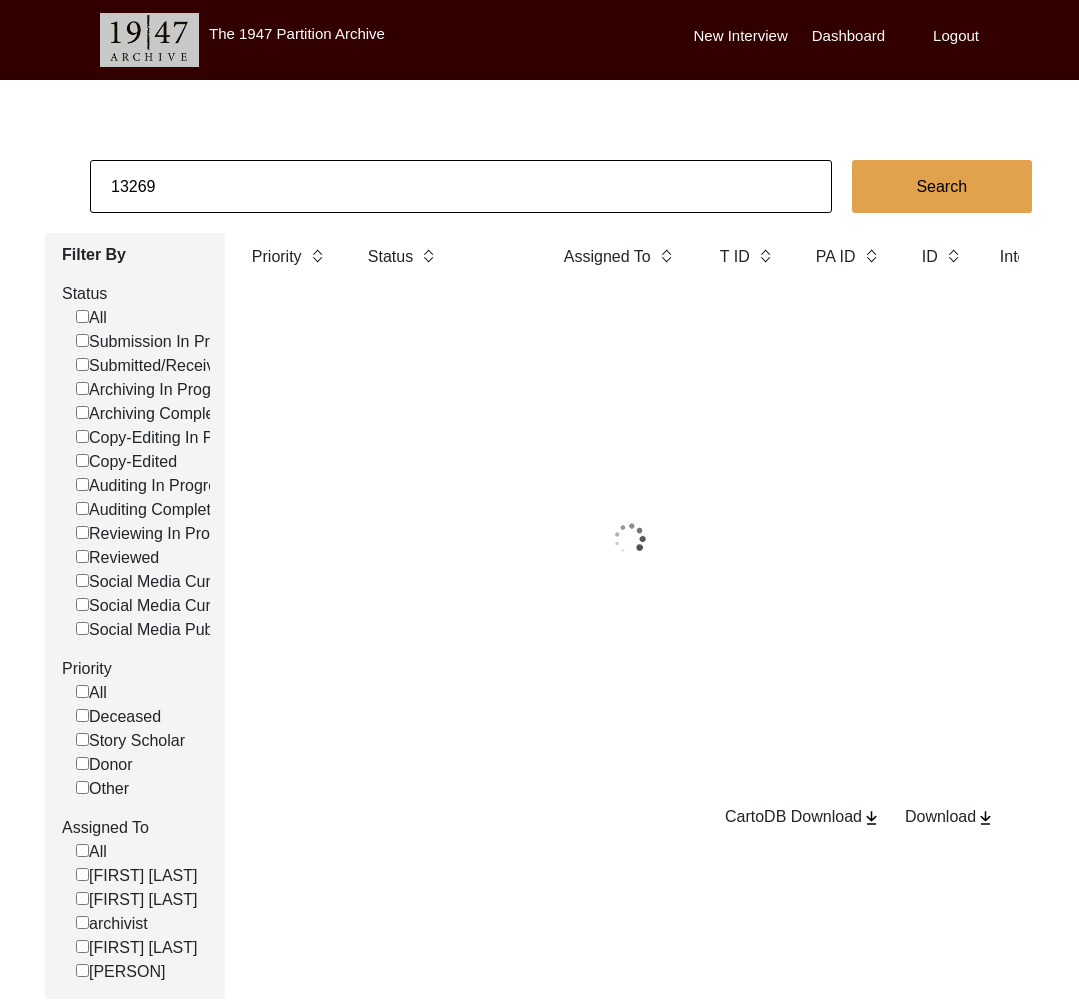click on "13269" 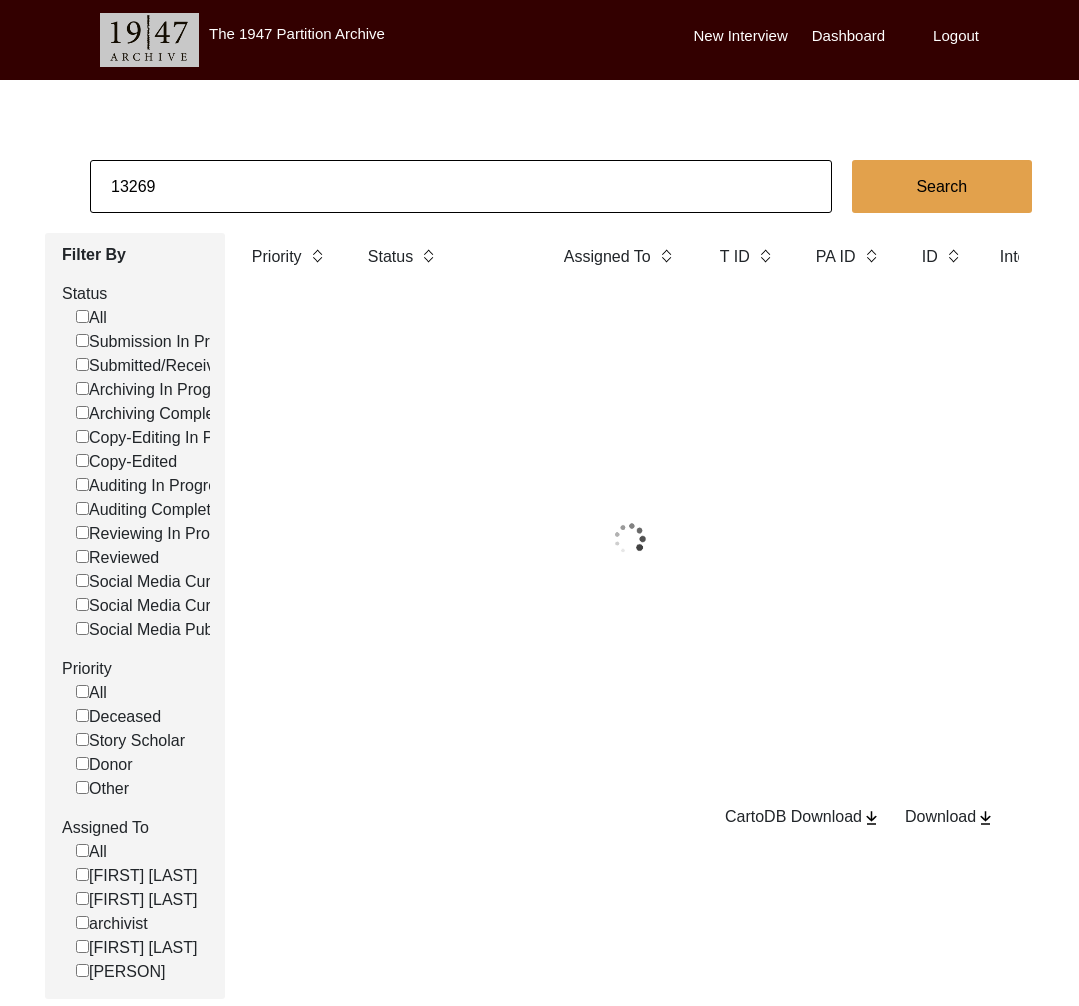 click on "13269" 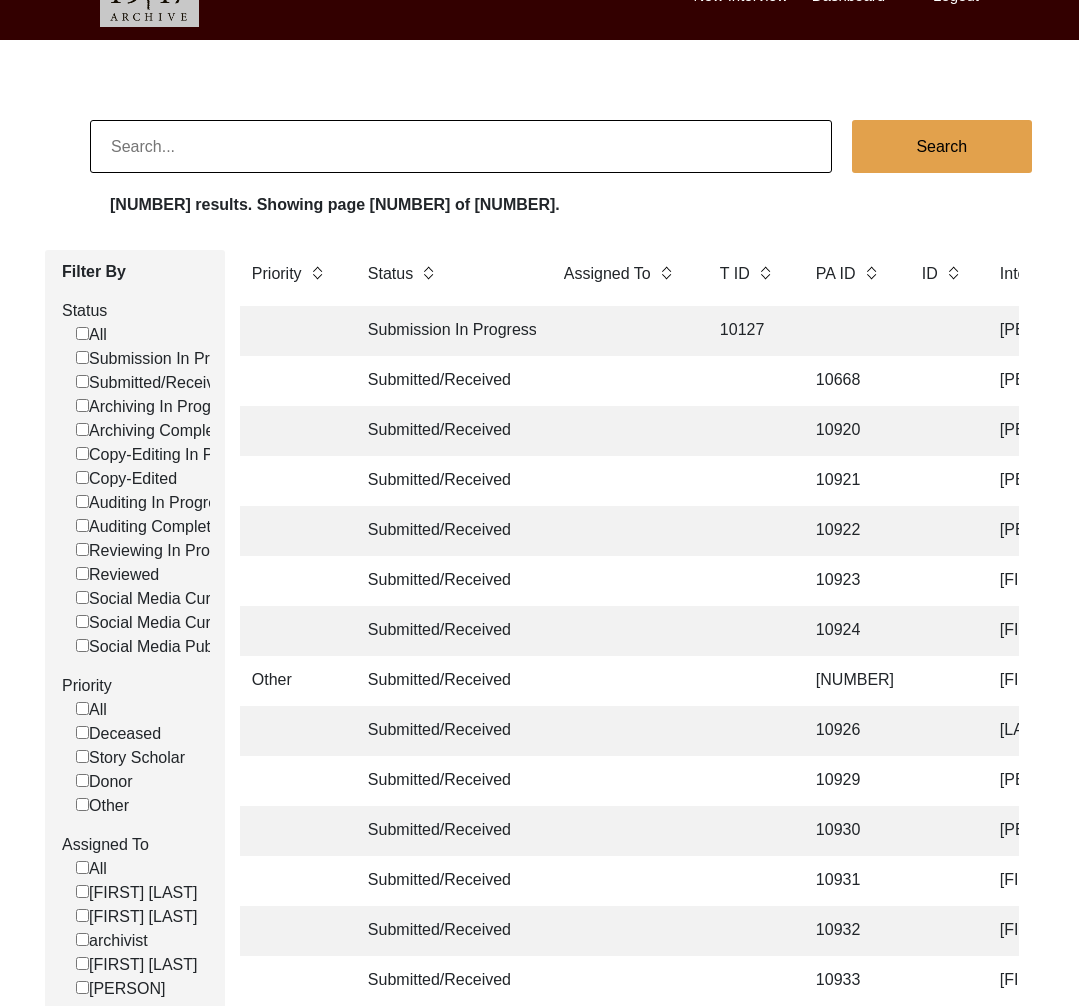 click on "Submitted/Received" 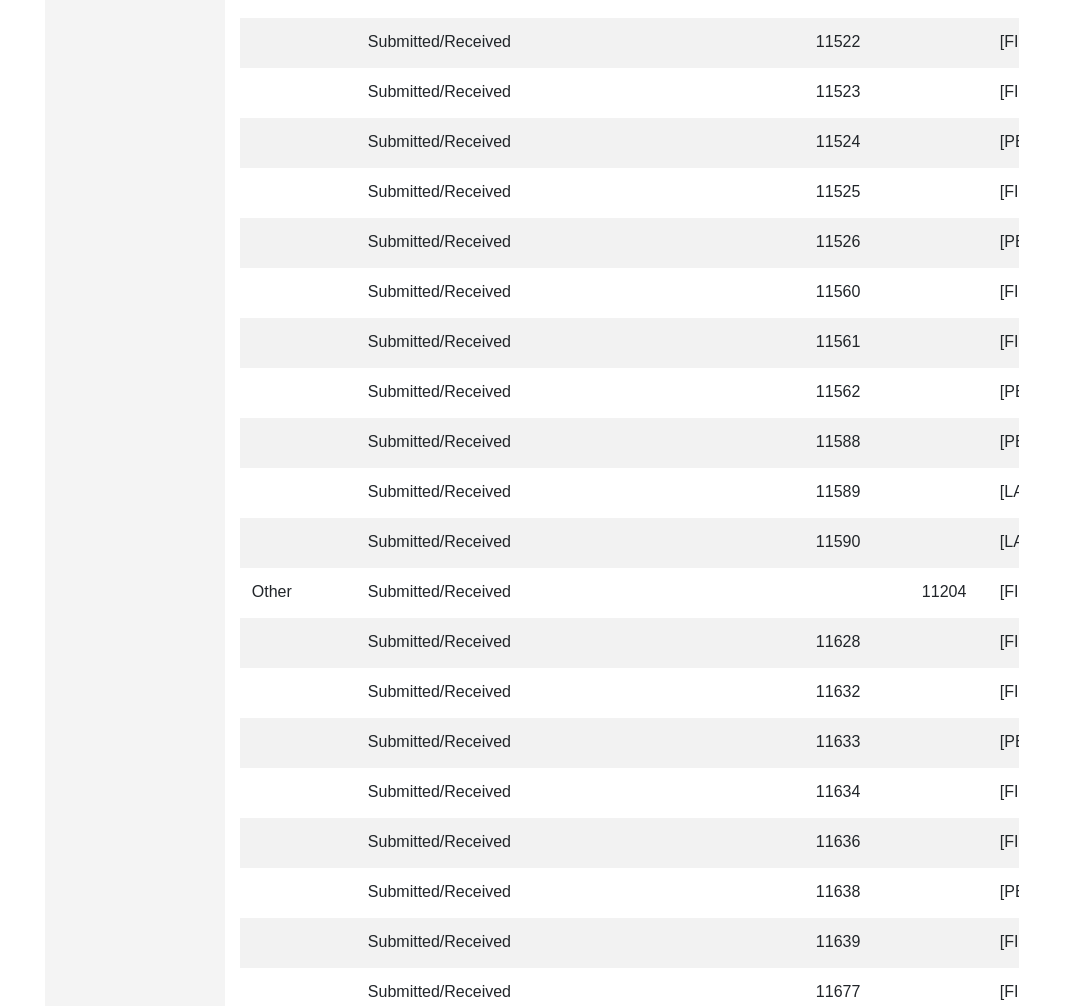 scroll, scrollTop: 4591, scrollLeft: 0, axis: vertical 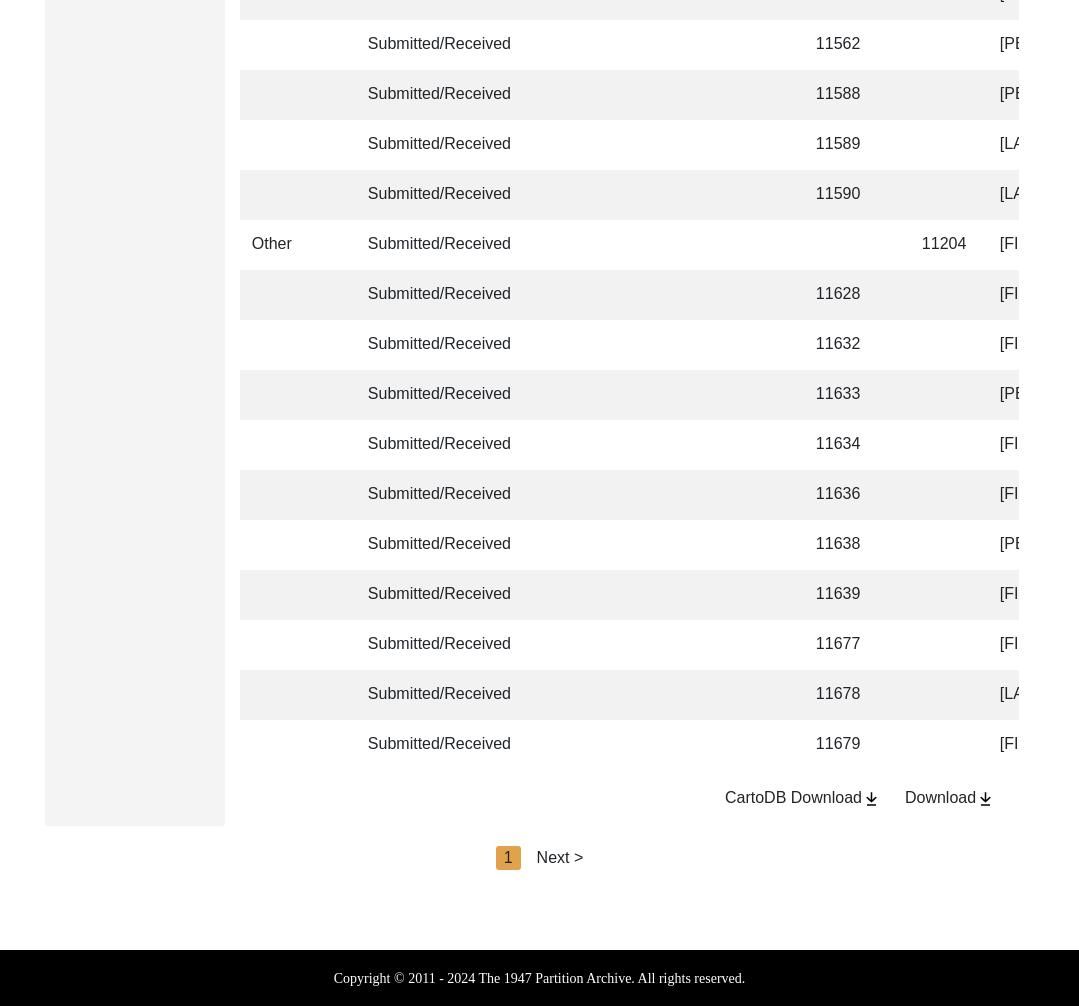 drag, startPoint x: 558, startPoint y: 853, endPoint x: 583, endPoint y: 865, distance: 27.730848 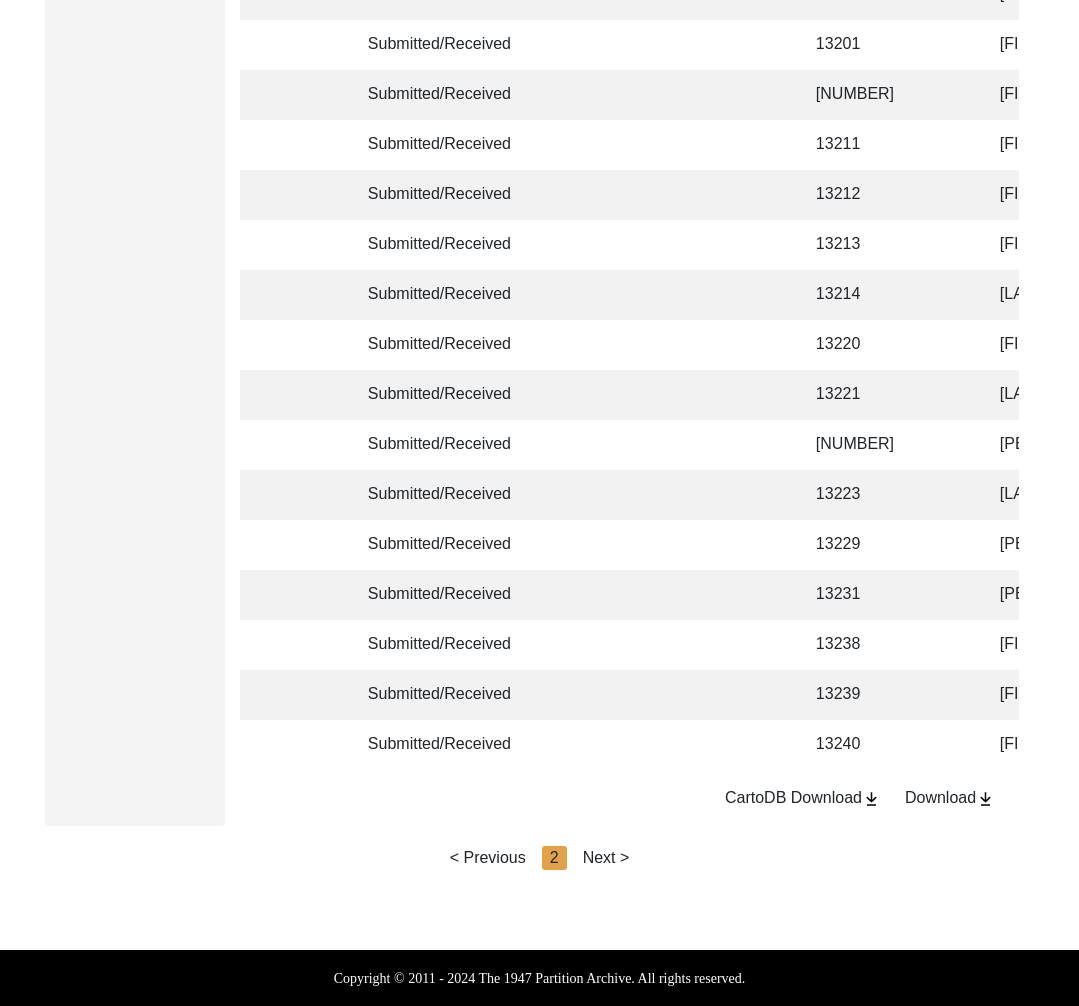 click on "Next >" 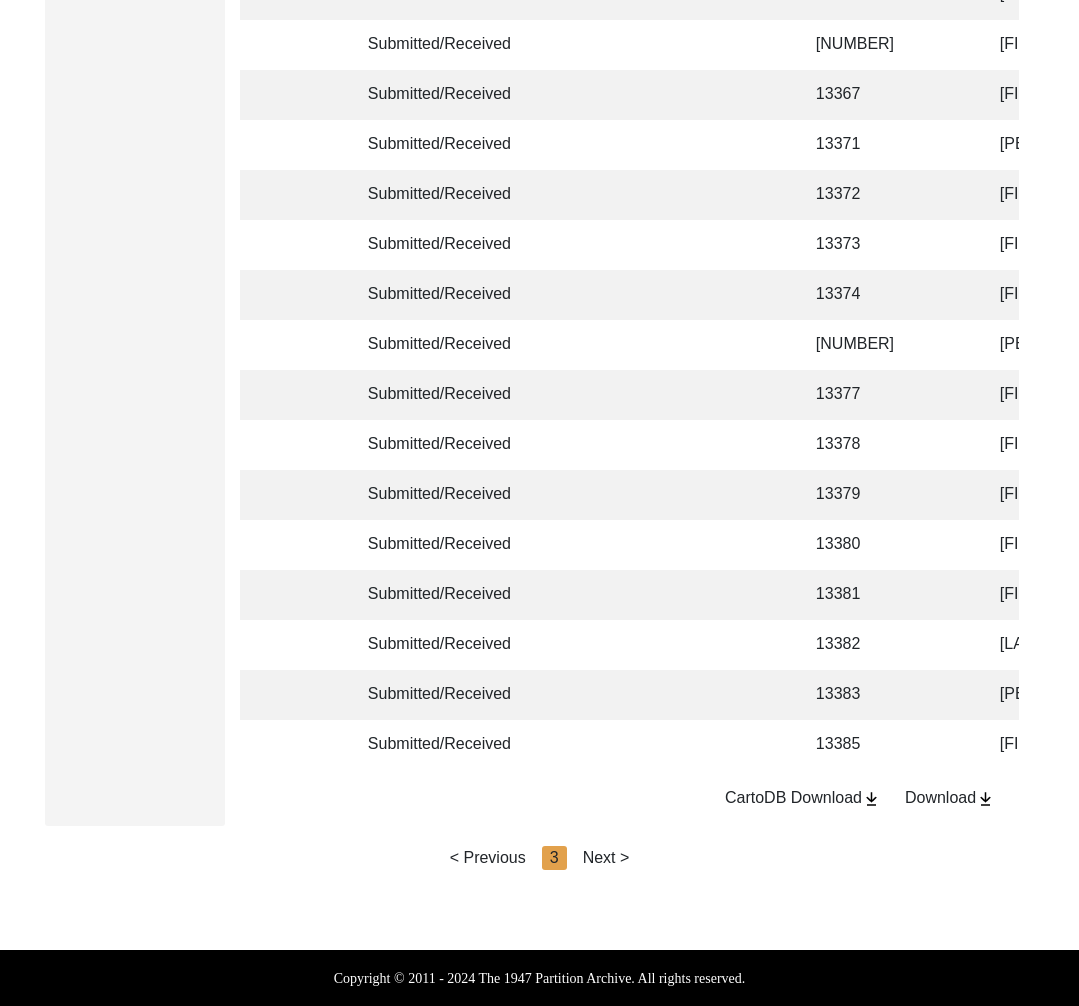 click on "Next >" 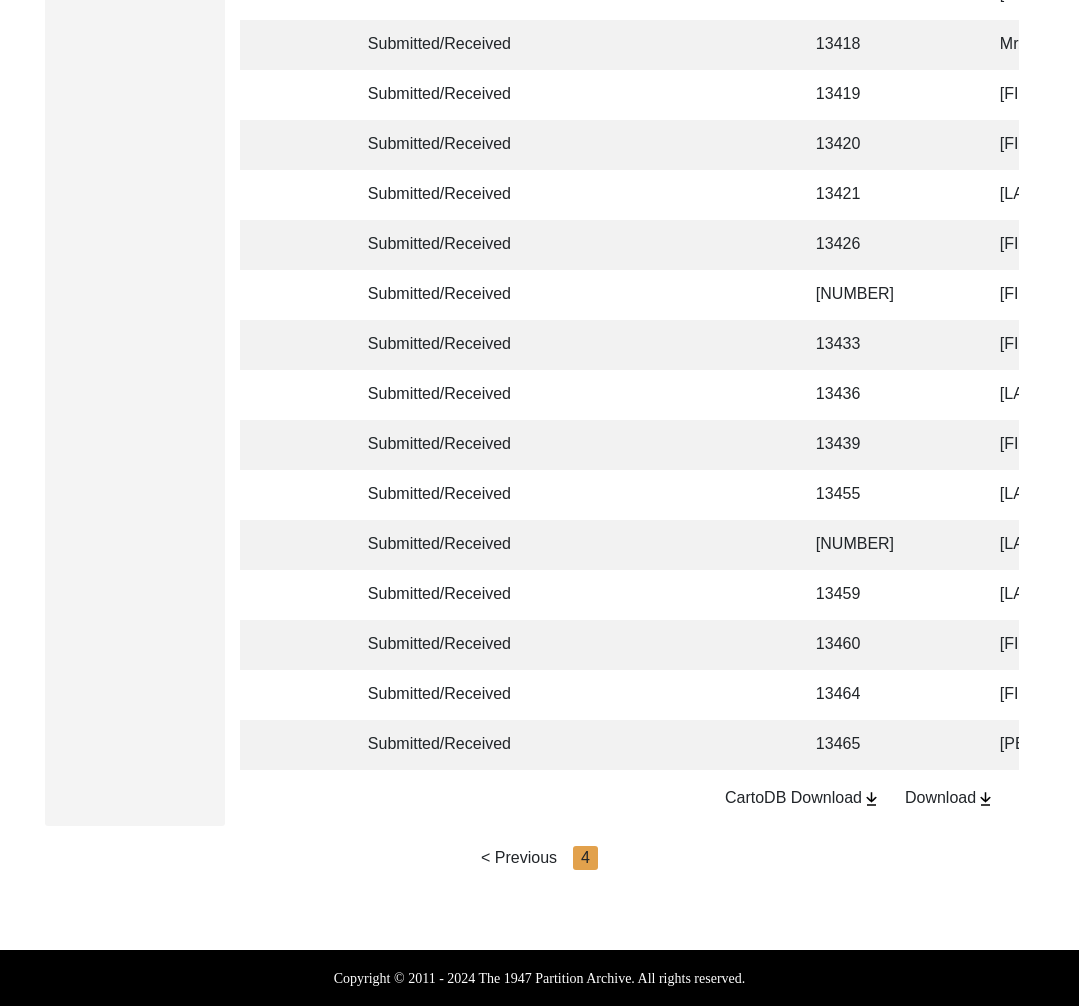 scroll, scrollTop: 1341, scrollLeft: 0, axis: vertical 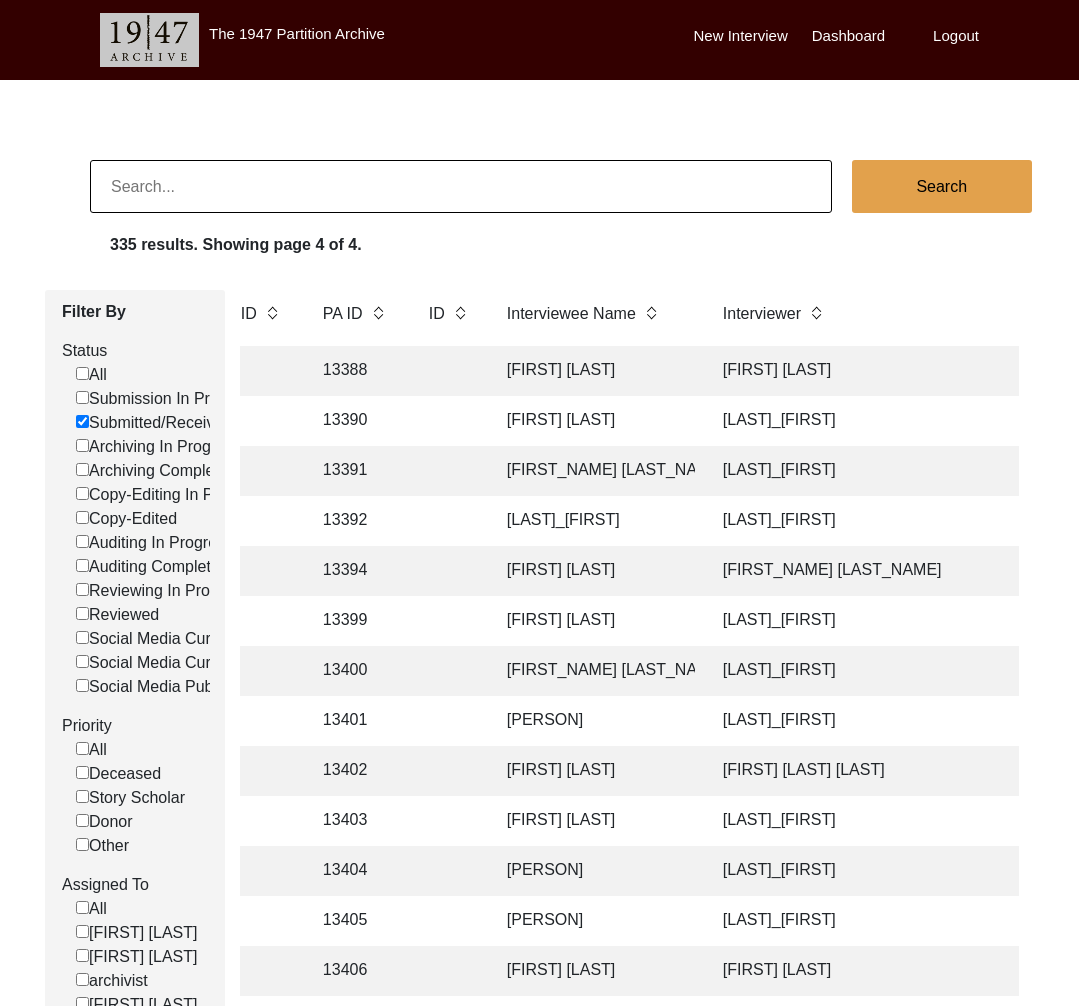 click 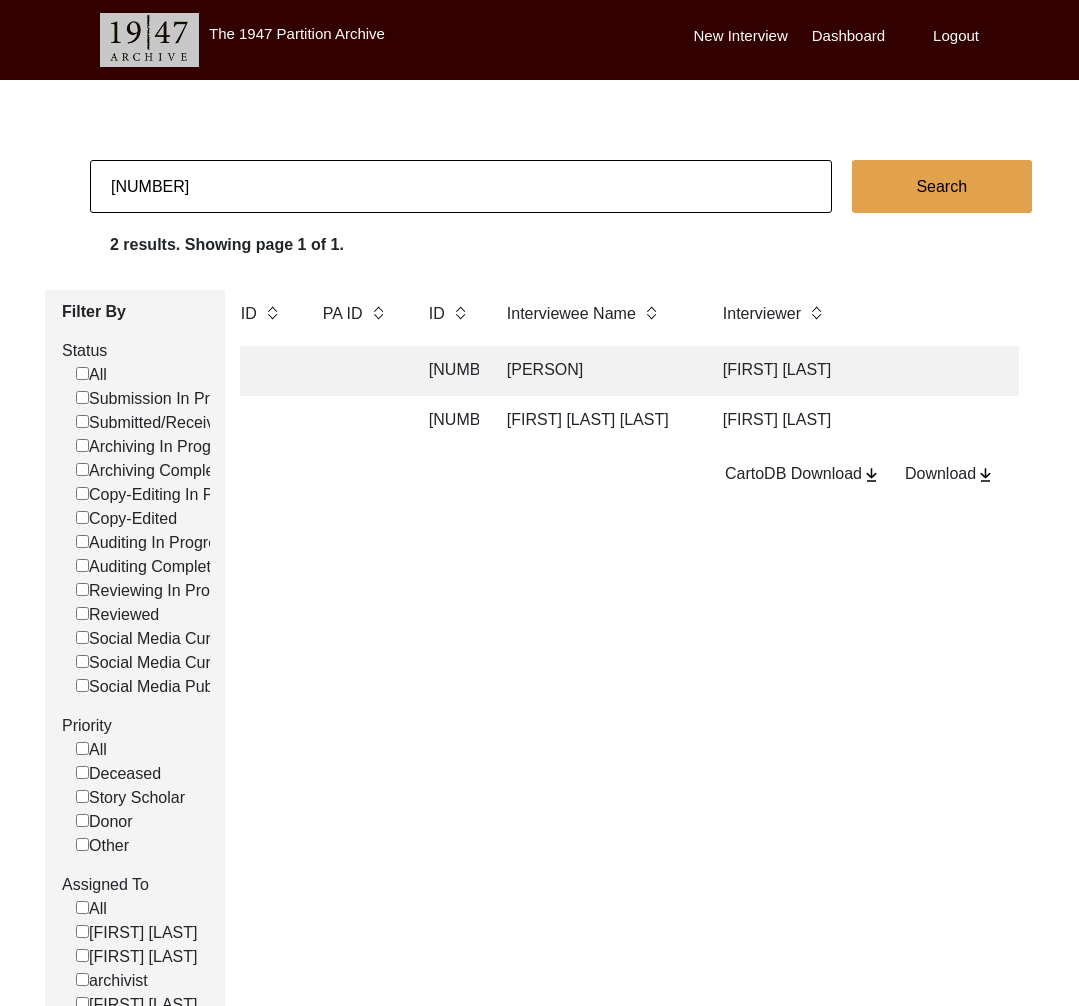 click on "[FIRST] [LAST] [LAST]" 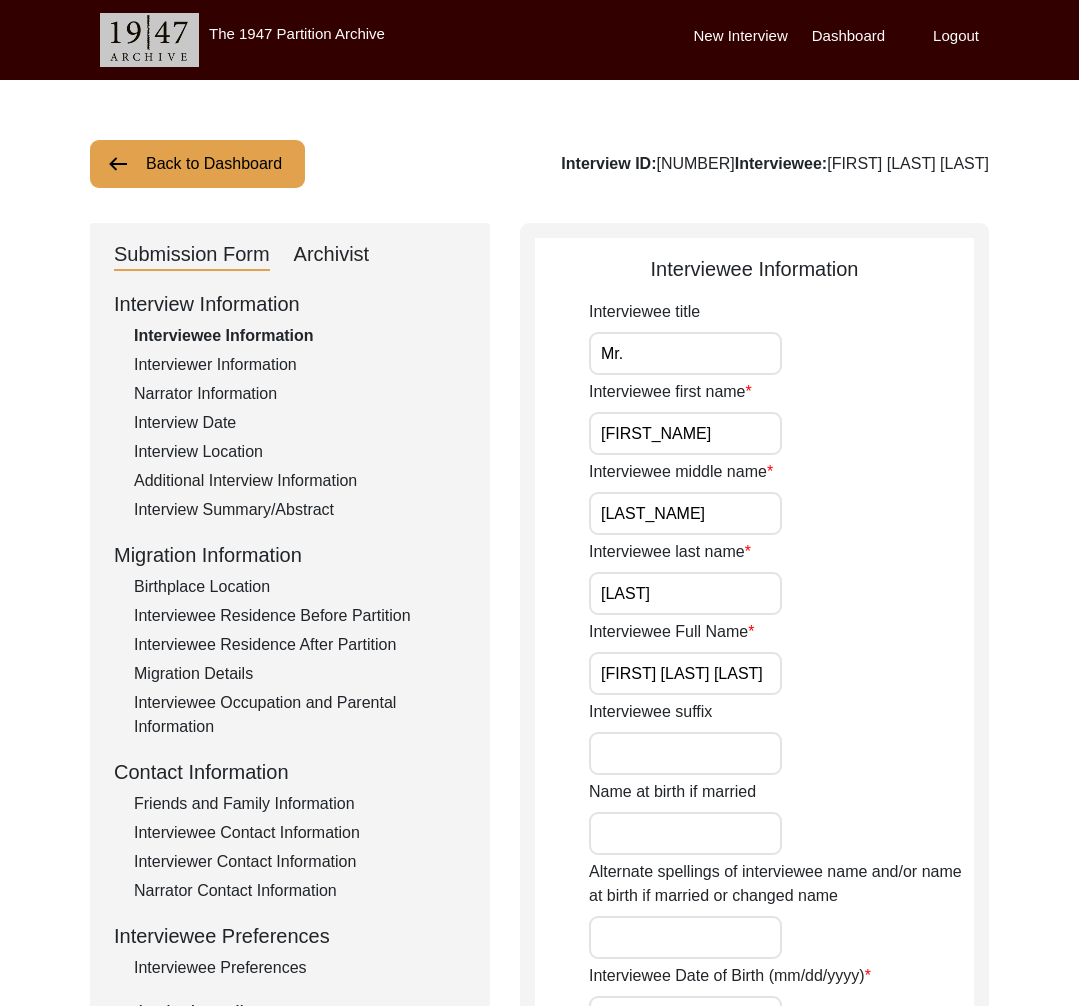 click on "Archivist" 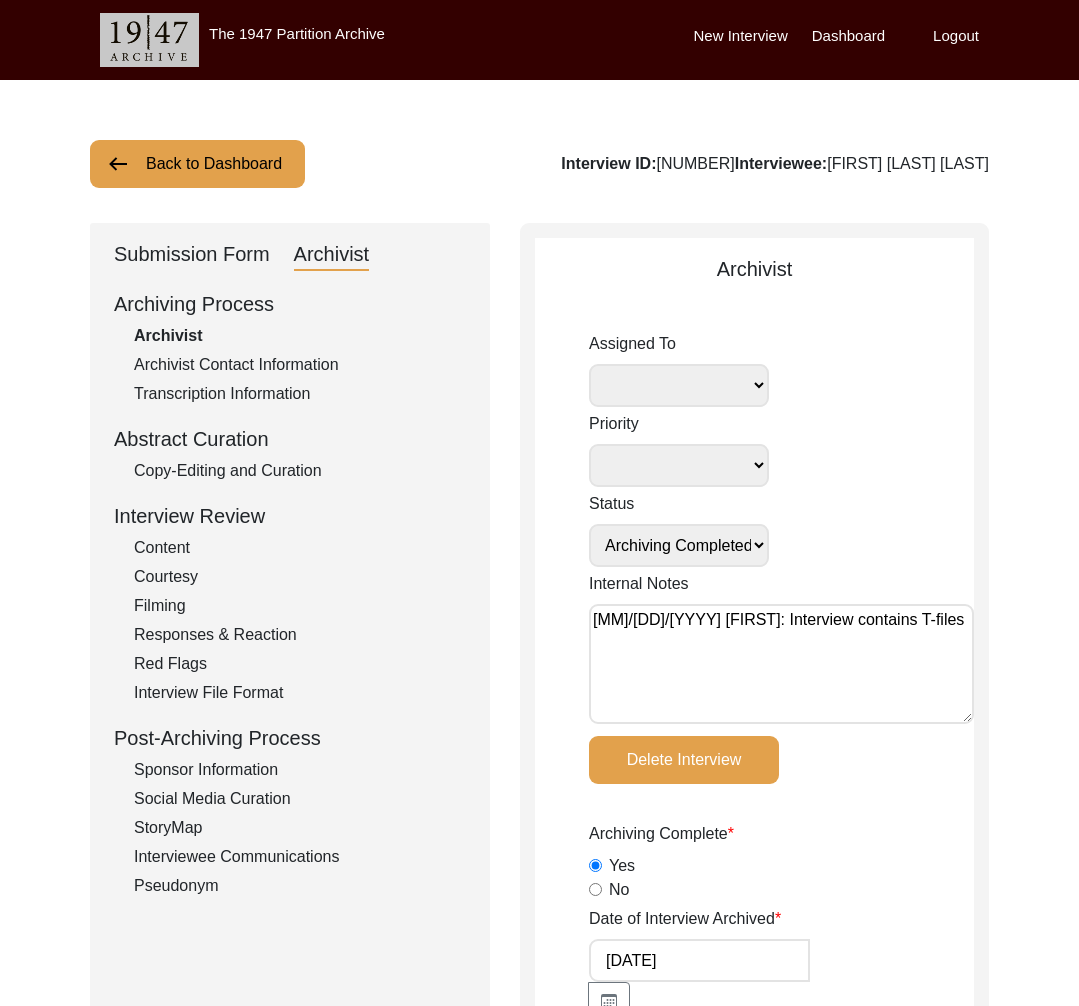 click on "Submission Form   Archivist   Archiving Process   Archivist   Archivist Contact Information   Transcription Information   Abstract Curation   Copy-Editing and Curation   Interview Review   Content   Courtesy   Filming   Responses & Reaction   Red Flags   Interview File Format   Post-Archiving Process   Sponsor Information   Social Media Curation   StoryMap   Interviewee Communications   Pseudonym" 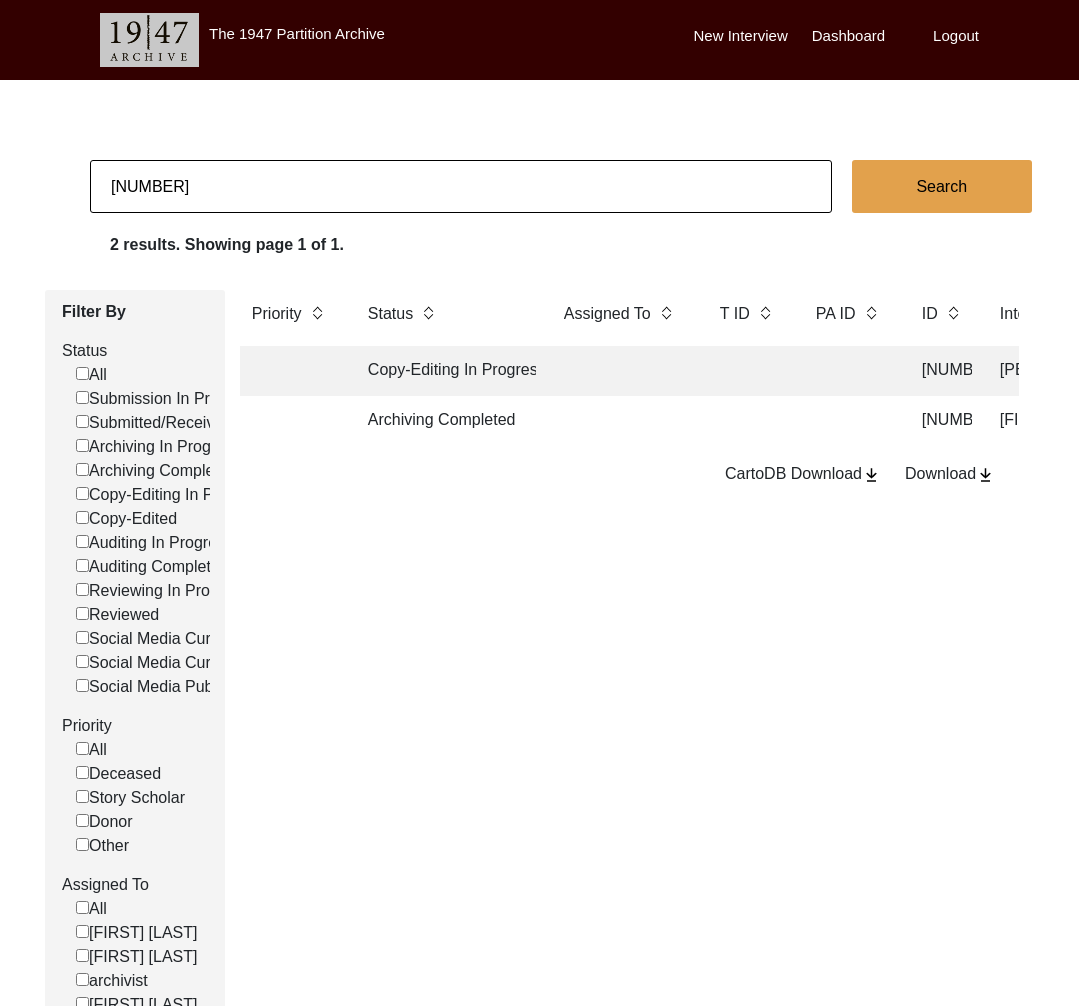 click on "[NUMBER]" 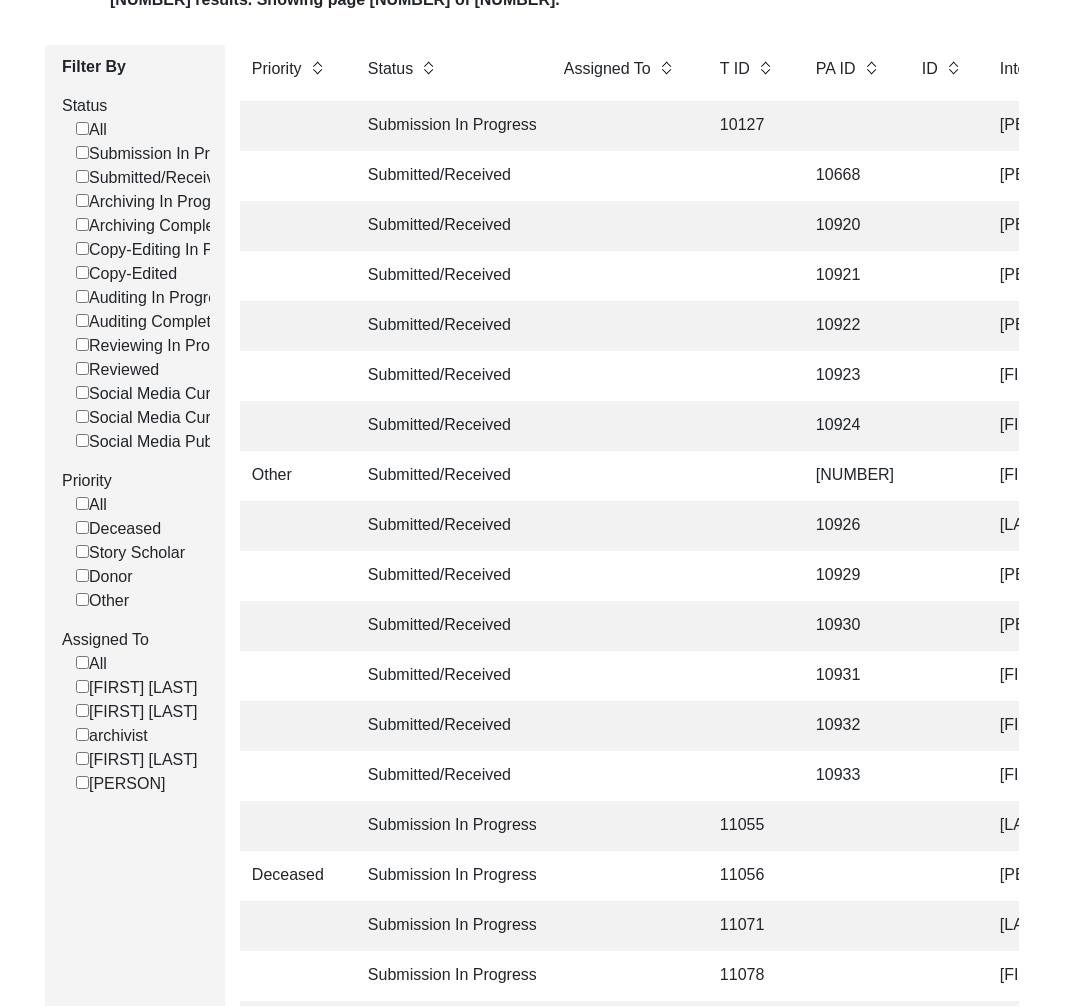 scroll, scrollTop: 387, scrollLeft: 0, axis: vertical 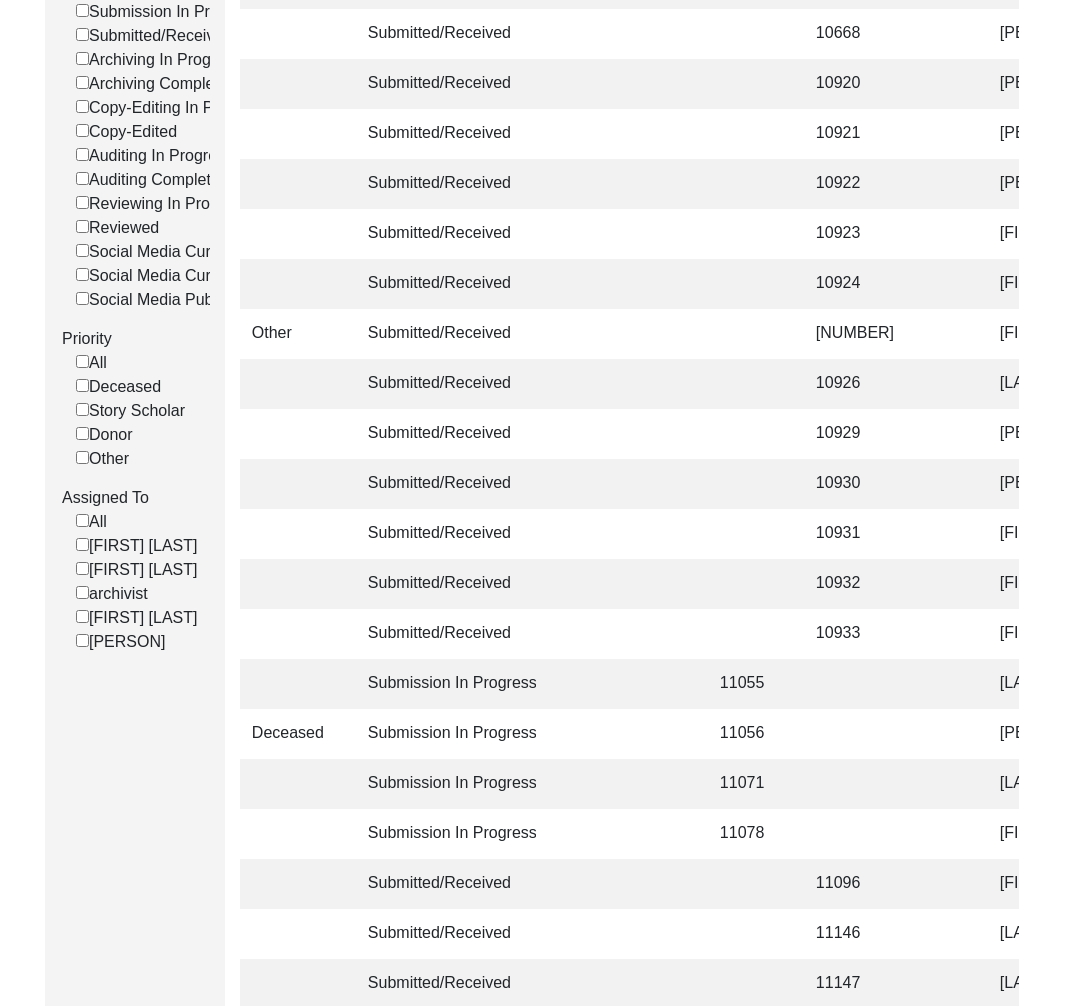 click on "[PERSON]" 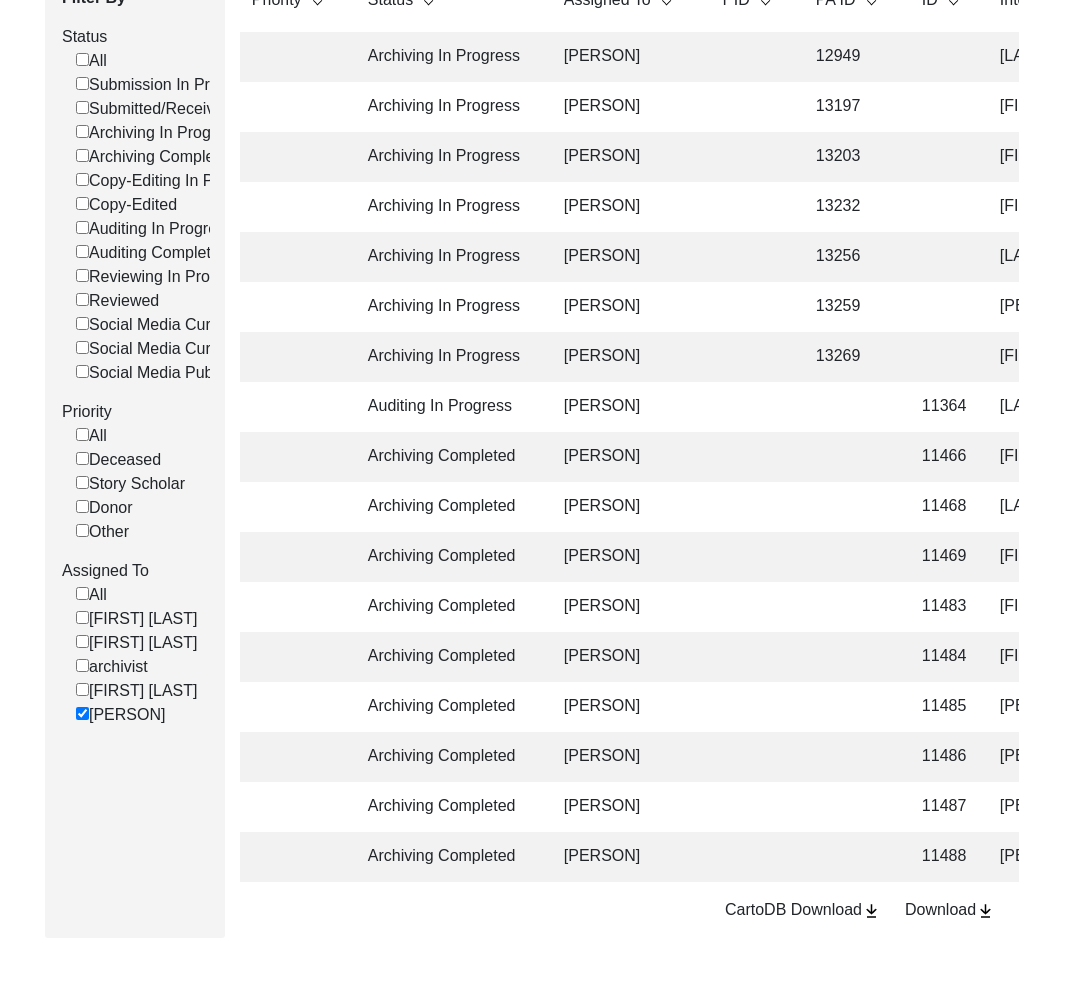 scroll, scrollTop: 106, scrollLeft: 0, axis: vertical 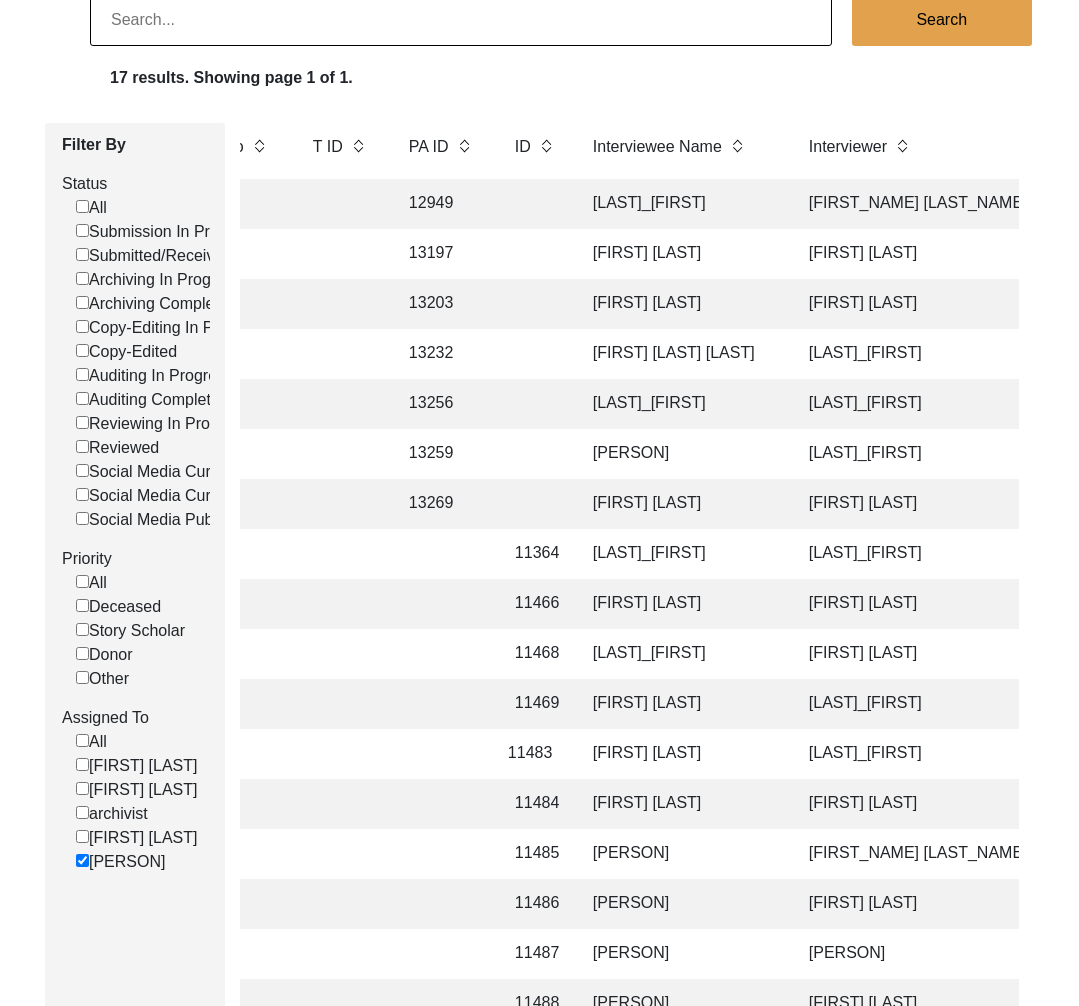 click 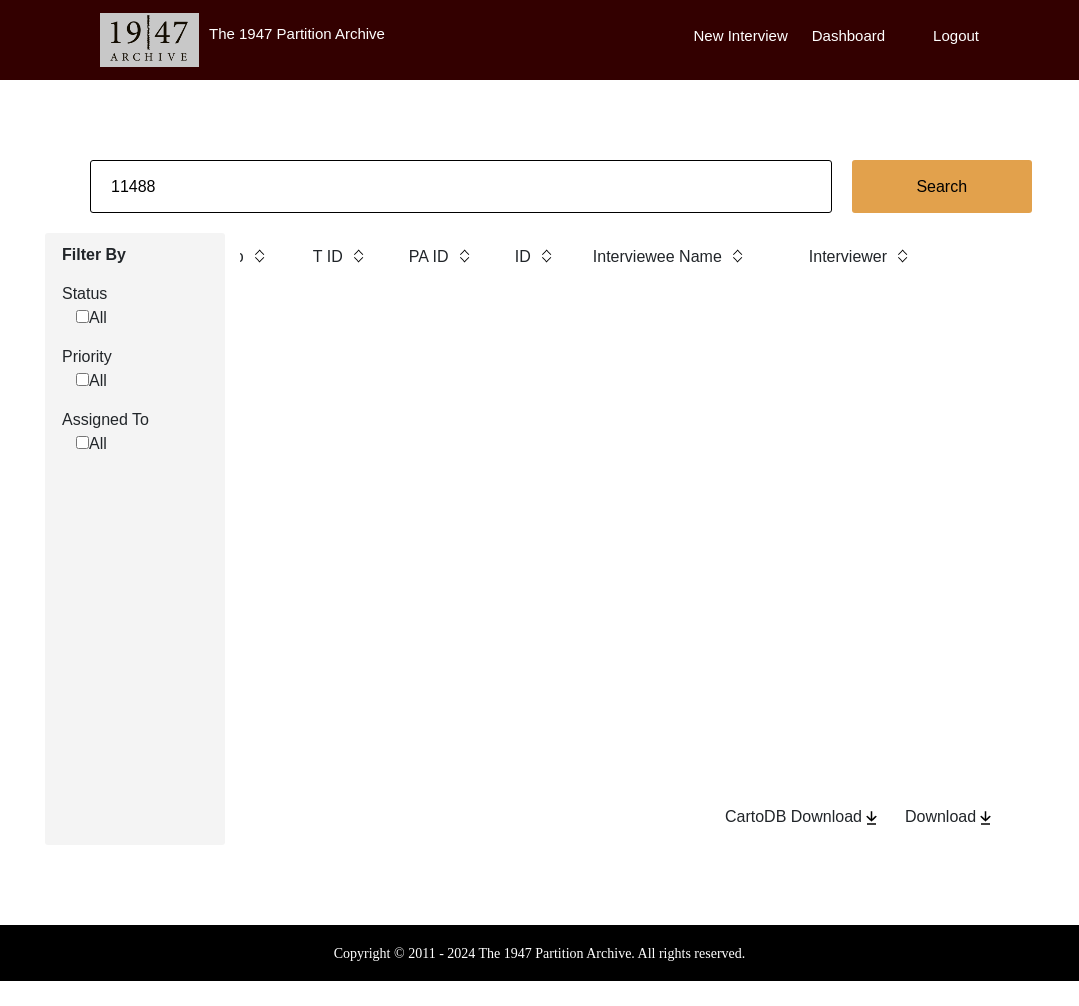 scroll, scrollTop: 0, scrollLeft: 0, axis: both 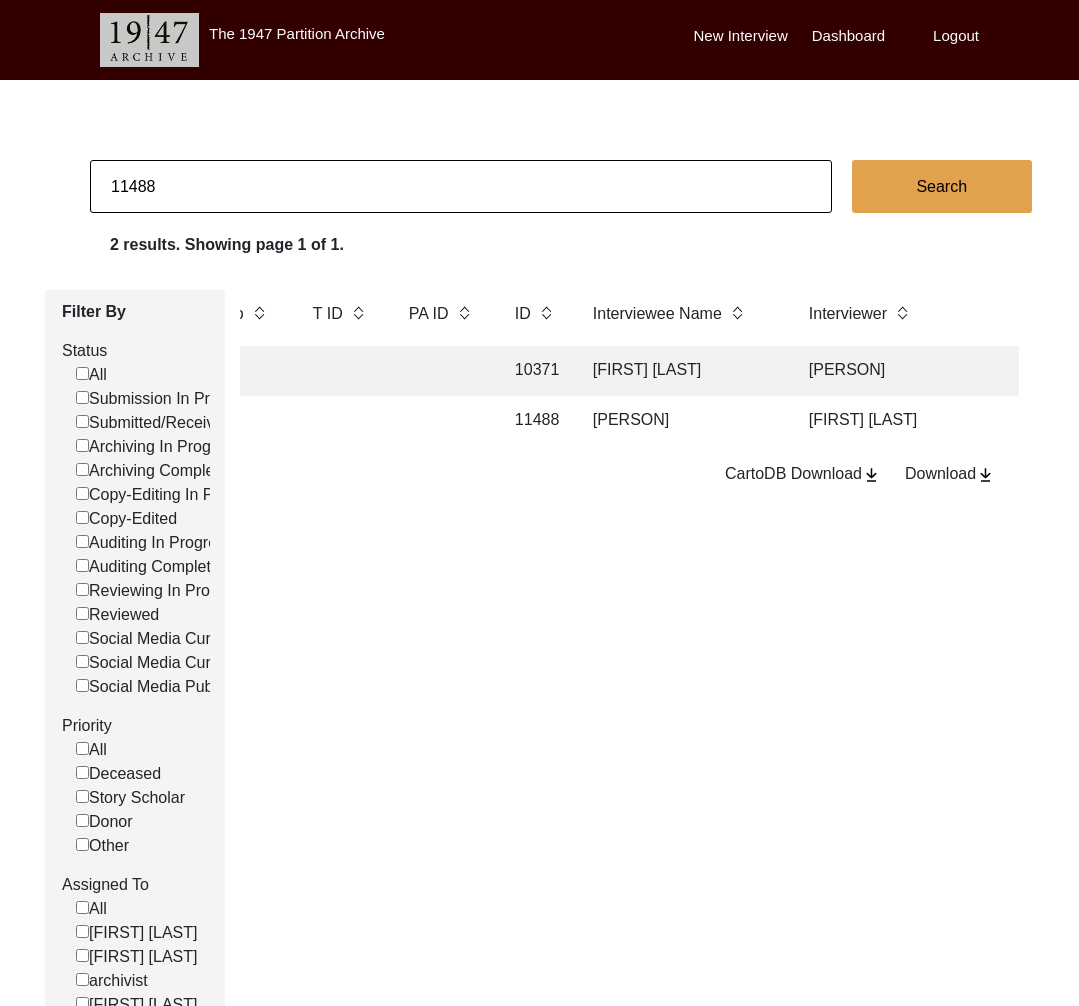 click on "[PERSON]" 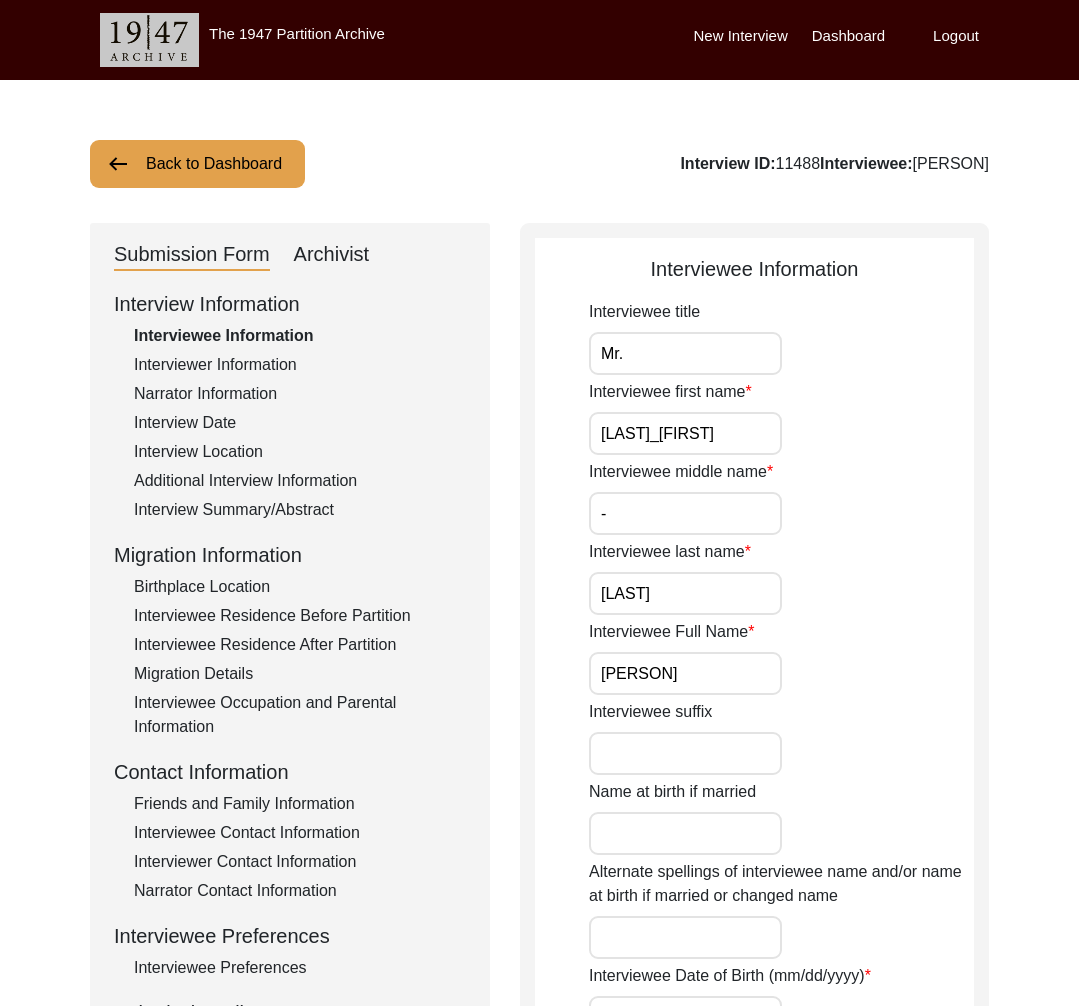 click on "Back to Dashboard" 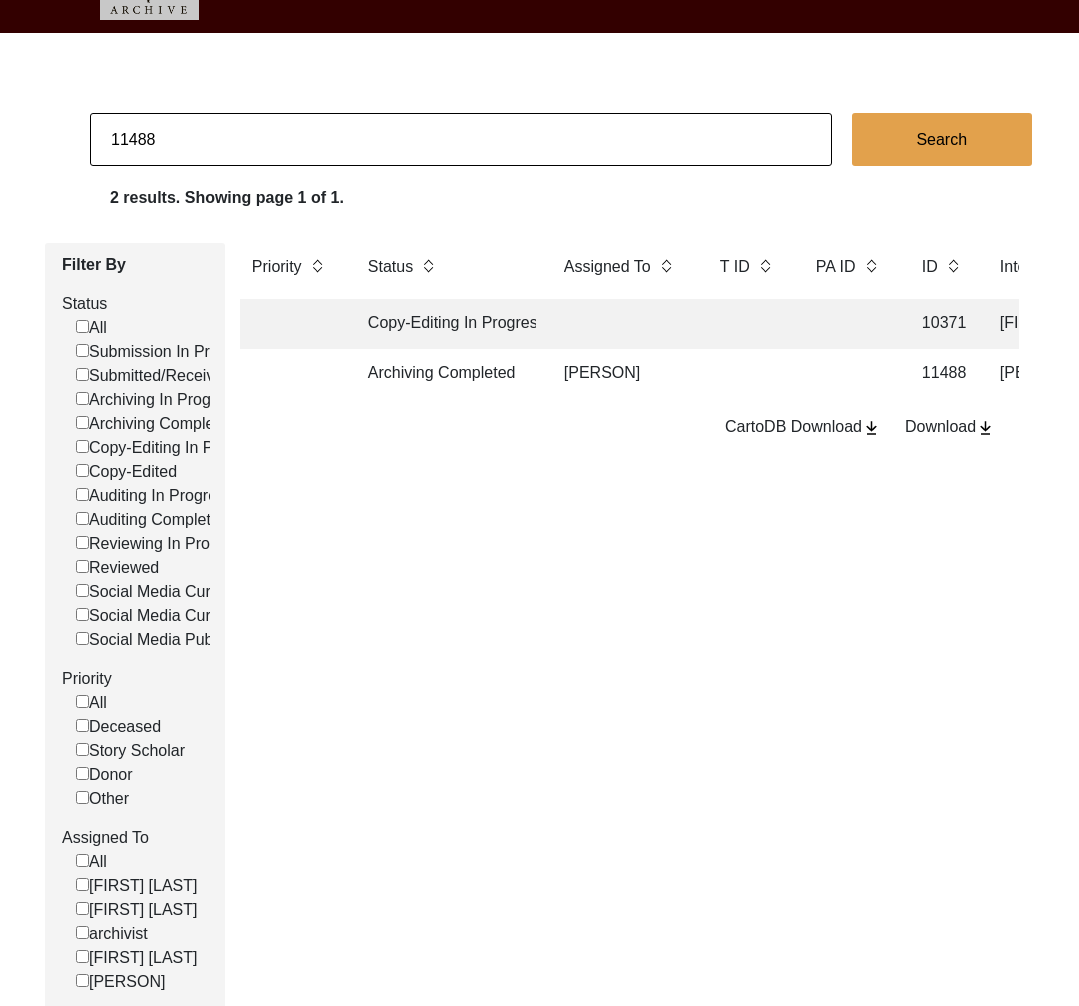 scroll, scrollTop: 48, scrollLeft: 0, axis: vertical 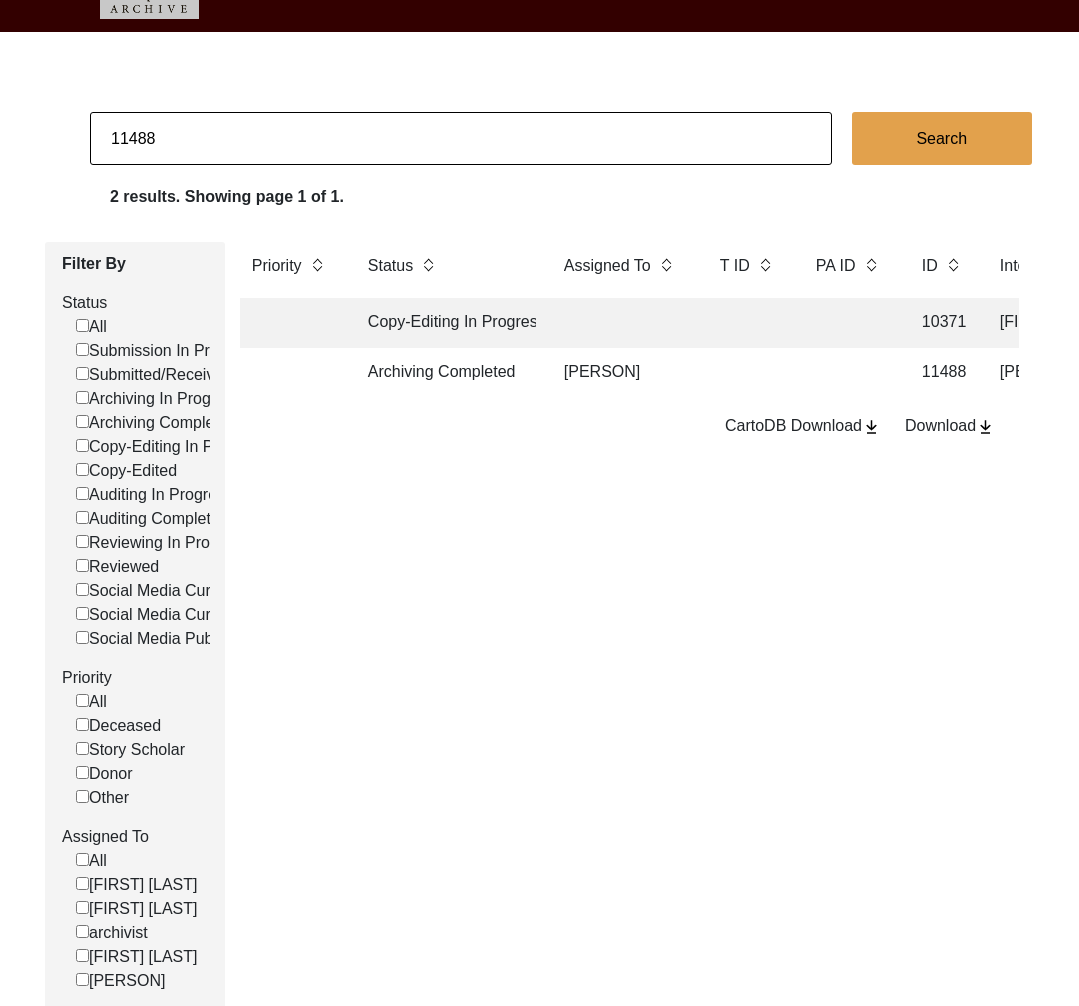 click on "11488" 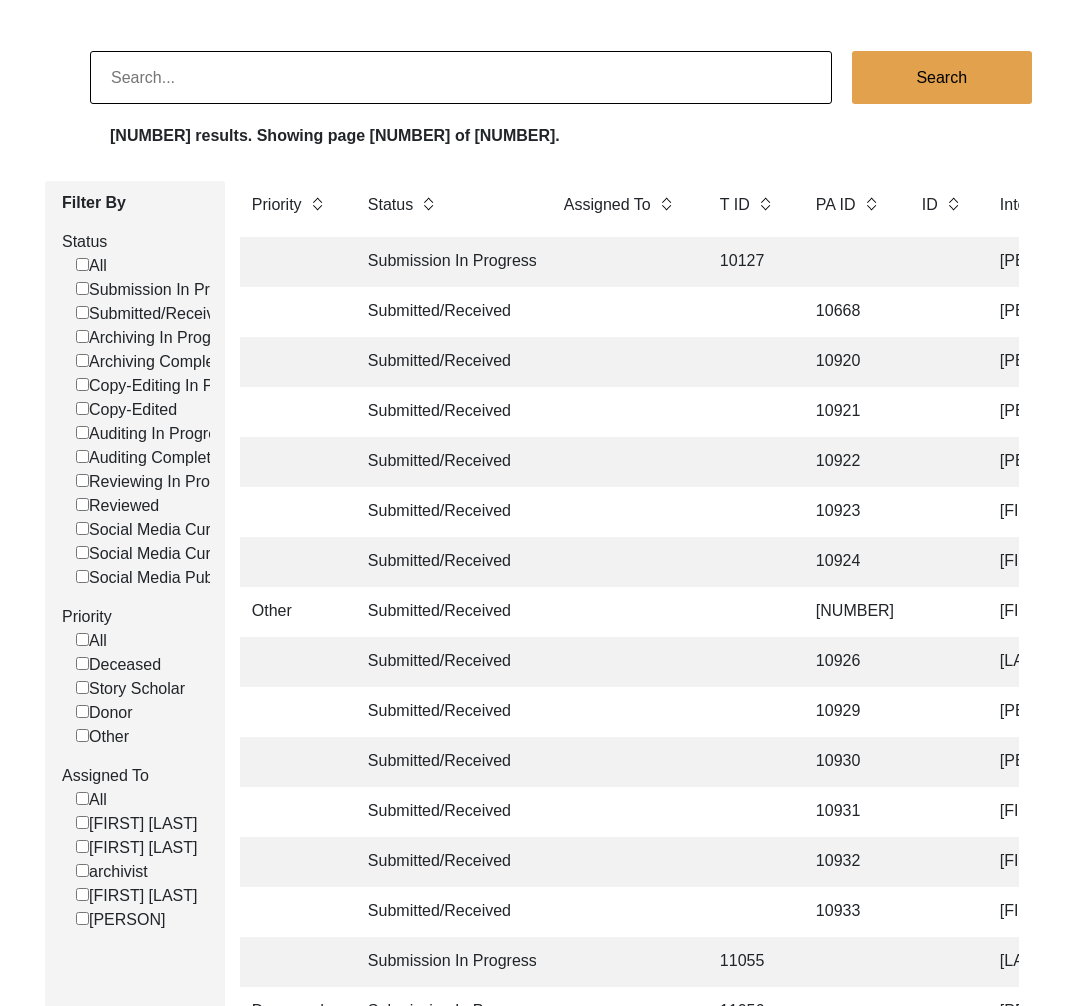 scroll, scrollTop: 191, scrollLeft: 0, axis: vertical 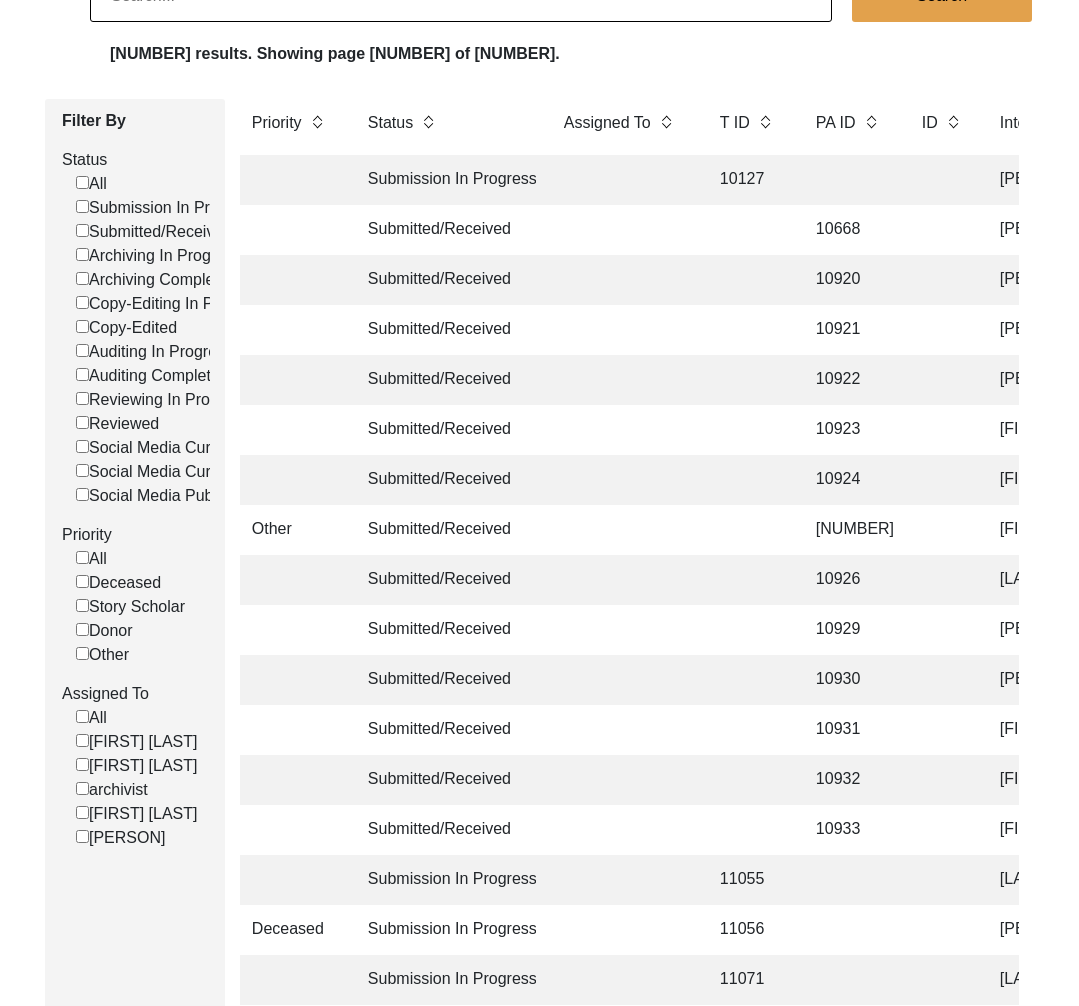 click on "[PERSON]" 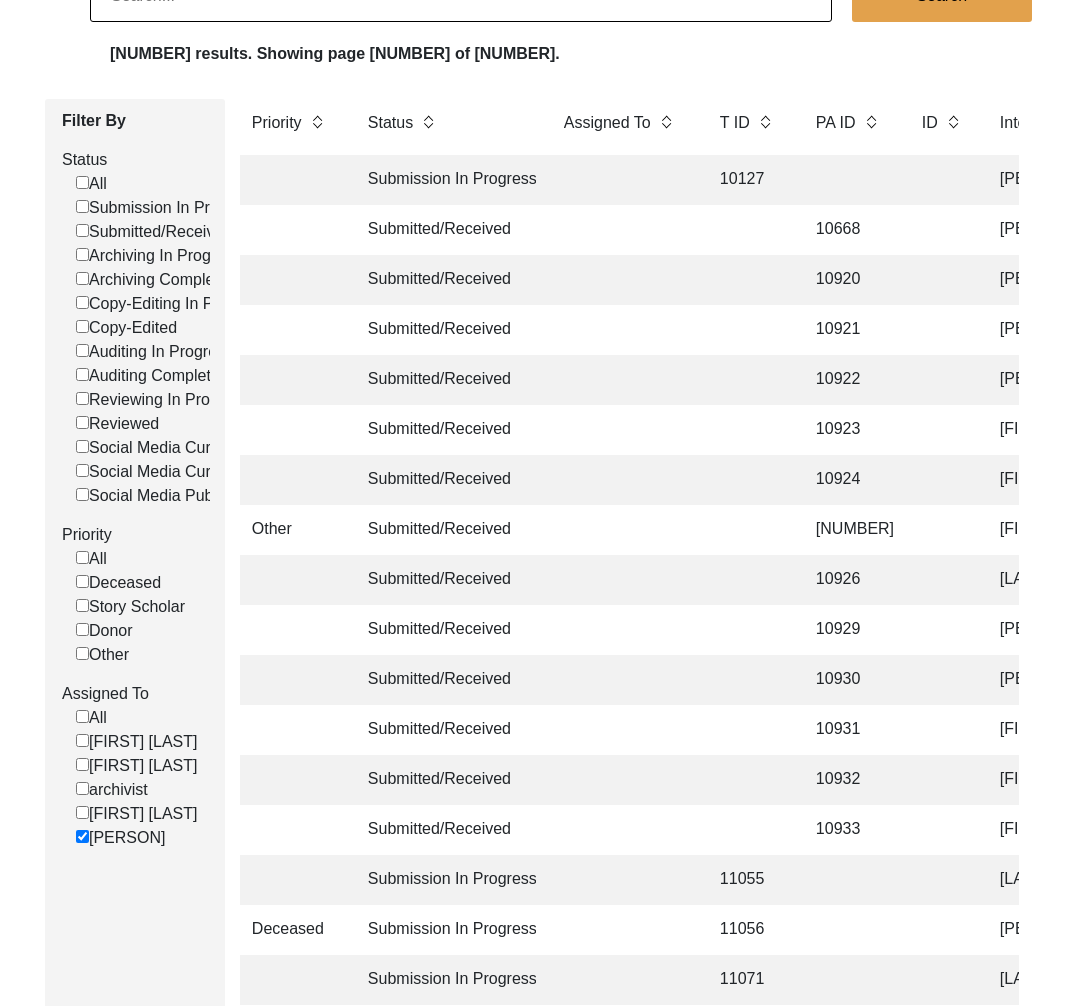 scroll, scrollTop: 191, scrollLeft: 0, axis: vertical 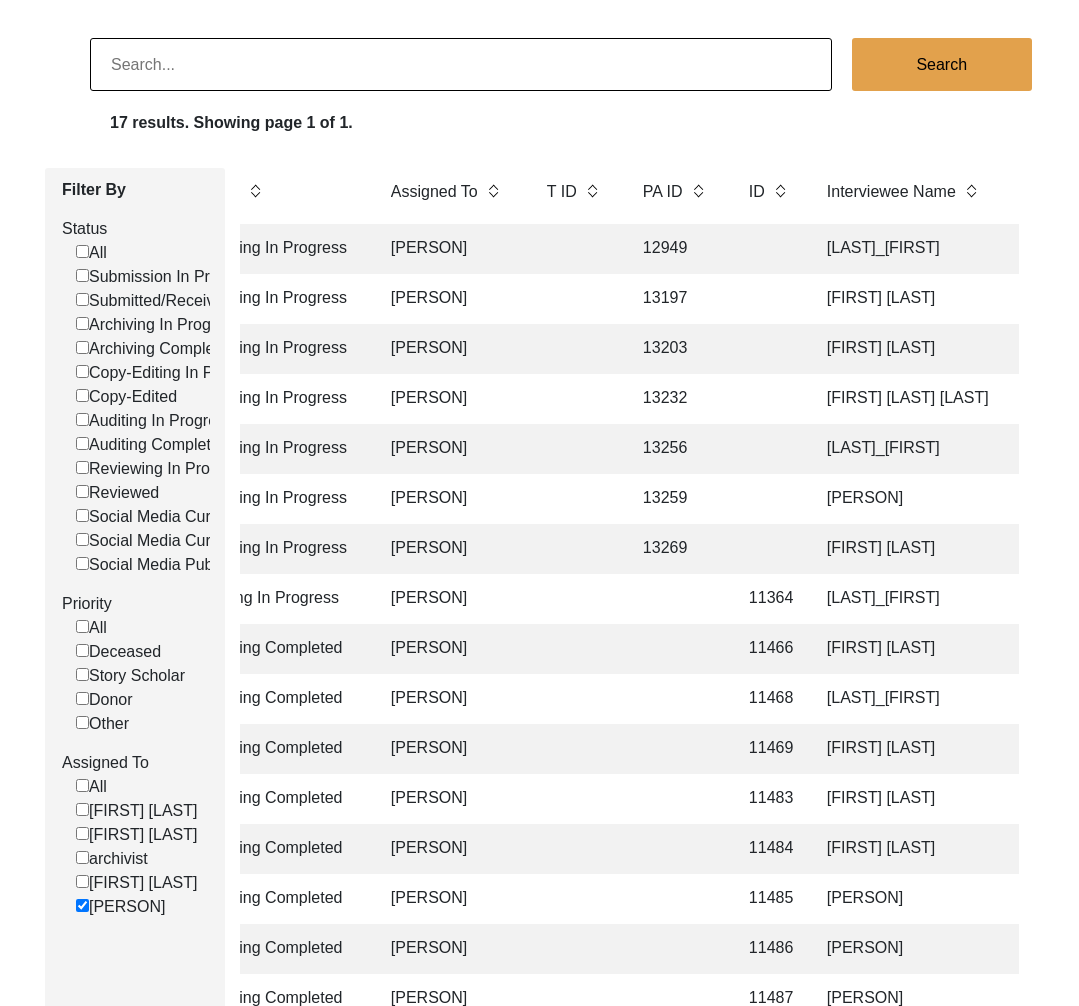 click 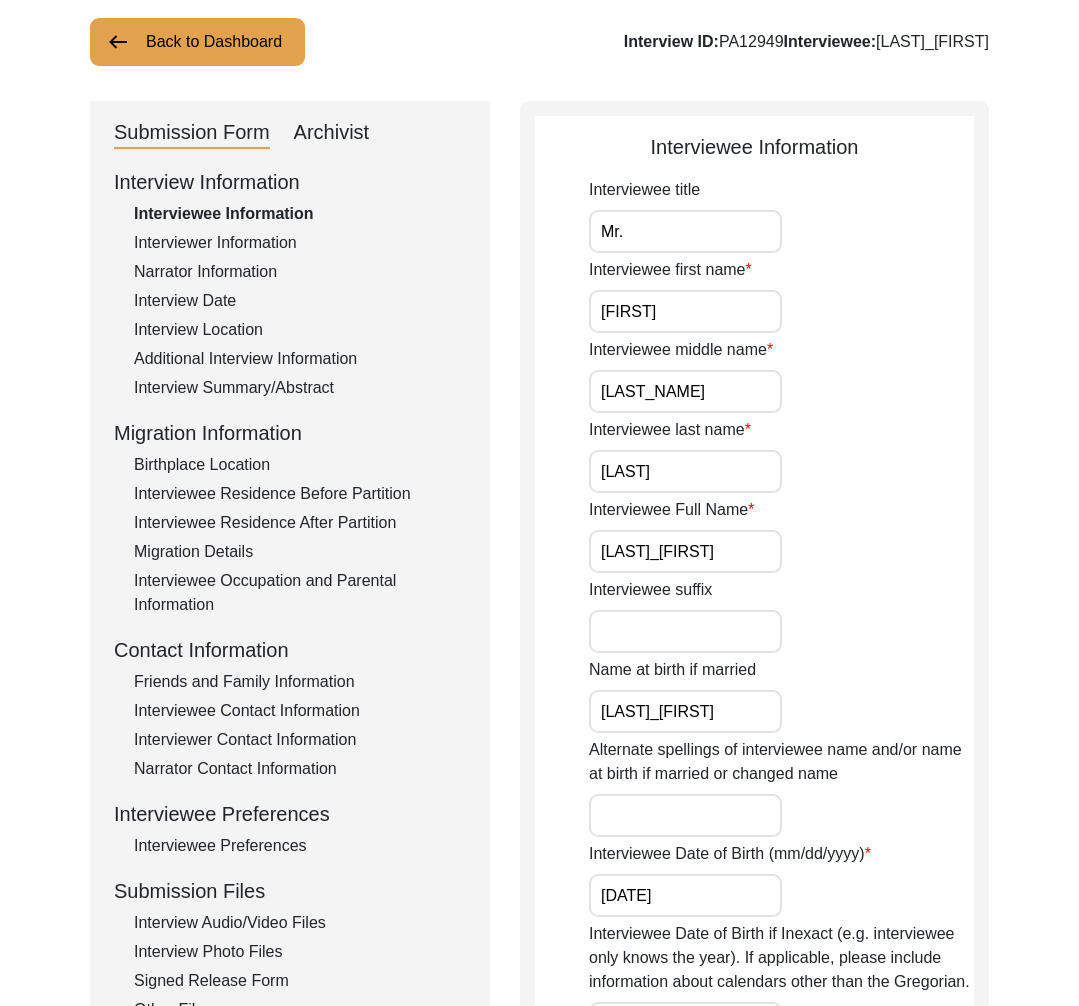 scroll, scrollTop: 426, scrollLeft: 0, axis: vertical 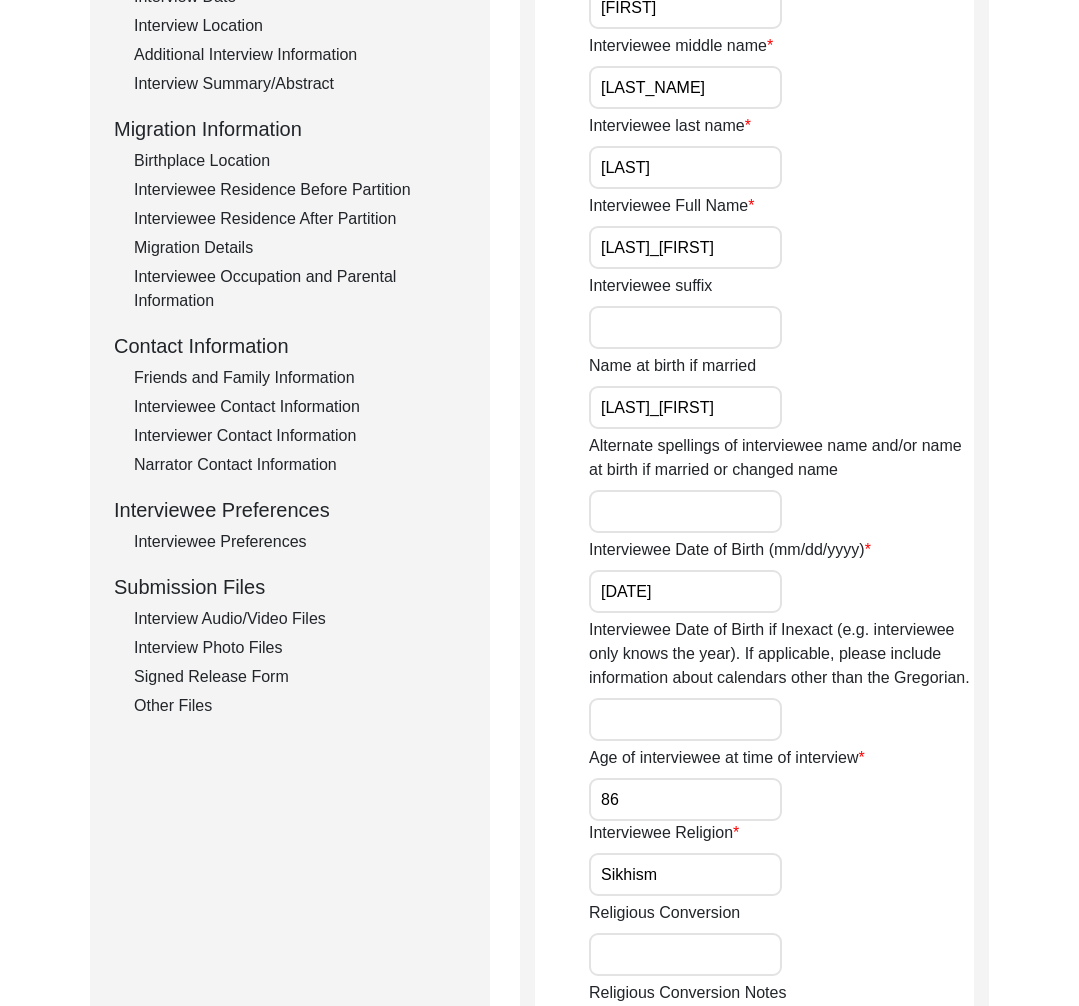 click on "Interview Audio/Video Files" 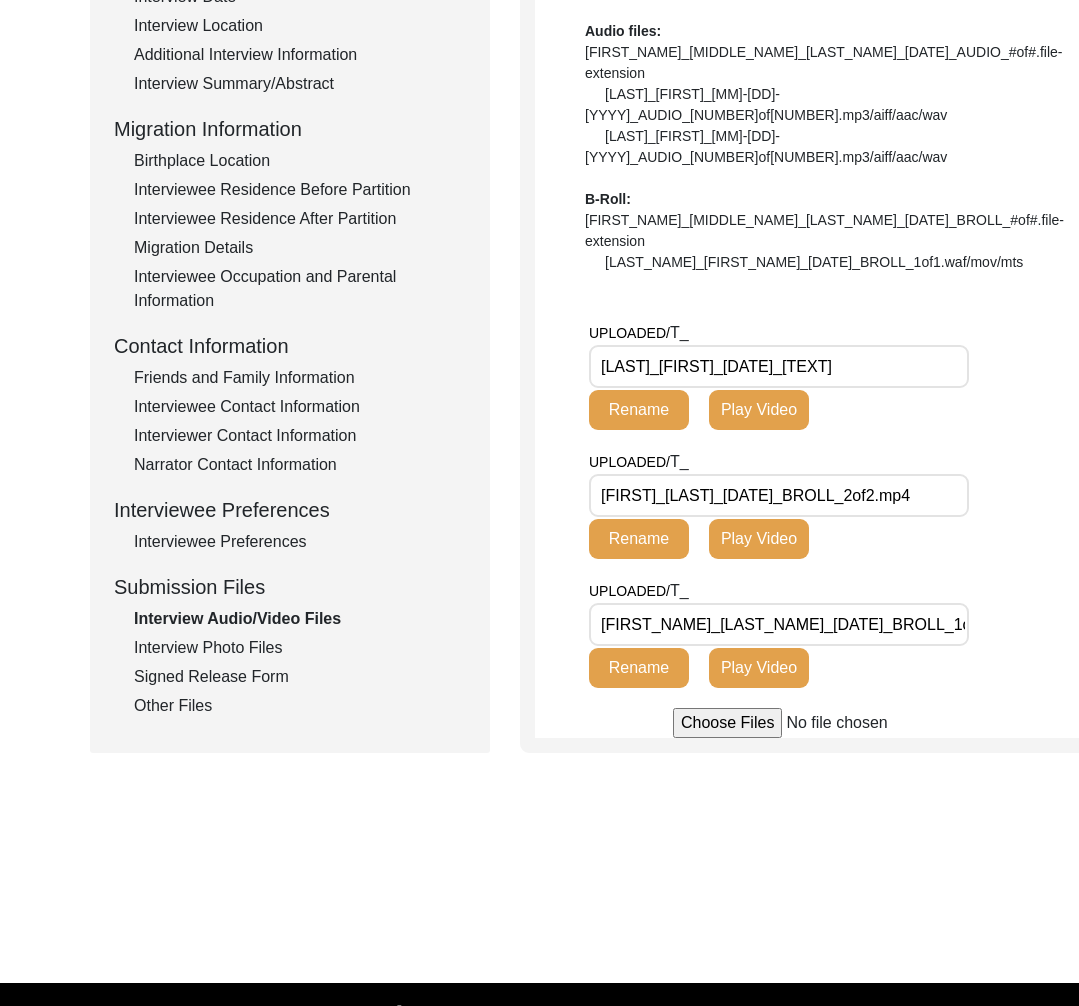 scroll, scrollTop: 0, scrollLeft: 32, axis: horizontal 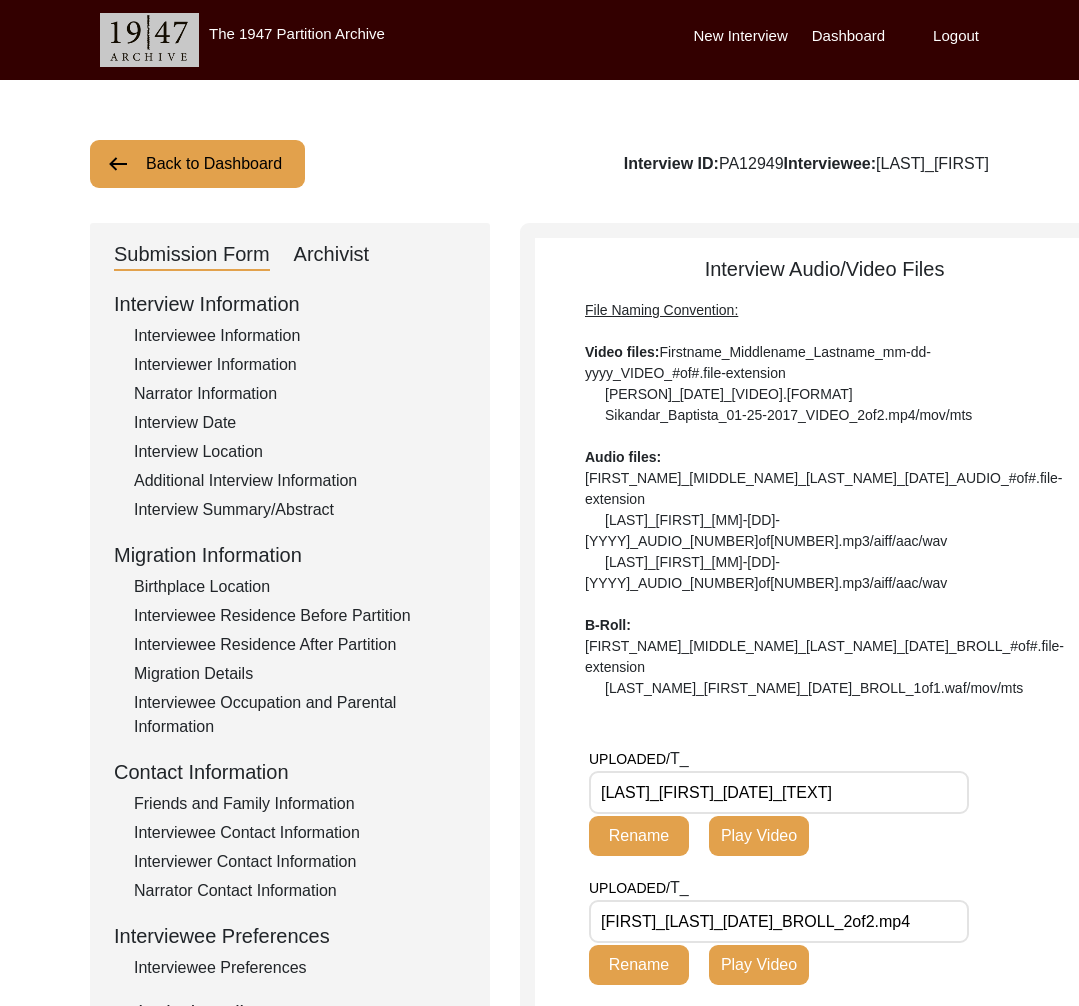 click on "Back to Dashboard" 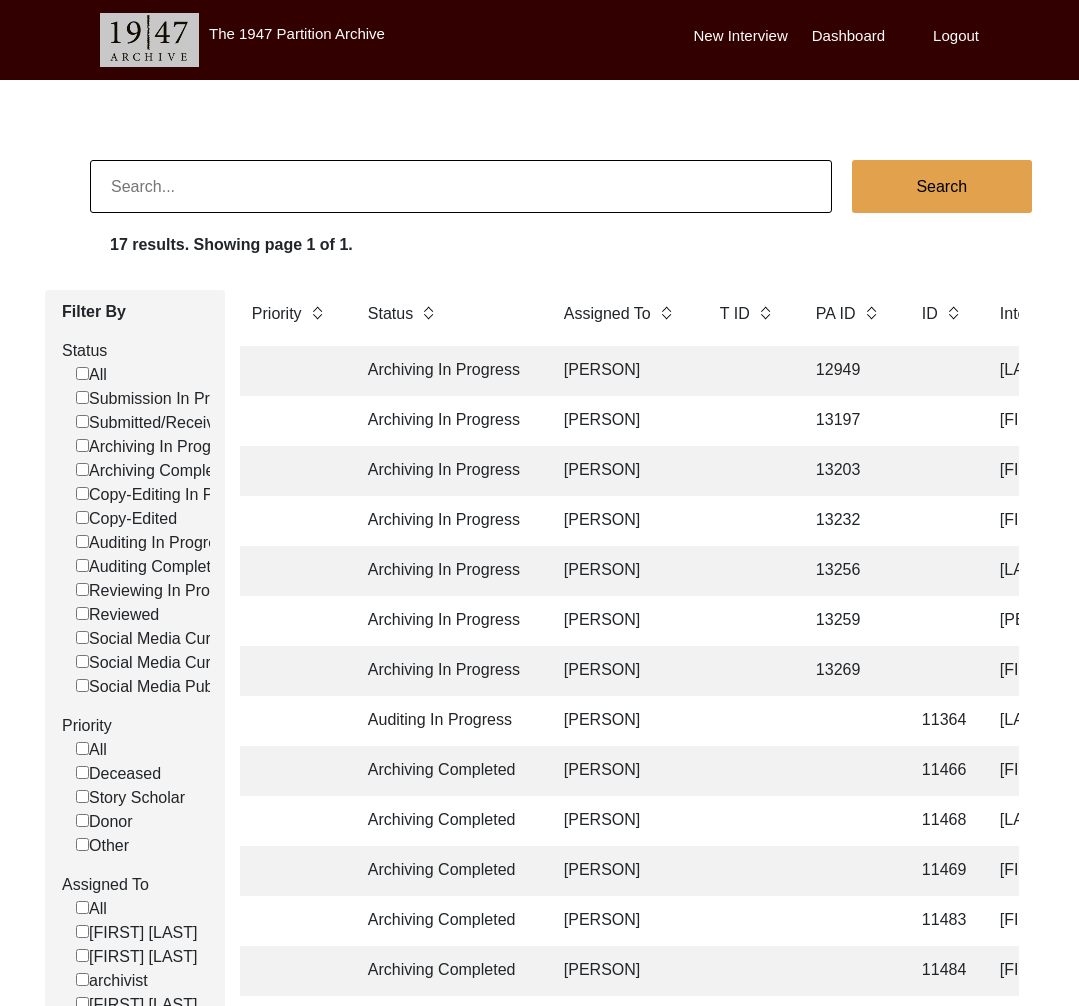 click 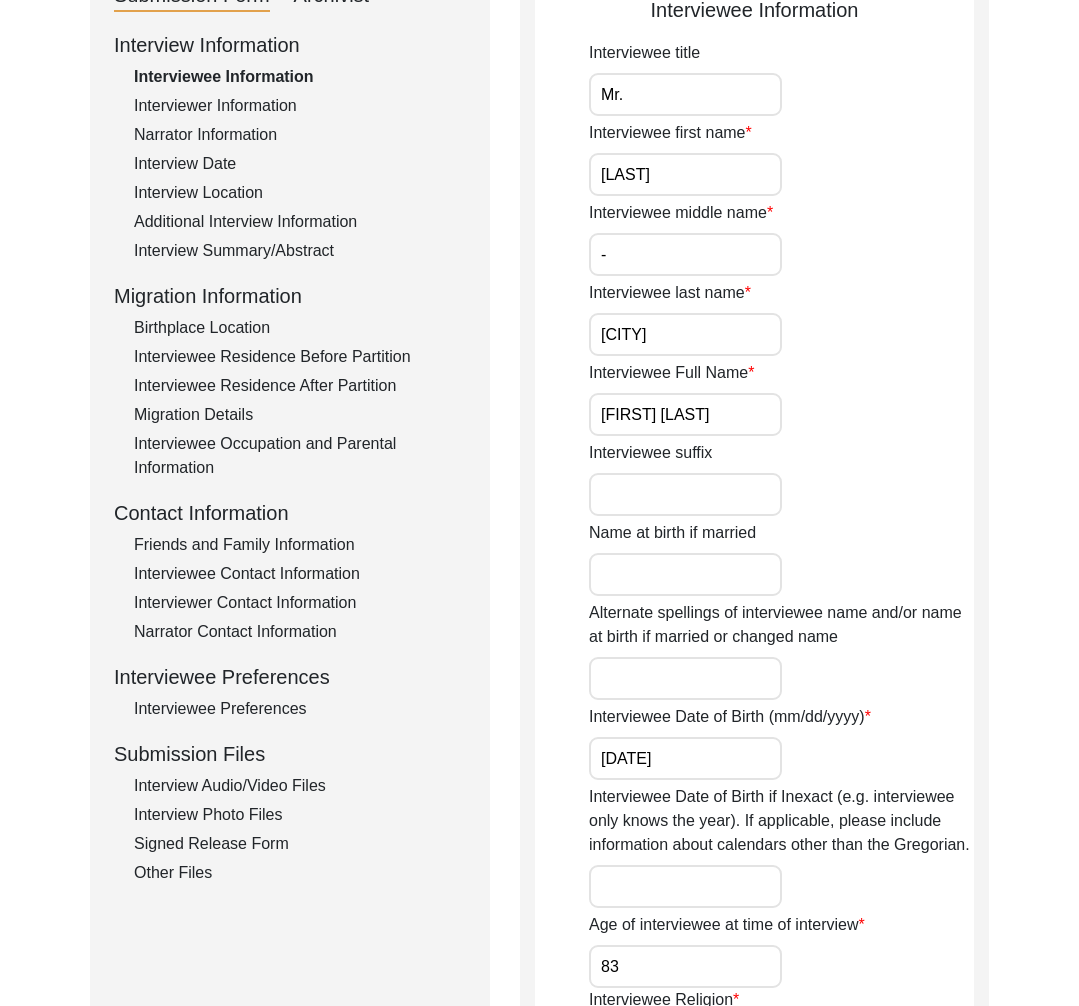 scroll, scrollTop: 290, scrollLeft: 0, axis: vertical 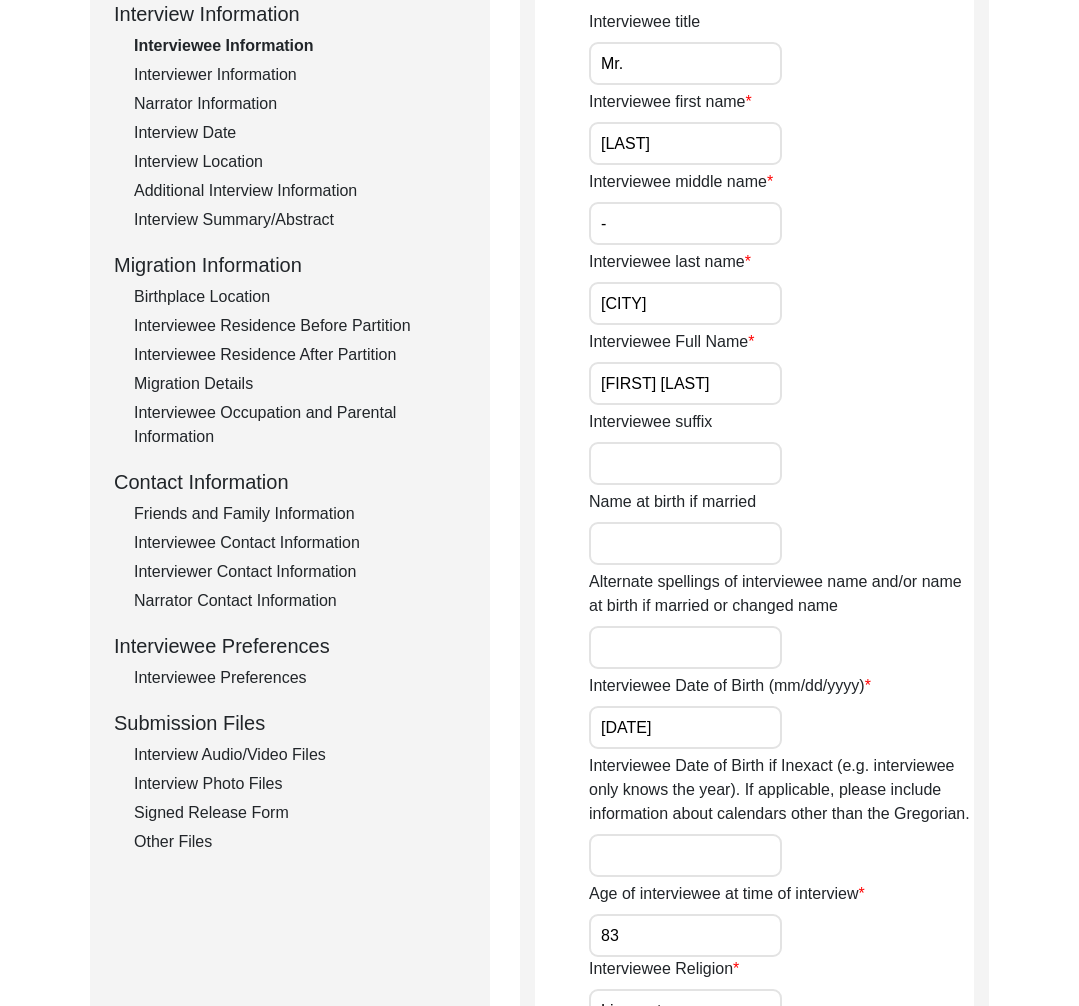 click on "Interview Audio/Video Files" 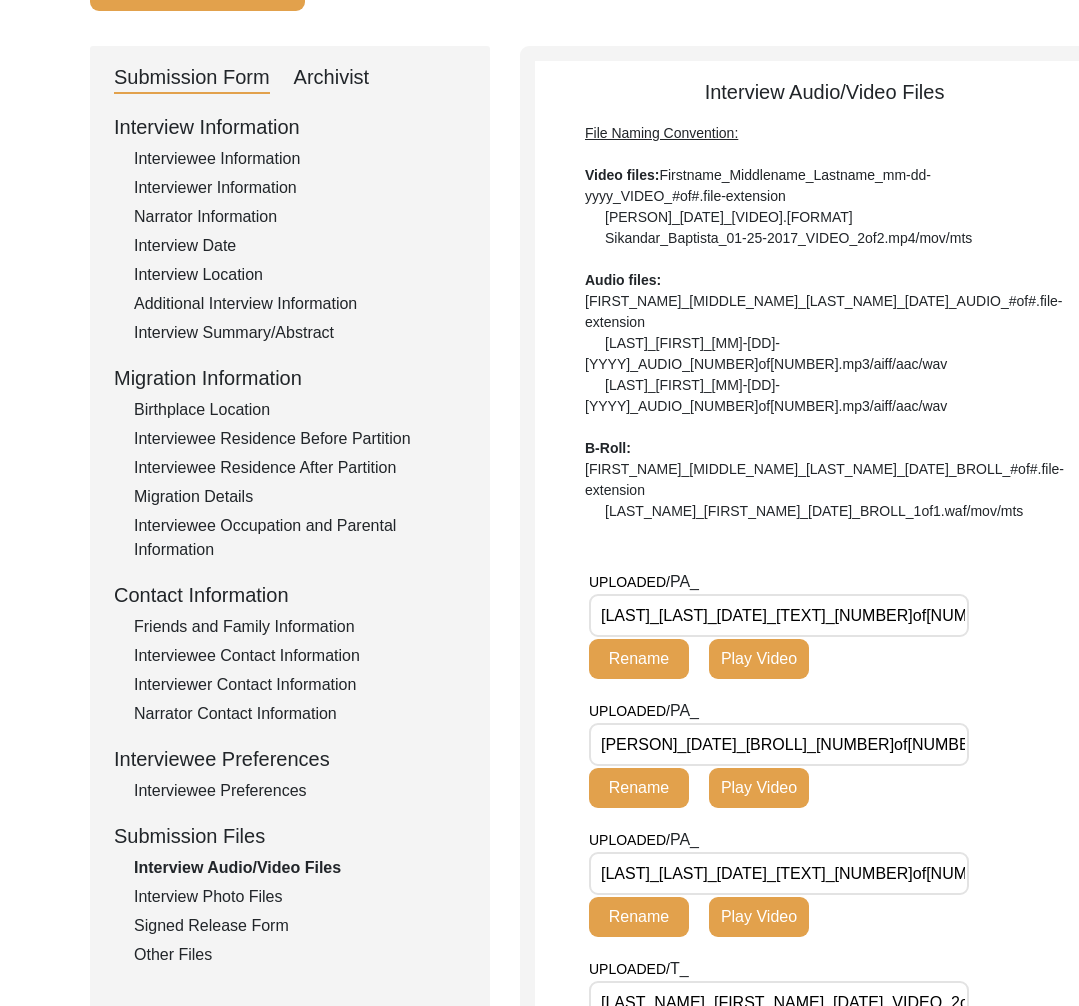 scroll, scrollTop: 0, scrollLeft: 0, axis: both 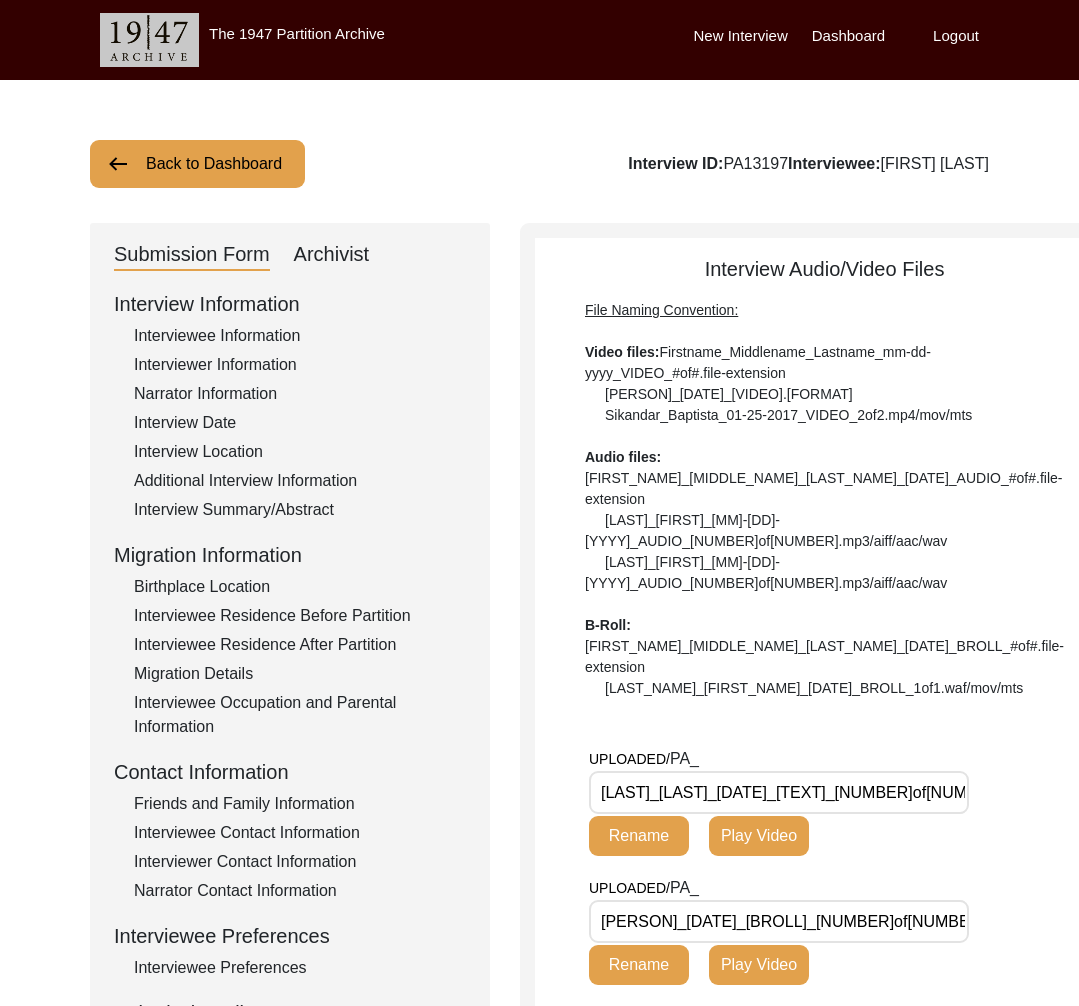 click on "Submission Form   Archivist   Interview Information   Interviewee Information   Interviewer Information   Narrator Information   Interview Date   Interview Location   Additional Interview Information   Interview Summary/Abstract   Migration Information   Birthplace Location   Interviewee Residence Before Partition   Interviewee Residence After Partition   Migration Details   Interviewee Occupation and Parental Information   Contact Information   Friends and Family Information   Interviewee Contact Information   Interviewer Contact Information   Narrator Contact Information   Interviewee Preferences   Interviewee Preferences   Submission Files   Interview Audio/Video Files   Interview Photo Files   Signed Release Form   Other Files" 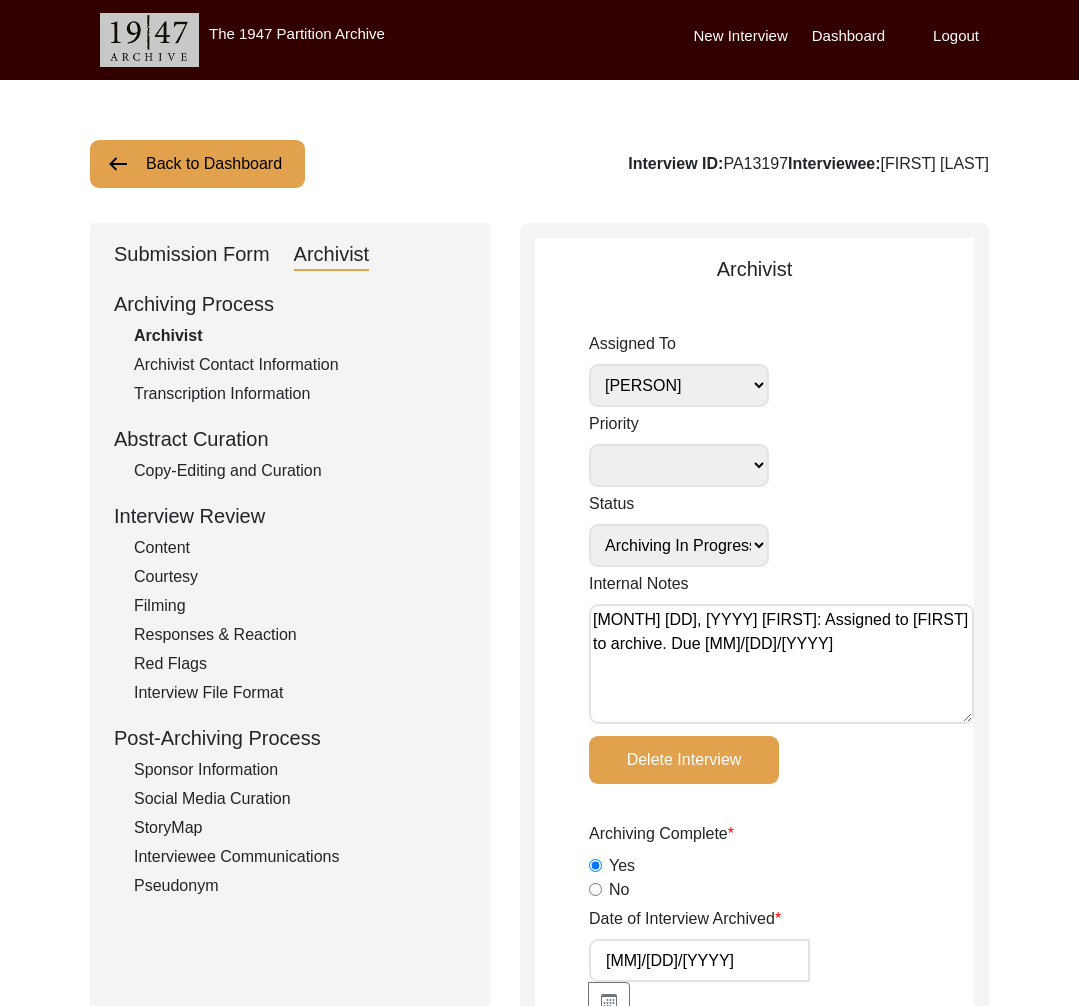 click on "Back to Dashboard" 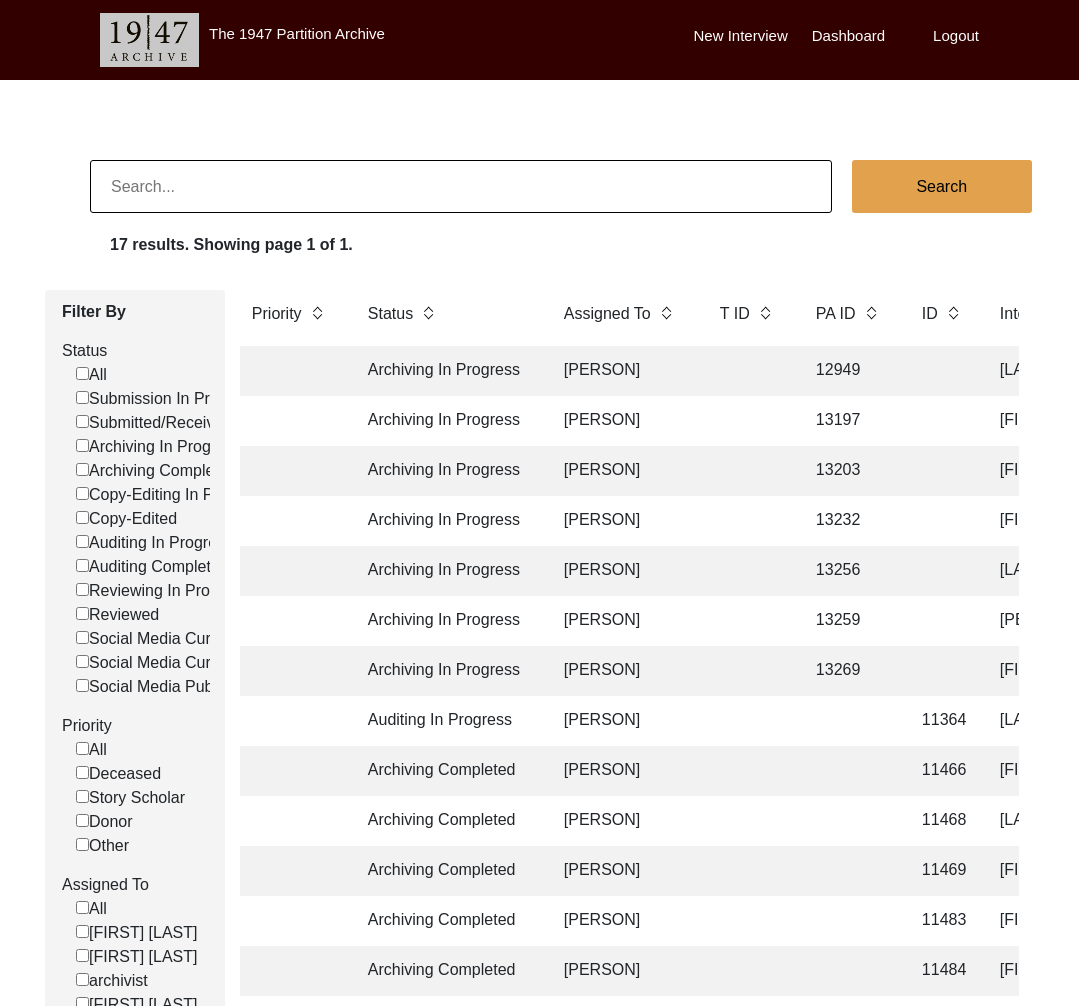click 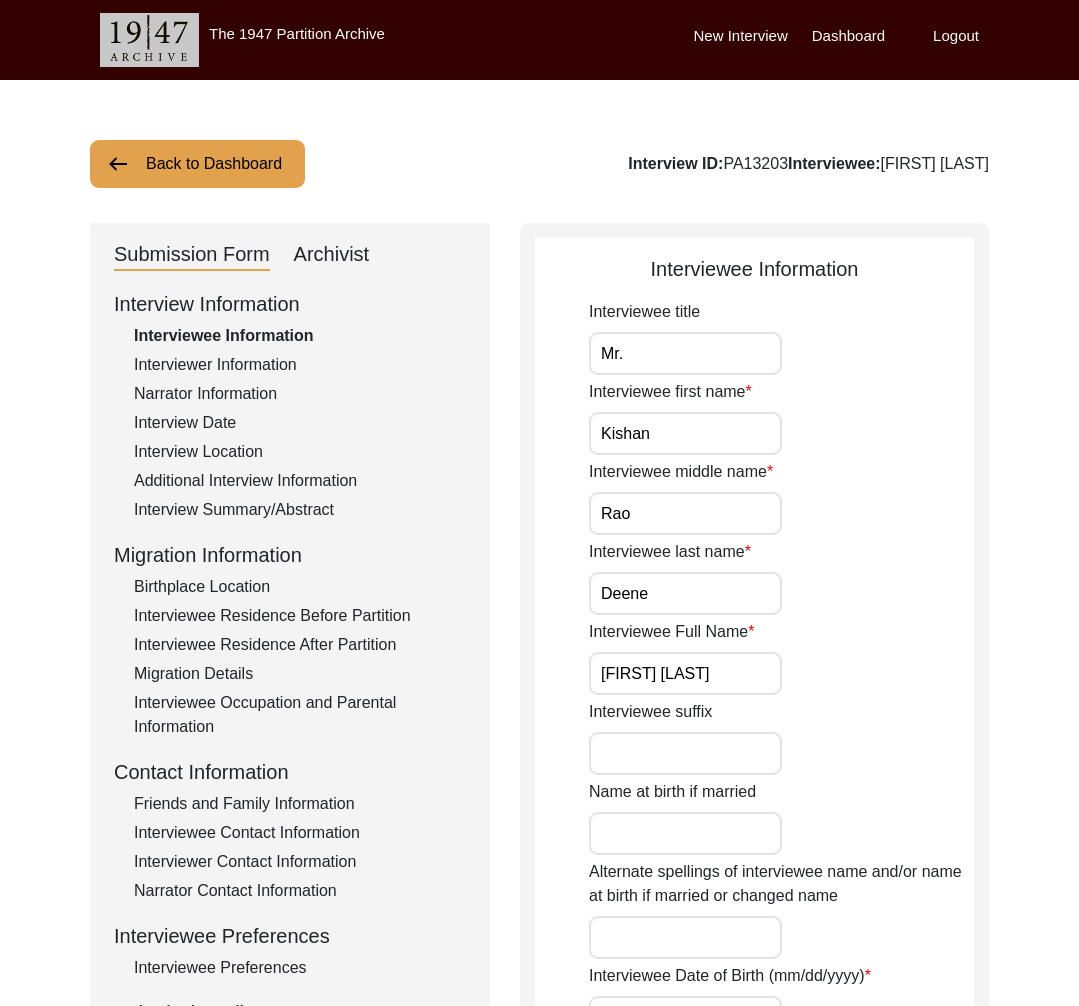 click on "Archivist" 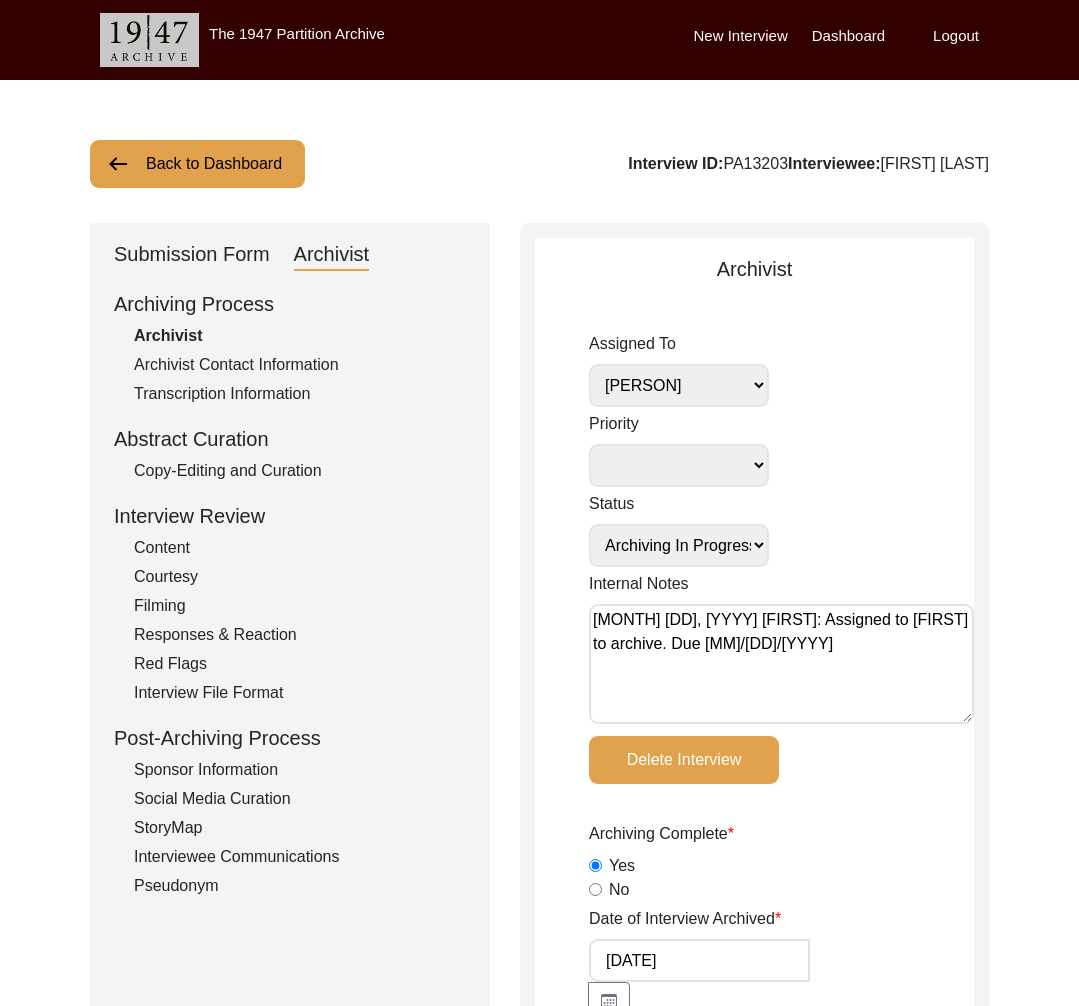 drag, startPoint x: 206, startPoint y: 242, endPoint x: 224, endPoint y: 286, distance: 47.539455 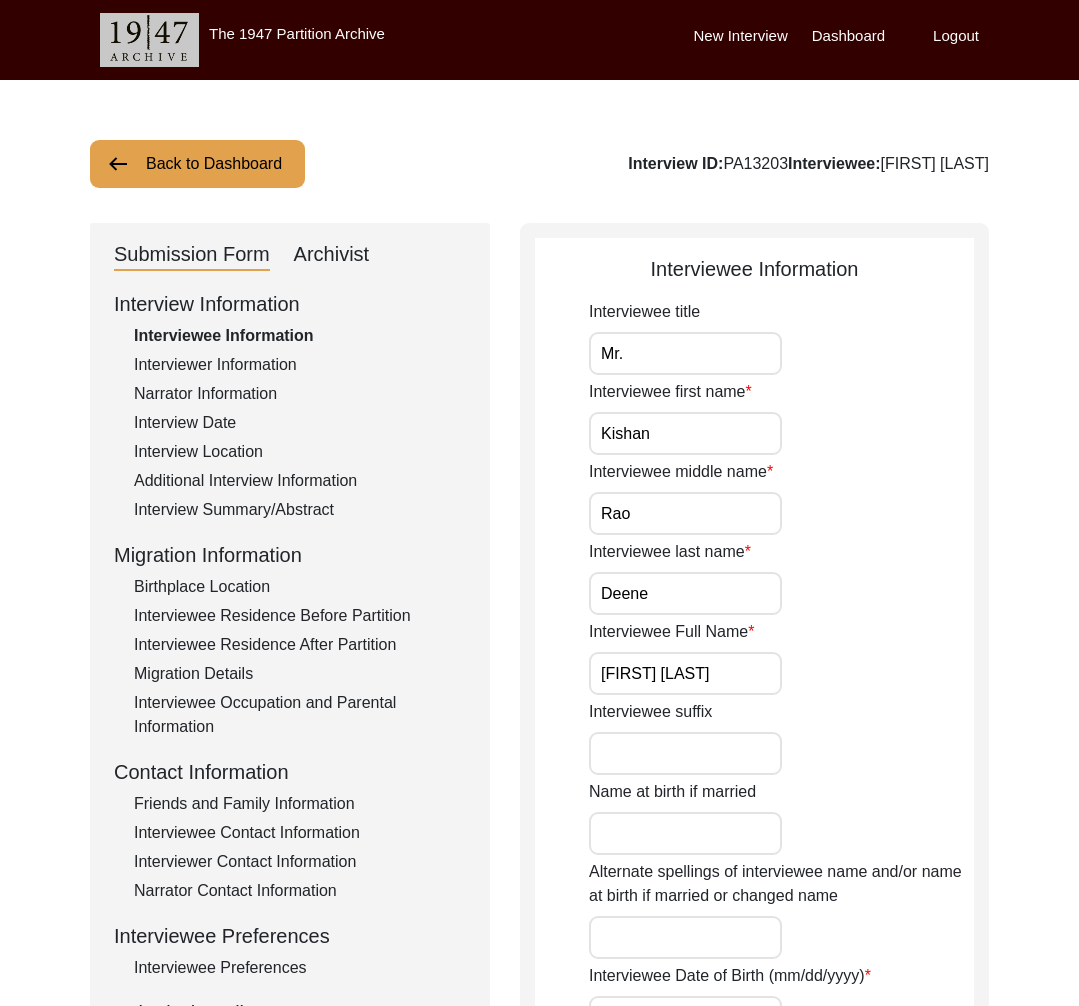 scroll, scrollTop: 446, scrollLeft: 0, axis: vertical 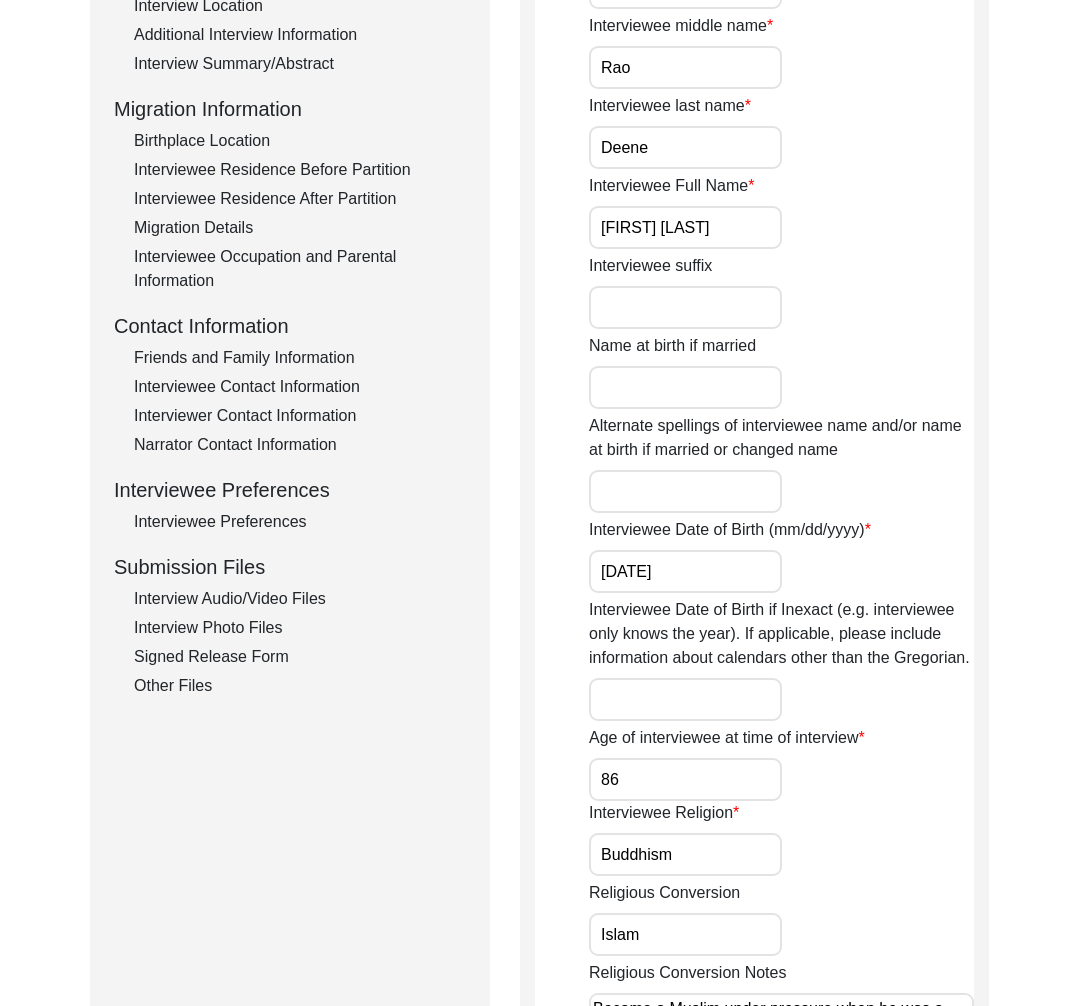 click on "Interview Audio/Video Files" 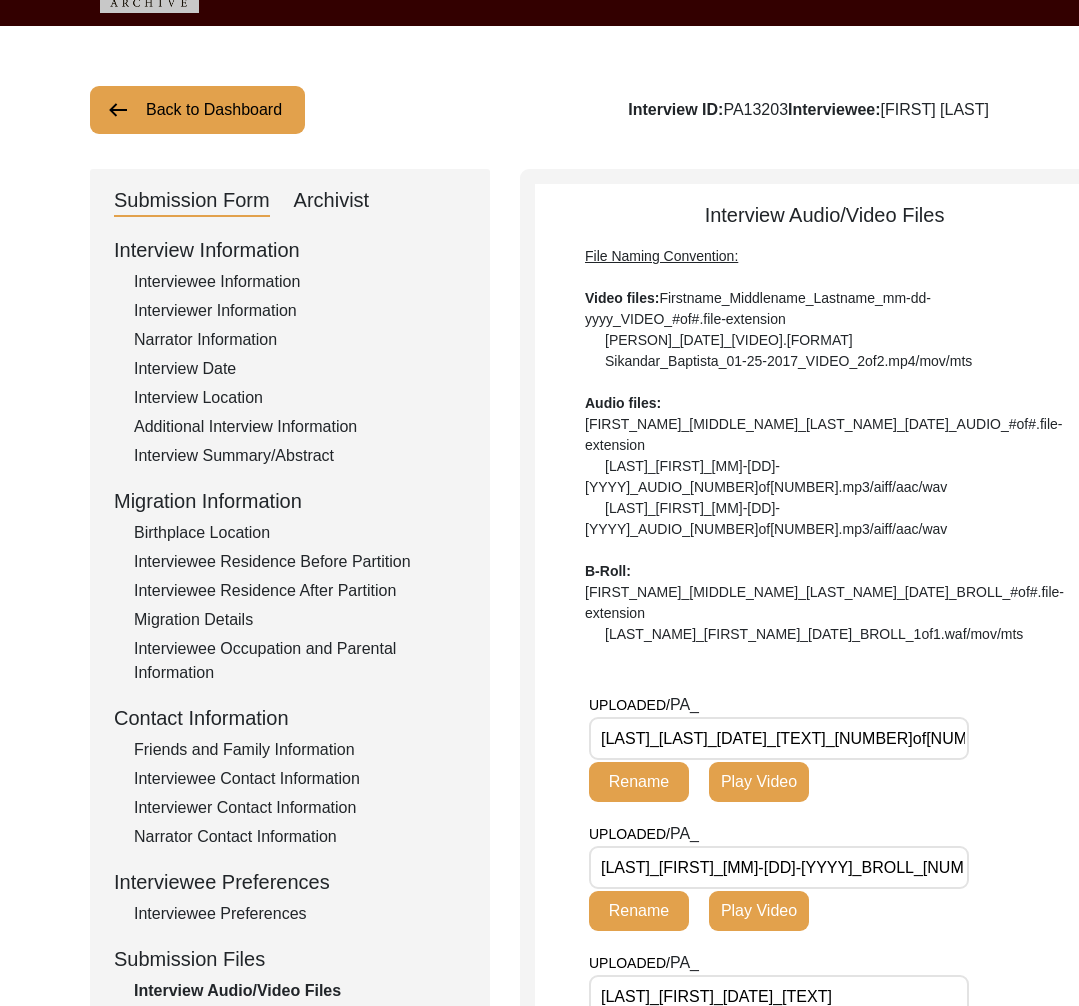 scroll, scrollTop: 0, scrollLeft: 0, axis: both 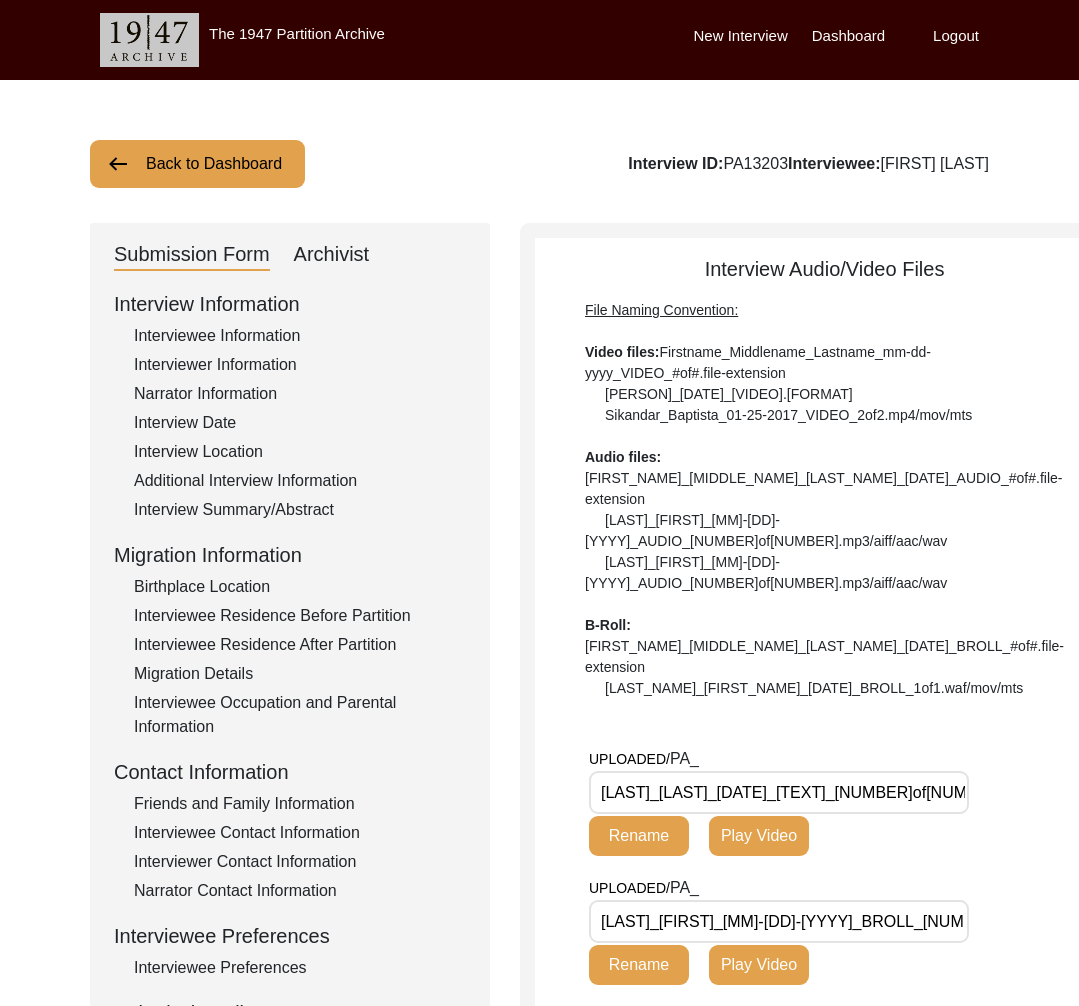 click on "Back to Dashboard" 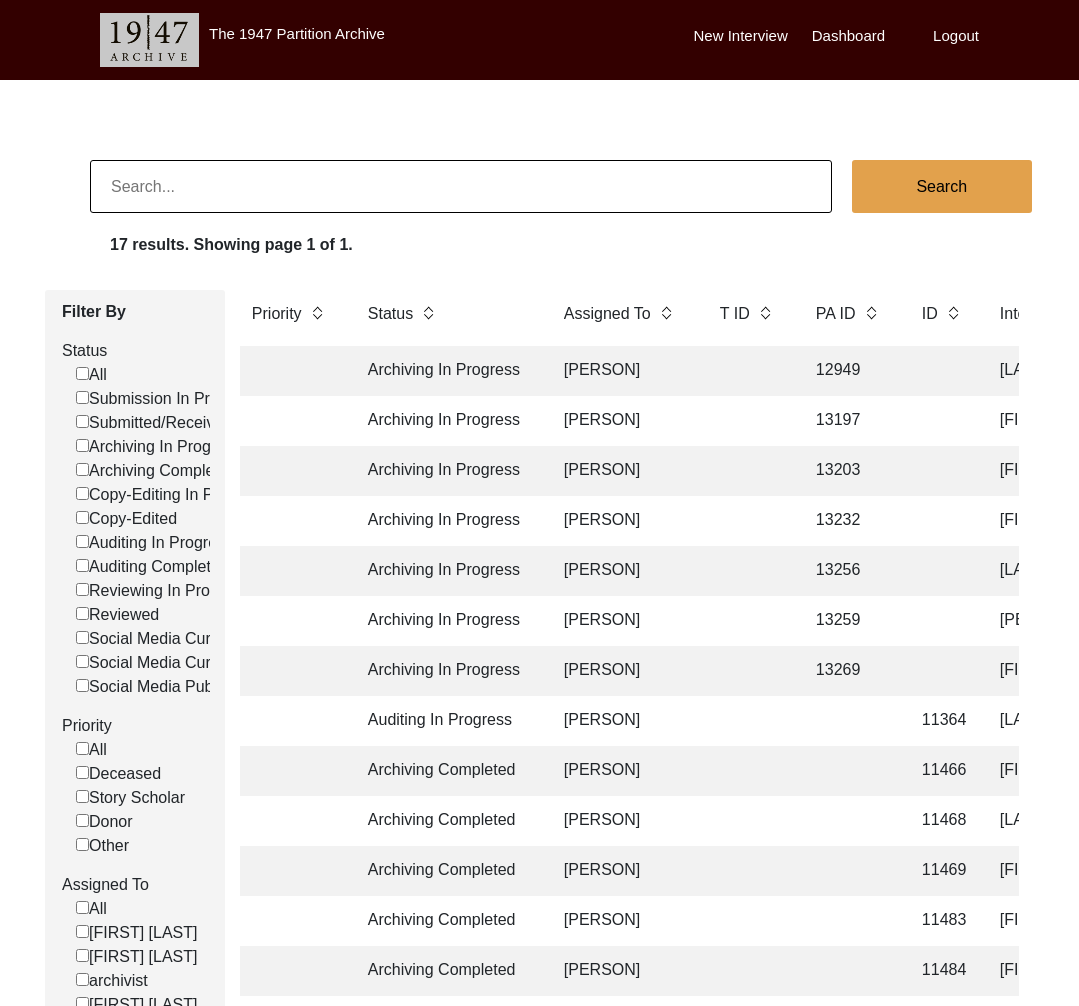 click on "13232" 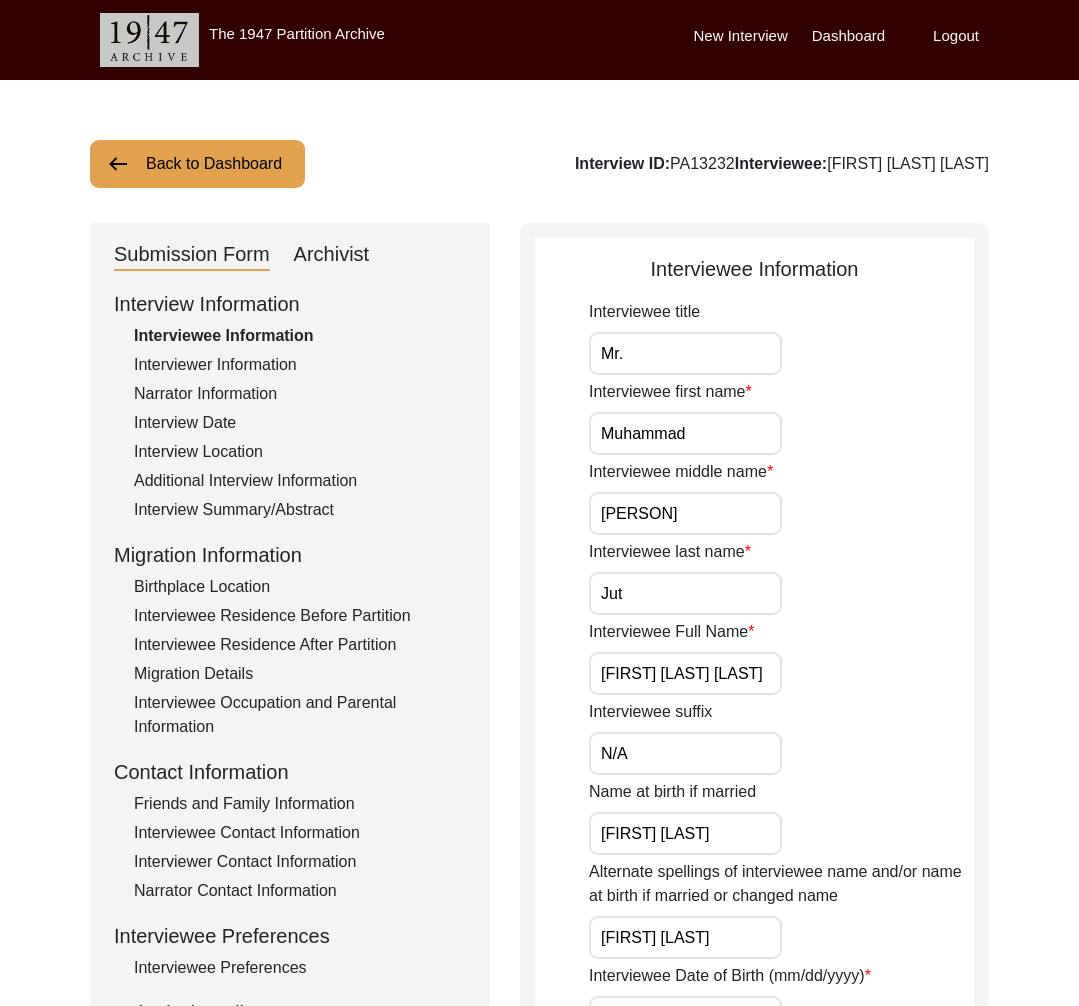 click on "Archivist" 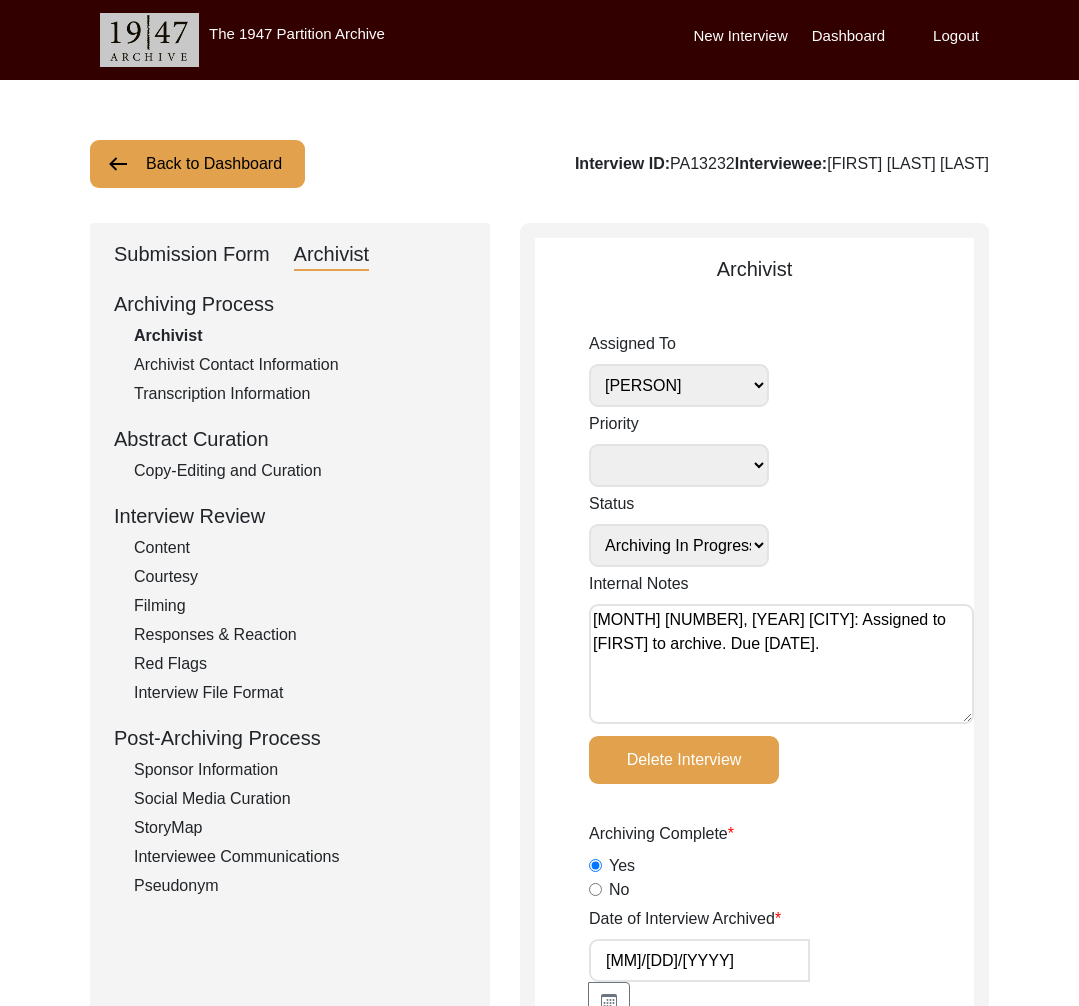 click on "Submission Form" 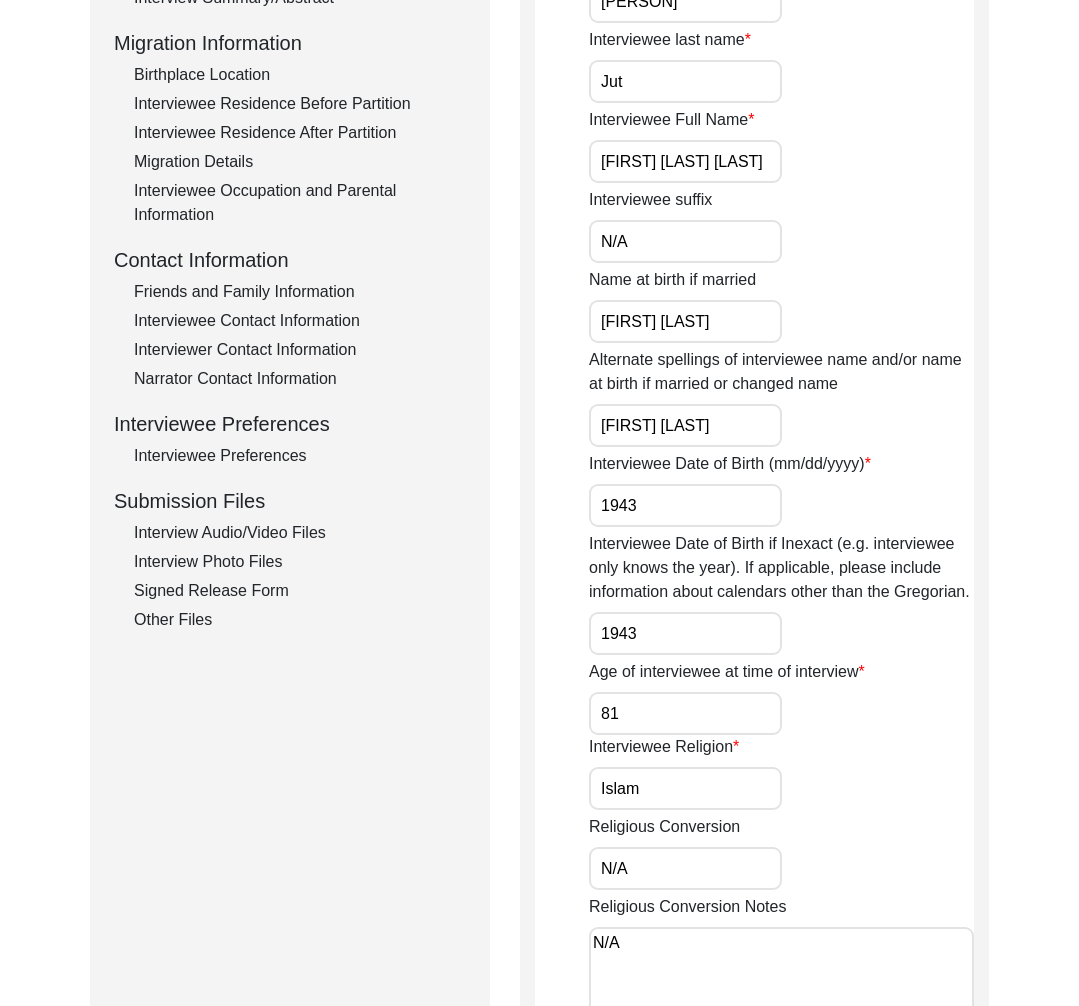 click on "Interview Audio/Video Files" 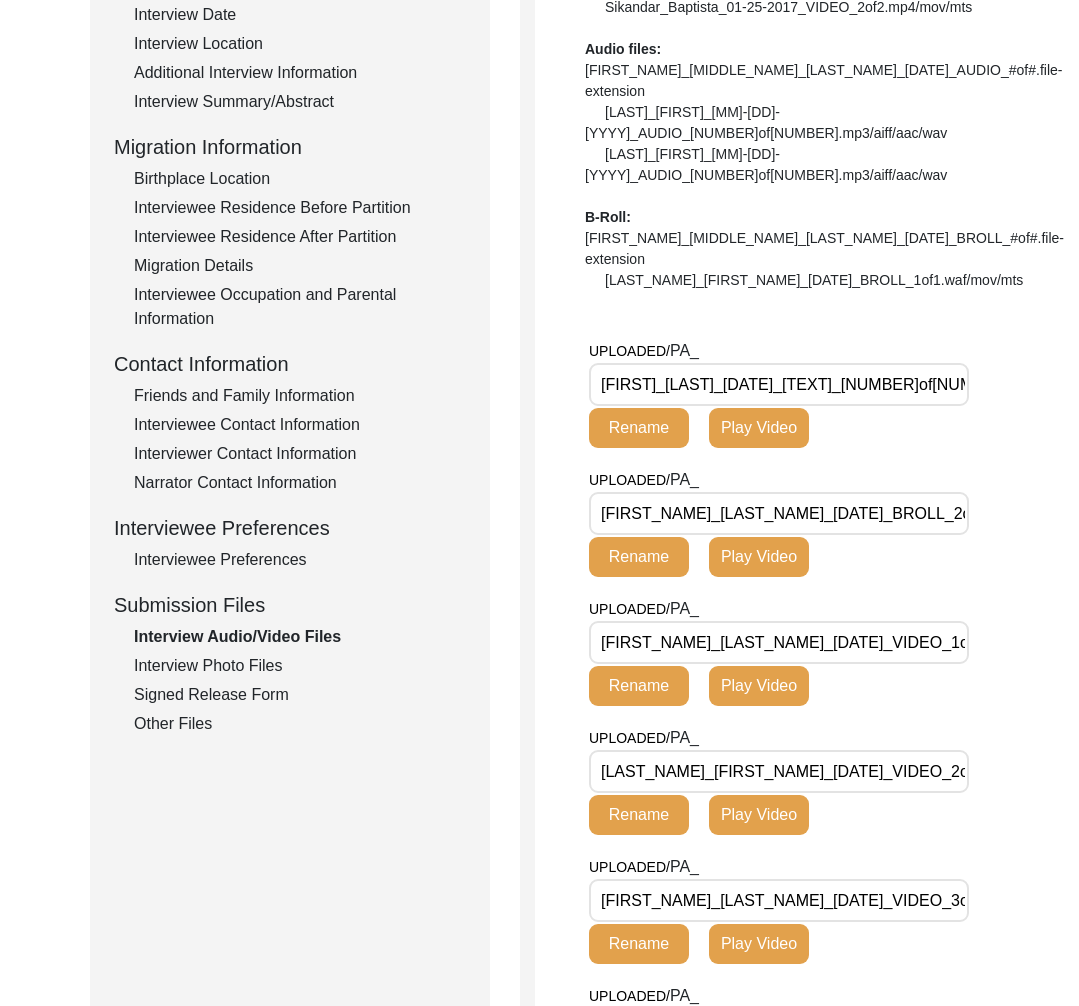 scroll, scrollTop: 0, scrollLeft: 0, axis: both 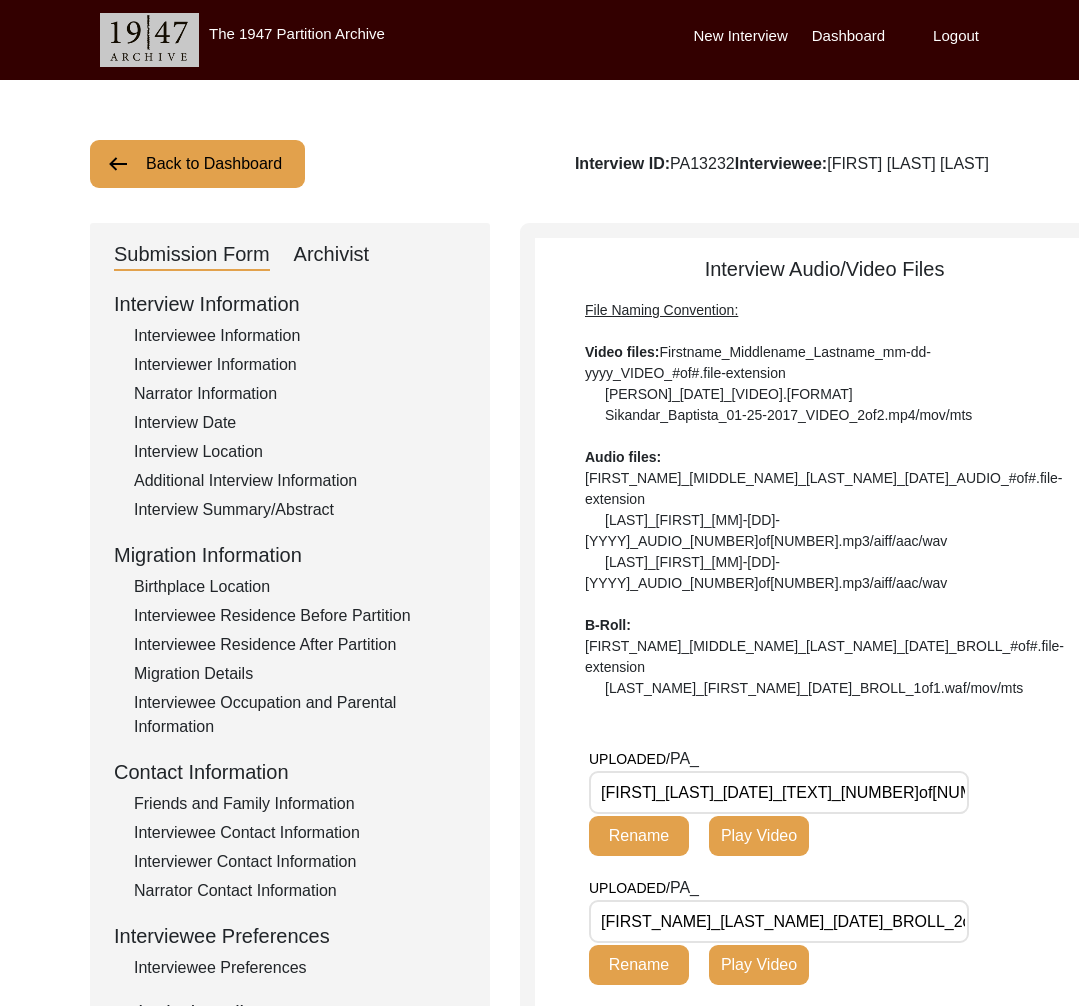 click on "Back to Dashboard" 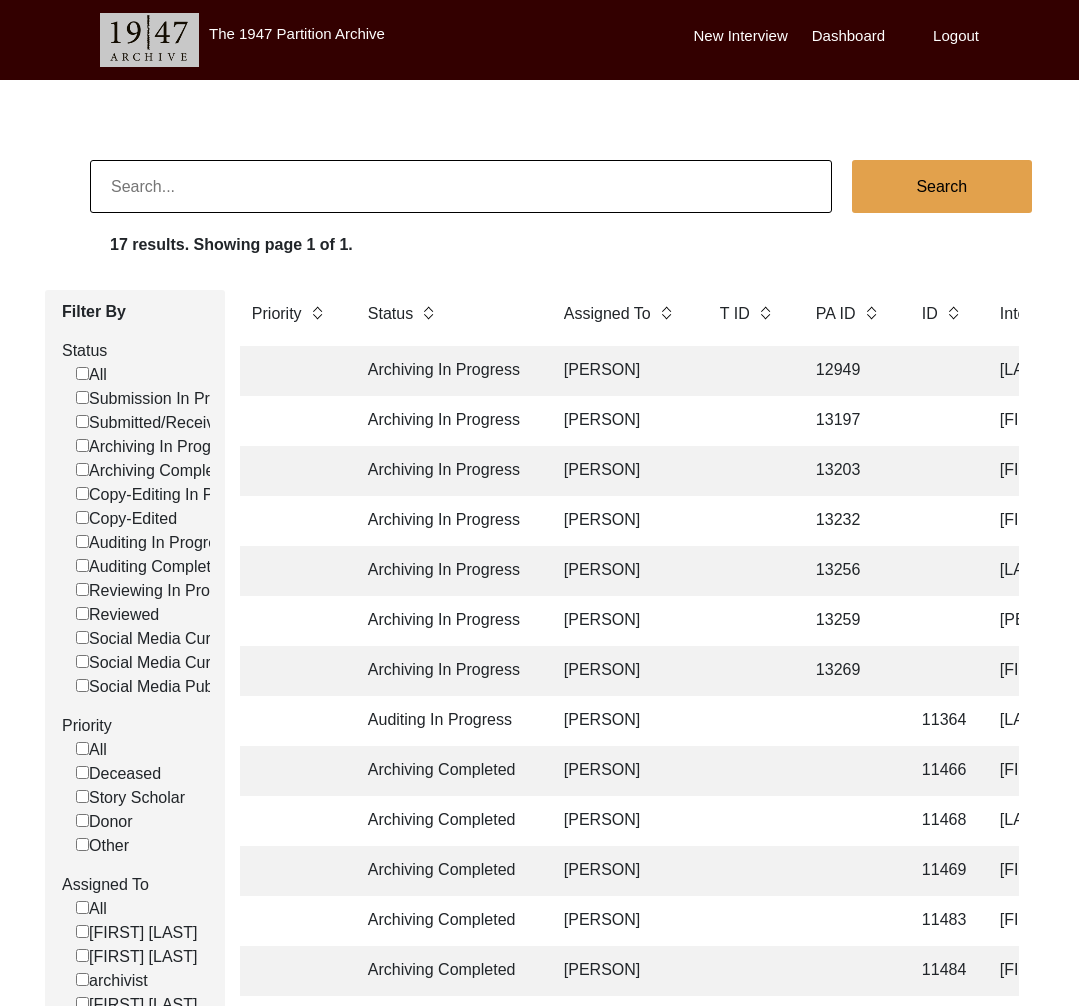 click 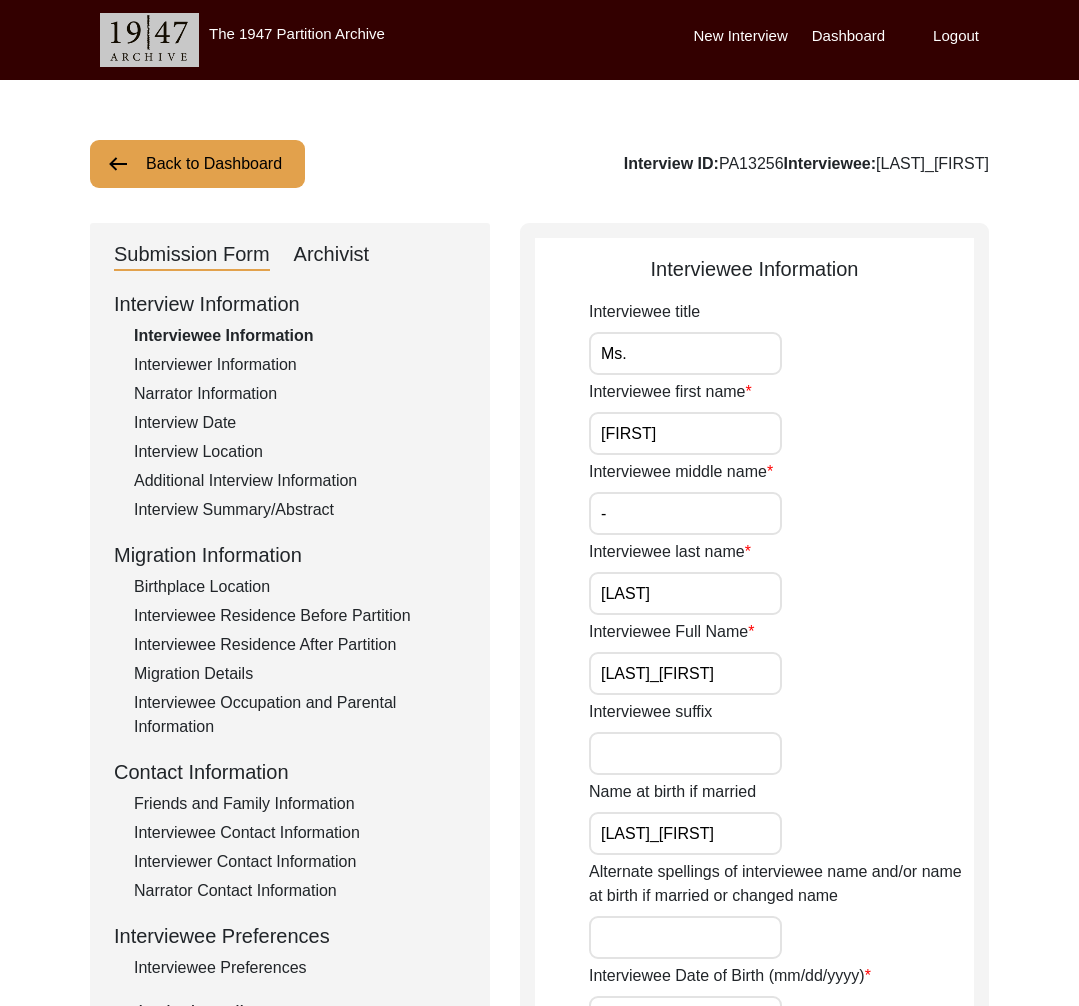 click on "Archivist" 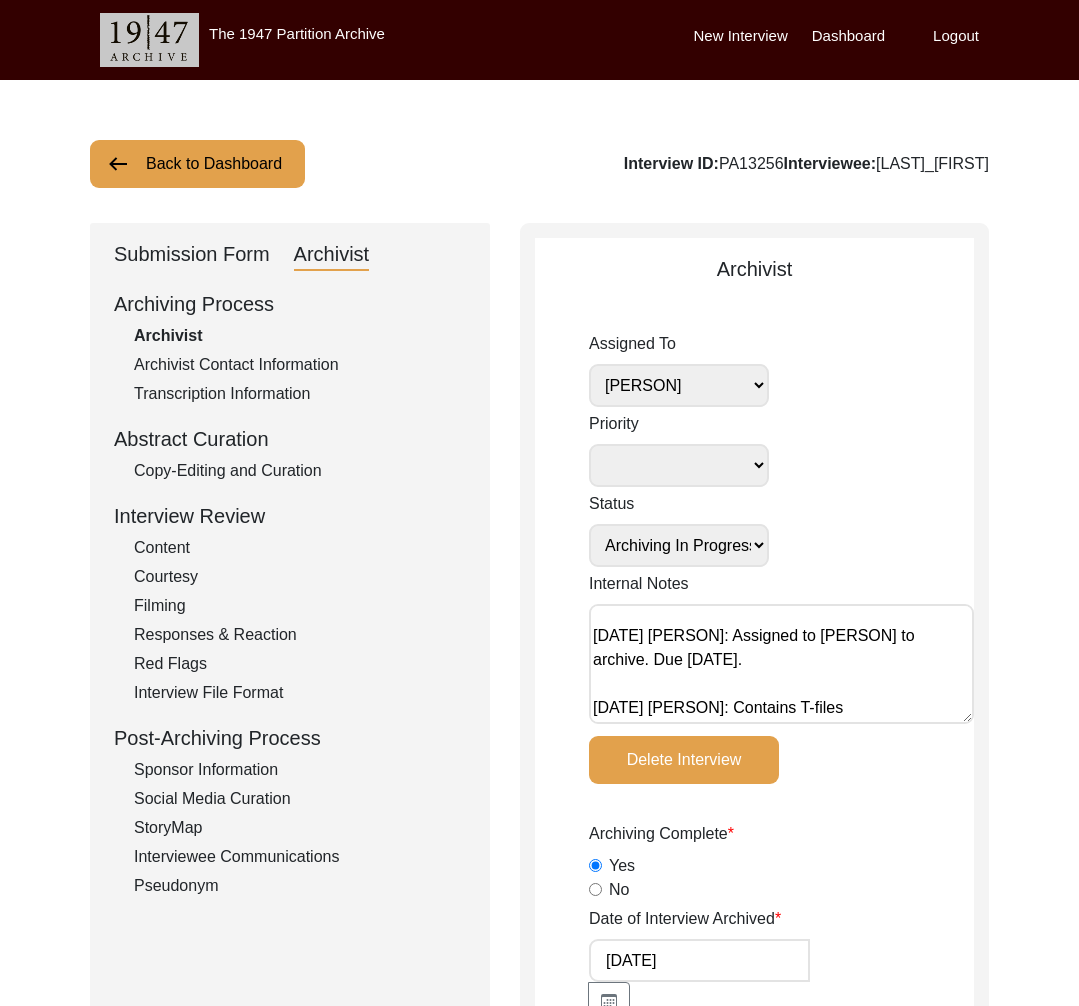 scroll, scrollTop: 0, scrollLeft: 0, axis: both 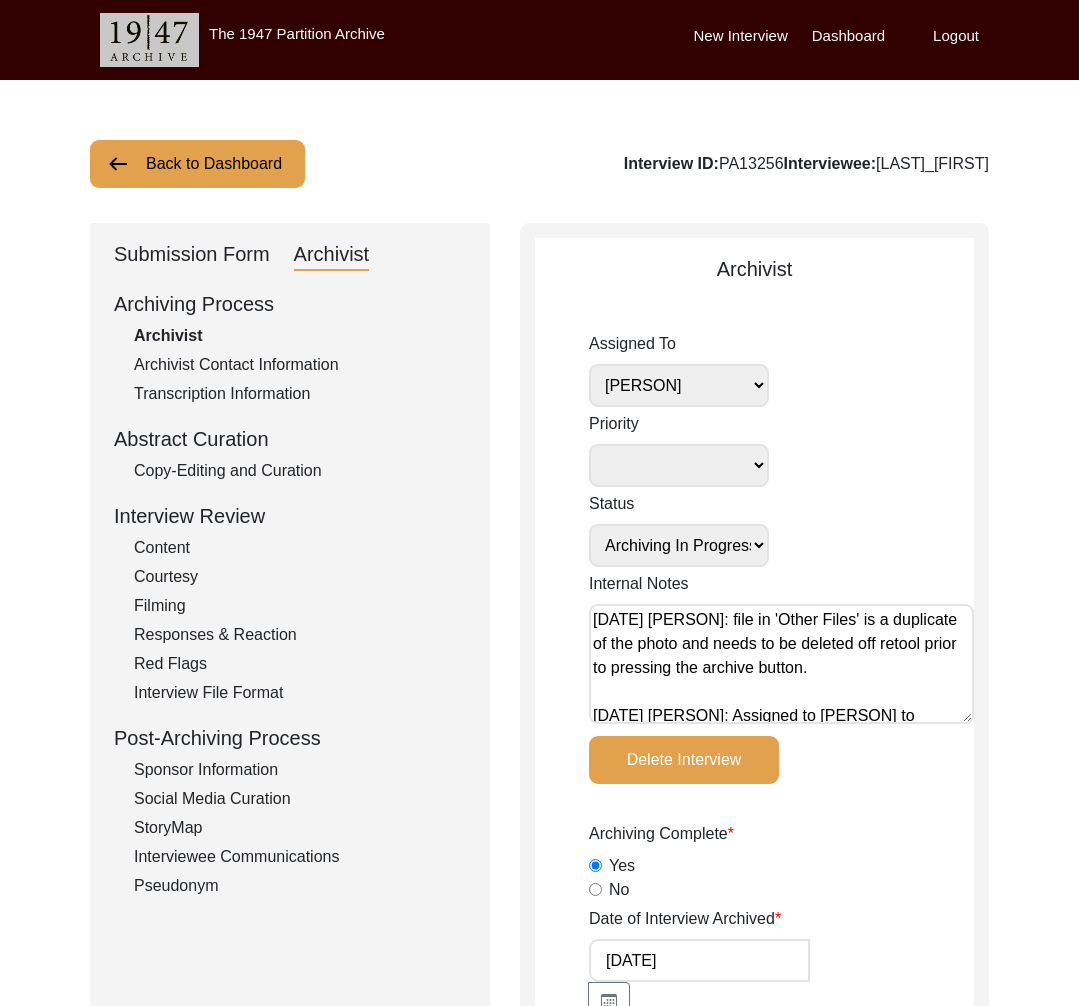 click on "Submission Form" 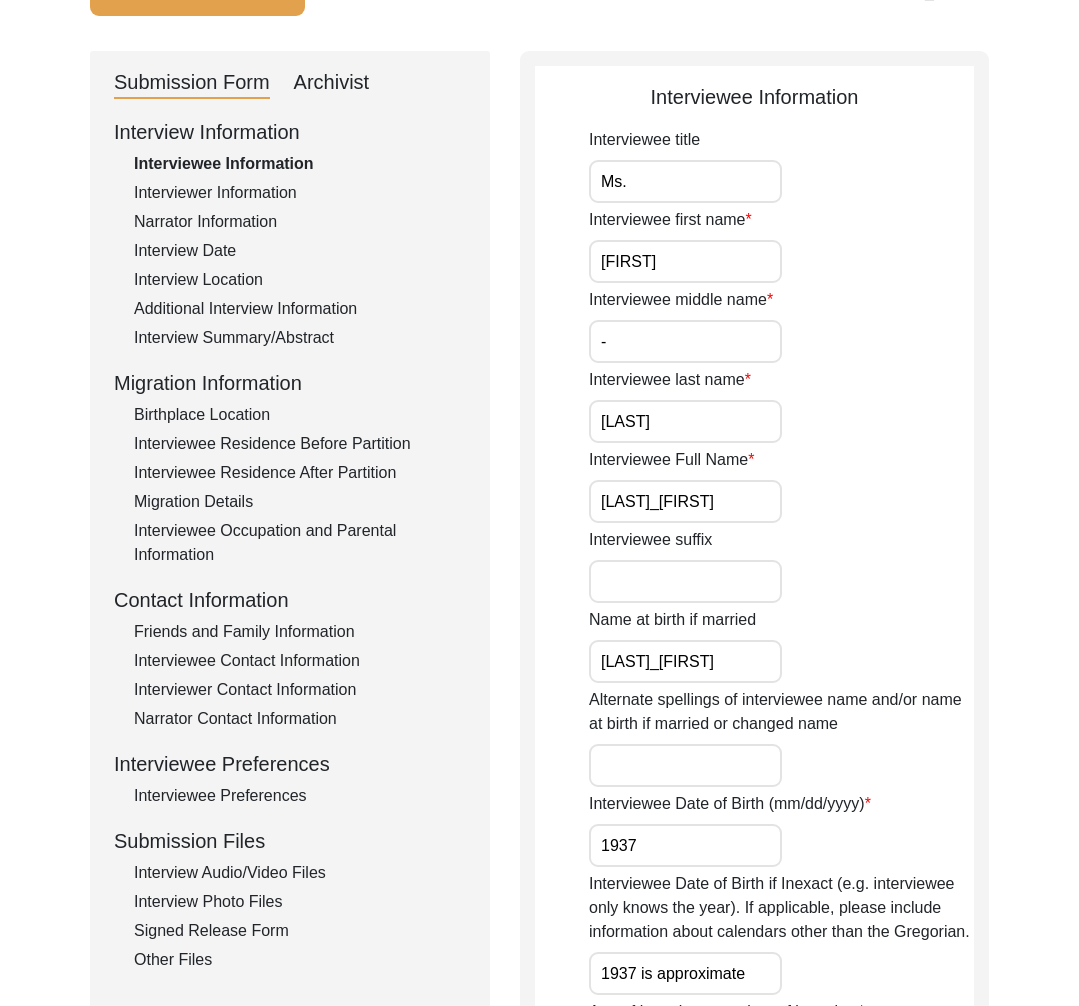 scroll, scrollTop: 254, scrollLeft: 0, axis: vertical 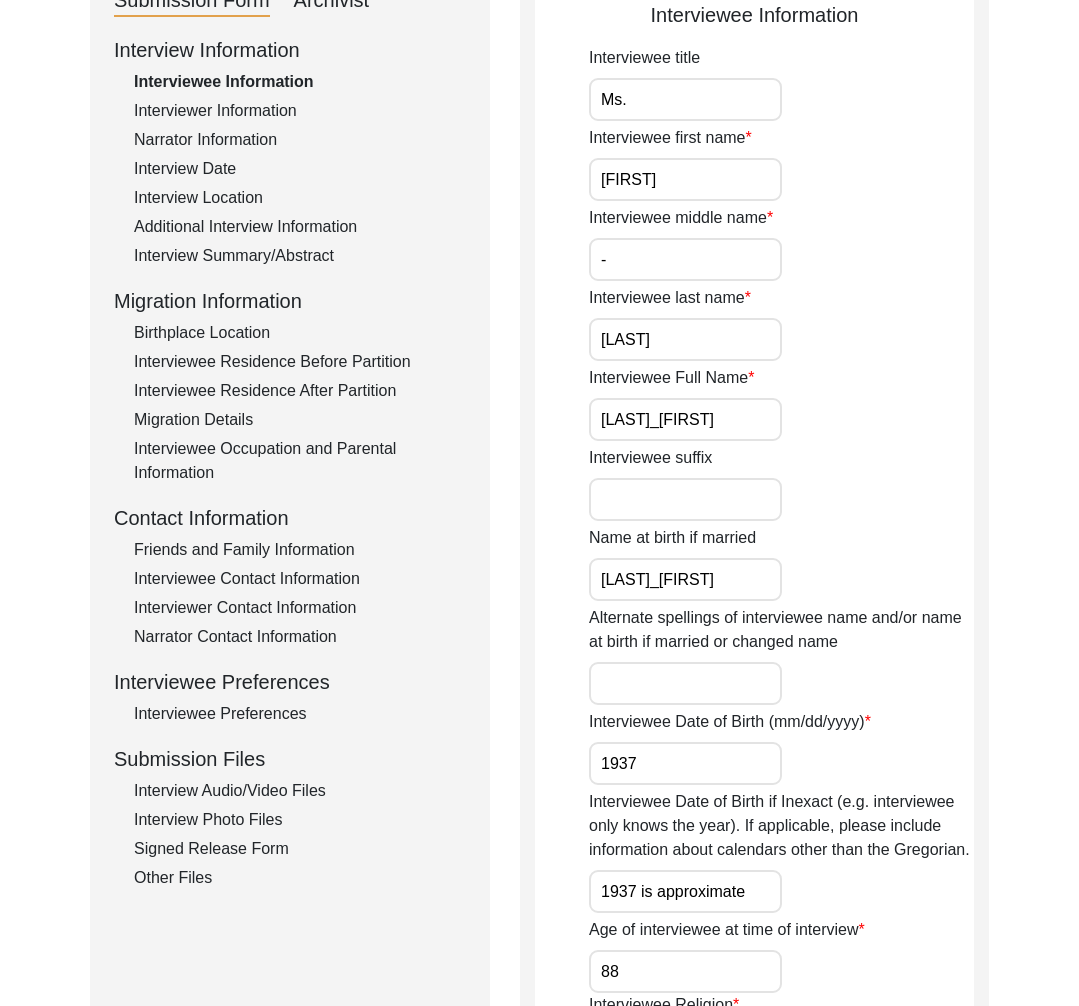 drag, startPoint x: 295, startPoint y: 786, endPoint x: 283, endPoint y: 854, distance: 69.050705 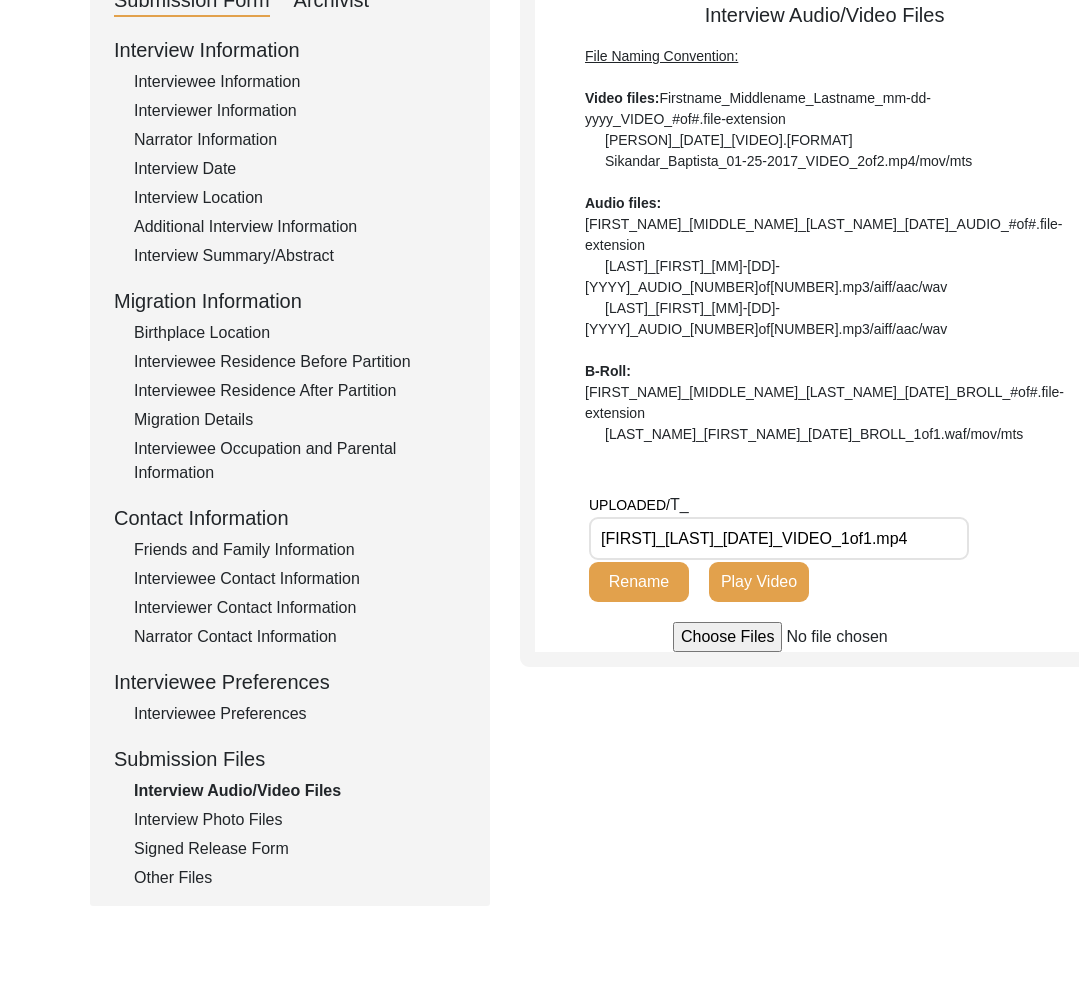 click on "Other Files" 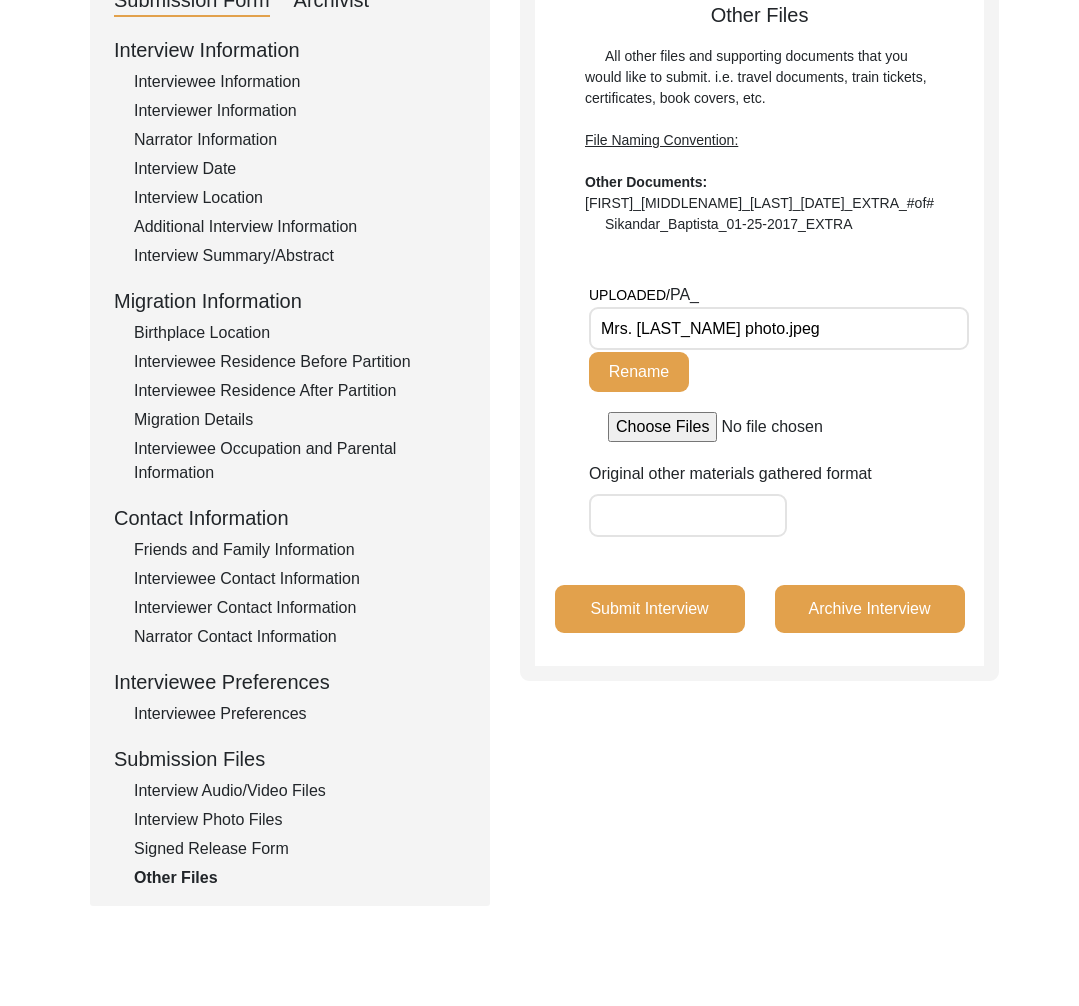 click on "Interview Audio/Video Files" 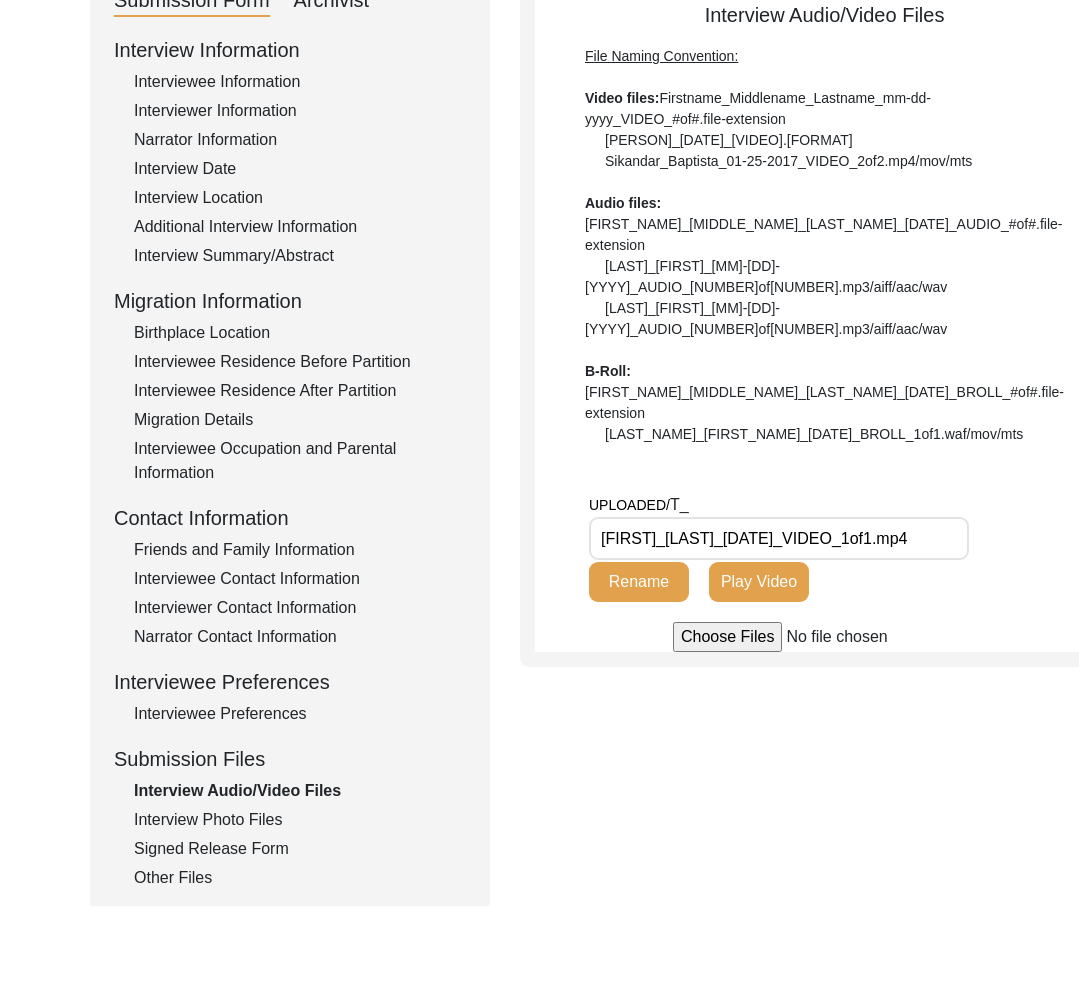 click on "Interview Photo Files" 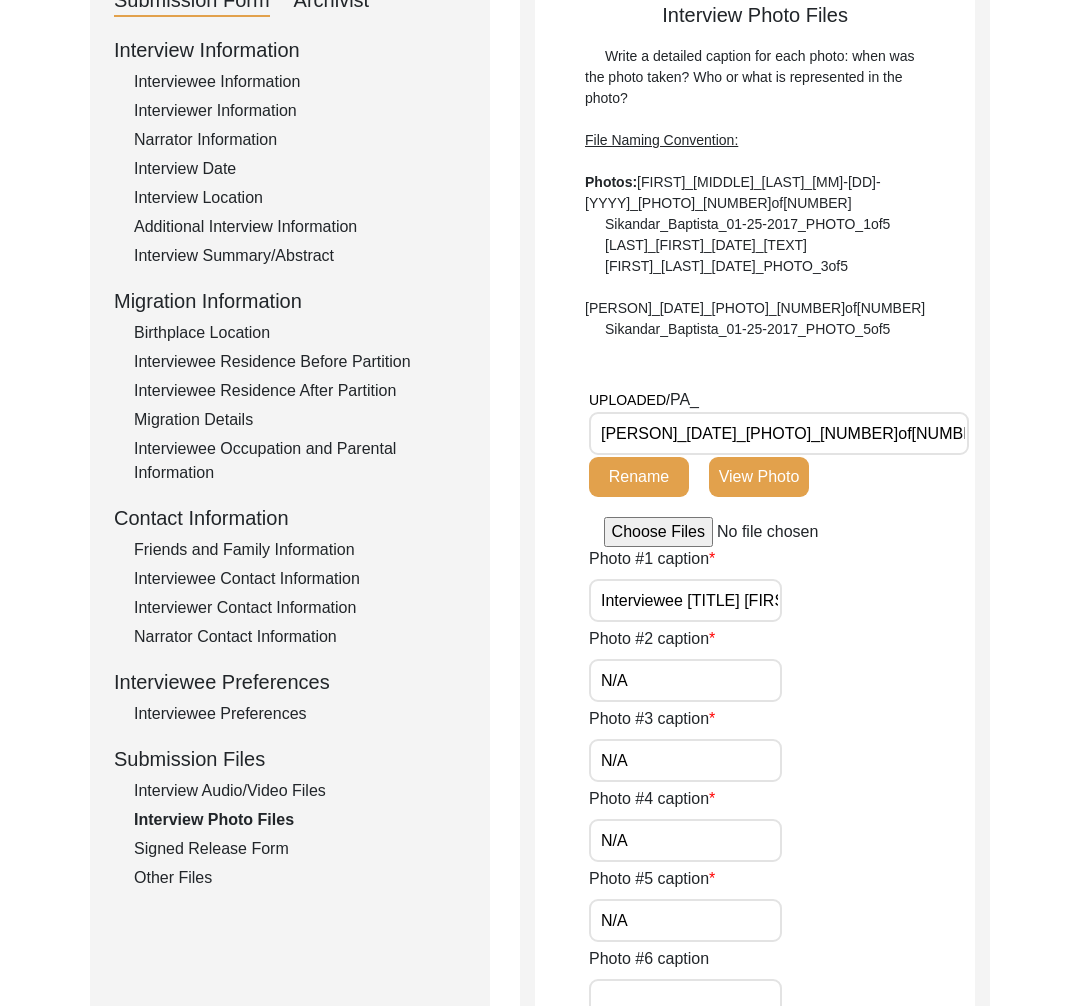 click on "Signed Release Form" 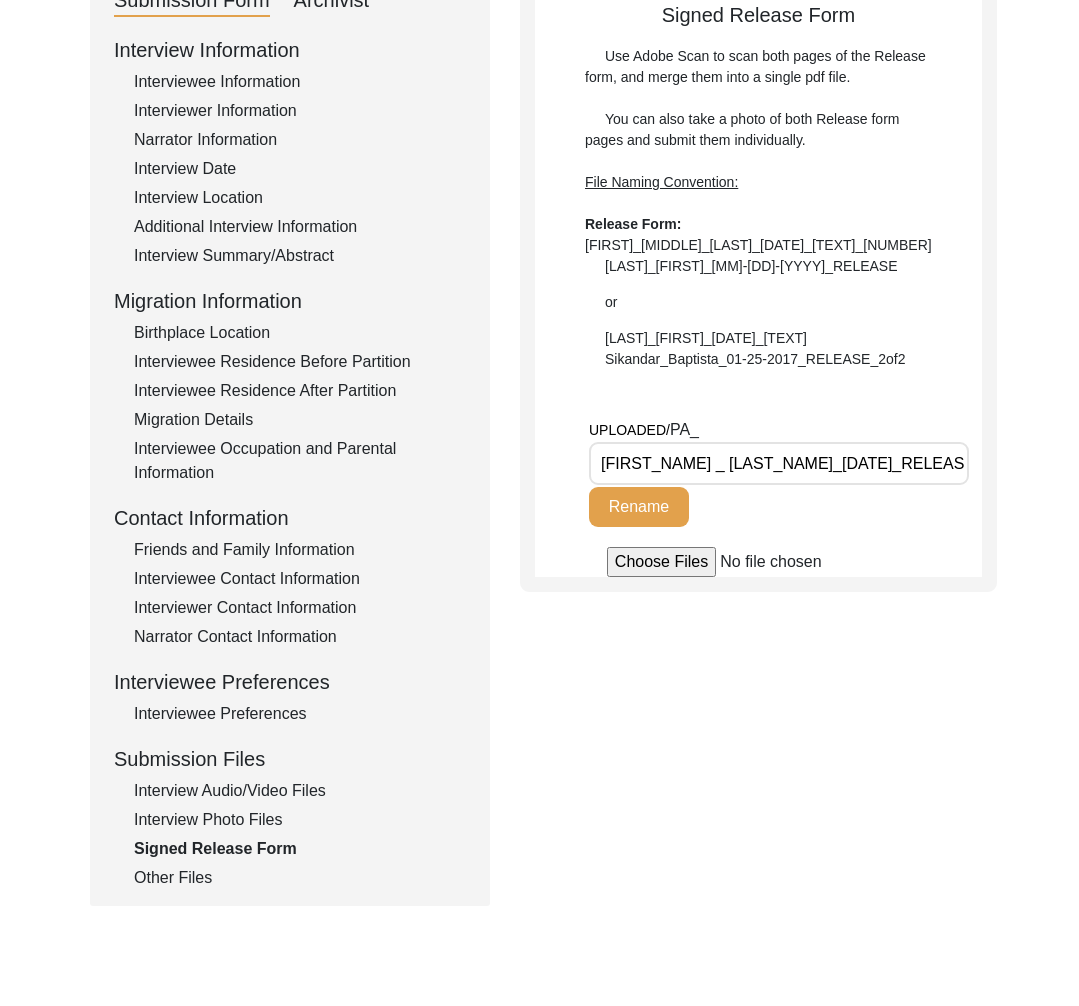 click on "Other Files" 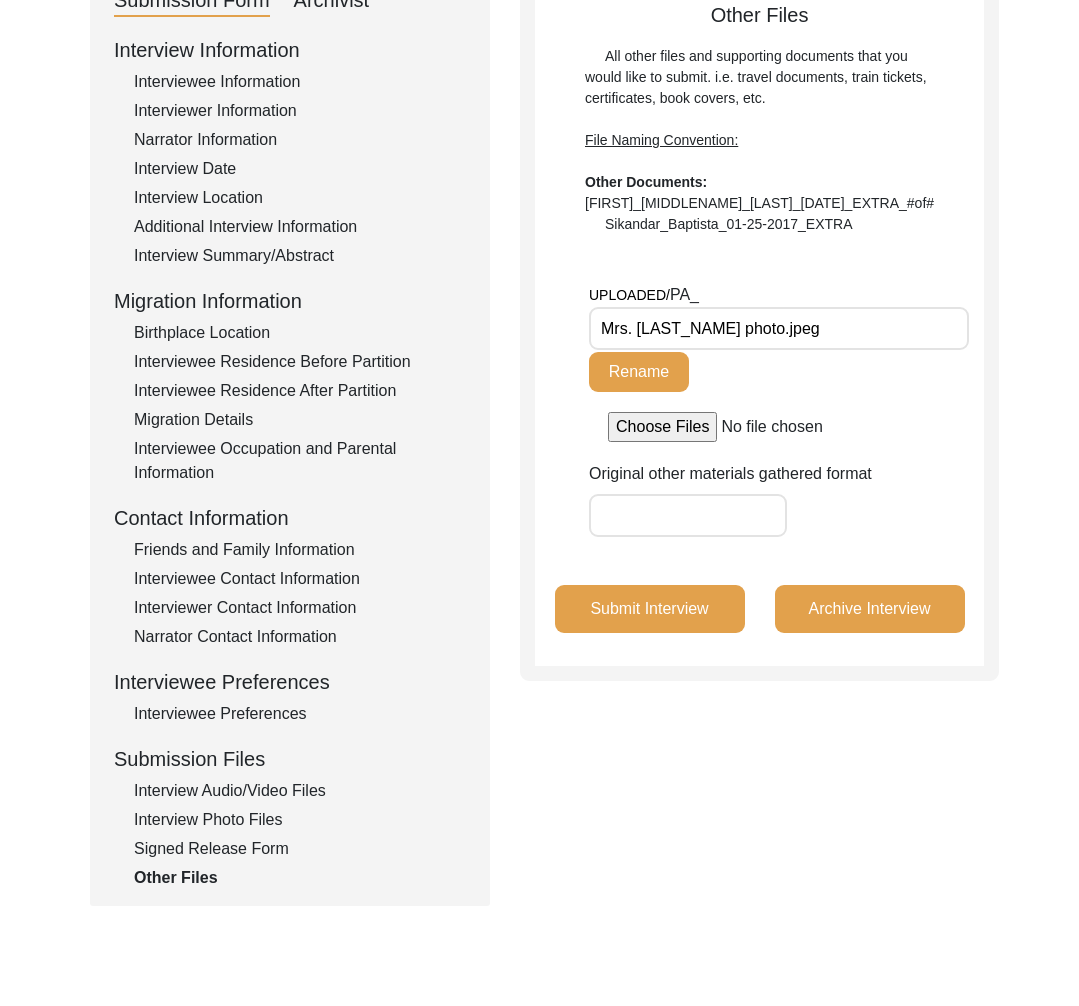 click on "Interview Audio/Video Files" 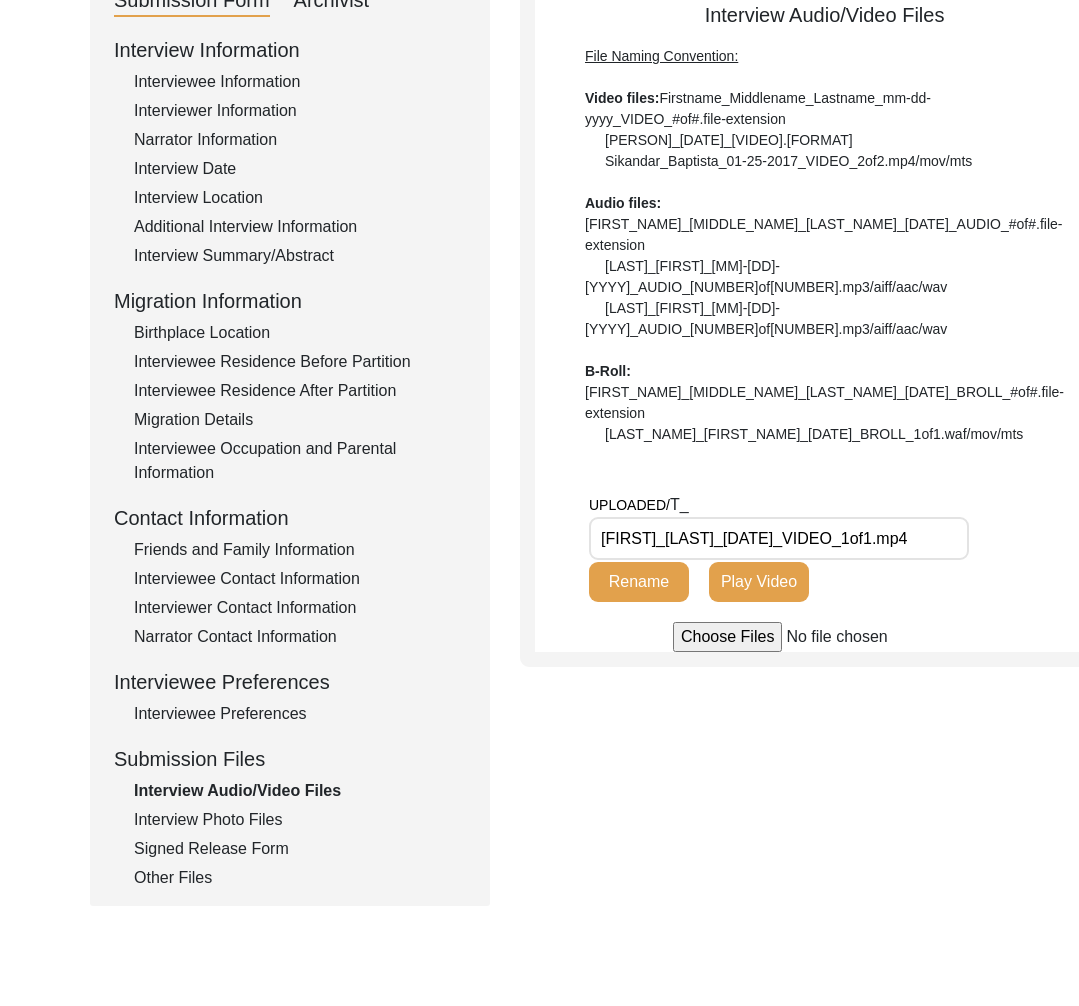scroll, scrollTop: 0, scrollLeft: 0, axis: both 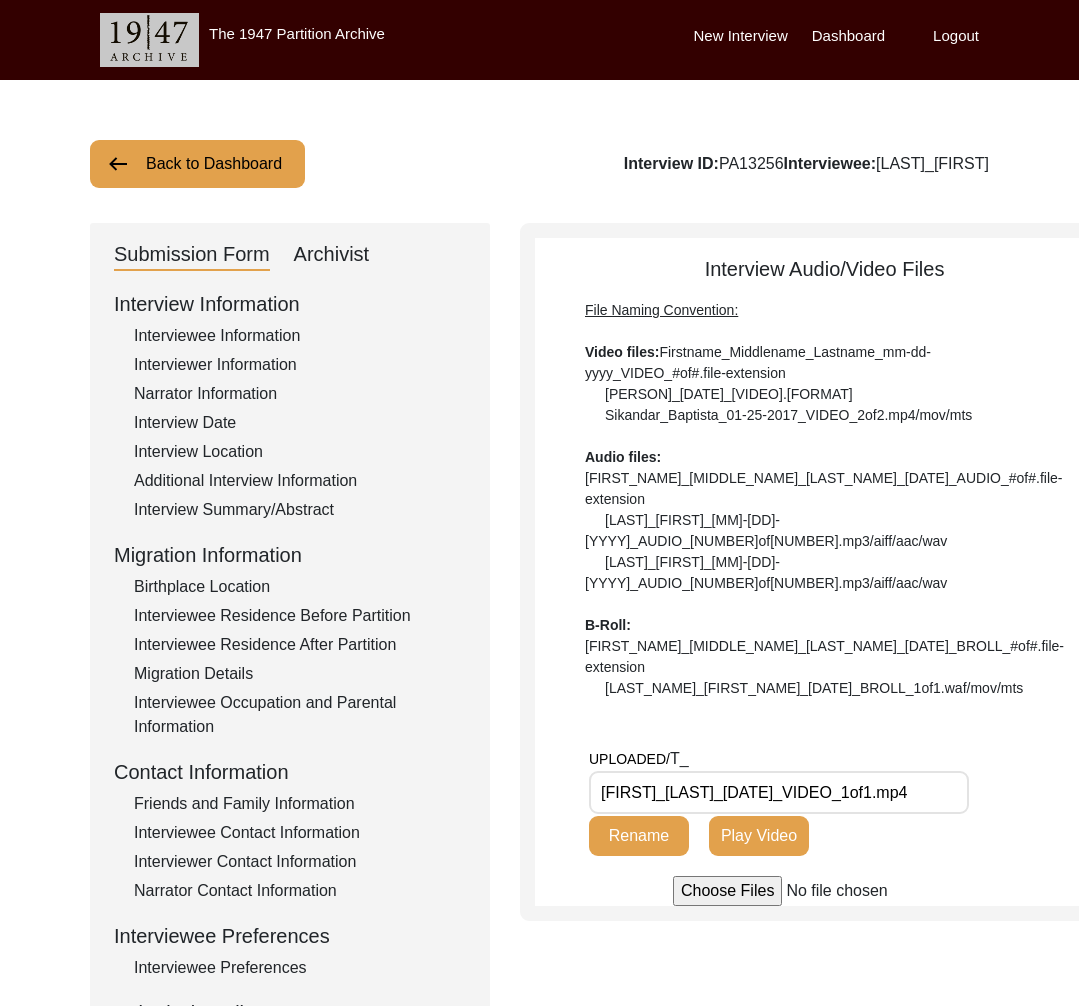 click on "Back to Dashboard" 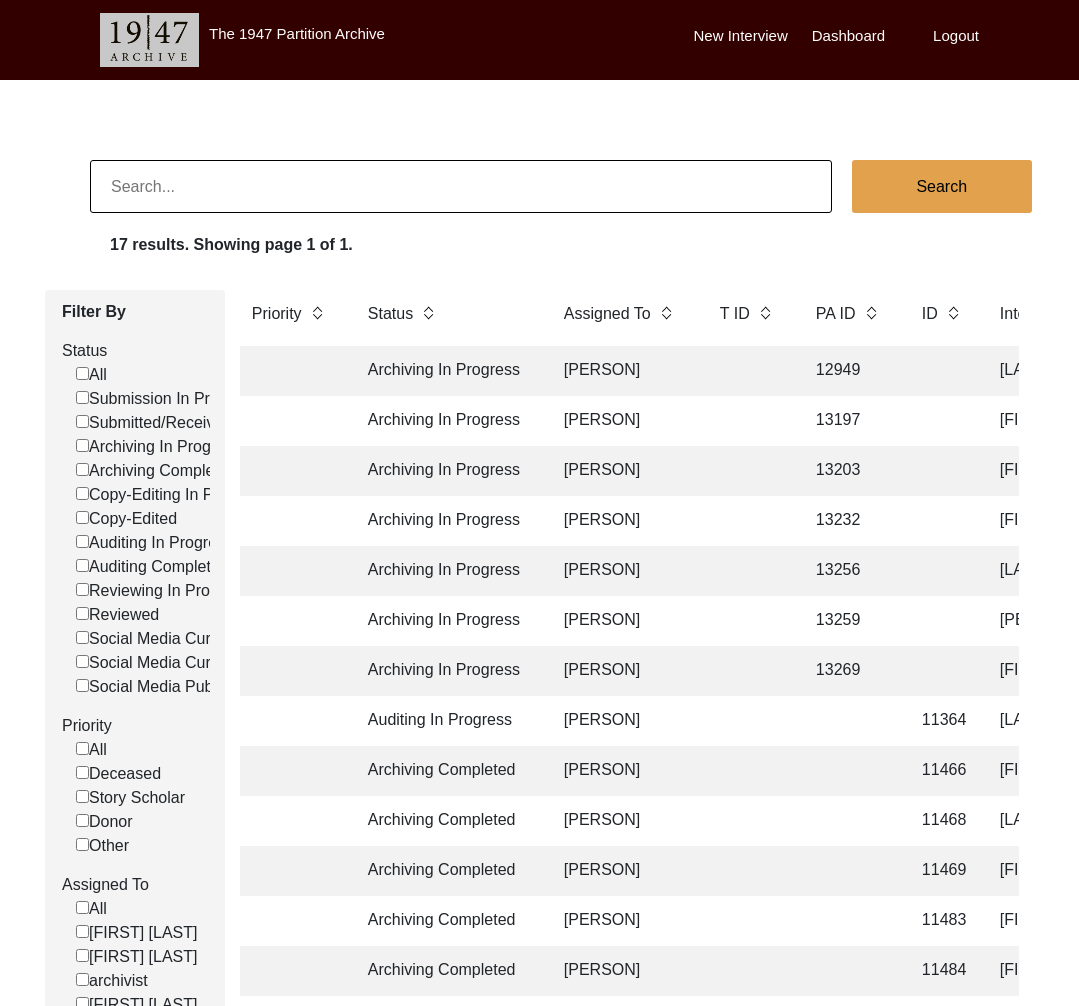 click on "13259" 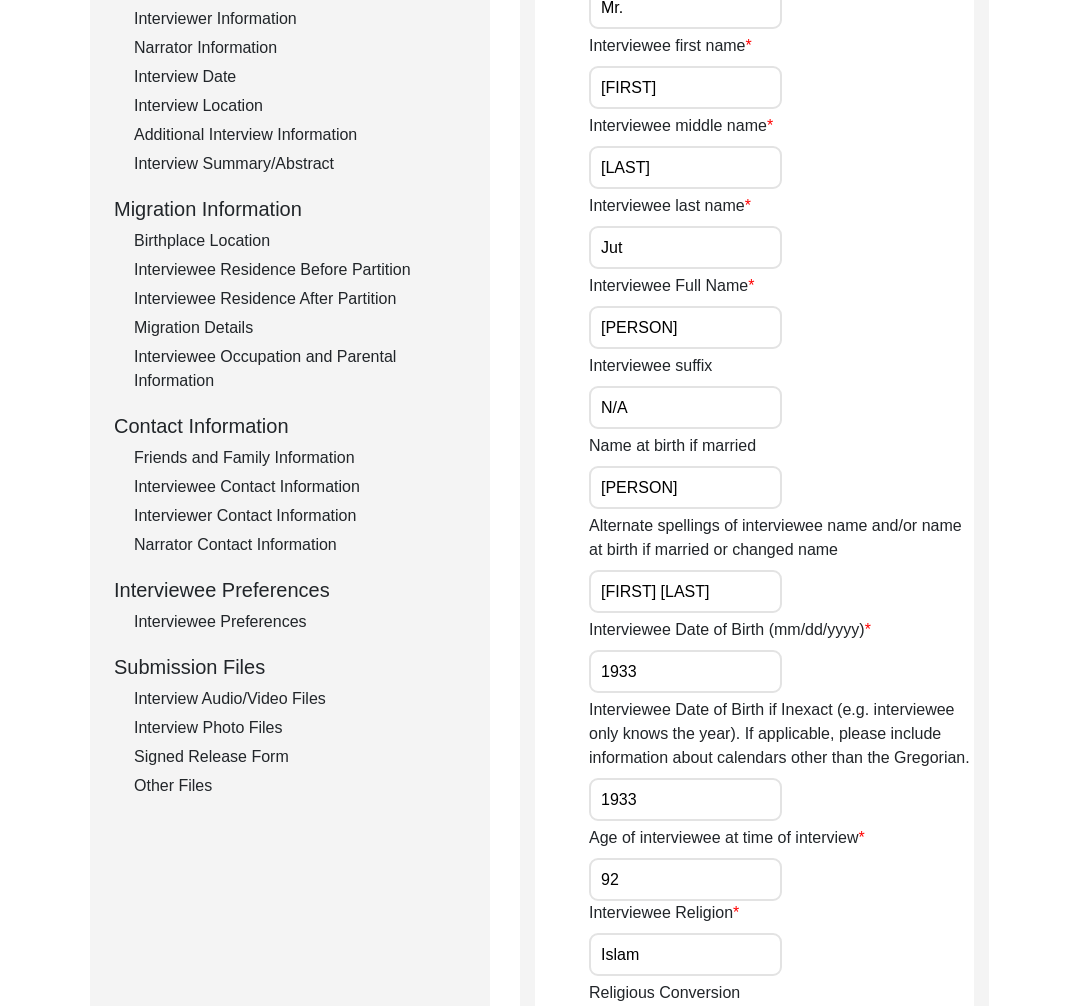 scroll, scrollTop: 0, scrollLeft: 0, axis: both 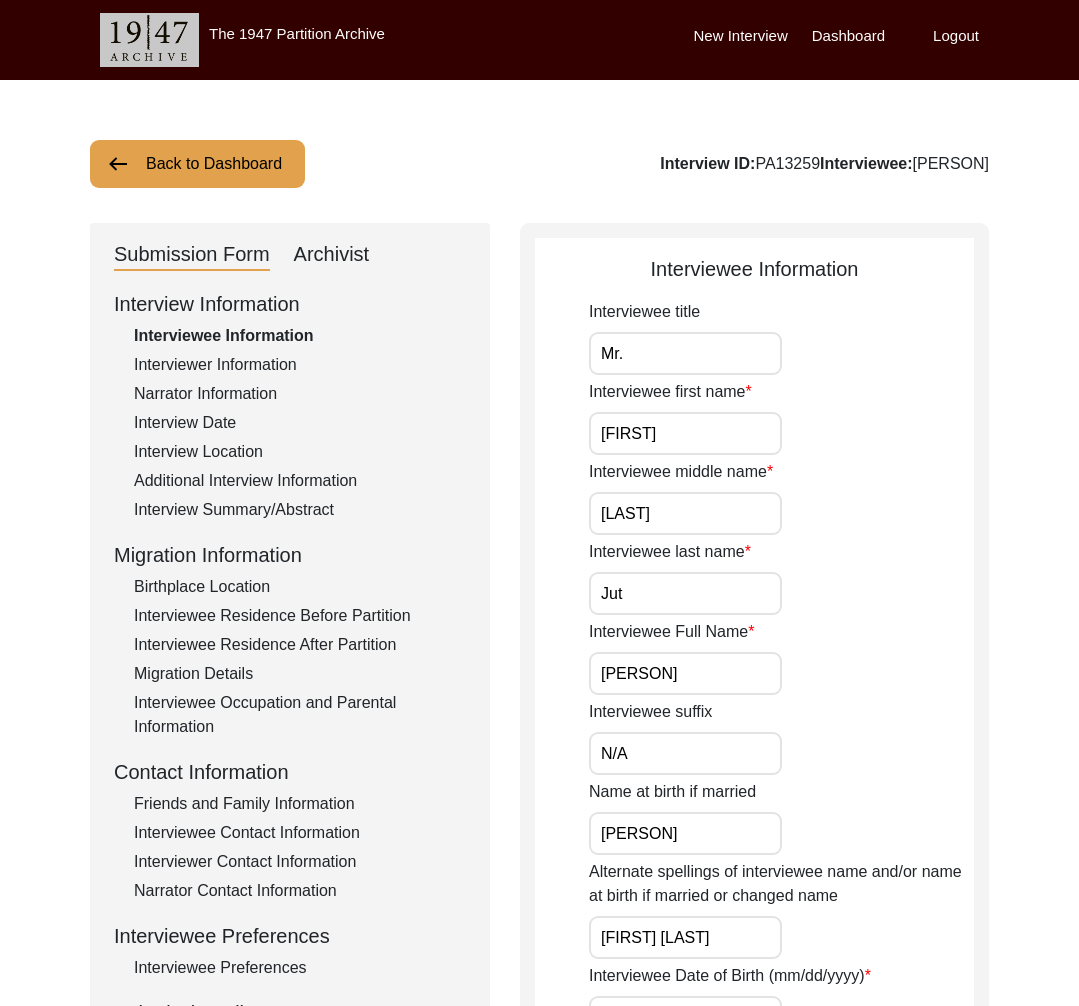 click on "Archivist" 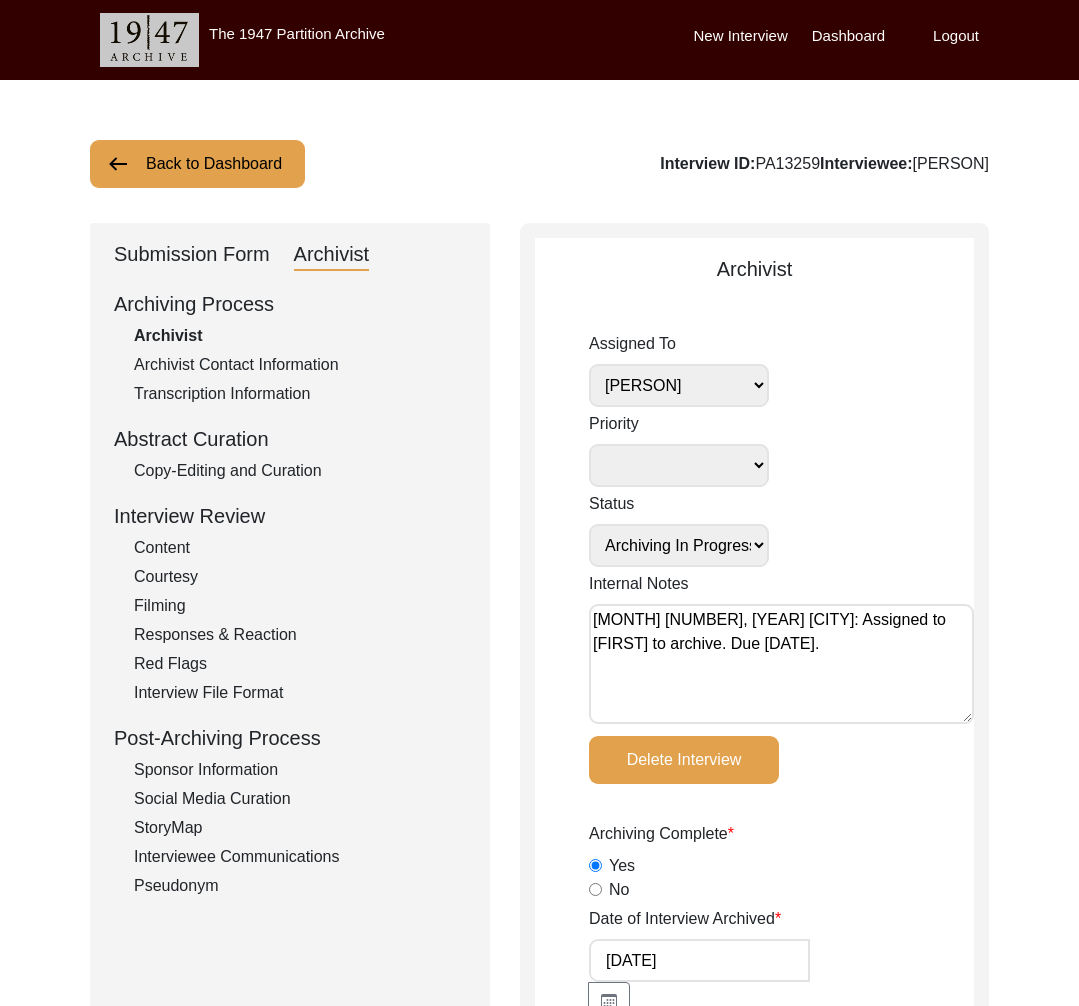 drag, startPoint x: 192, startPoint y: 263, endPoint x: 220, endPoint y: 282, distance: 33.83785 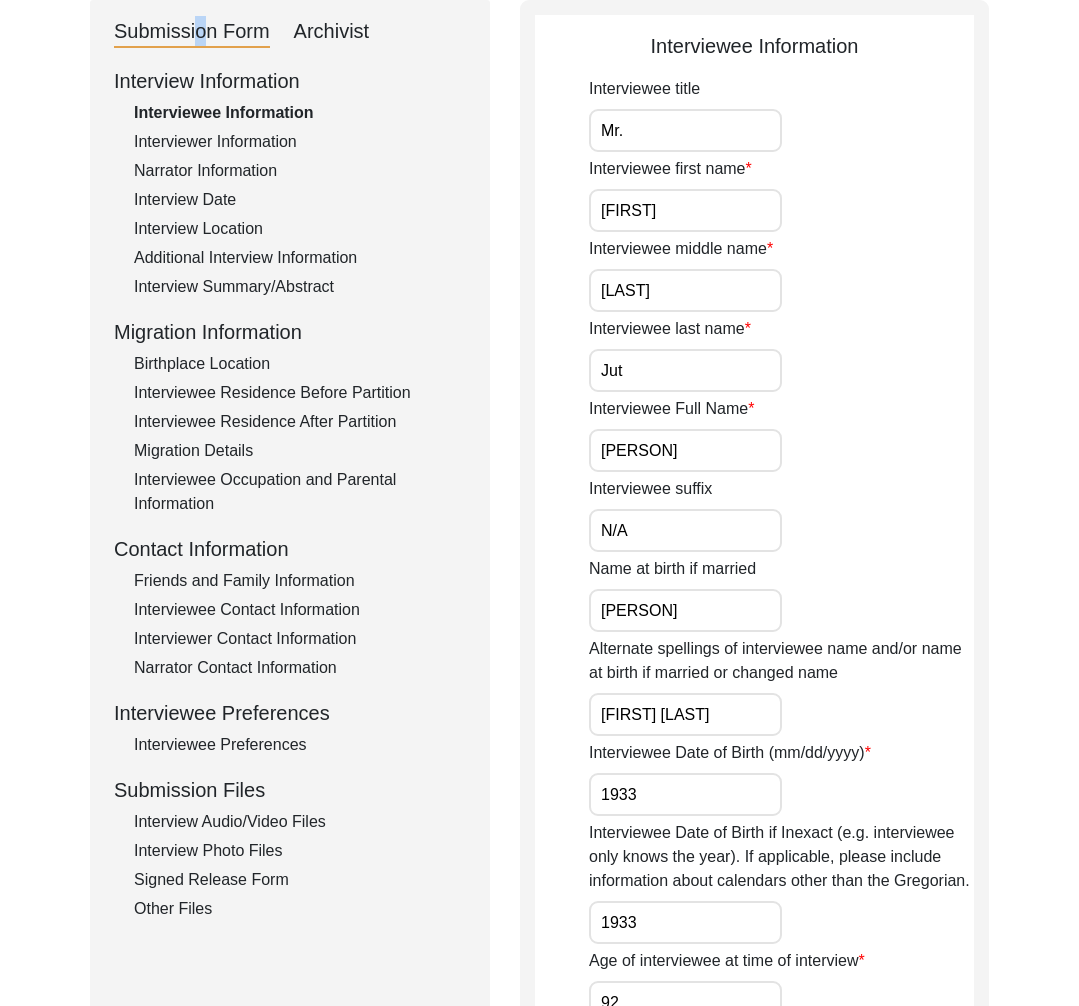 scroll, scrollTop: 553, scrollLeft: 0, axis: vertical 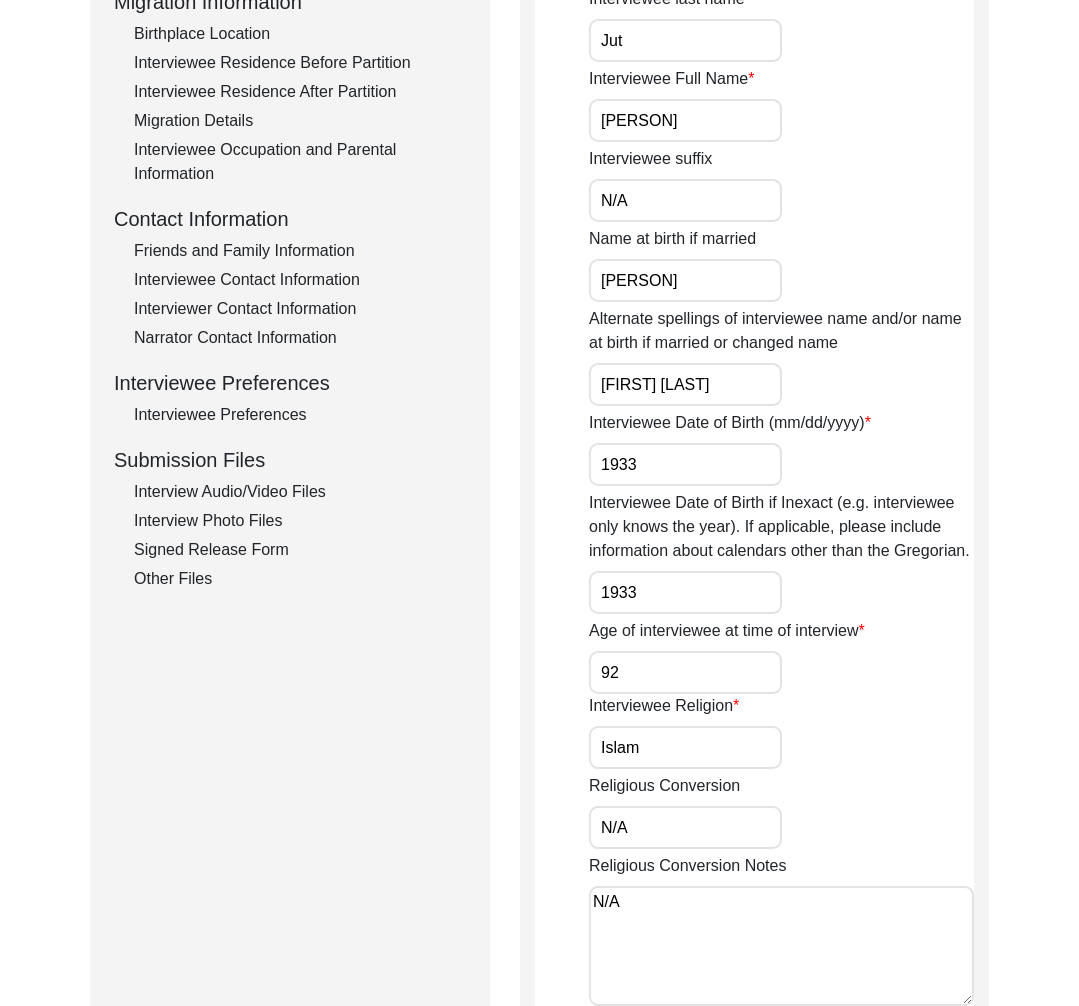 click on "Interview Information   Interviewee Information   Interviewer Information   Narrator Information   Interview Date   Interview Location   Additional Interview Information   Interview Summary/Abstract   Migration Information   Birthplace Location   Interviewee Residence Before Partition   Interviewee Residence After Partition   Migration Details   Interviewee Occupation and Parental Information   Contact Information   Friends and Family Information   Interviewee Contact Information   Interviewer Contact Information   Narrator Contact Information   Interviewee Preferences   Interviewee Preferences   Submission Files   Interview Audio/Video Files   Interview Photo Files   Signed Release Form   Other Files" 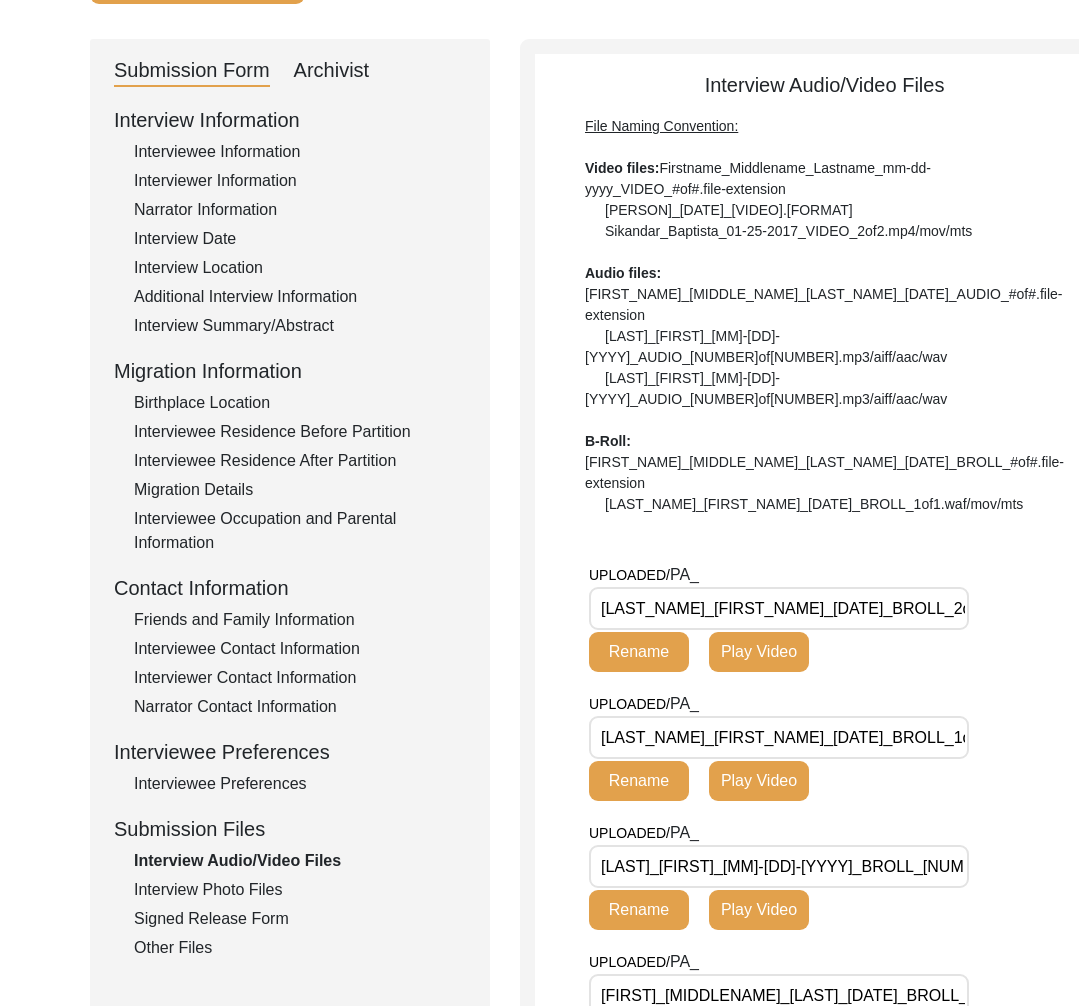 scroll, scrollTop: 0, scrollLeft: 0, axis: both 